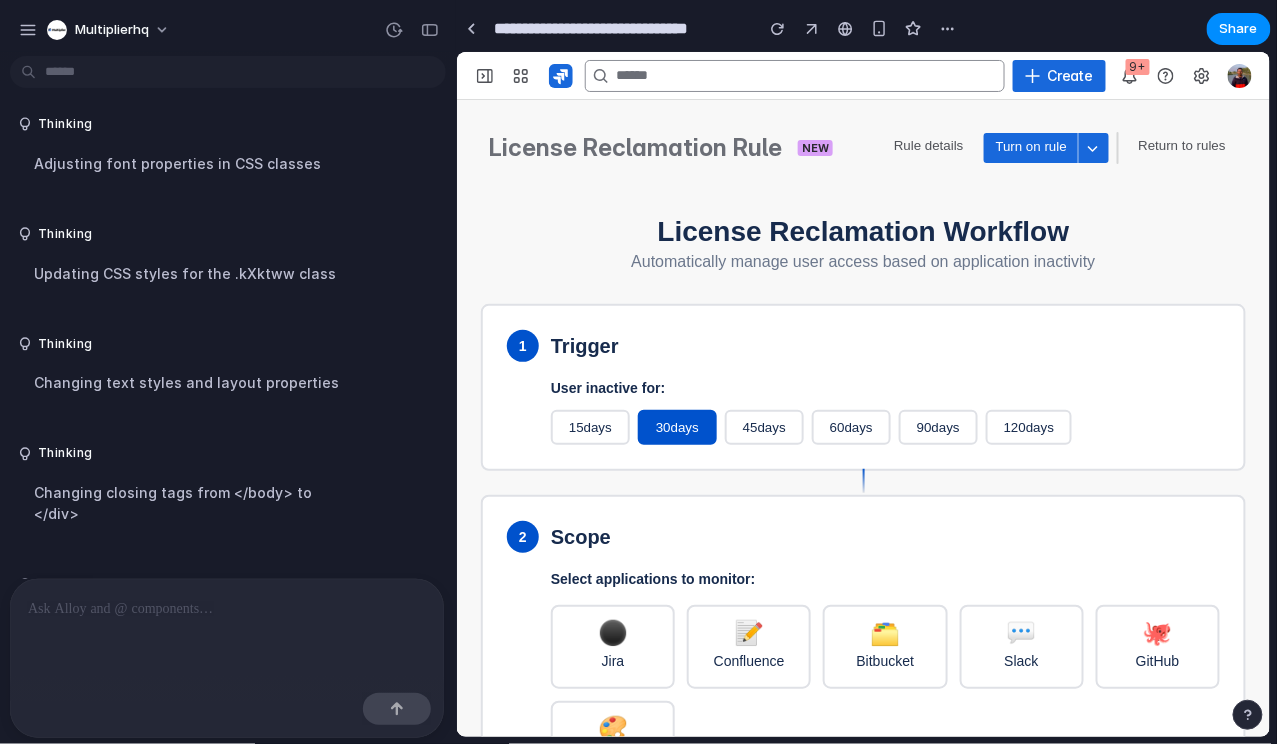 scroll, scrollTop: 0, scrollLeft: 0, axis: both 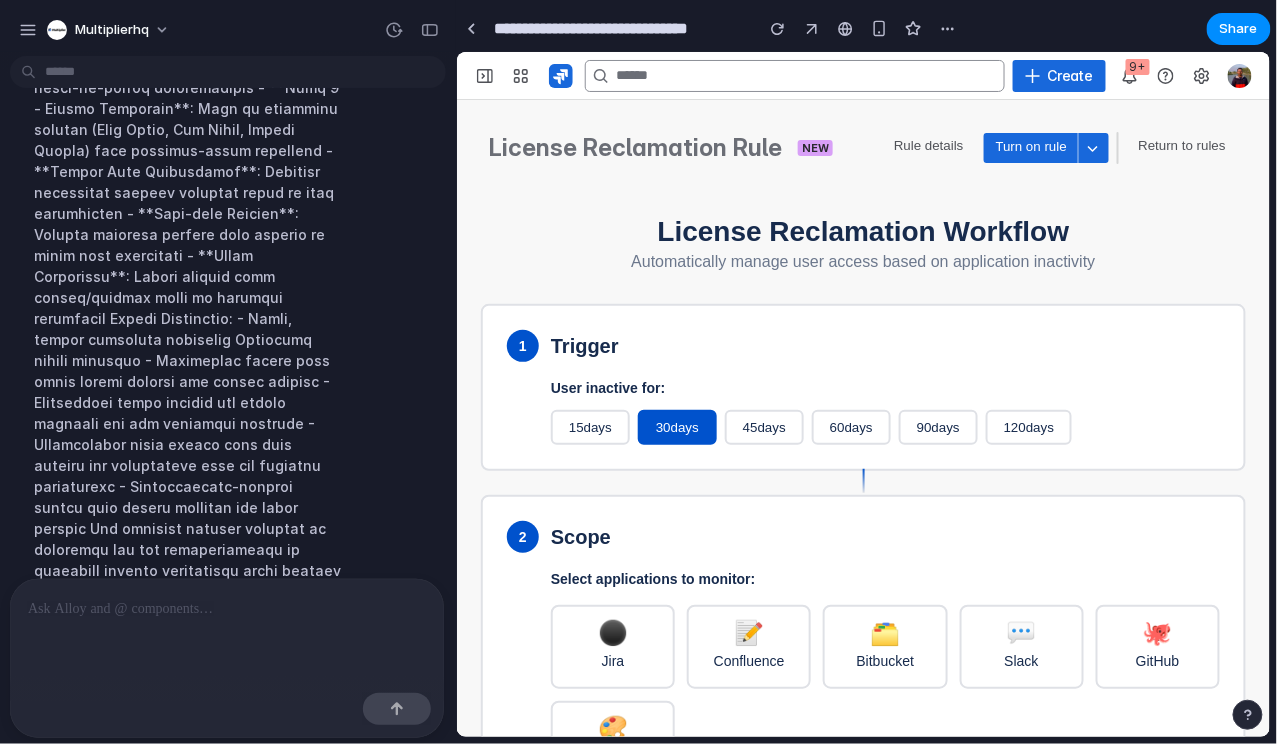 click at bounding box center [227, 607] 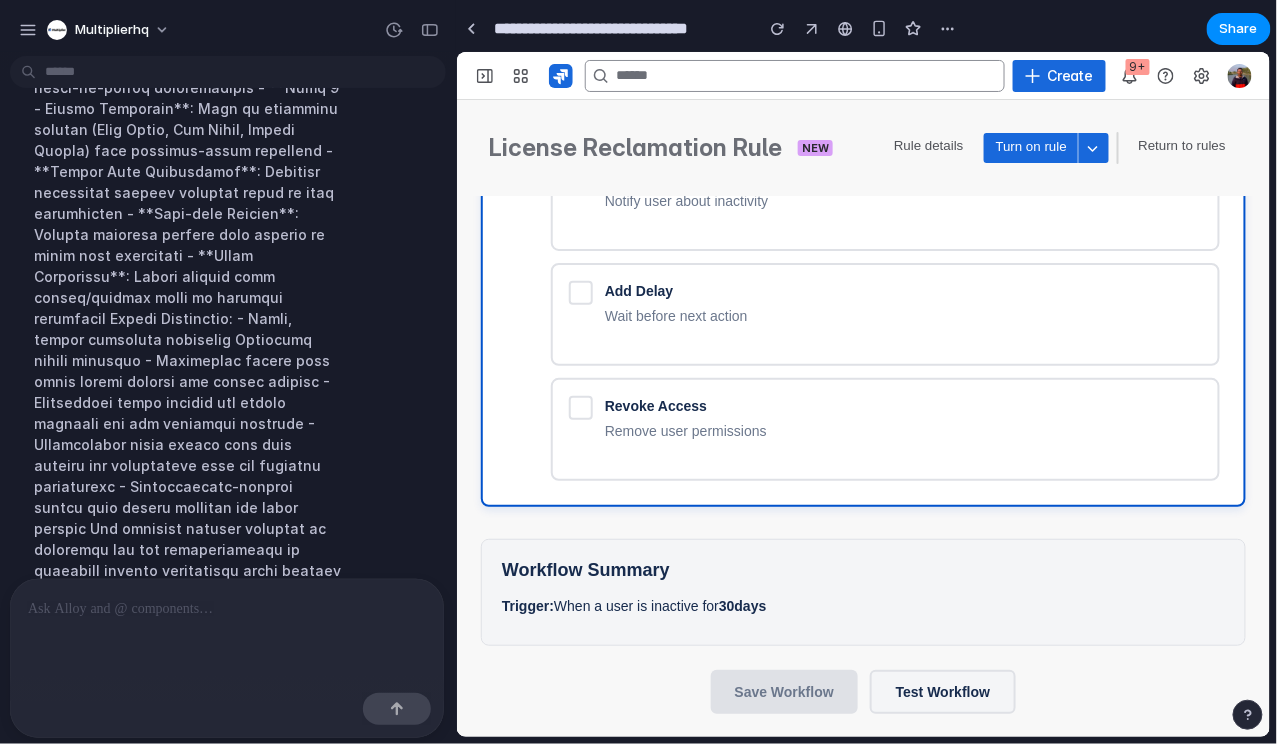scroll, scrollTop: 834, scrollLeft: 0, axis: vertical 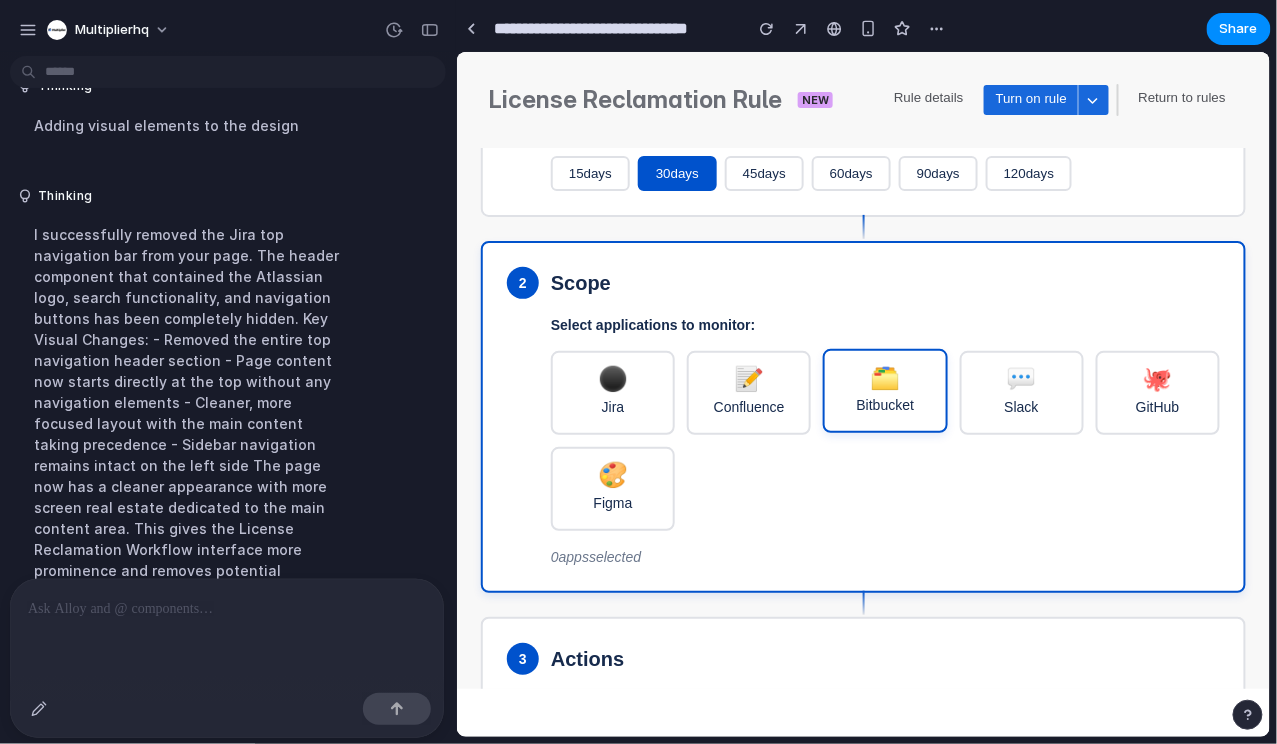click on "Bitbucket" at bounding box center [884, 404] 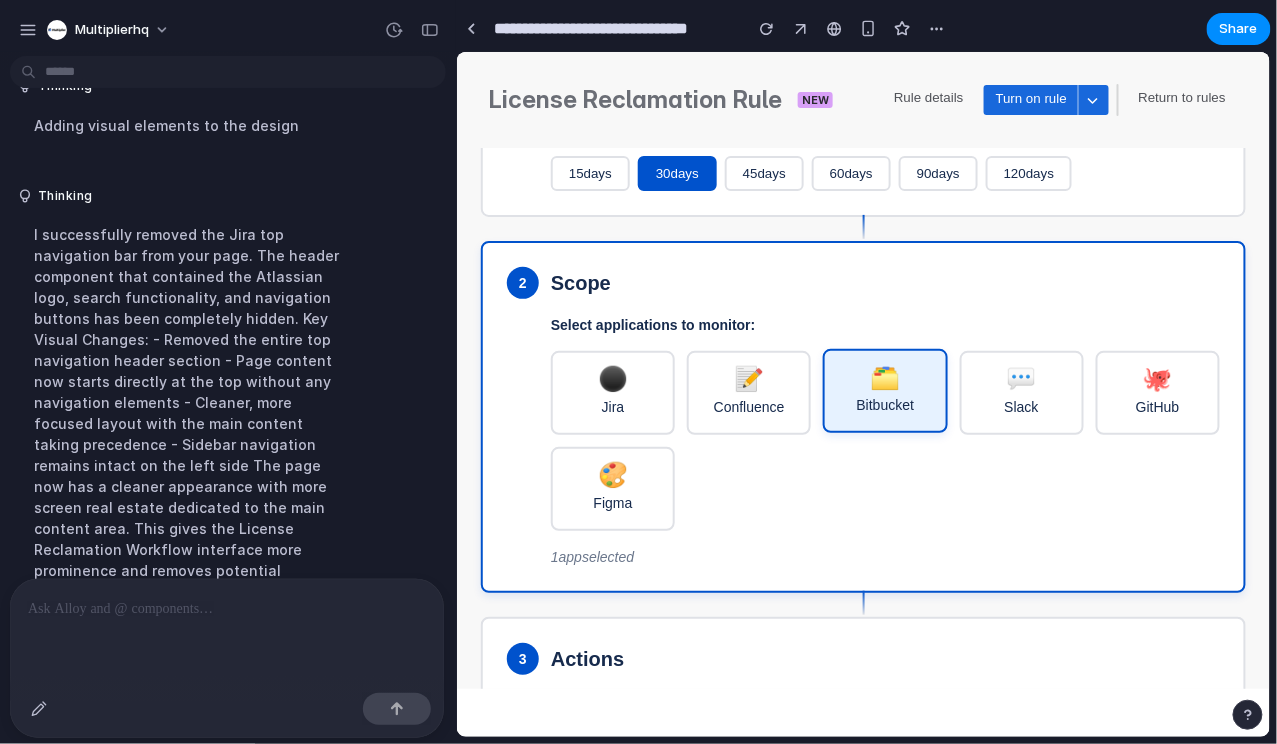 click on "Bitbucket" at bounding box center [884, 404] 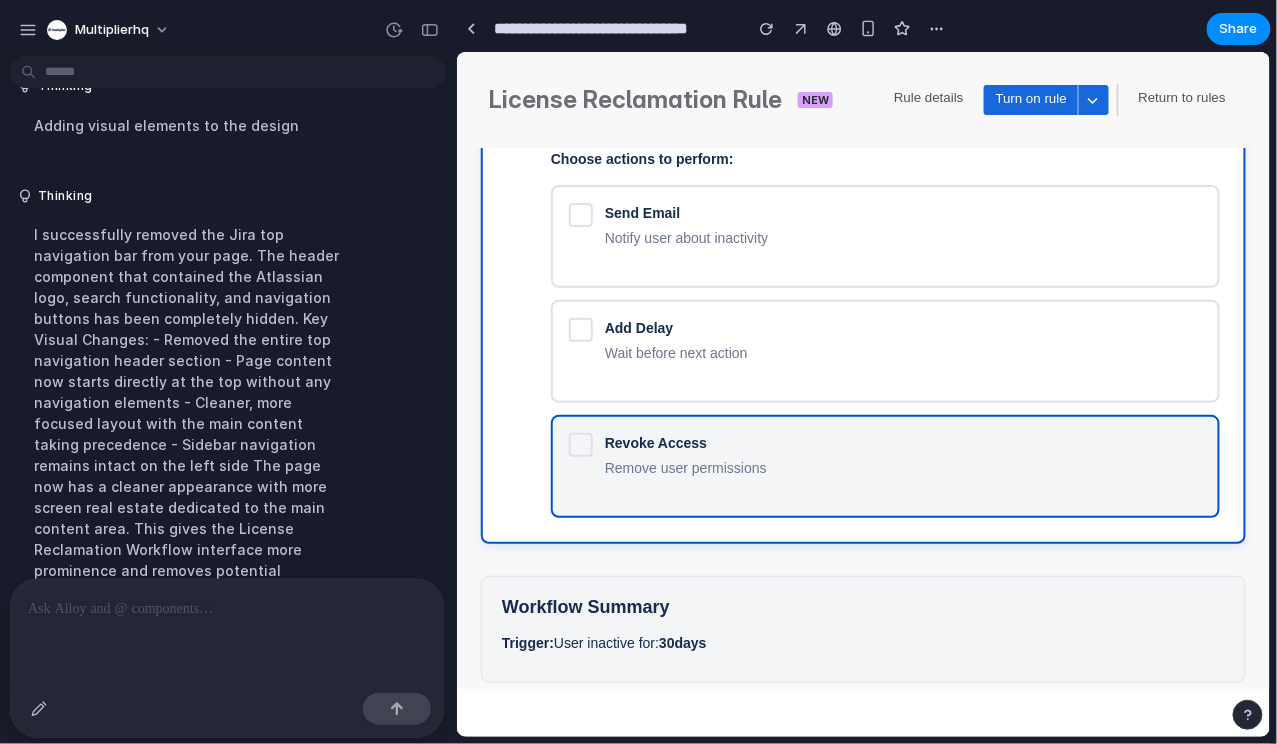 scroll, scrollTop: 700, scrollLeft: 0, axis: vertical 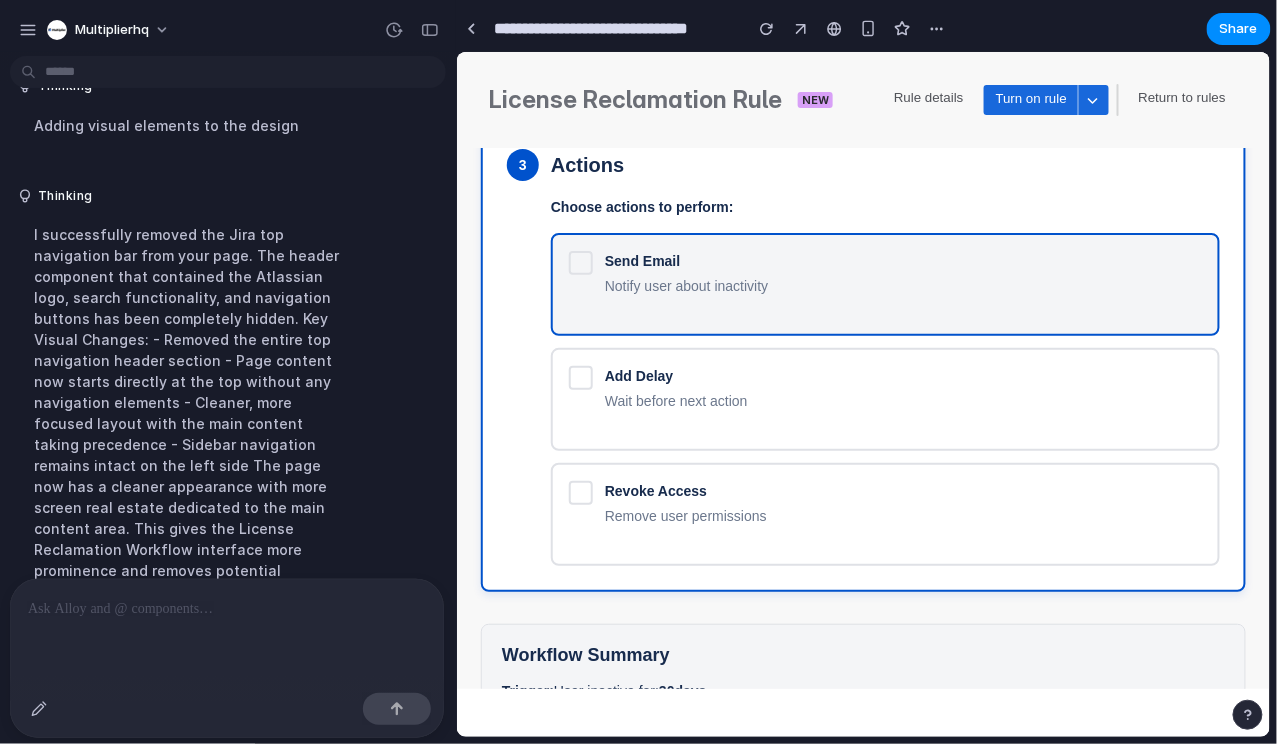 click on "Send Email Notify user about inactivity" at bounding box center (884, 283) 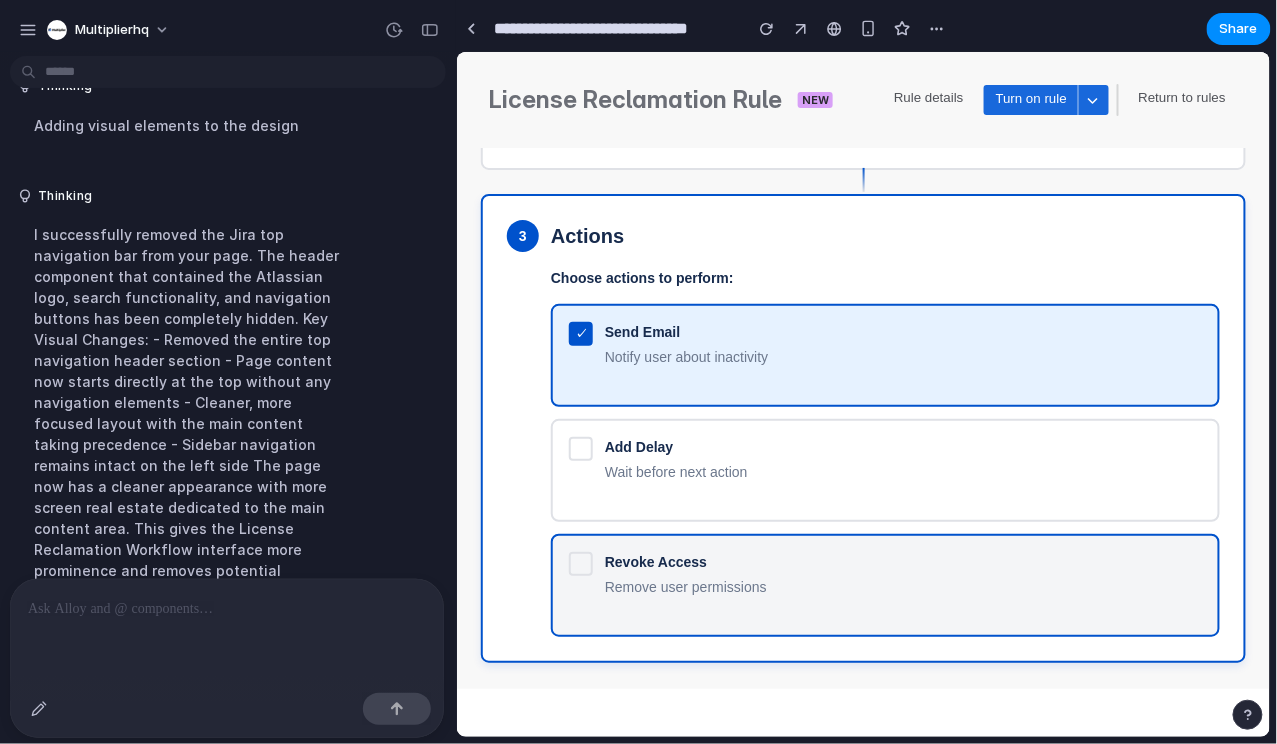 scroll, scrollTop: 510, scrollLeft: 0, axis: vertical 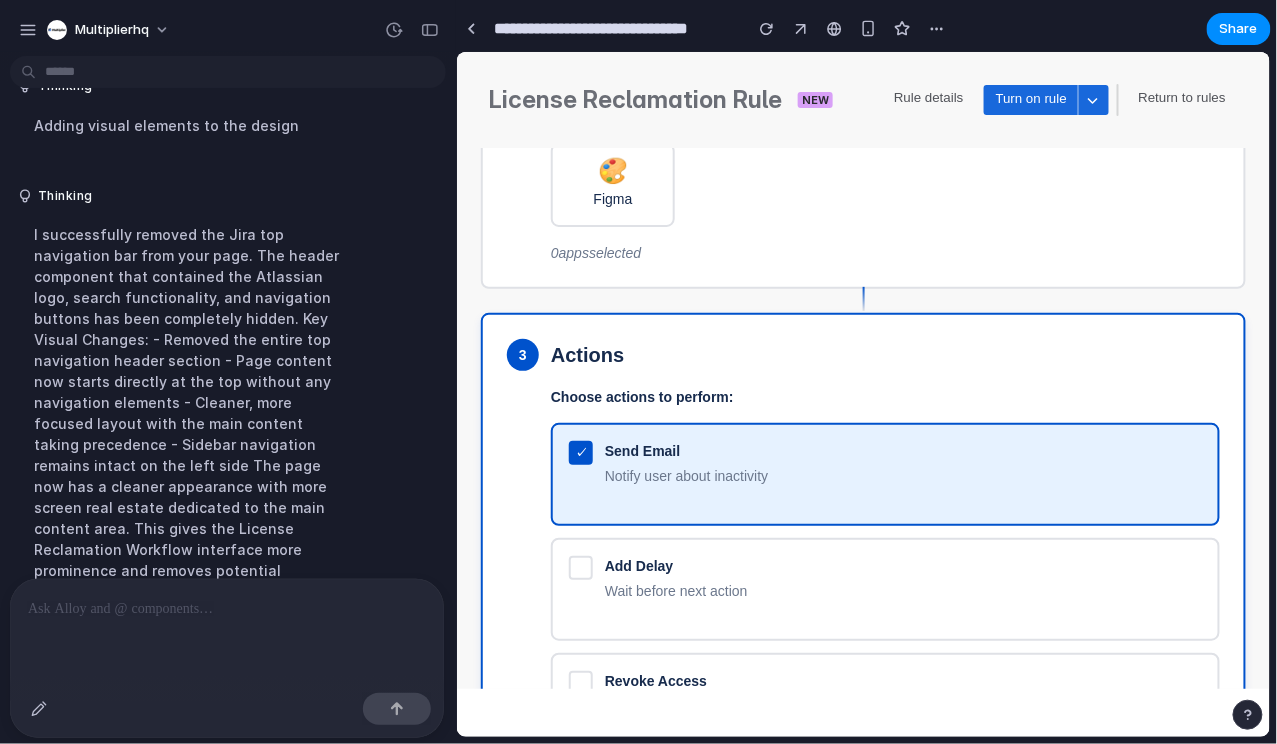click on "✓" at bounding box center (580, 452) 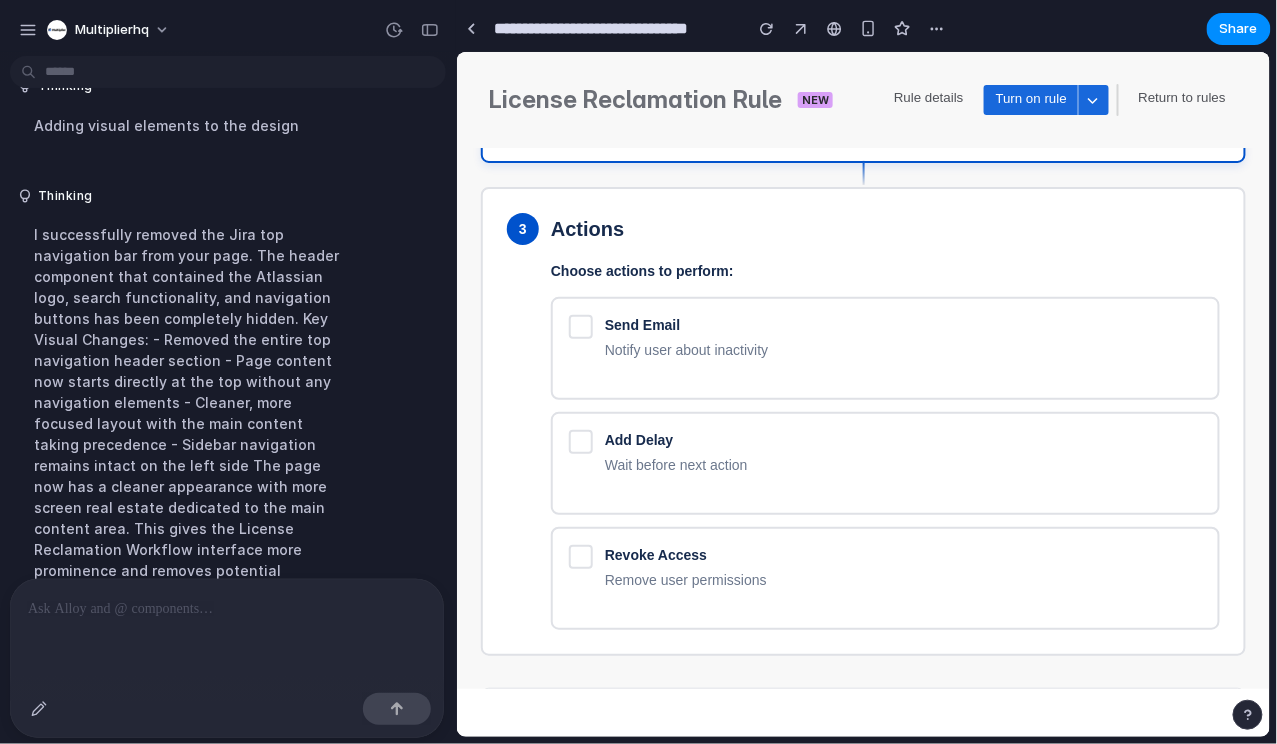 scroll, scrollTop: 770, scrollLeft: 0, axis: vertical 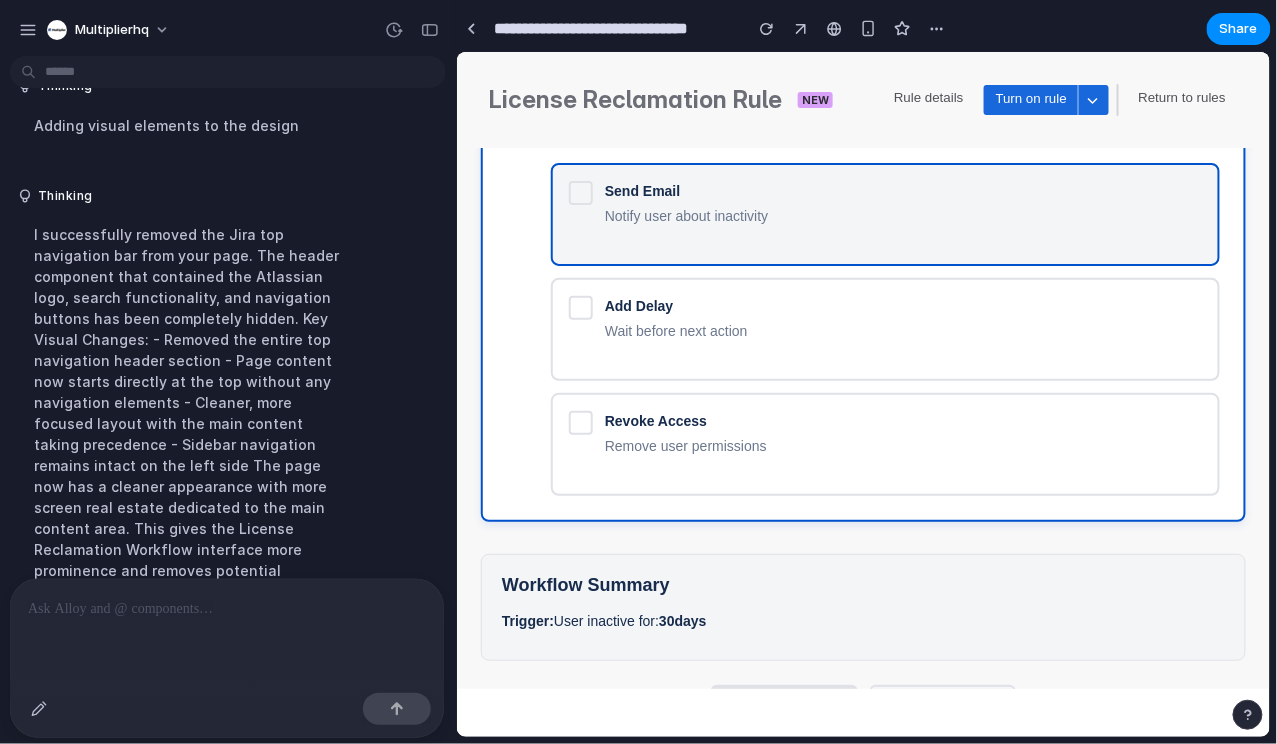 click on "Send Email Notify user about inactivity" at bounding box center [884, 213] 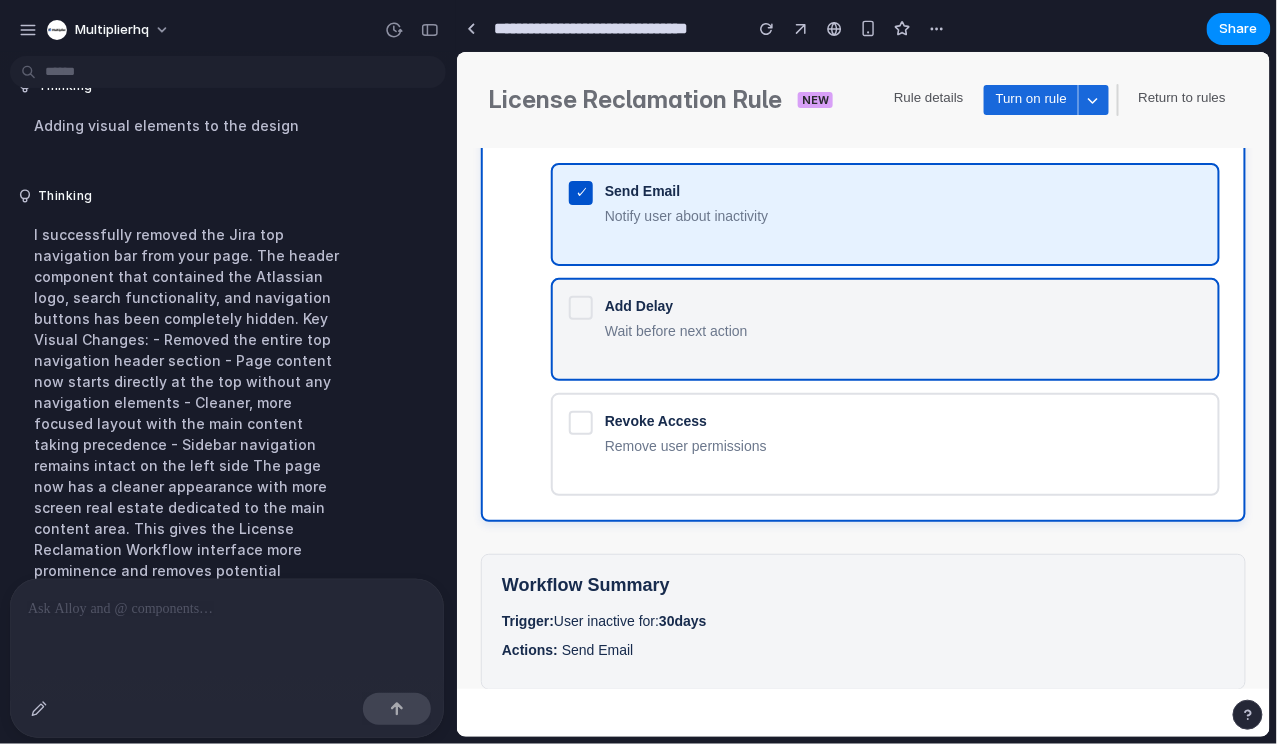 click on "Add Delay Wait before next action" at bounding box center (884, 328) 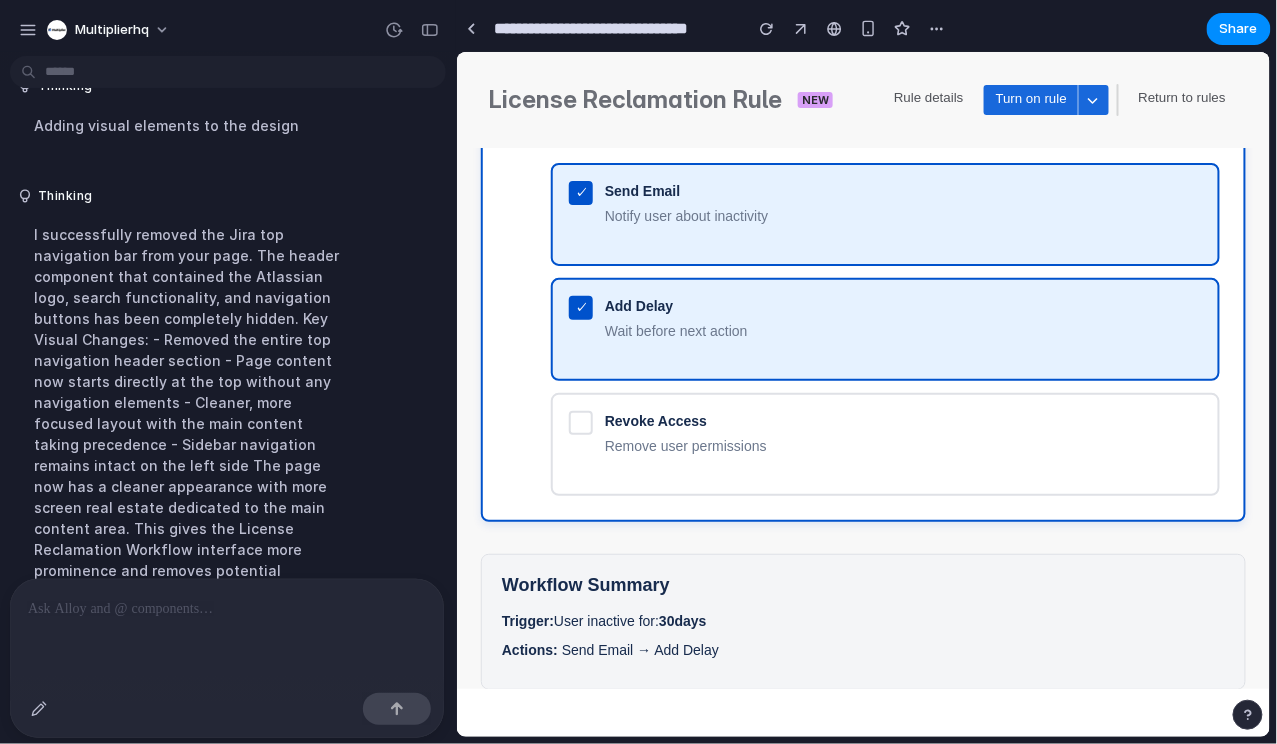 click on "✓ Add Delay Wait before next action" at bounding box center [884, 328] 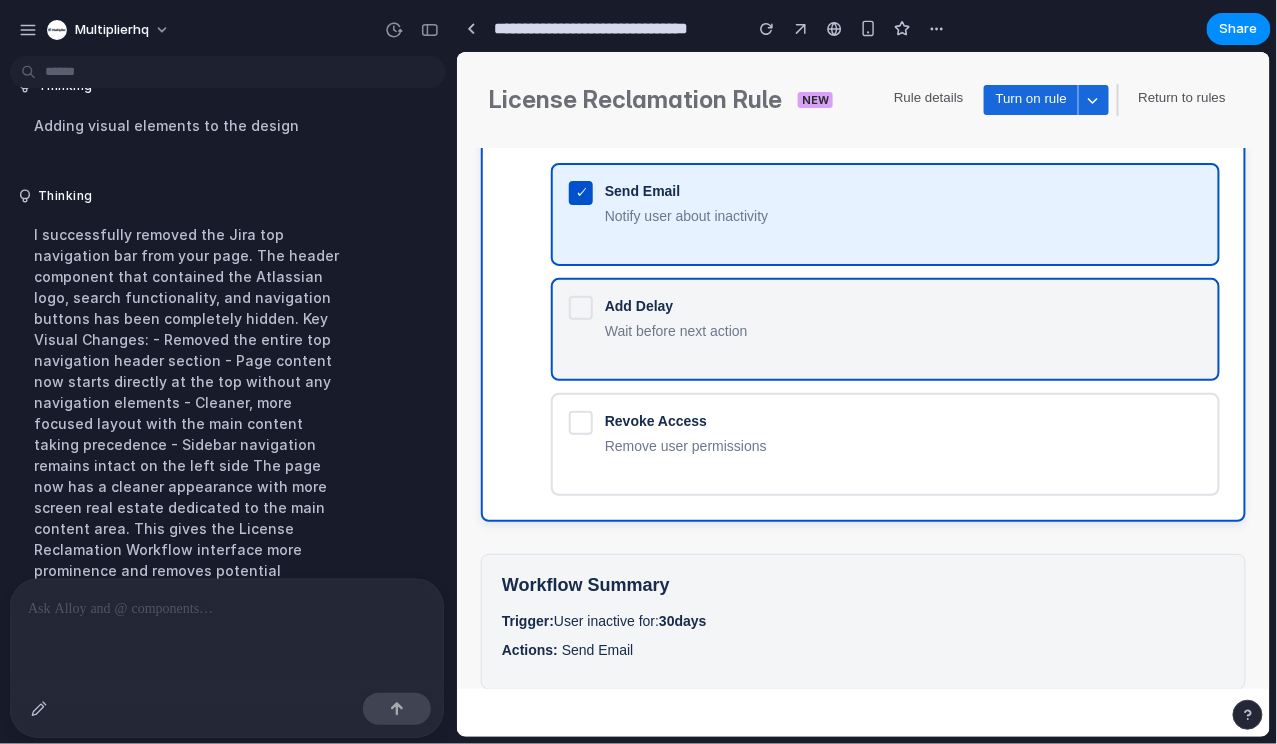 click on "Add Delay Wait before next action" at bounding box center (884, 328) 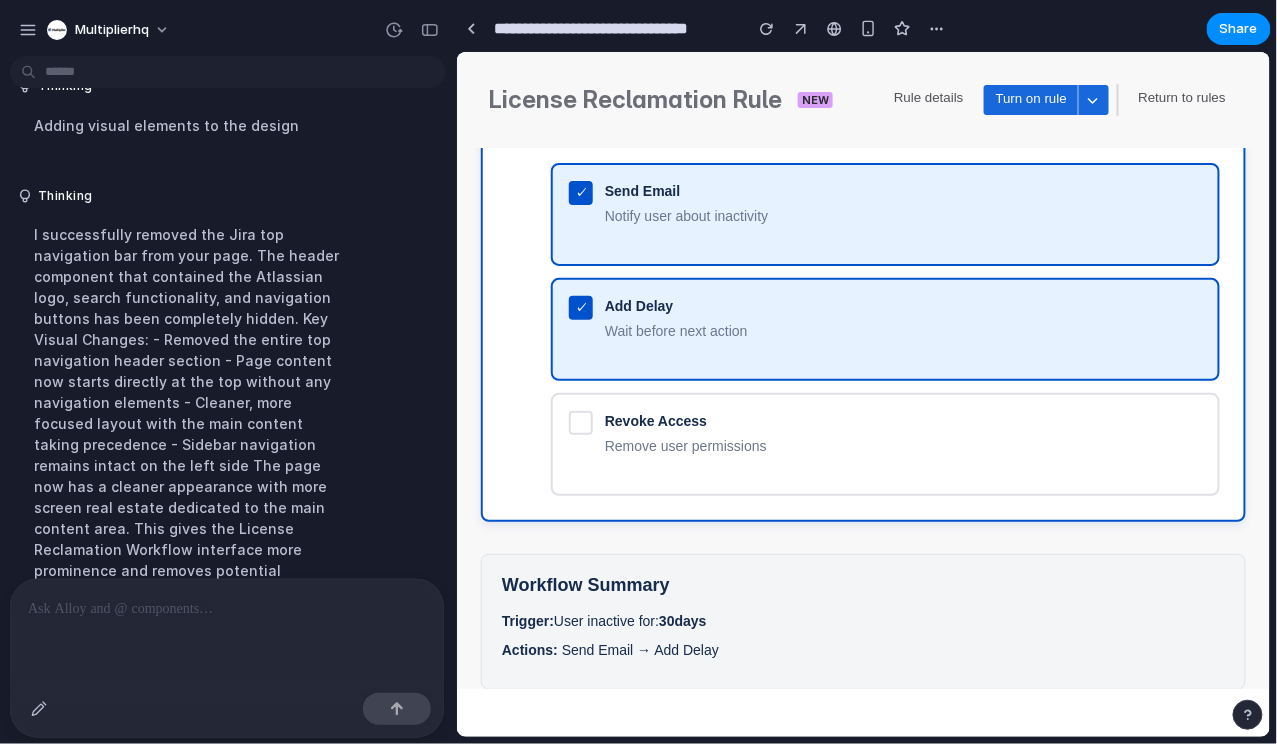 click on "✓ Add Delay Wait before next action" at bounding box center [884, 328] 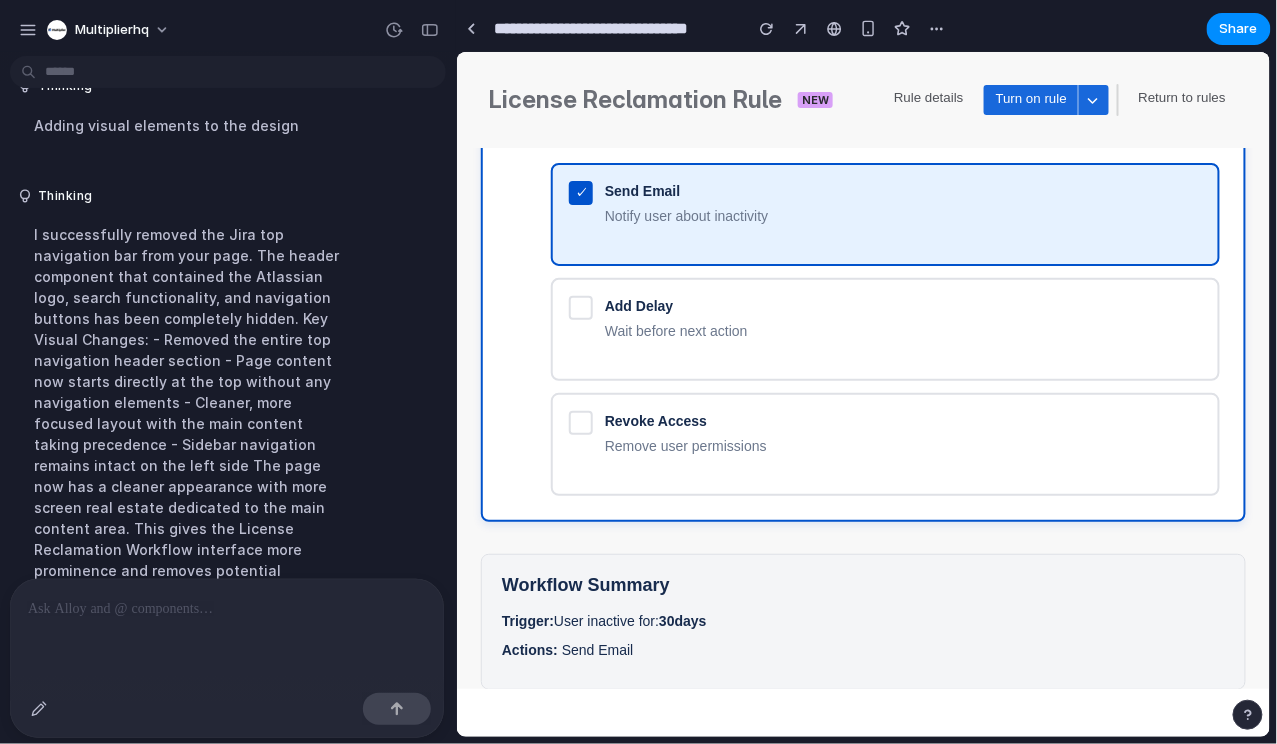 click on "✓ Send Email Notify user about inactivity" at bounding box center [884, 213] 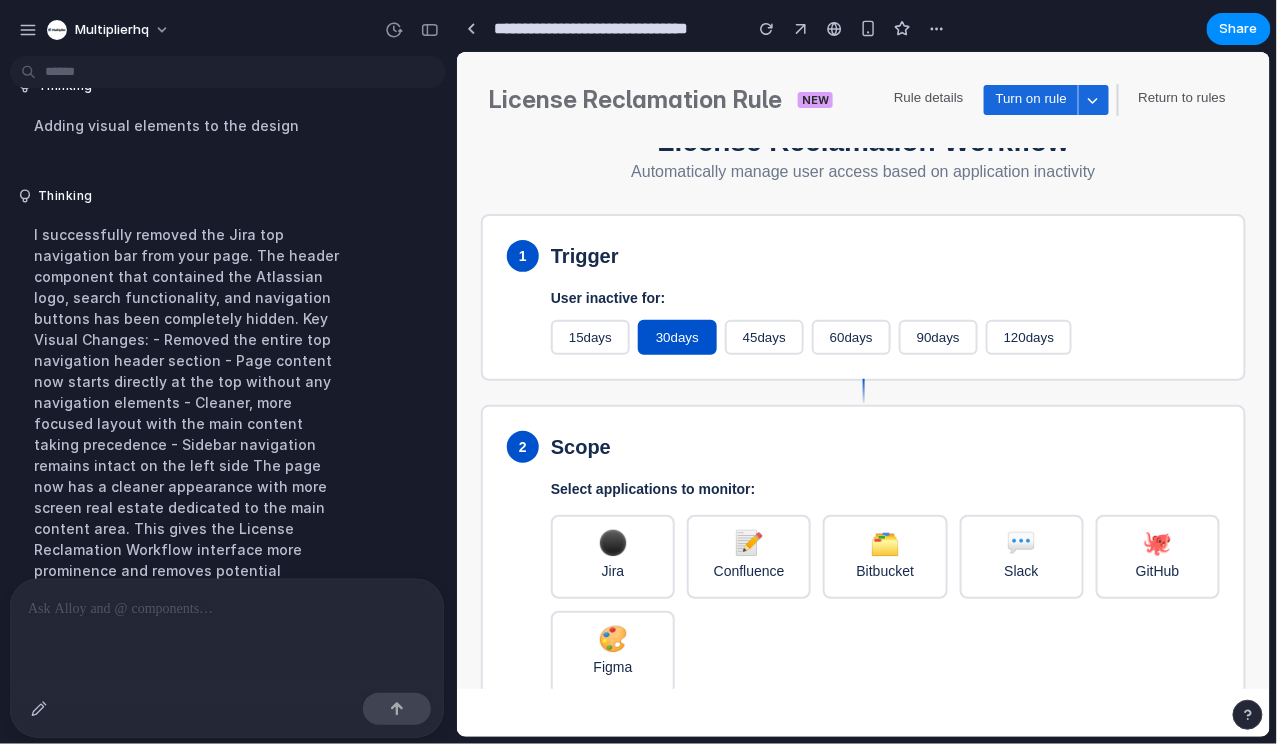 scroll, scrollTop: 0, scrollLeft: 0, axis: both 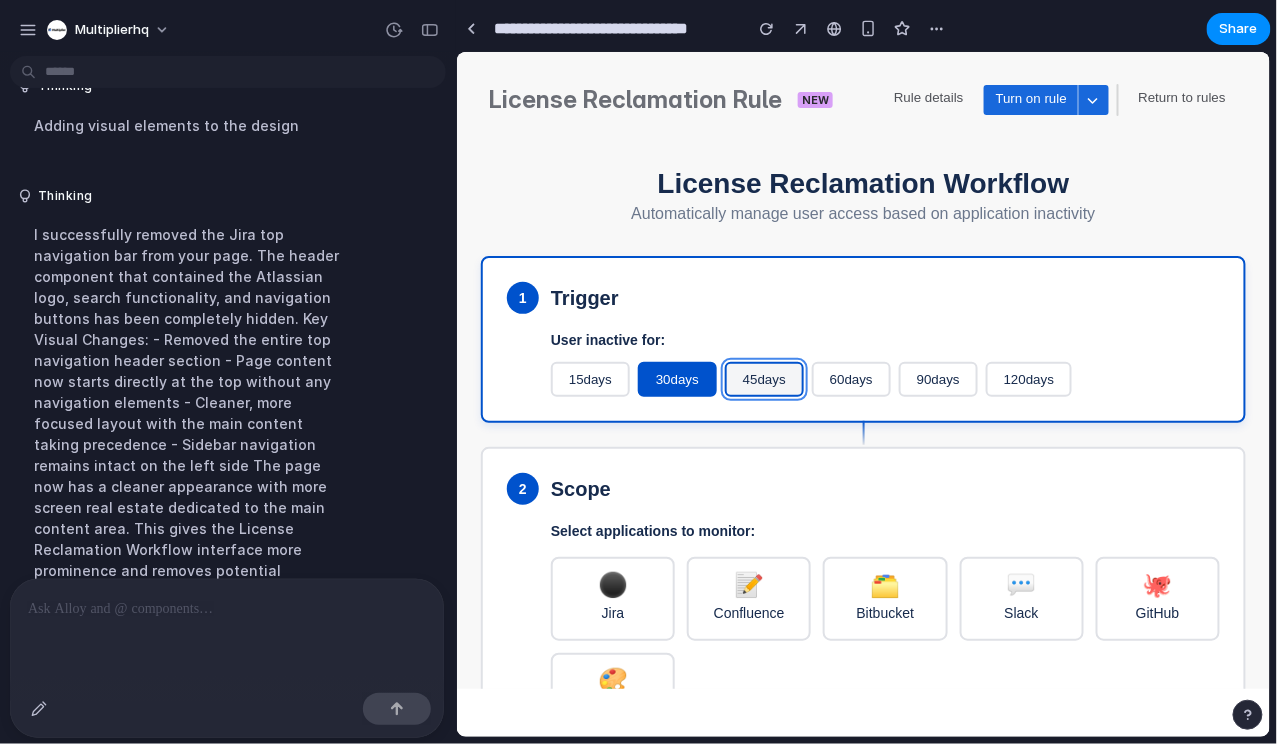 click on "45  days" at bounding box center (763, 378) 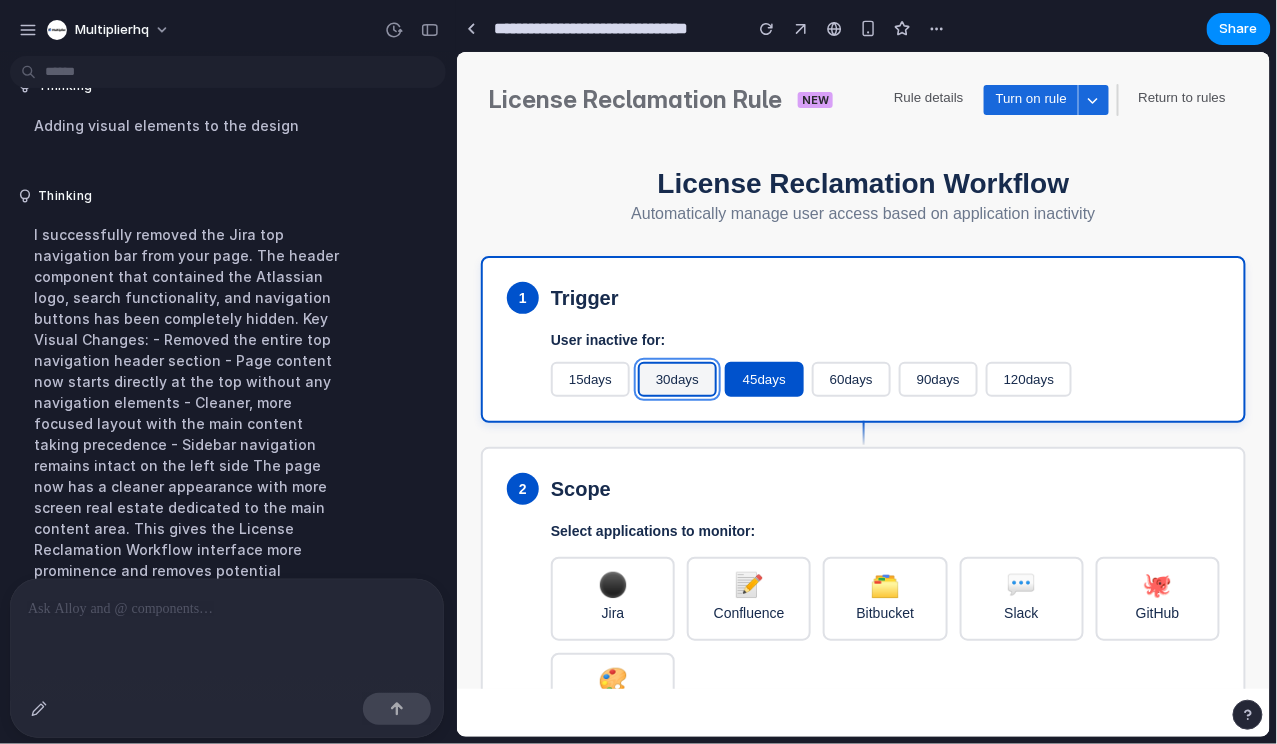click on "30  days" at bounding box center (676, 378) 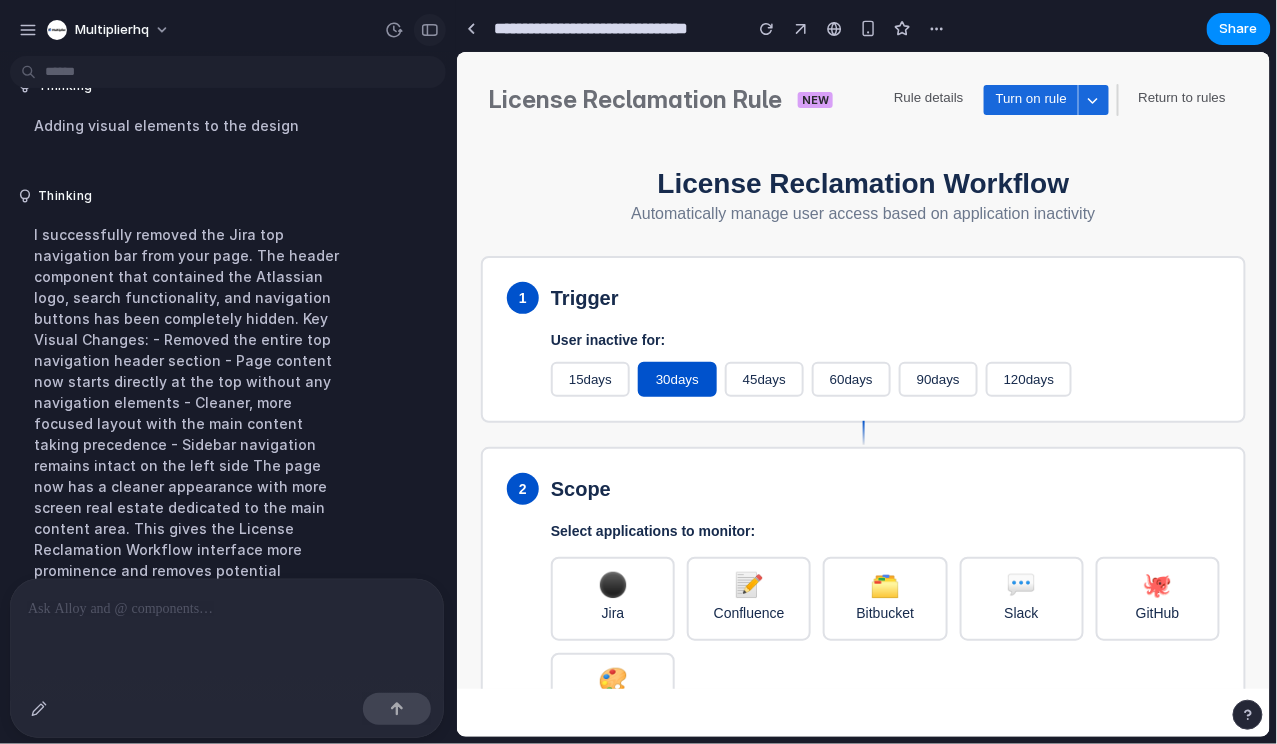 click at bounding box center [430, 30] 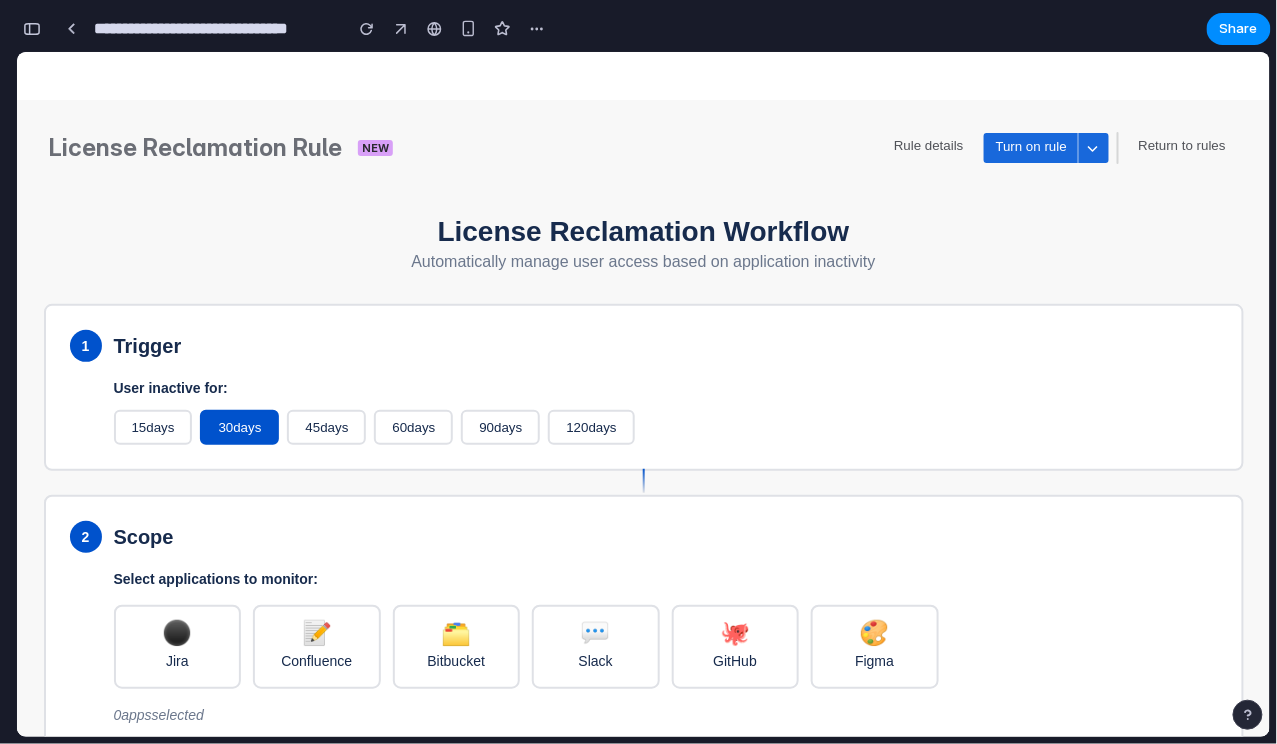 scroll, scrollTop: 5839, scrollLeft: 0, axis: vertical 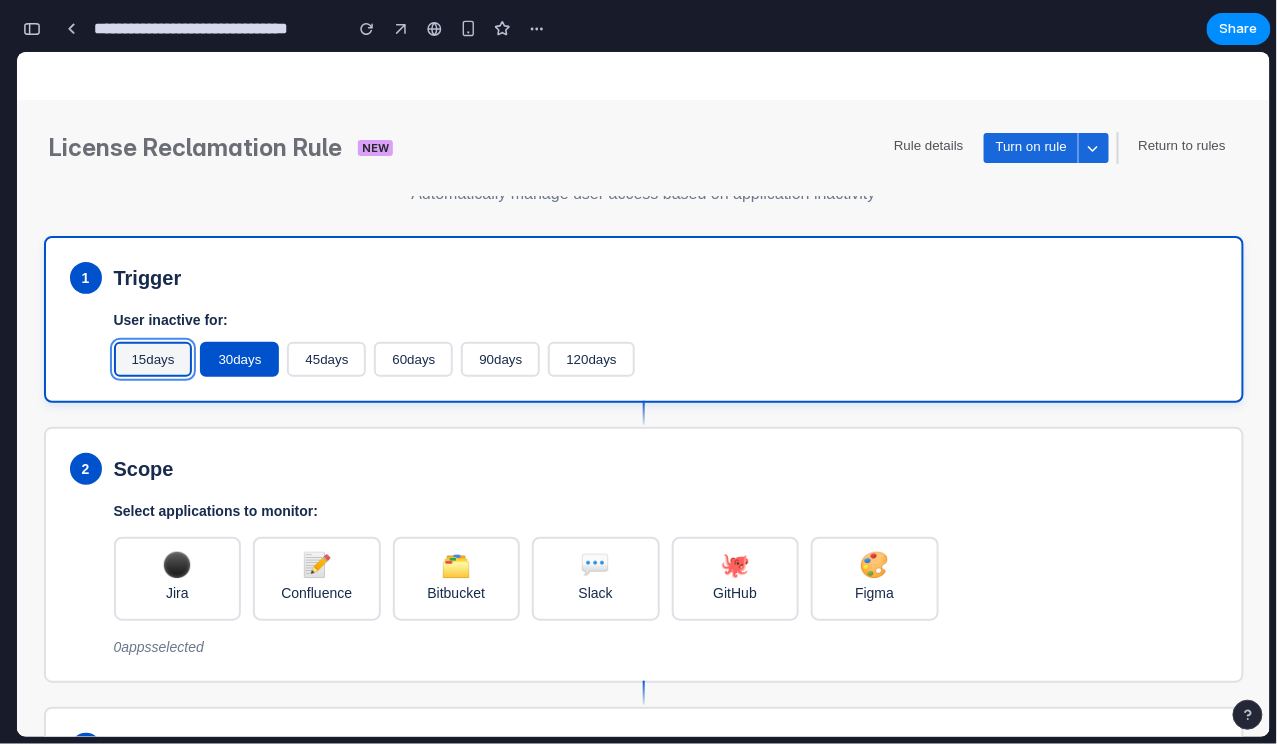 click on "15  days" at bounding box center [152, 358] 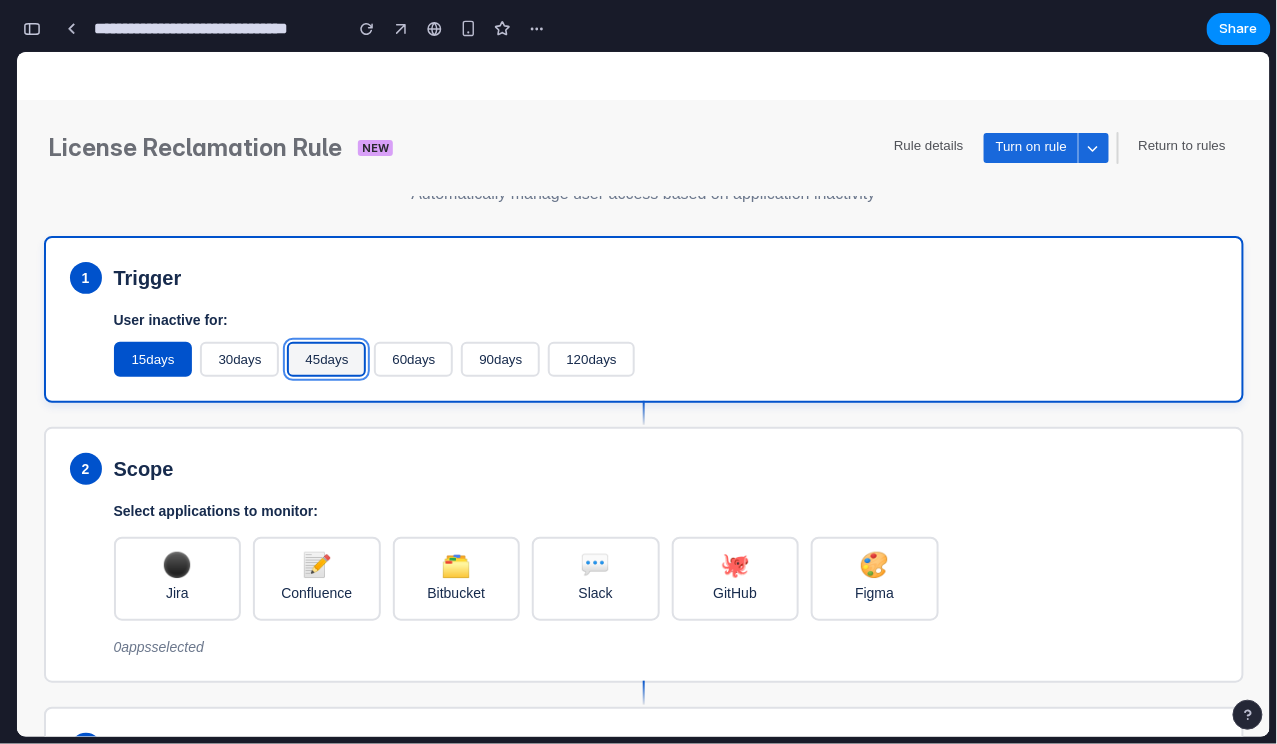 click on "45  days" at bounding box center [325, 358] 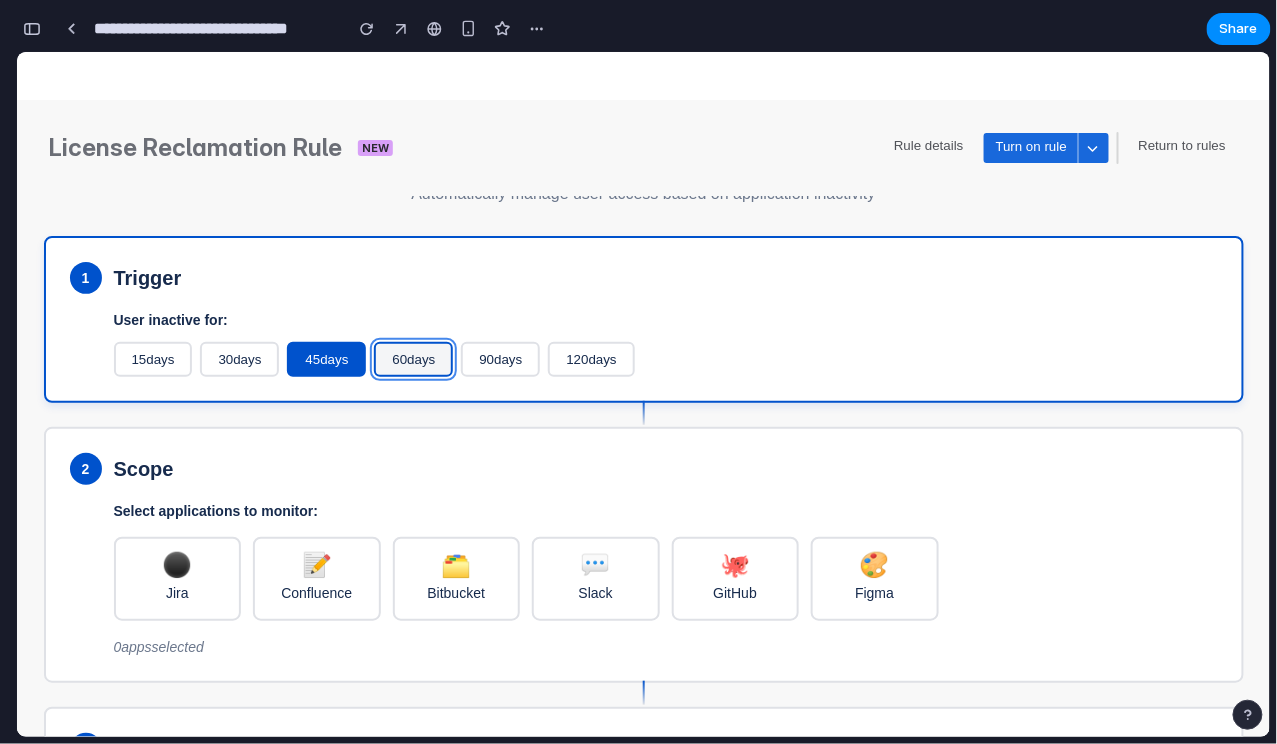 click on "60  days" at bounding box center (412, 358) 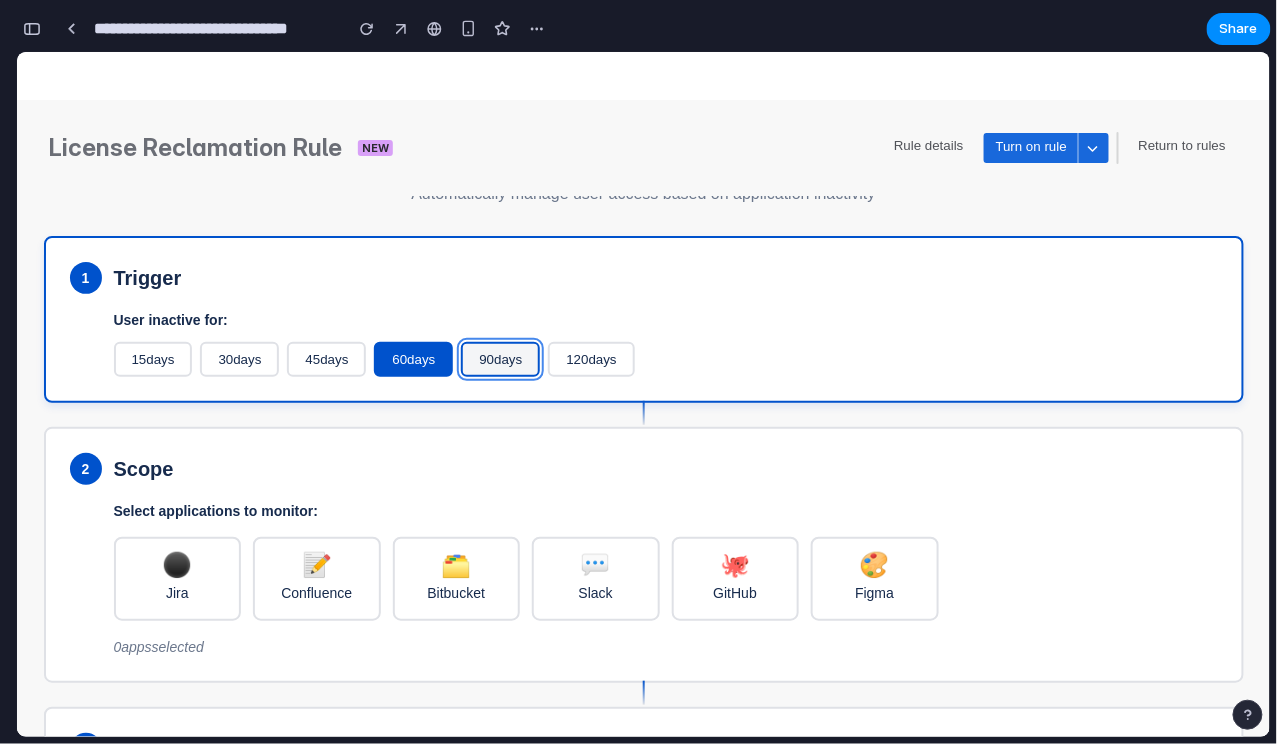 click on "90  days" at bounding box center (499, 358) 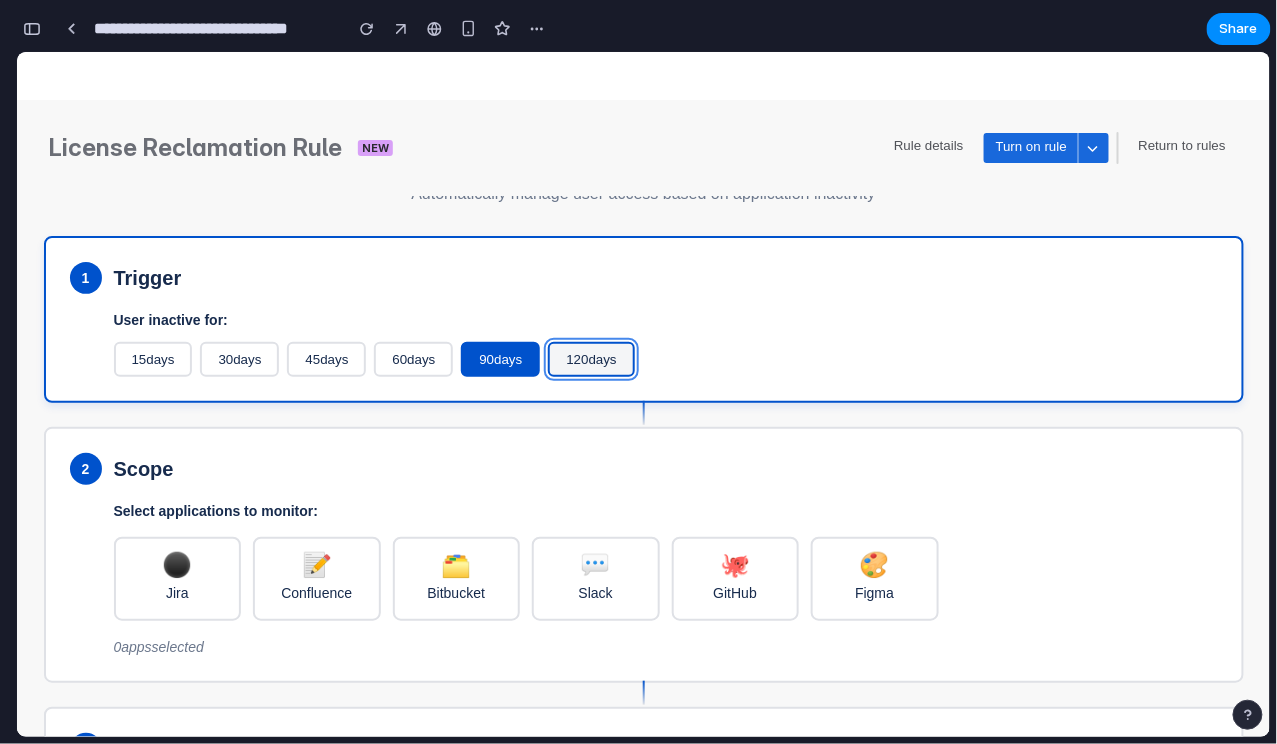click on "120  days" at bounding box center (590, 358) 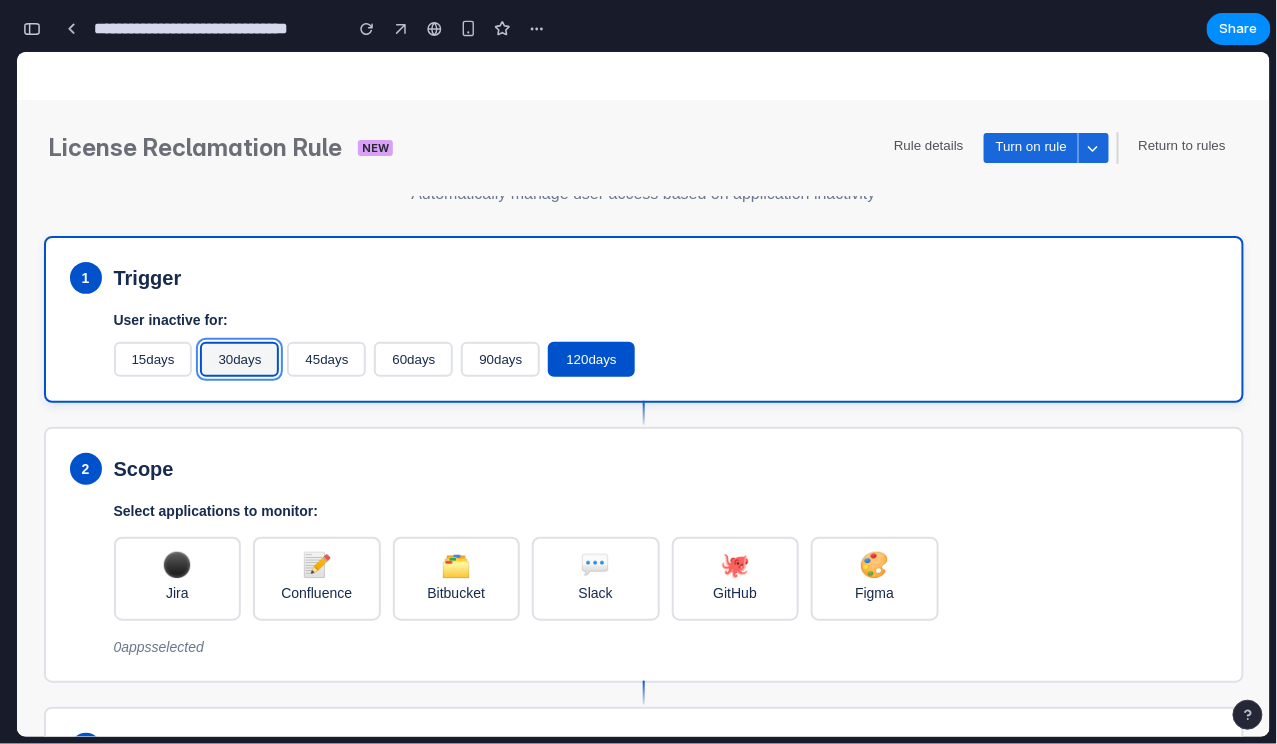 click on "30  days" at bounding box center [238, 358] 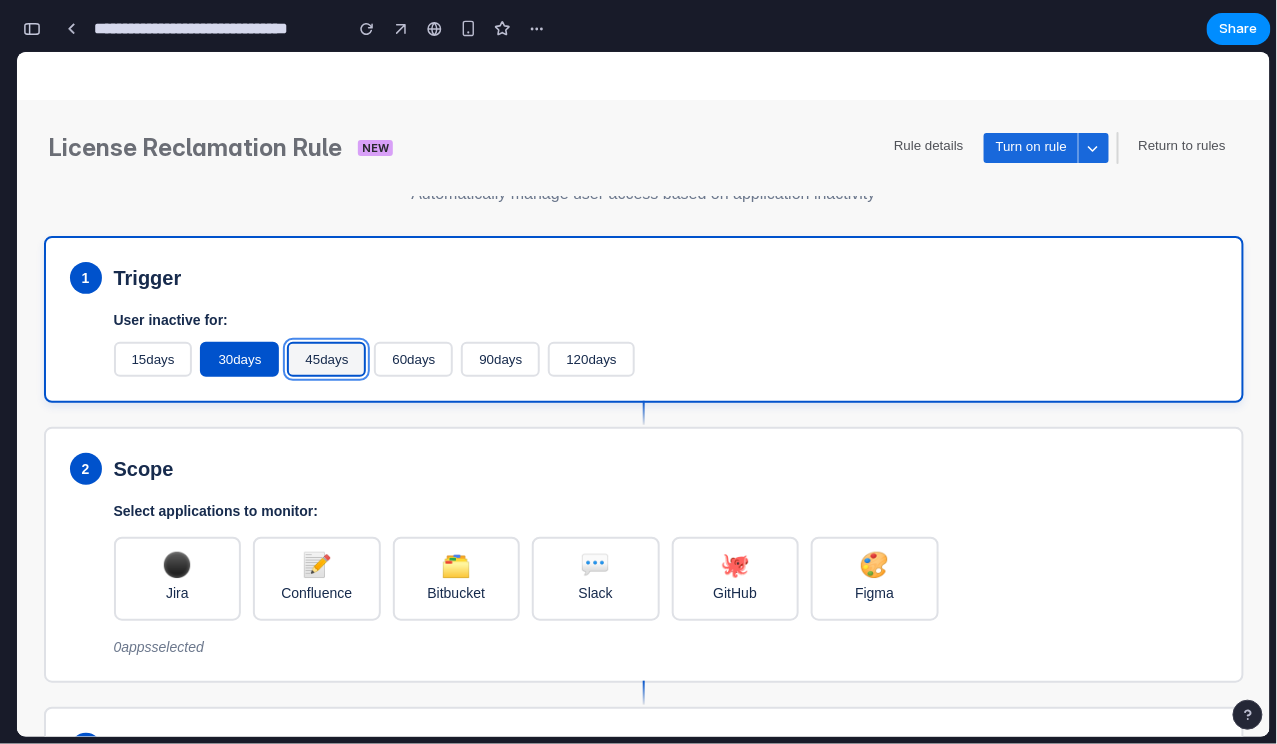 click on "45  days" at bounding box center (325, 358) 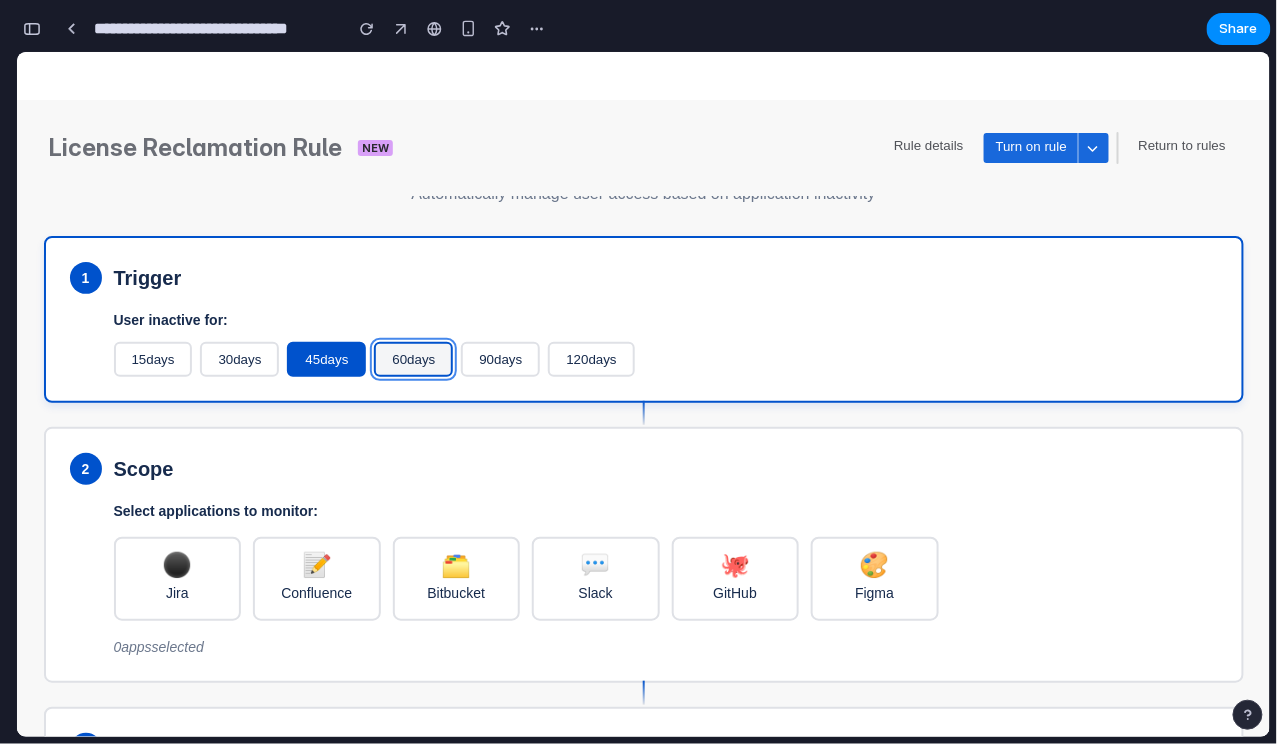 click on "60  days" at bounding box center [412, 358] 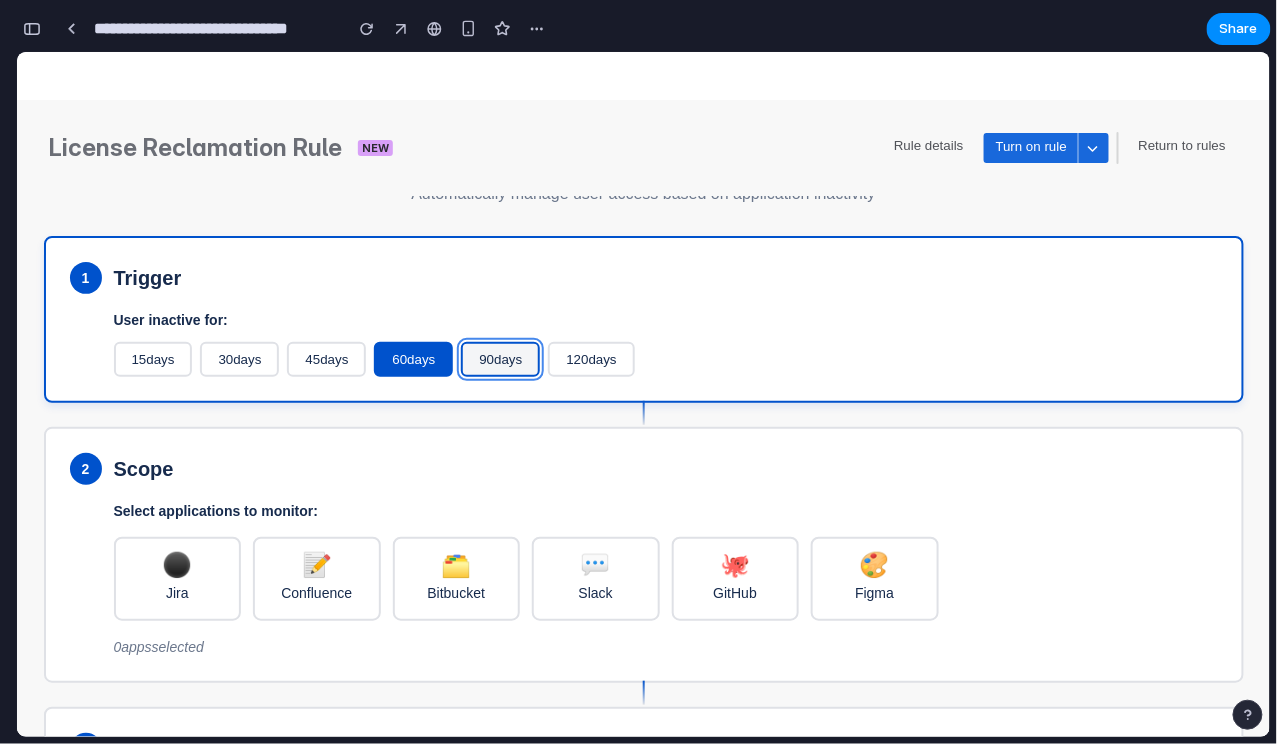 click on "90  days" at bounding box center [499, 358] 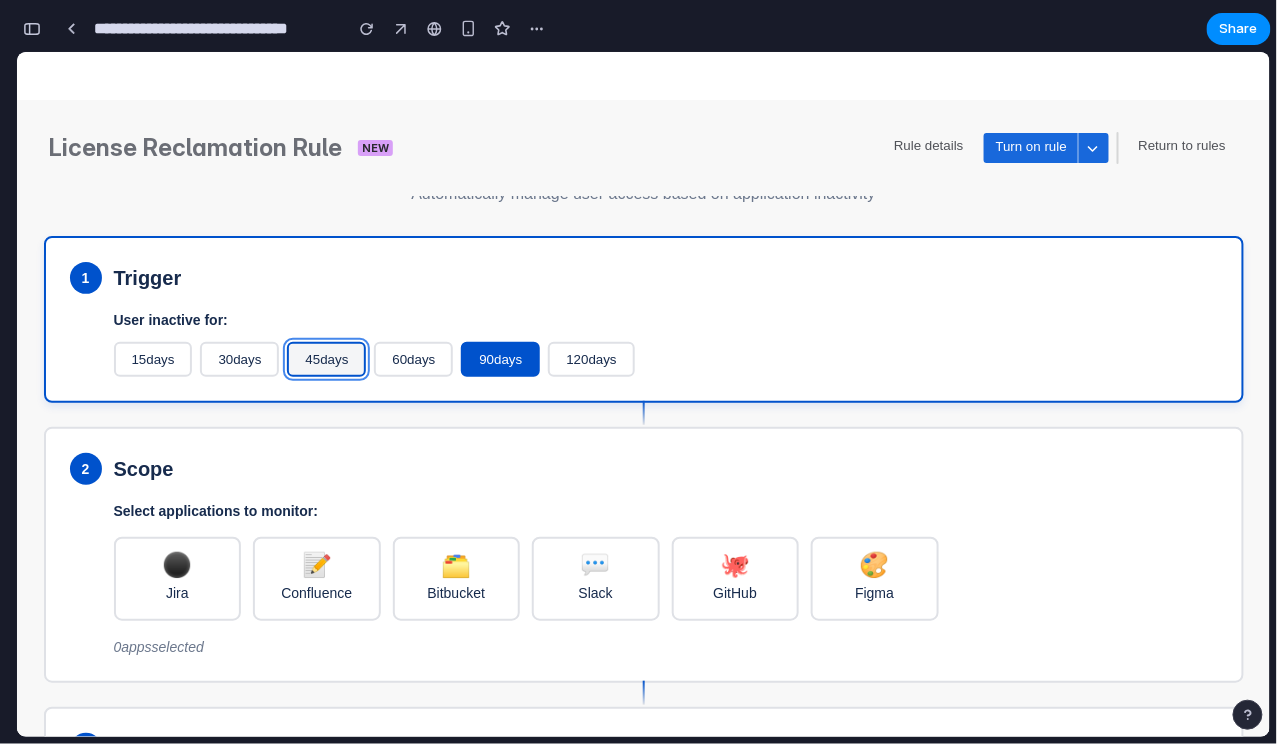 click on "45  days" at bounding box center [325, 358] 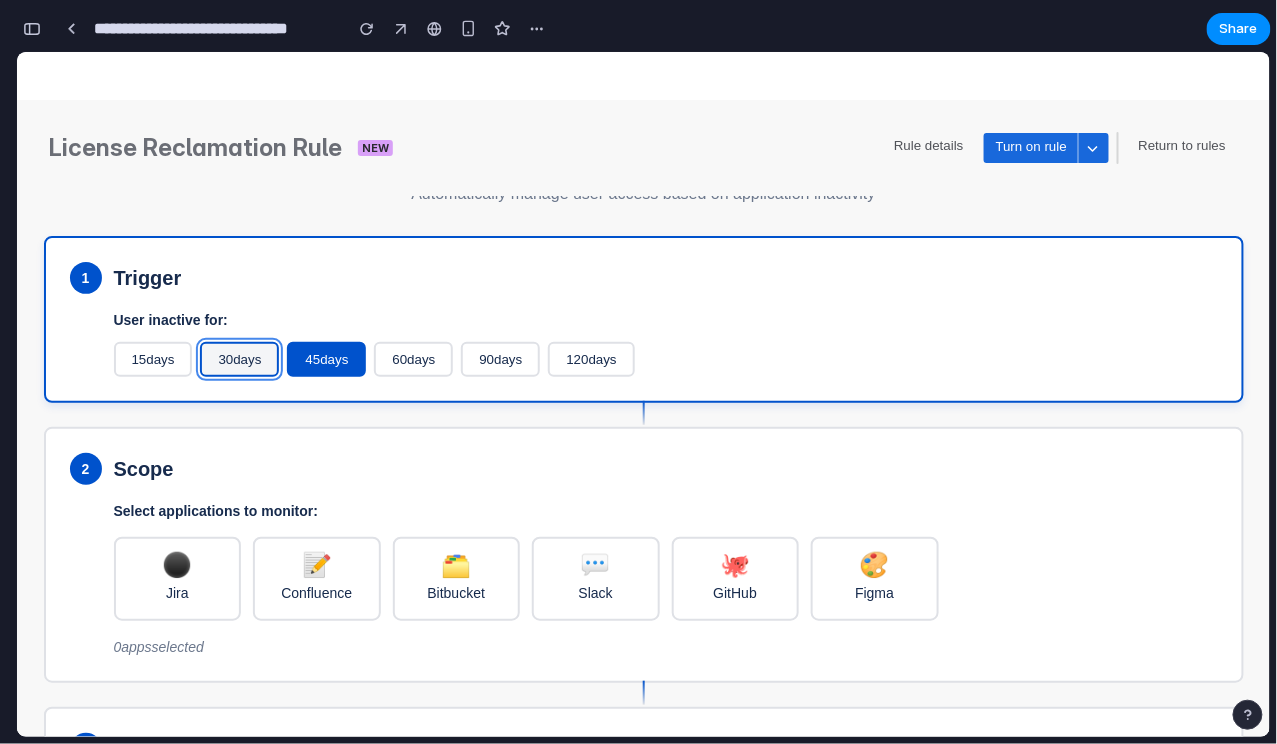 click on "30  days" at bounding box center [238, 358] 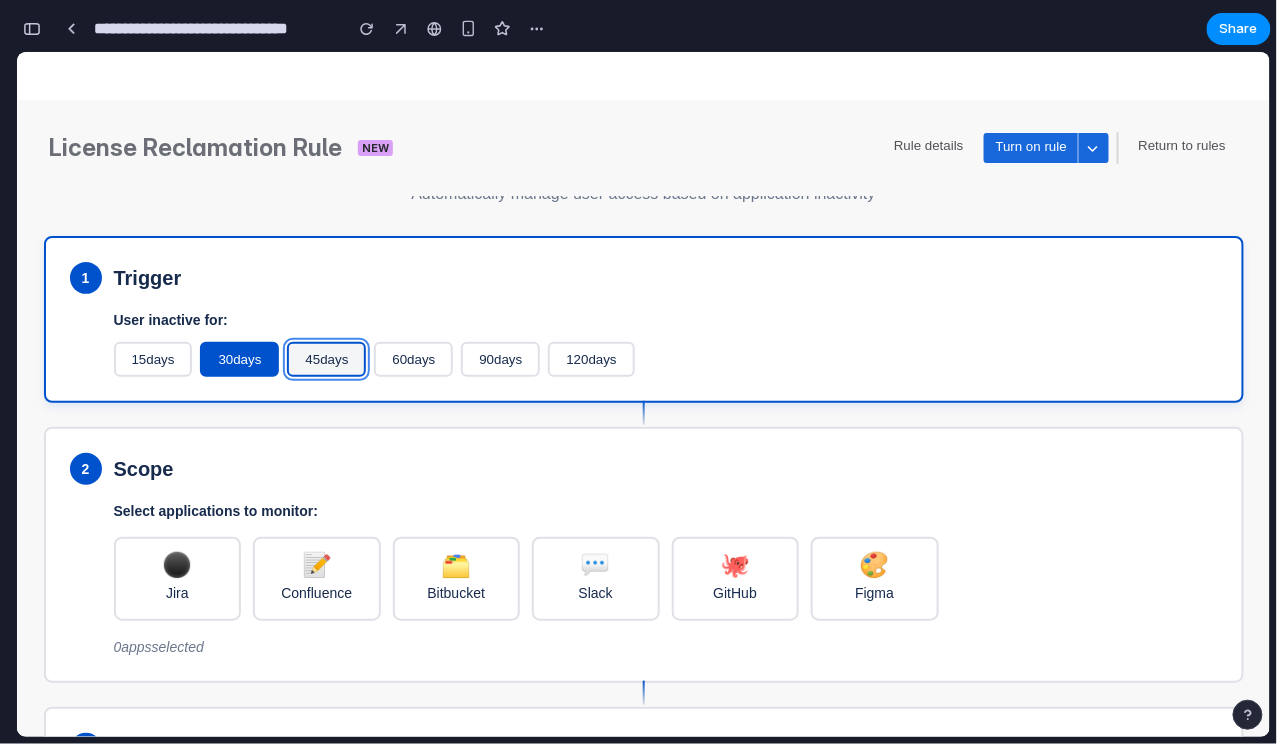 click on "45  days" at bounding box center [325, 358] 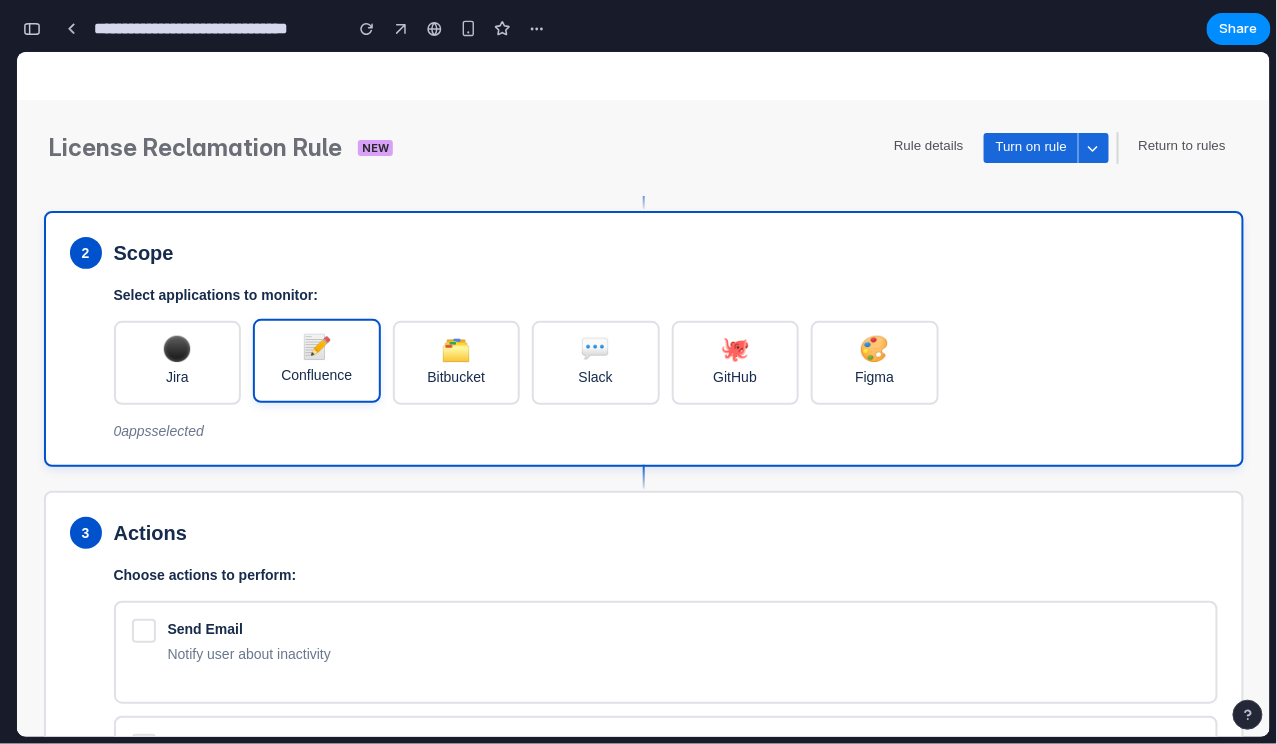 scroll, scrollTop: 285, scrollLeft: 0, axis: vertical 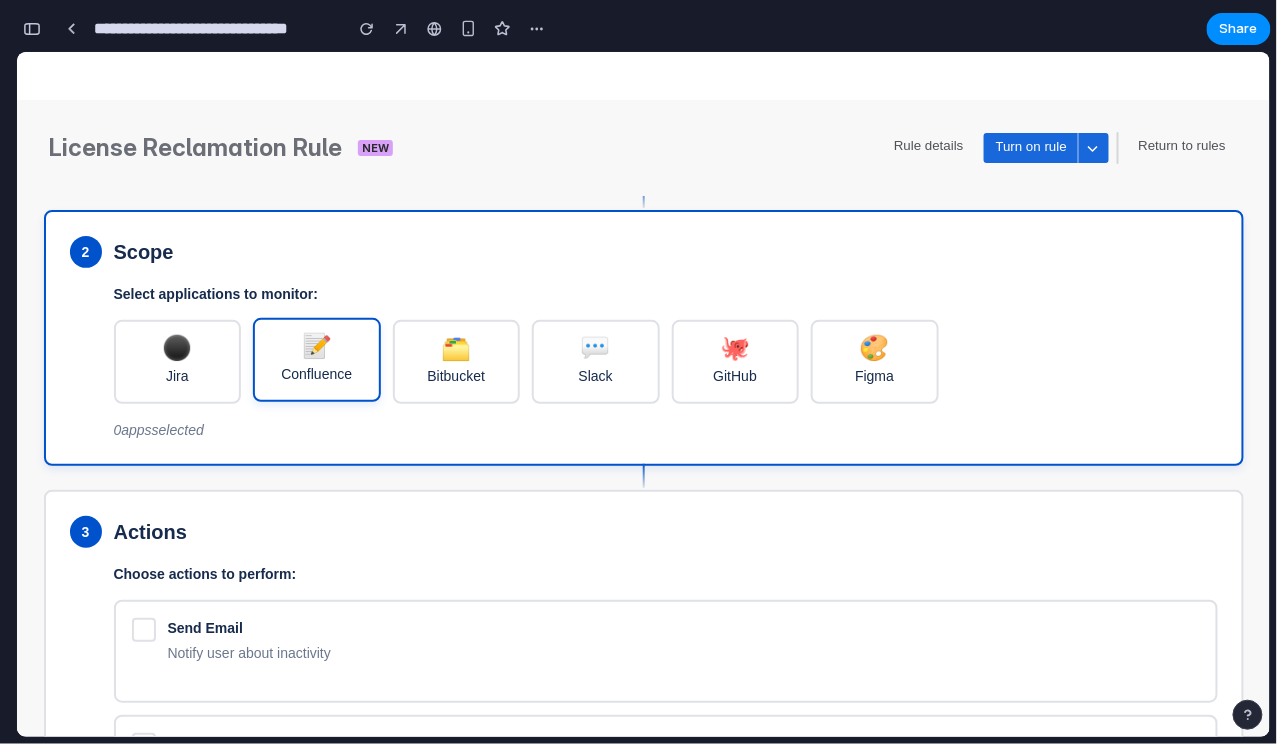 click on "Confluence" at bounding box center [316, 373] 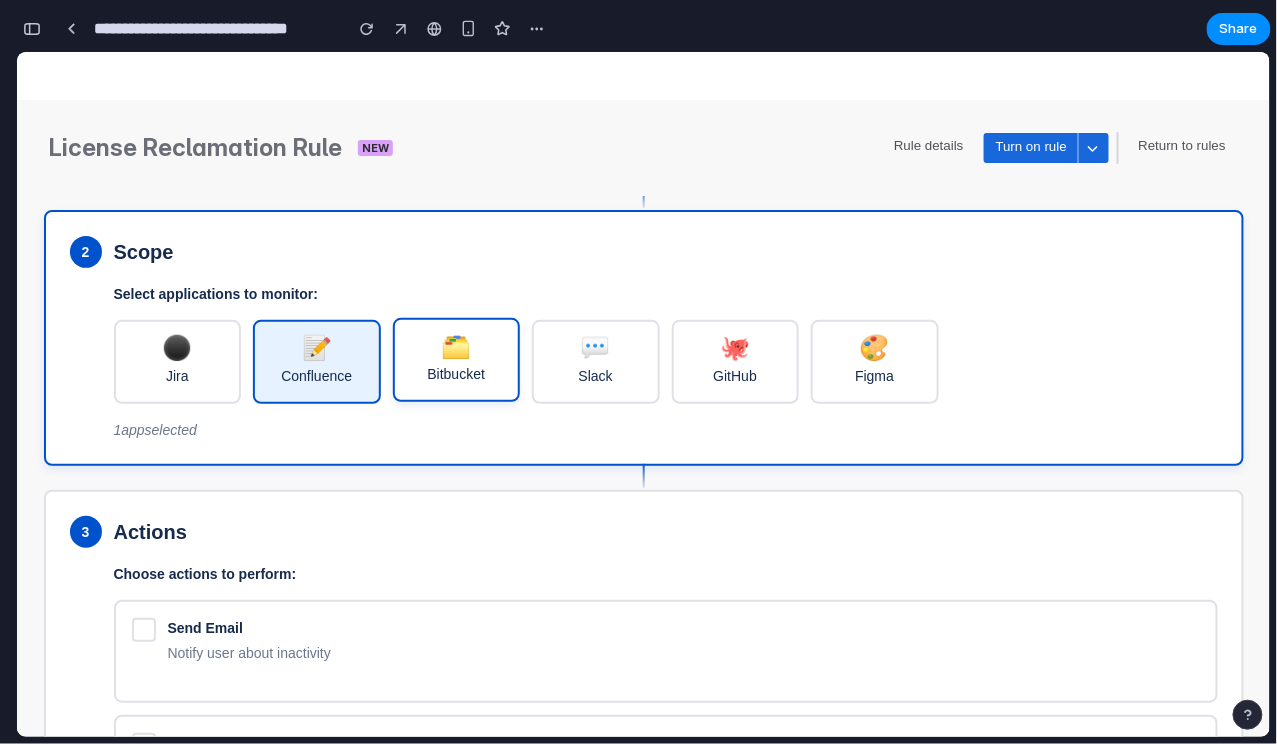 click on "🗂️ Bitbucket" at bounding box center [456, 359] 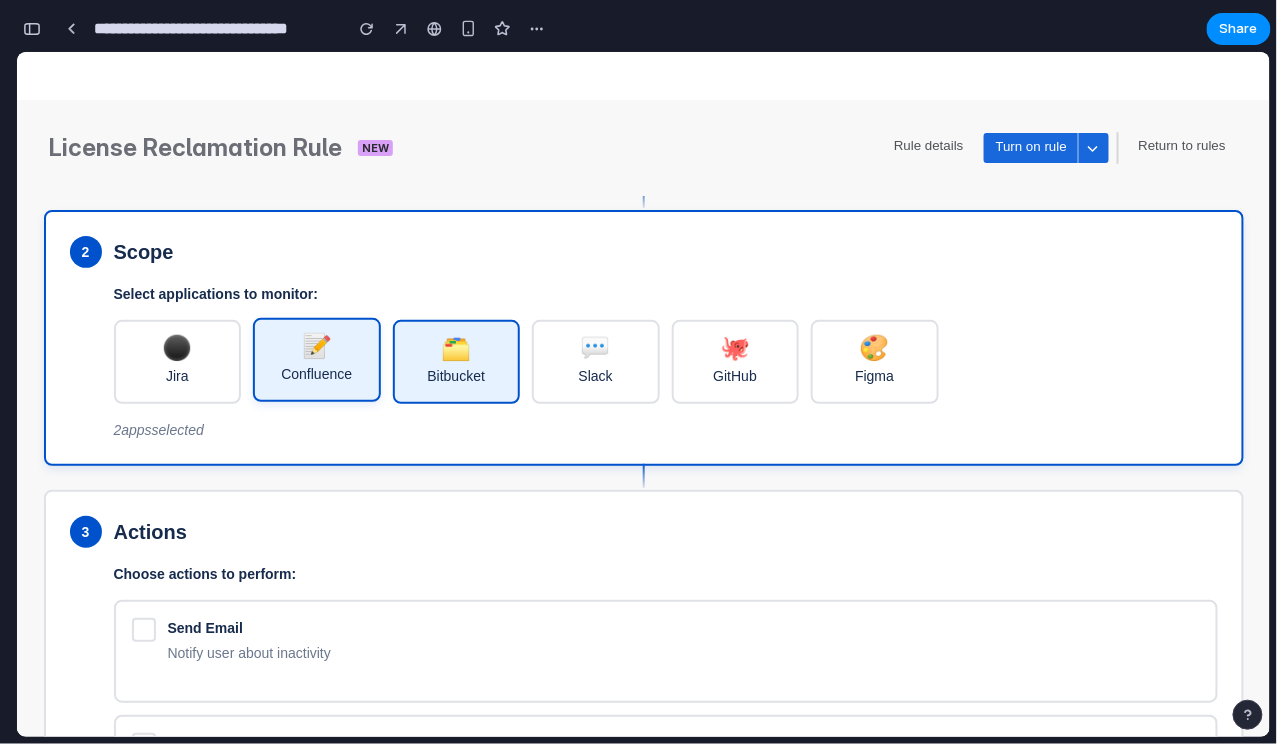 click on "Confluence" at bounding box center [316, 373] 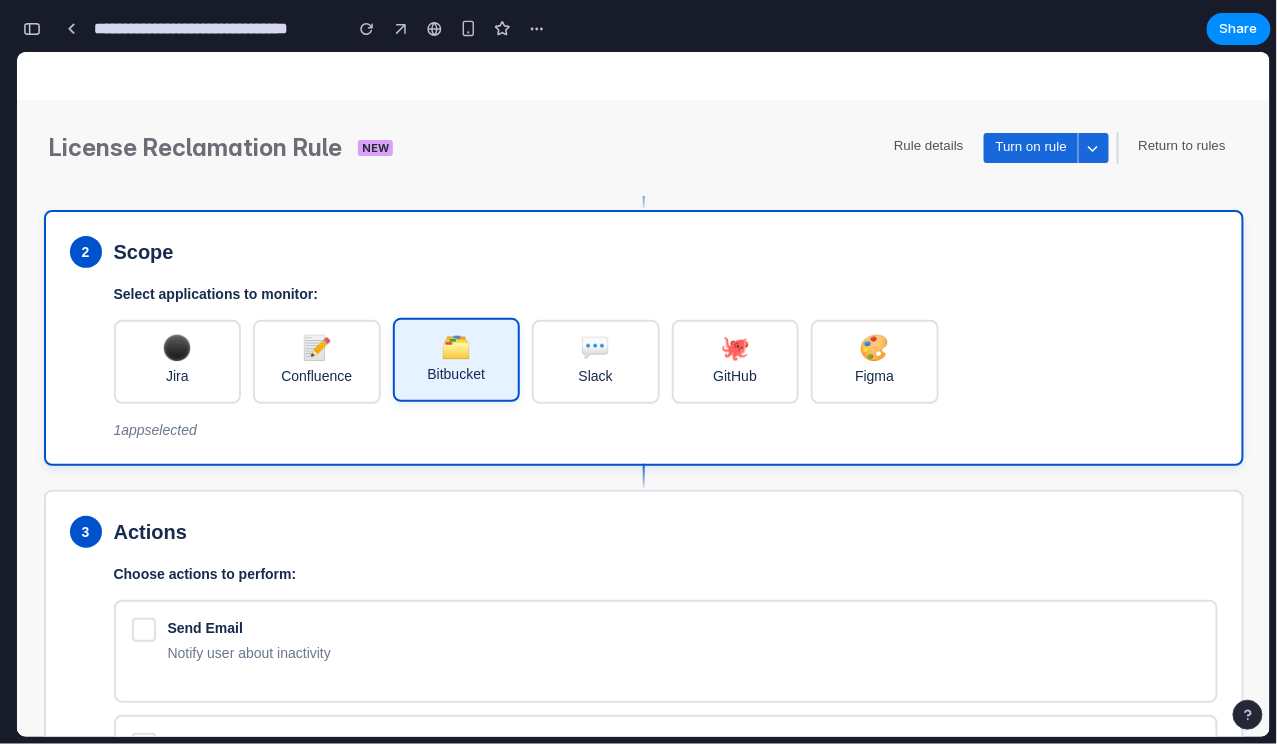 click on "Bitbucket" at bounding box center (456, 373) 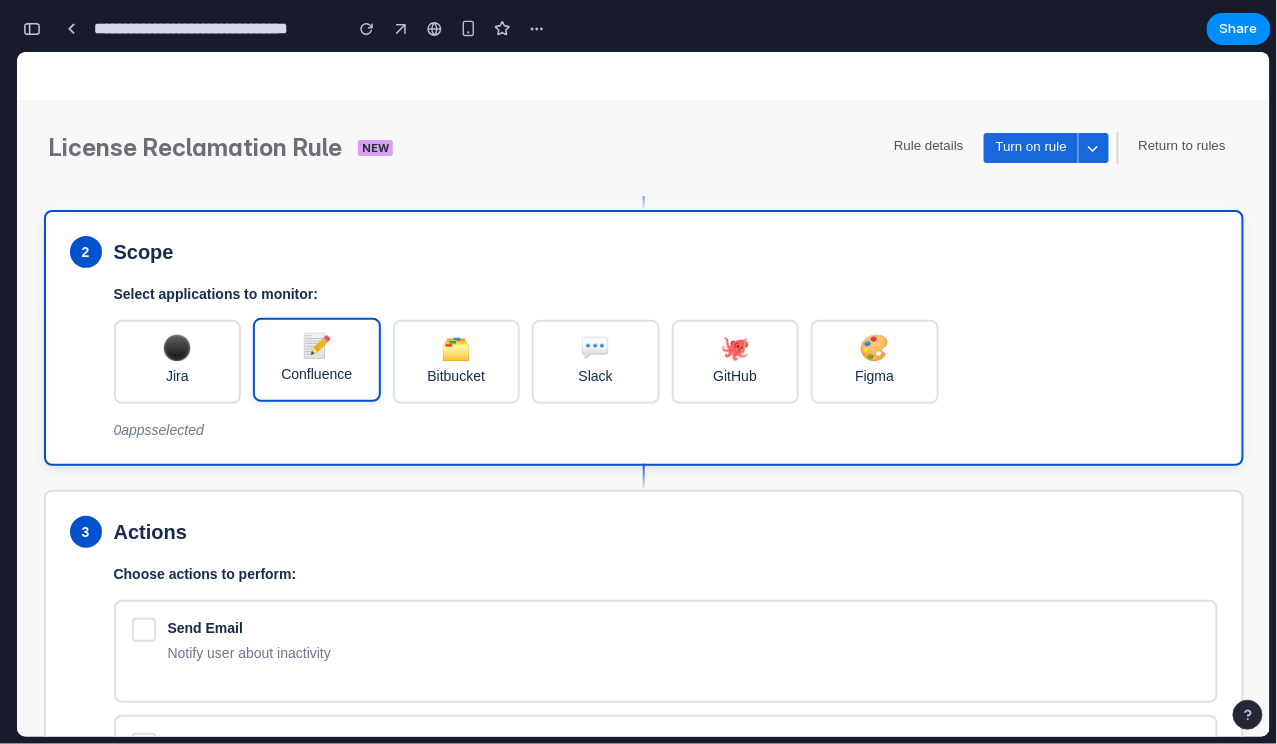 click on "Confluence" at bounding box center [316, 373] 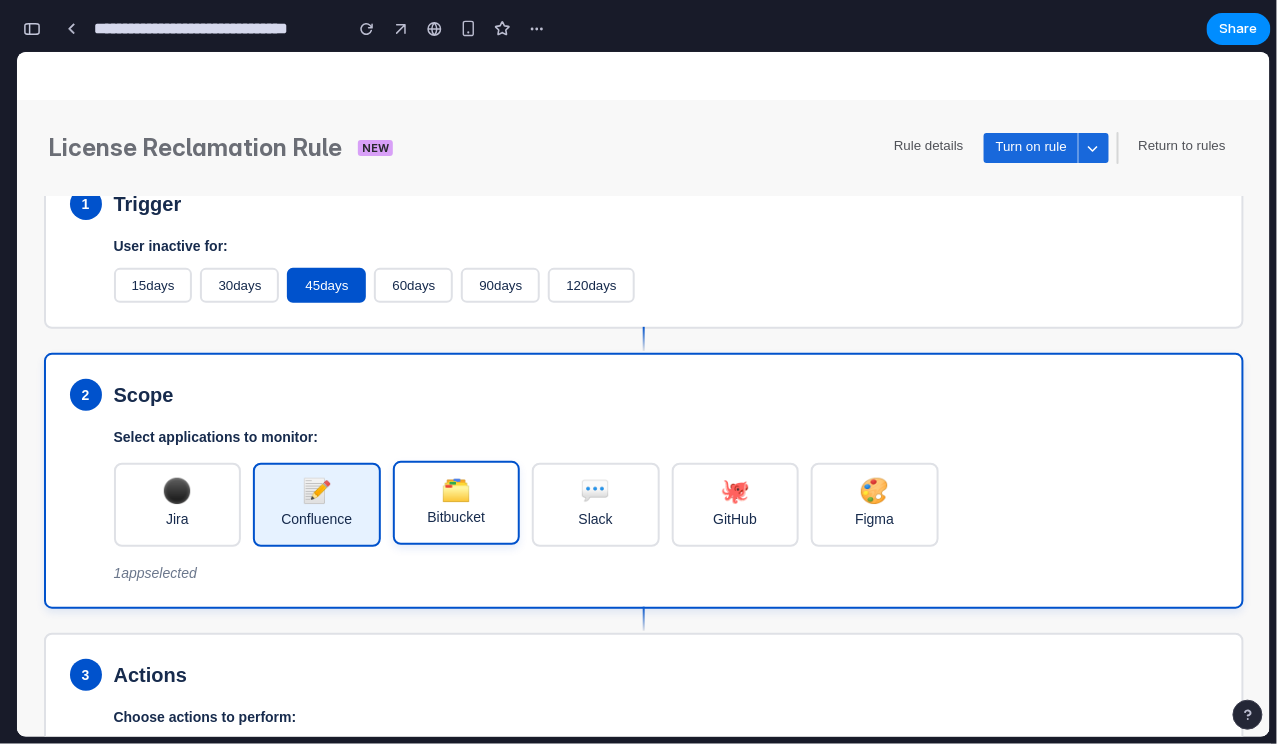 scroll, scrollTop: 71, scrollLeft: 0, axis: vertical 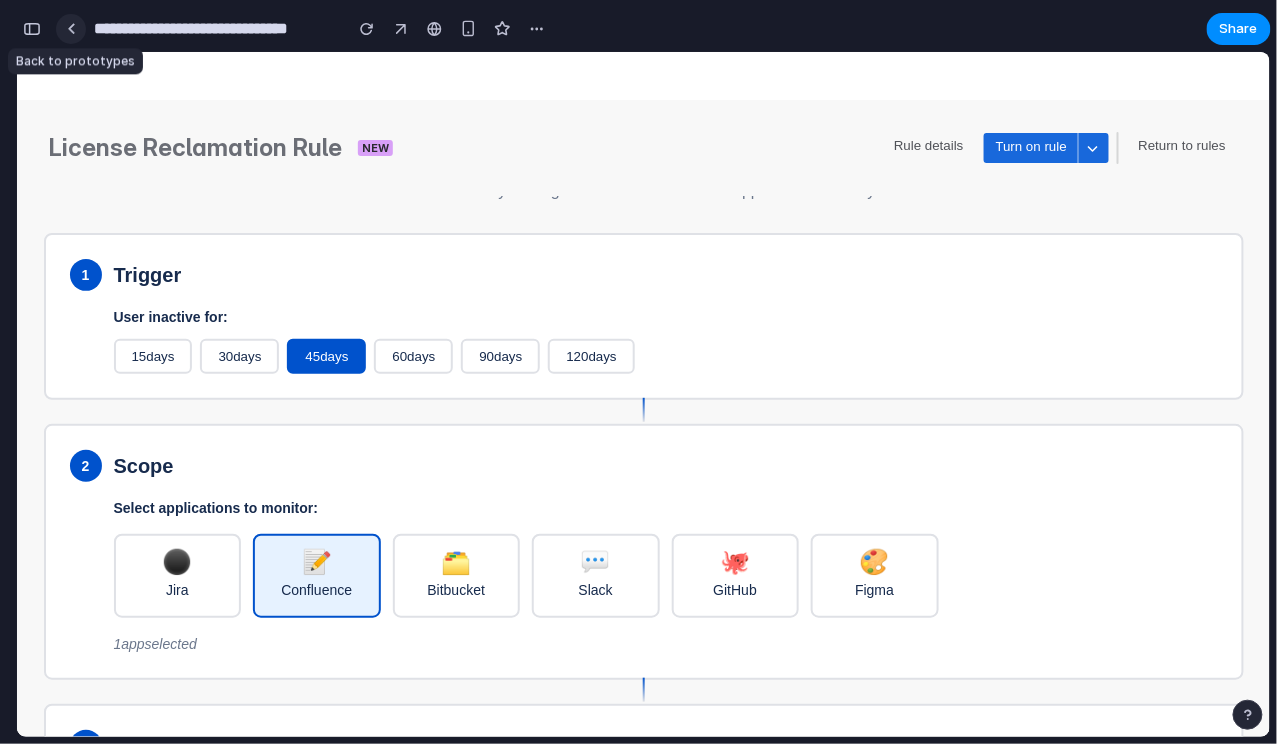click at bounding box center (71, 28) 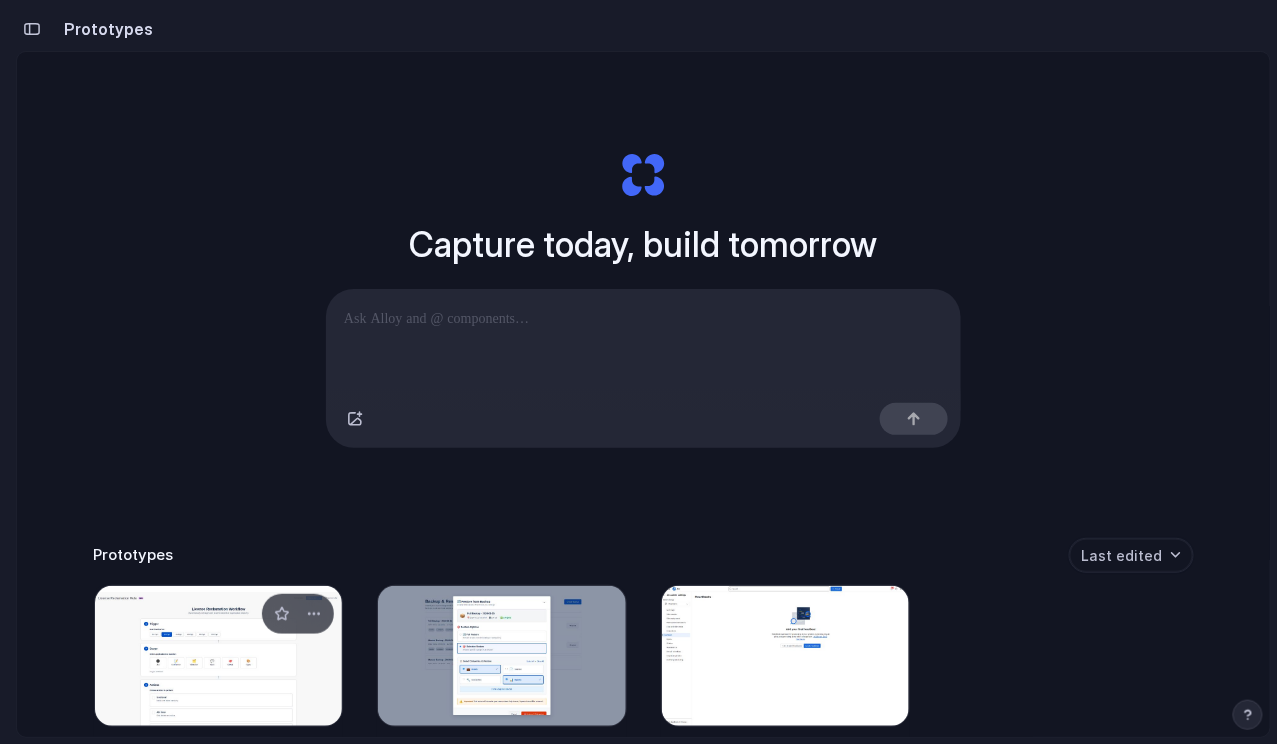 click at bounding box center [219, 656] 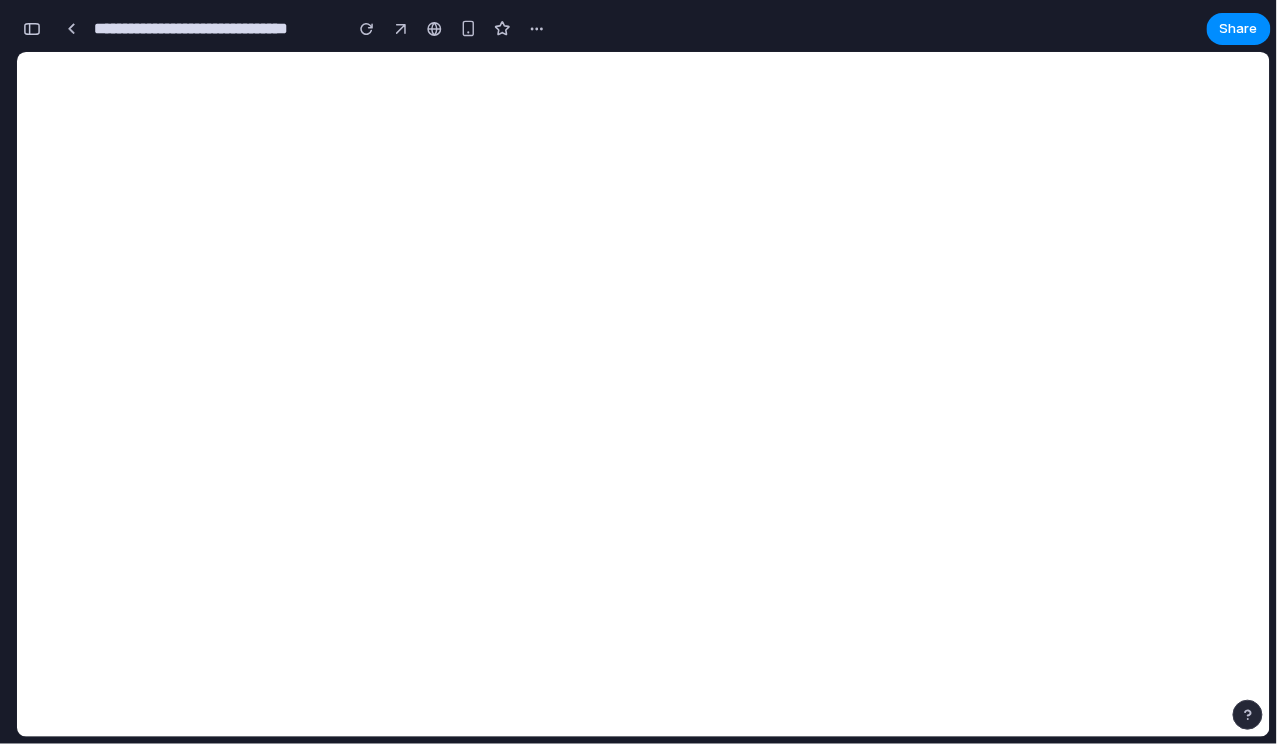 scroll, scrollTop: 0, scrollLeft: 17, axis: horizontal 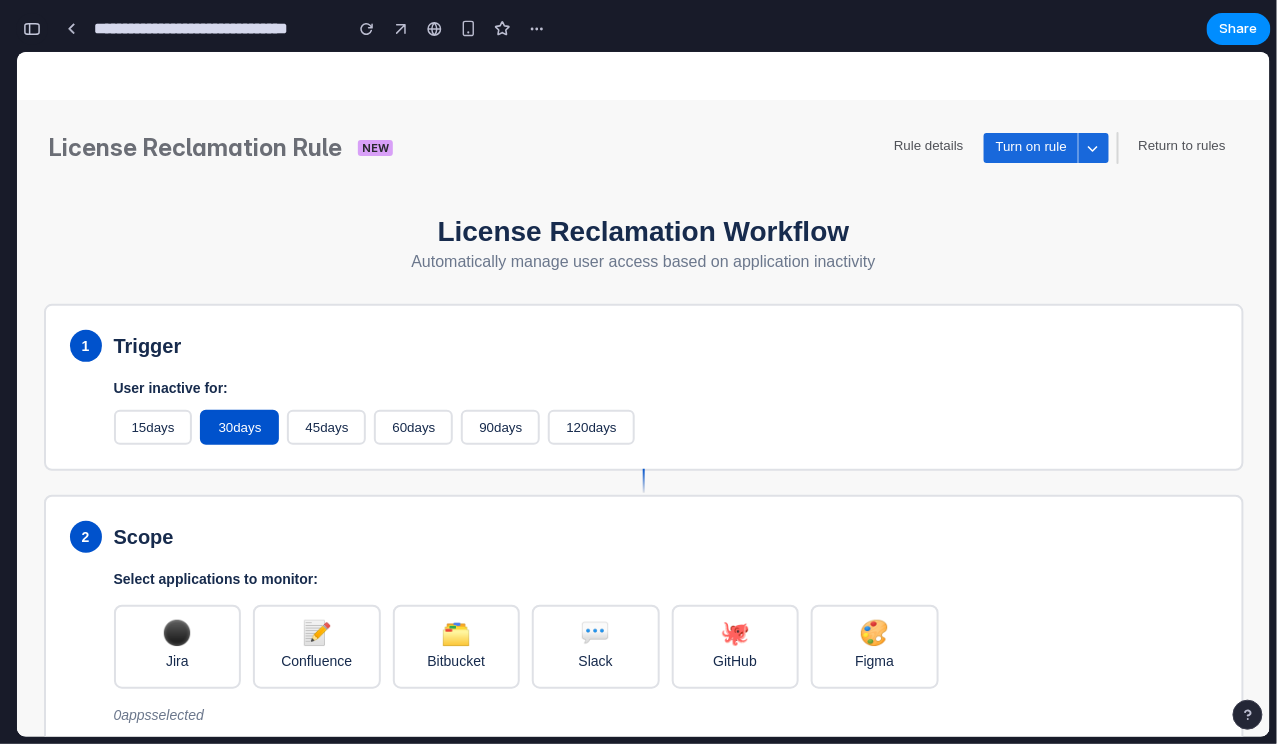 click at bounding box center [32, 29] 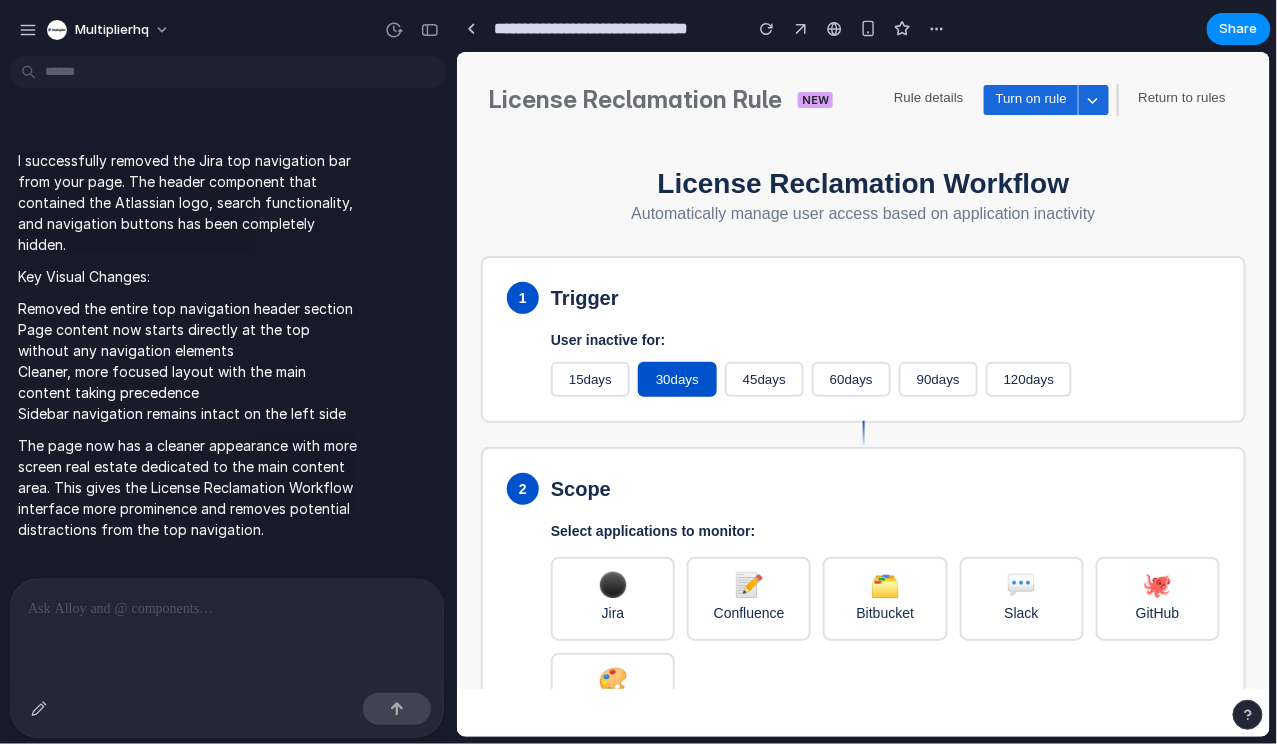 scroll, scrollTop: 3662, scrollLeft: 0, axis: vertical 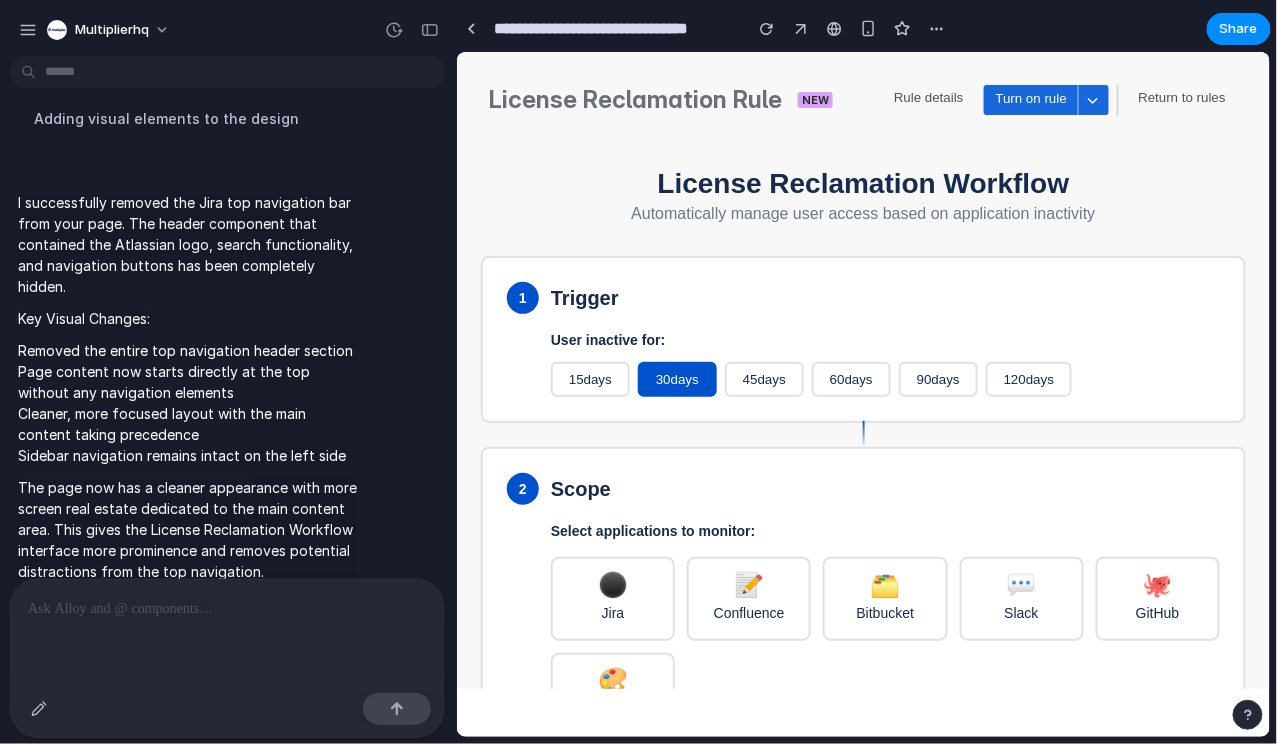click at bounding box center (227, 607) 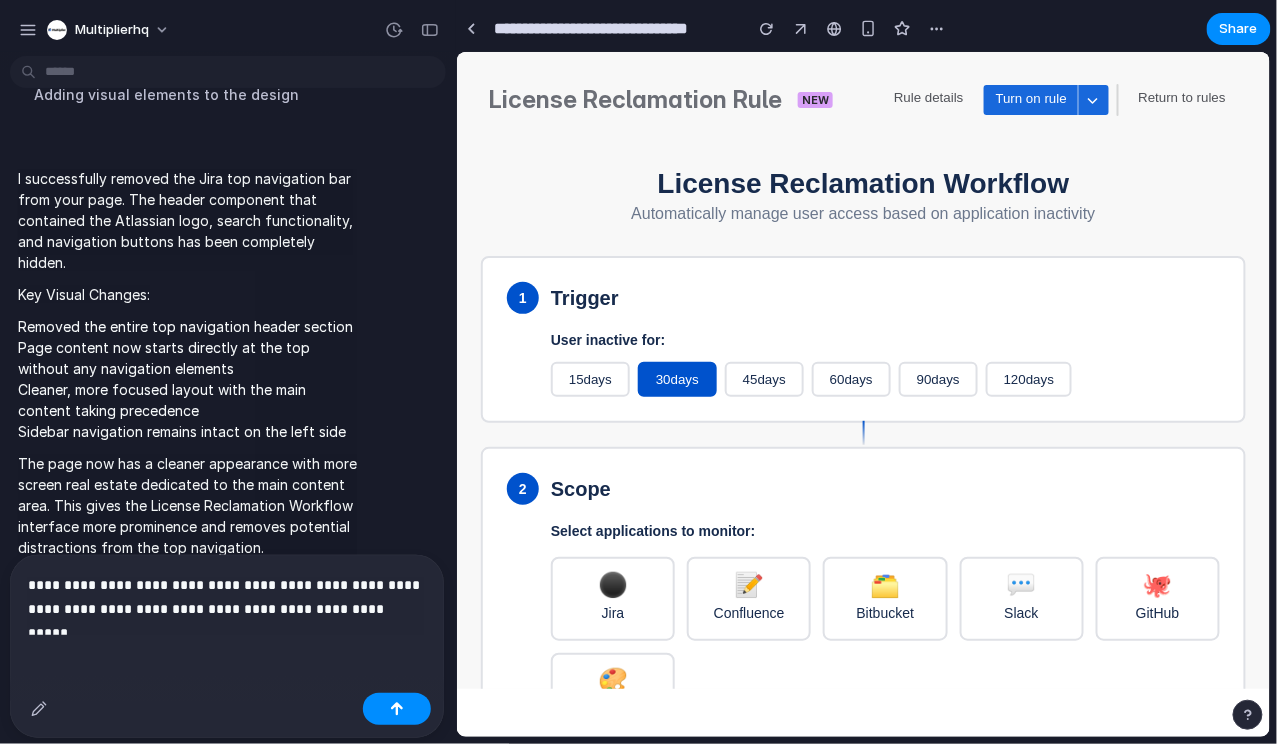scroll, scrollTop: 3710, scrollLeft: 0, axis: vertical 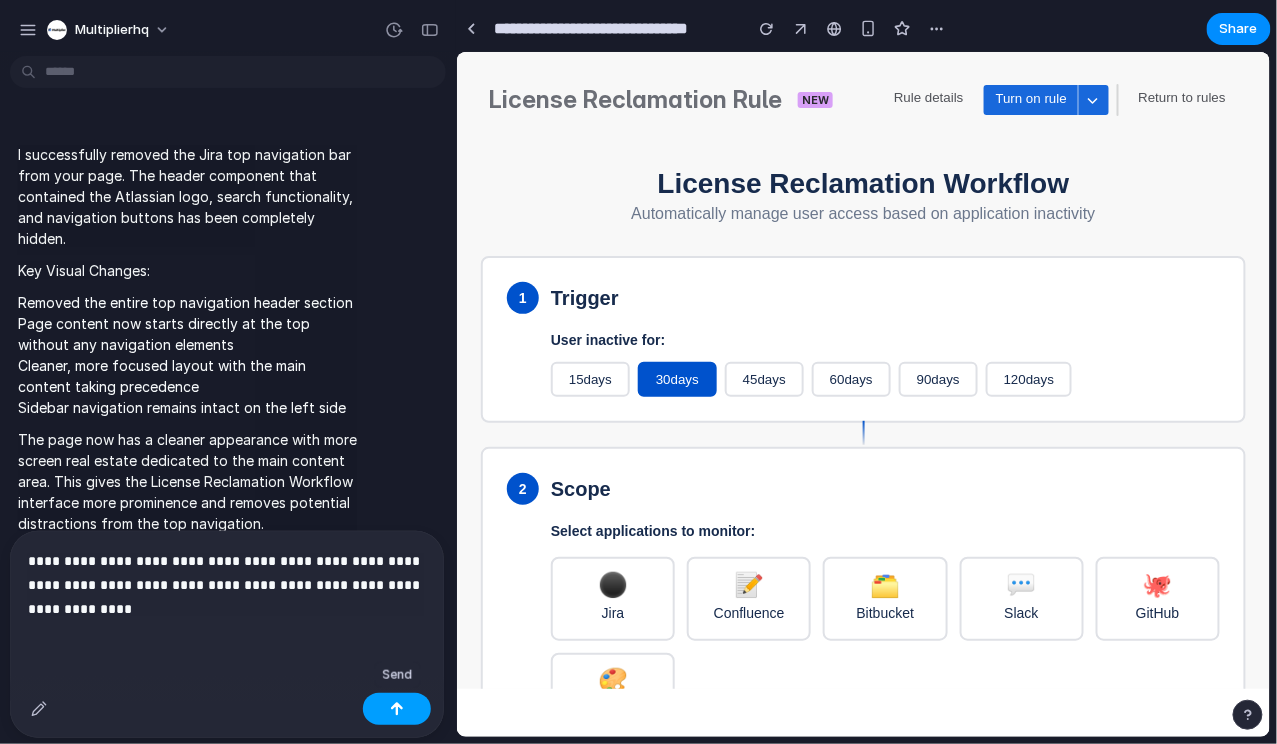 click at bounding box center (397, 709) 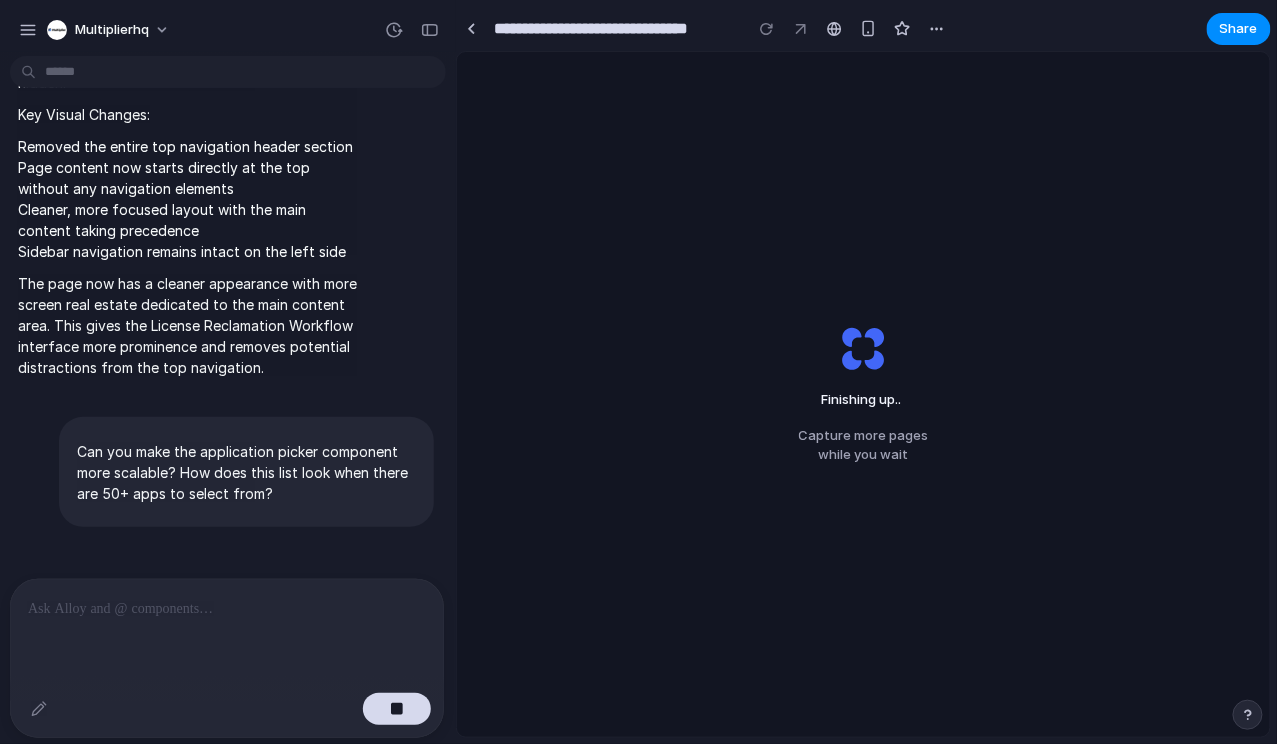 scroll, scrollTop: 3824, scrollLeft: 0, axis: vertical 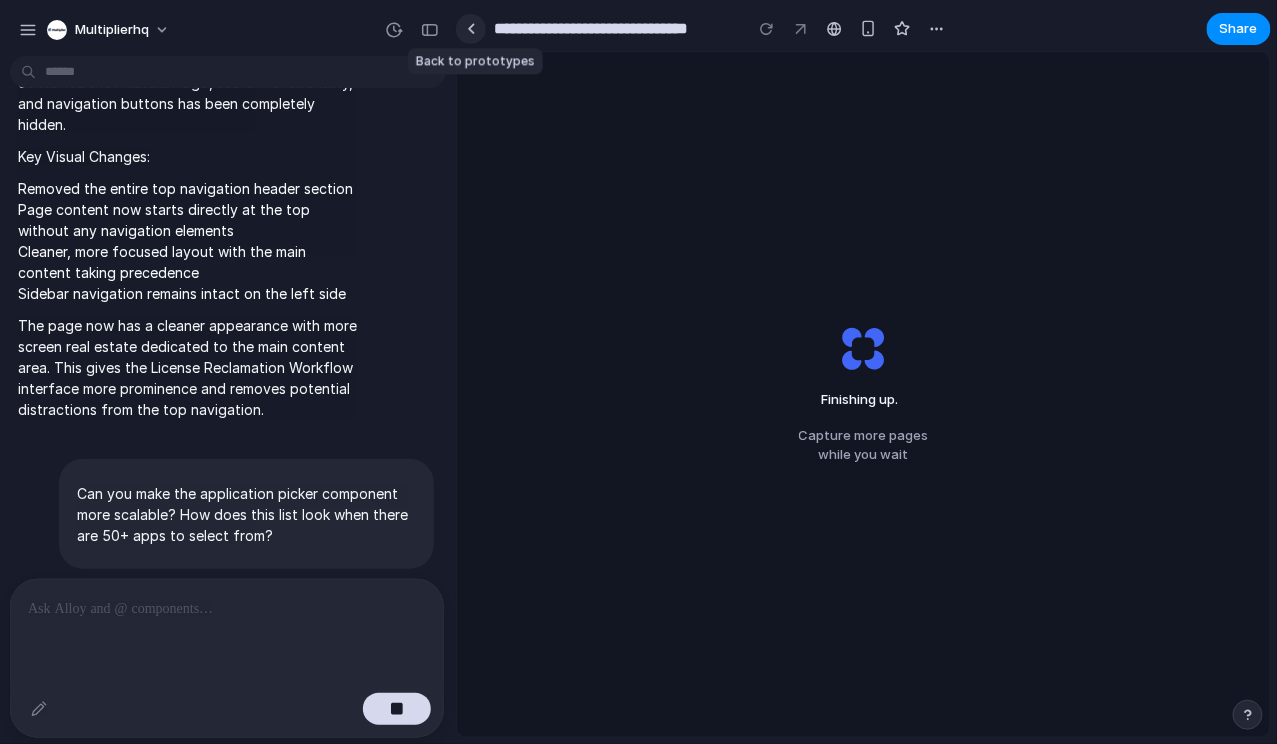 click at bounding box center [471, 29] 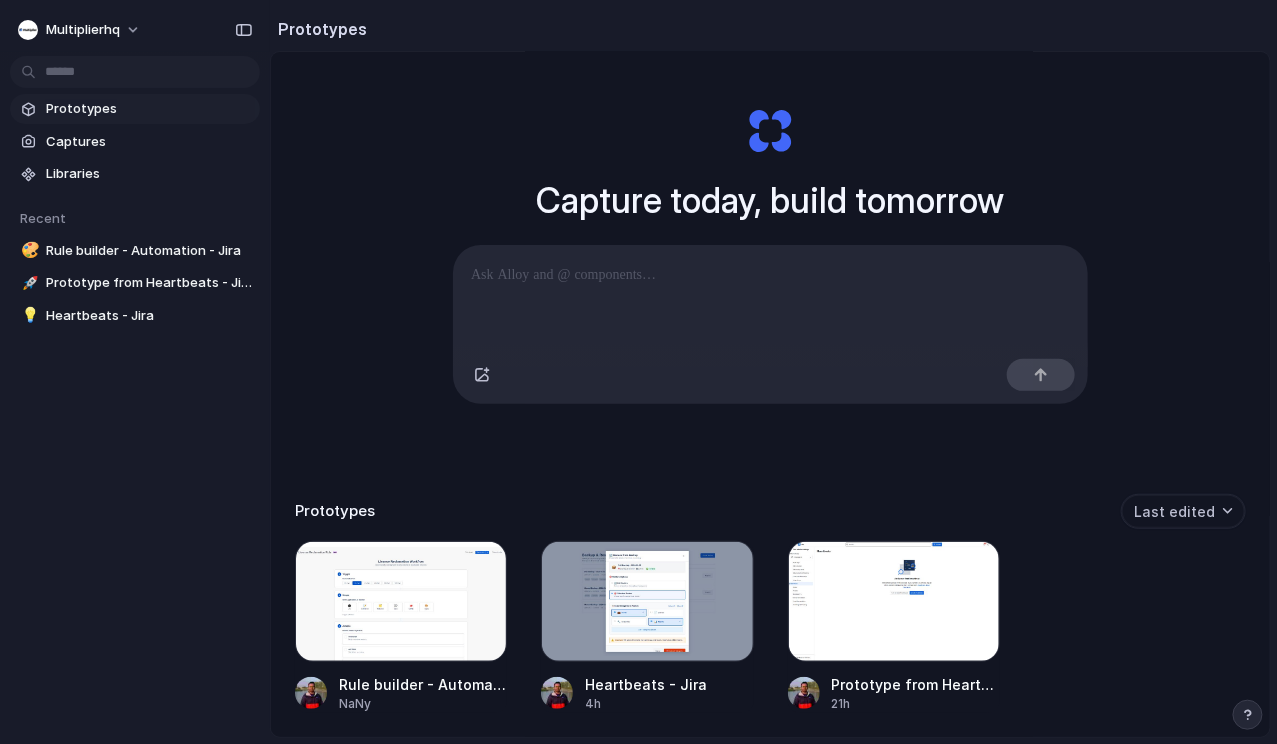 scroll, scrollTop: 64, scrollLeft: 0, axis: vertical 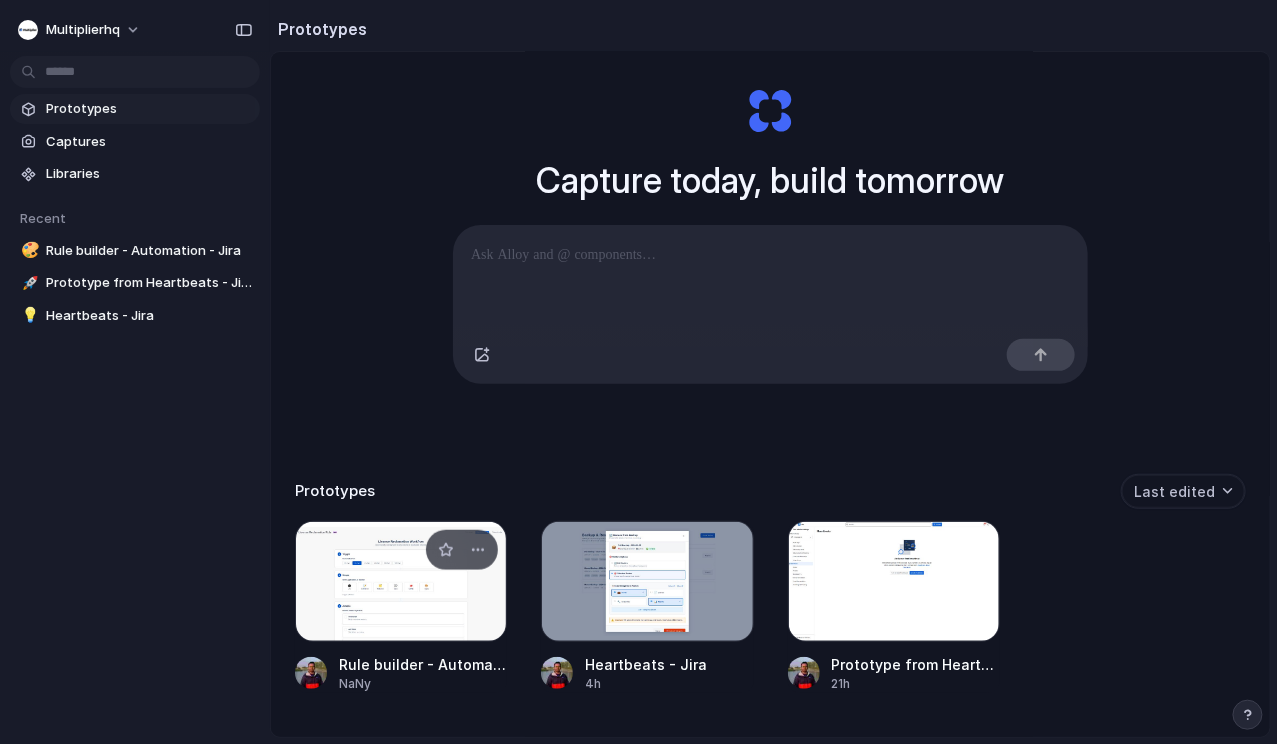 click at bounding box center [401, 581] 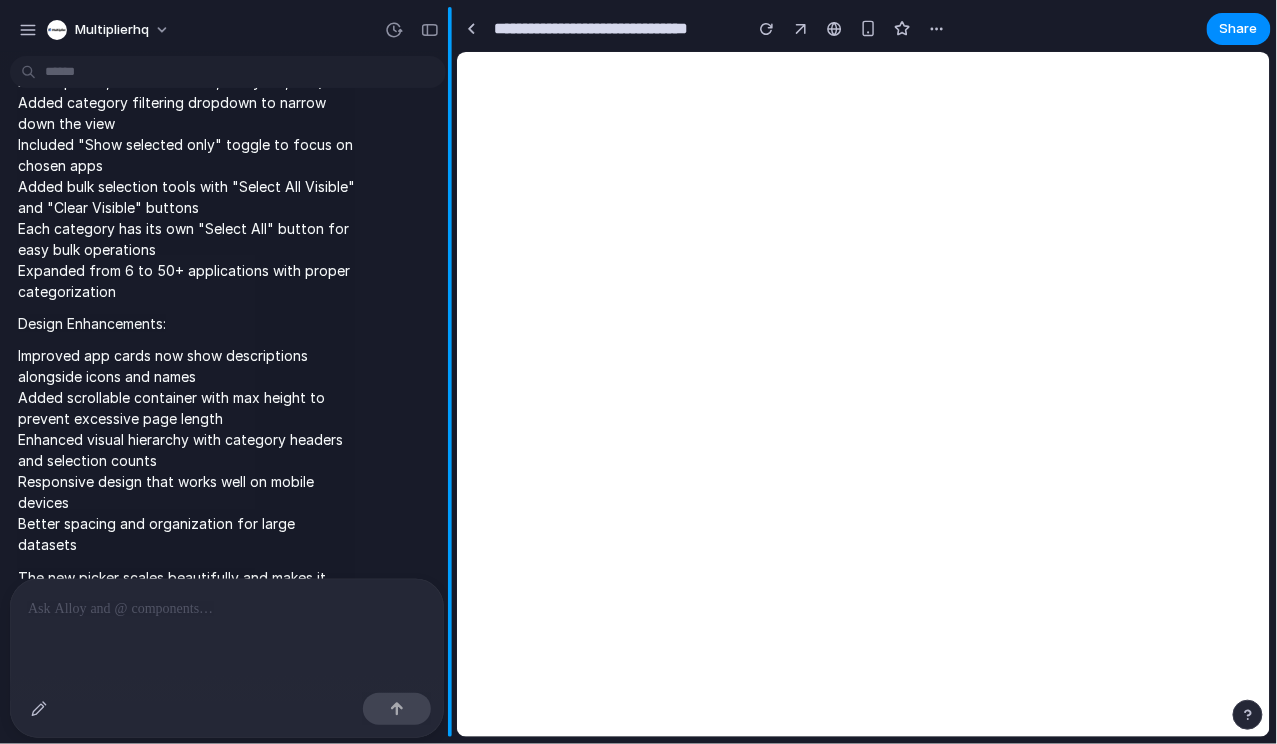 scroll, scrollTop: 5974, scrollLeft: 0, axis: vertical 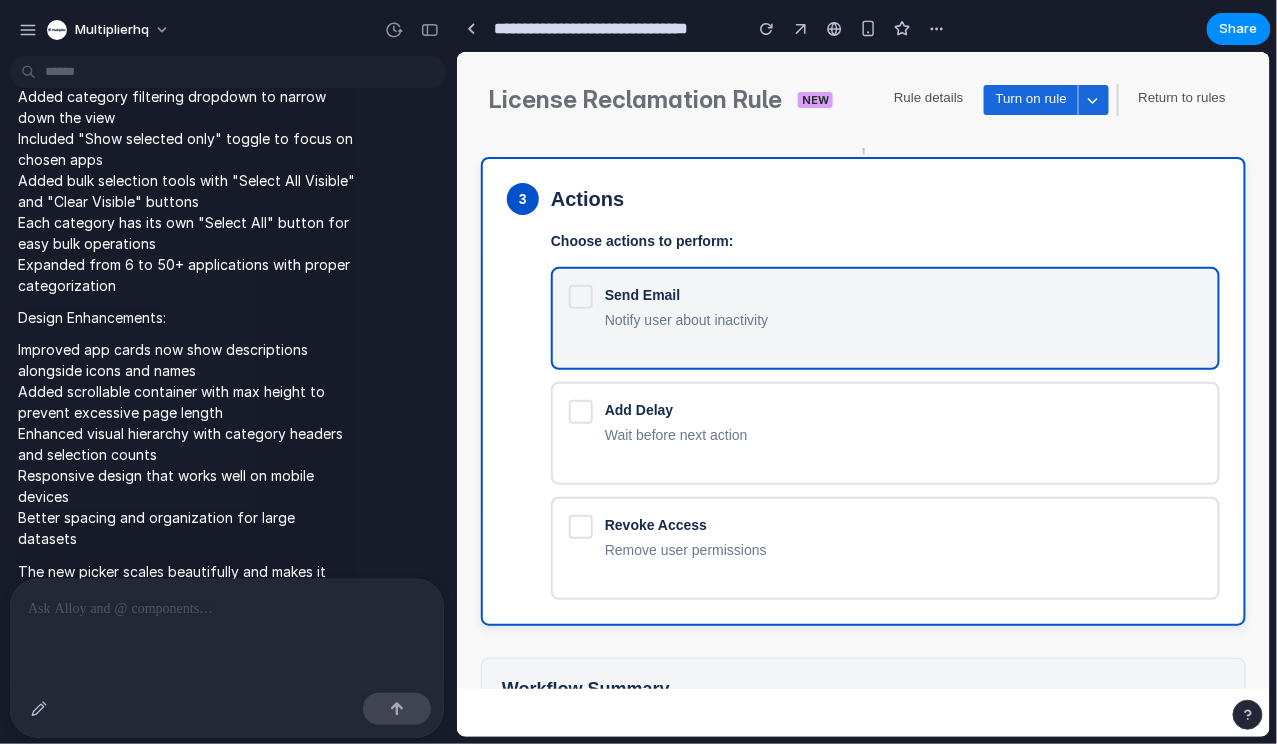click on "Send Email" at bounding box center (902, 294) 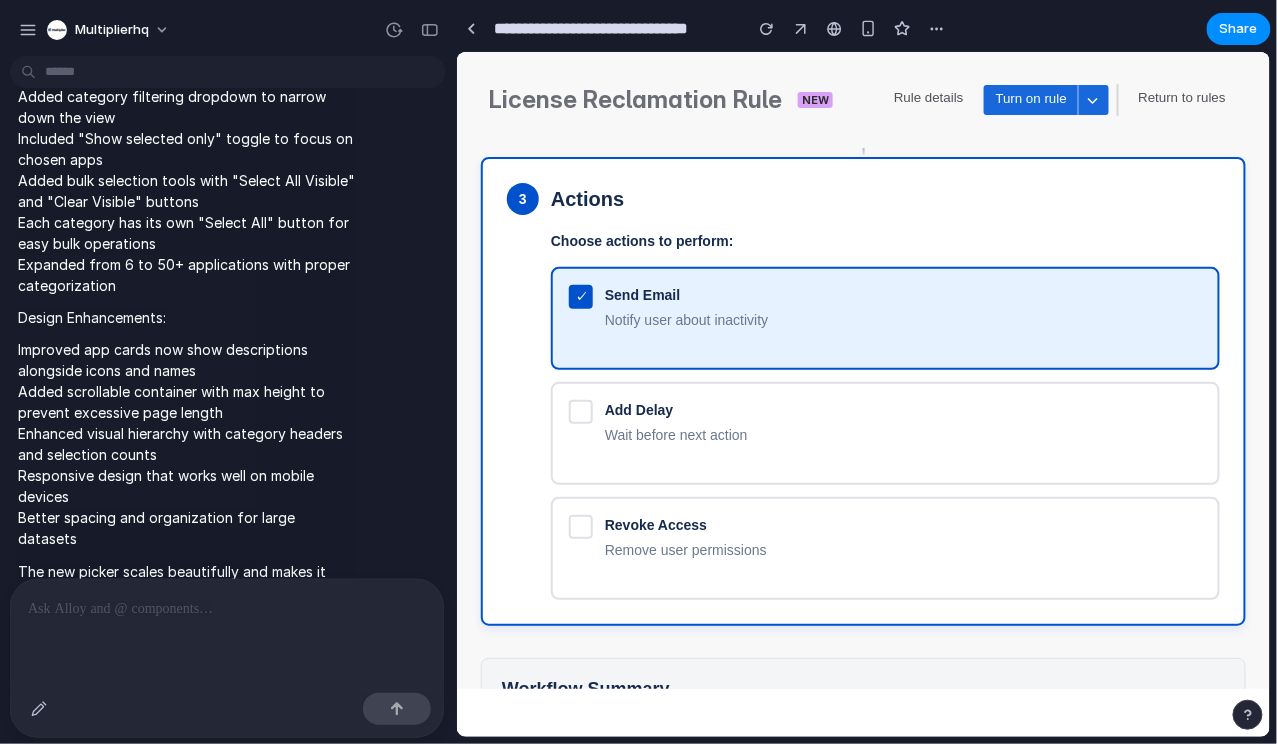 click on "Notify user about inactivity" at bounding box center [902, 319] 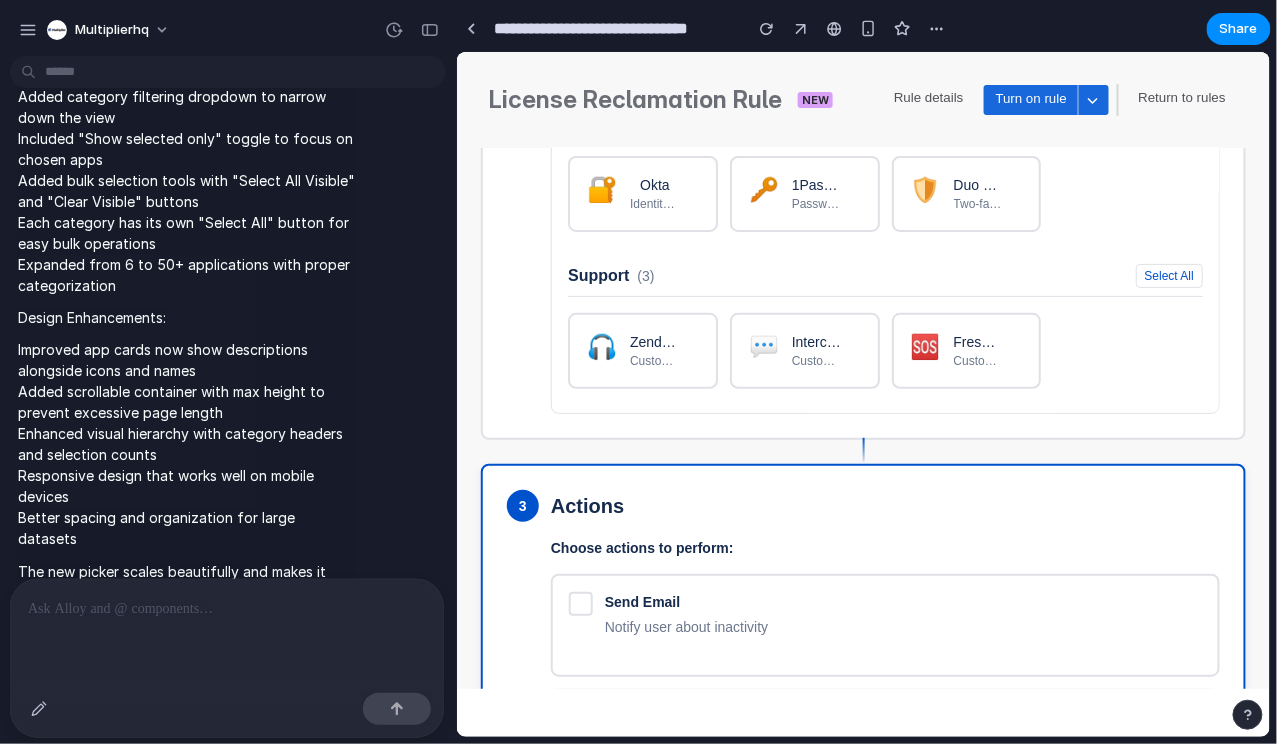 scroll, scrollTop: 720, scrollLeft: 0, axis: vertical 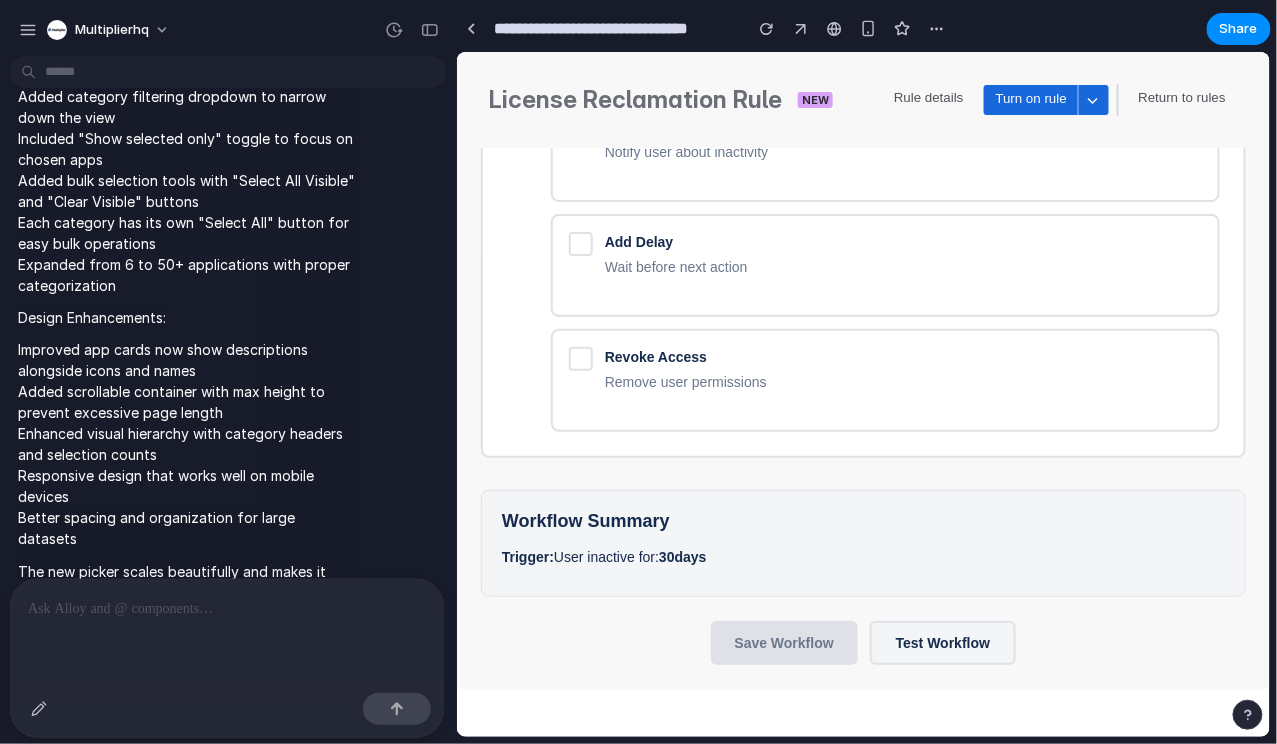 click at bounding box center [227, 609] 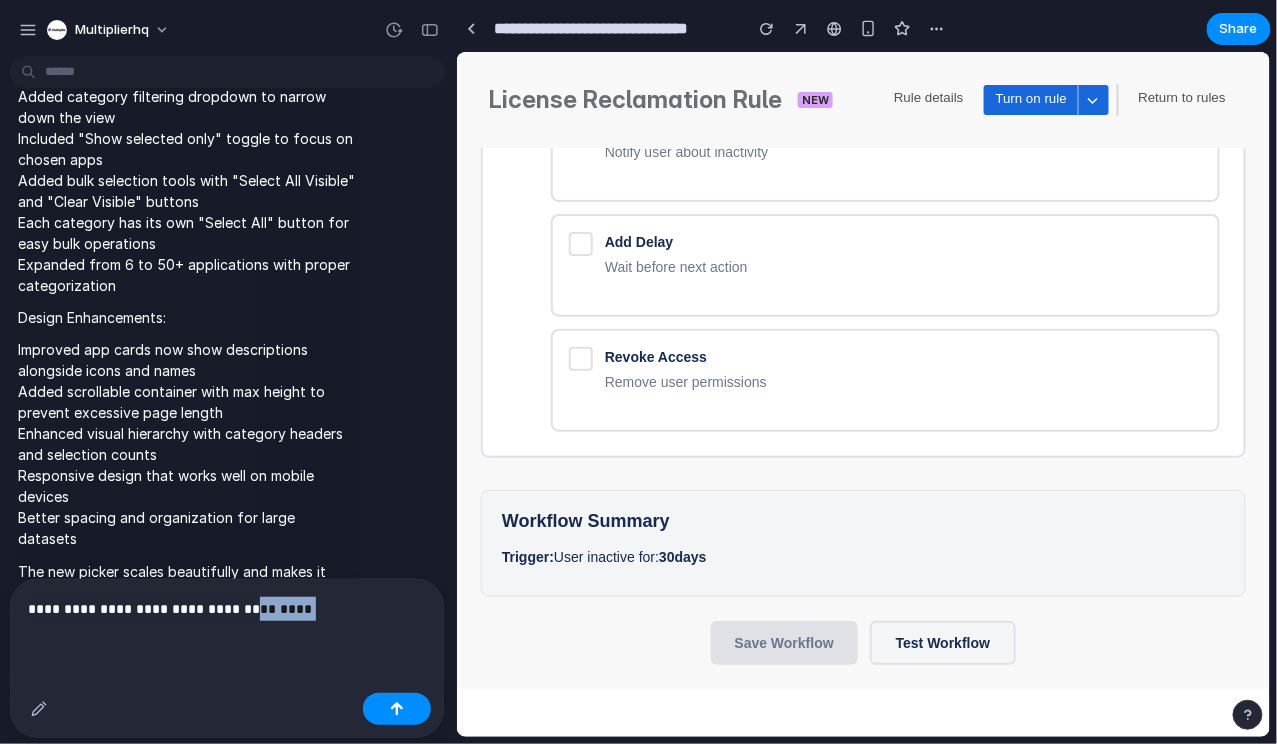 drag, startPoint x: 260, startPoint y: 611, endPoint x: 373, endPoint y: 607, distance: 113.07078 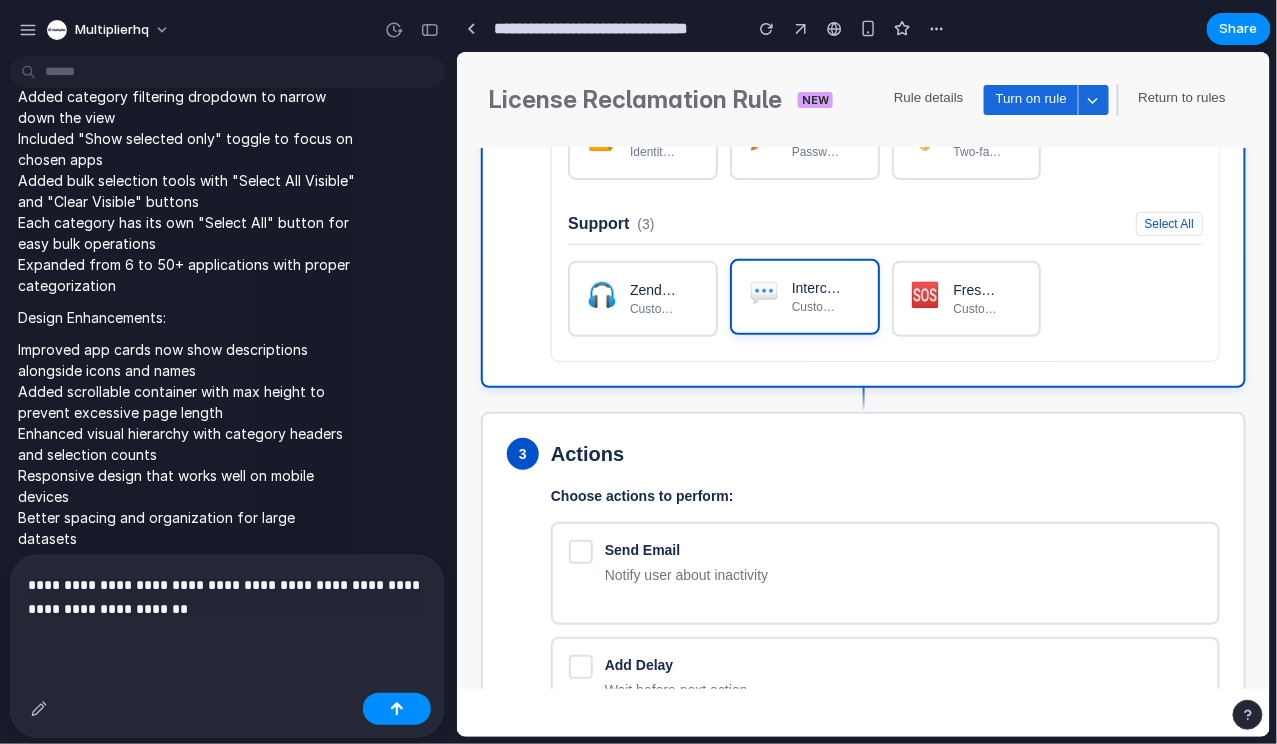 scroll, scrollTop: 757, scrollLeft: 0, axis: vertical 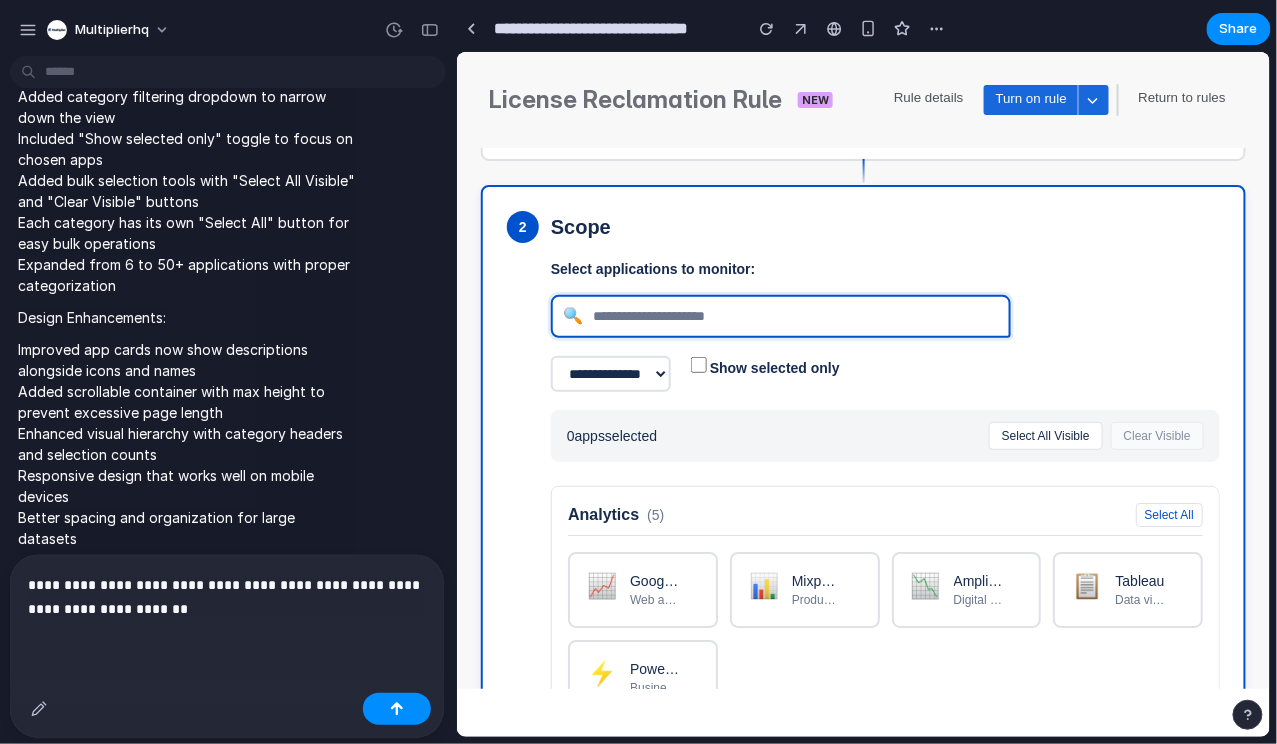 click at bounding box center (780, 315) 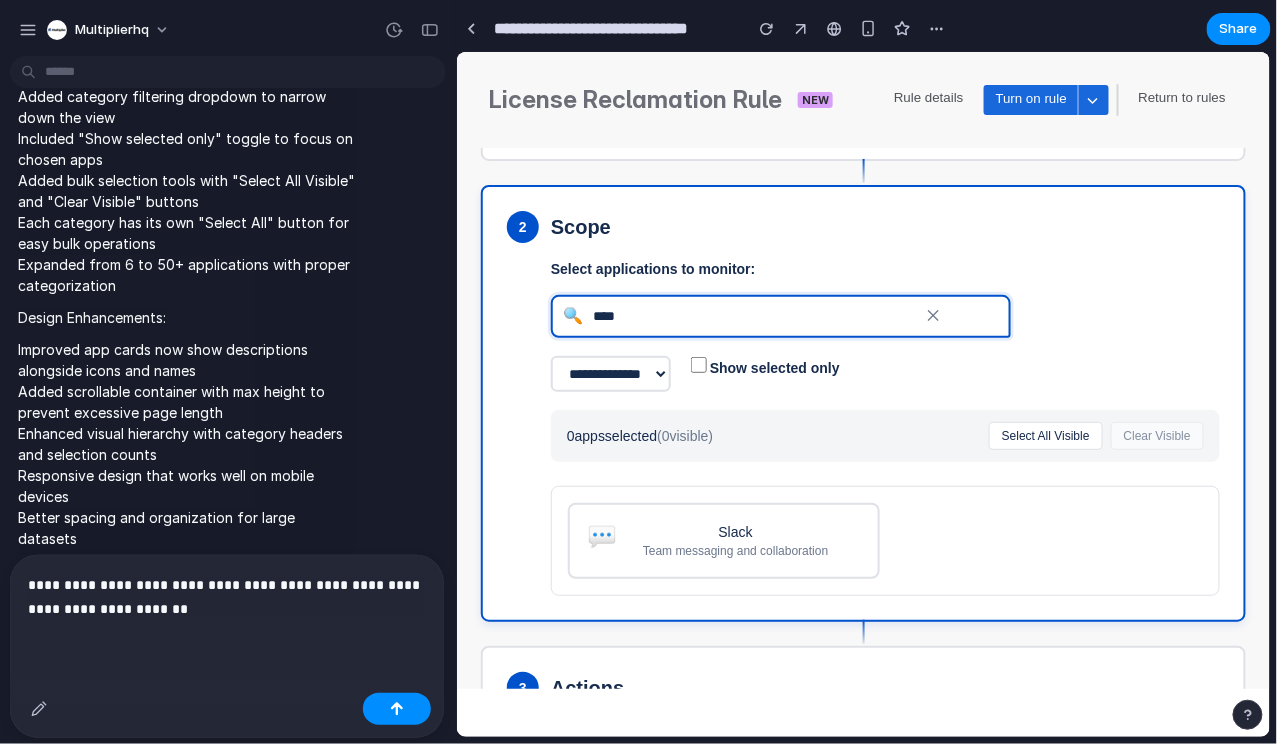 type on "*****" 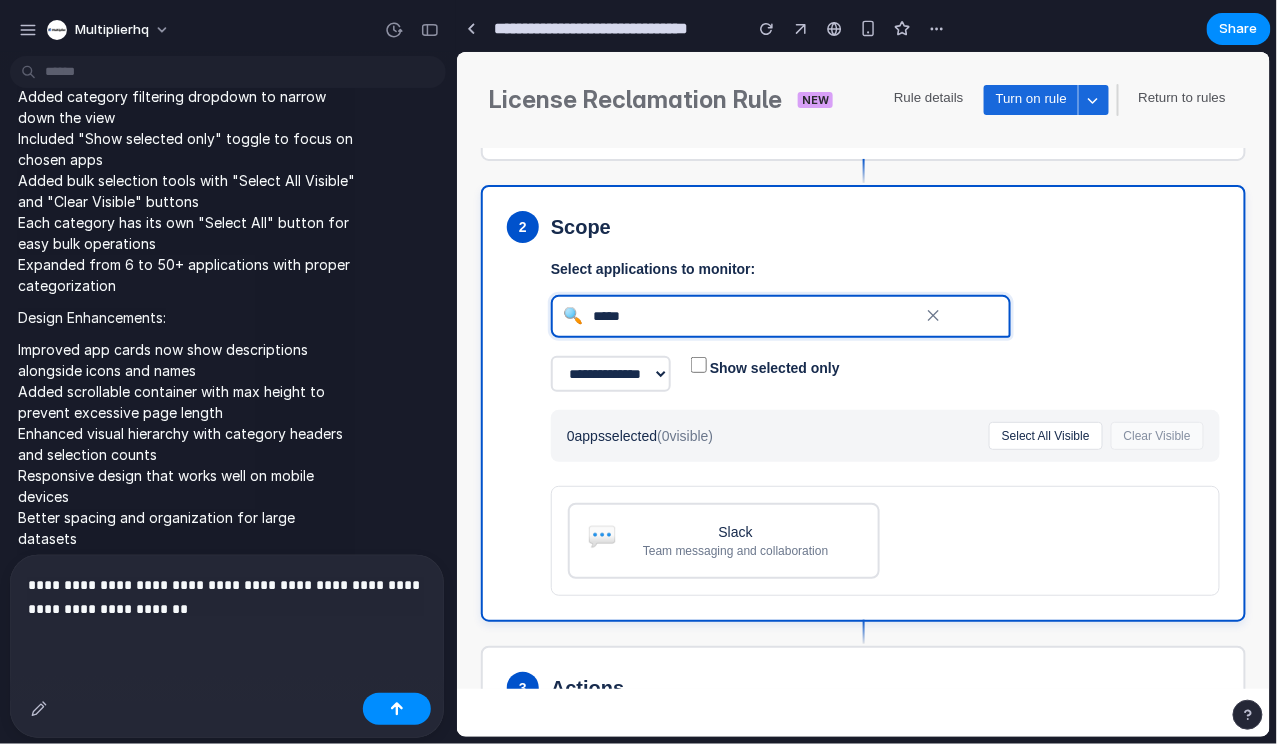 type 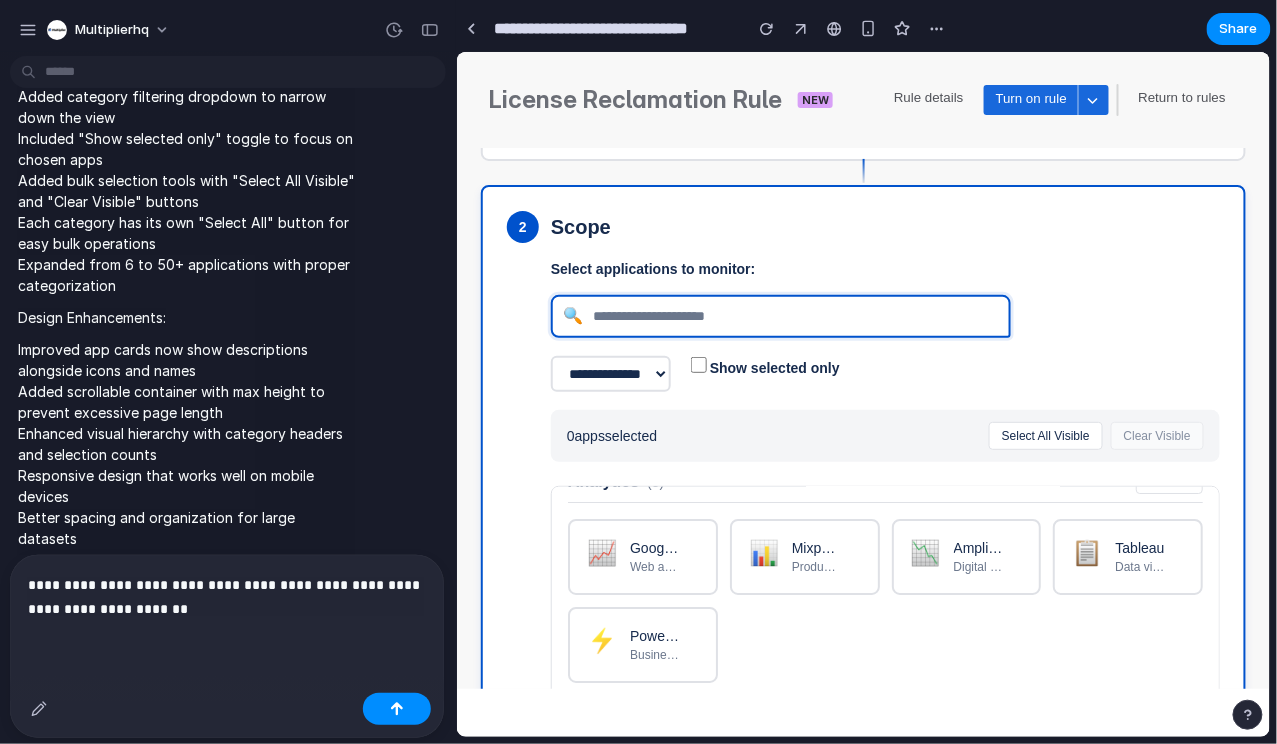 scroll, scrollTop: 0, scrollLeft: 0, axis: both 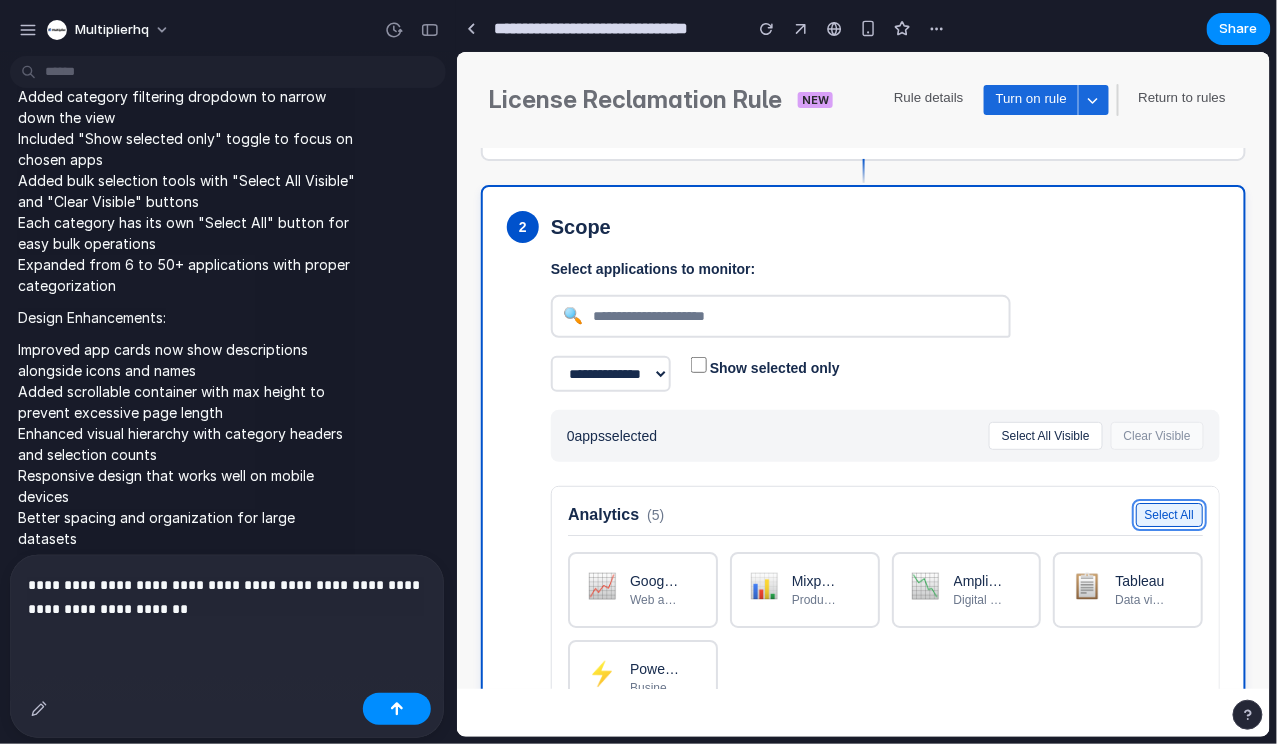 click on "Select All" at bounding box center (1168, 514) 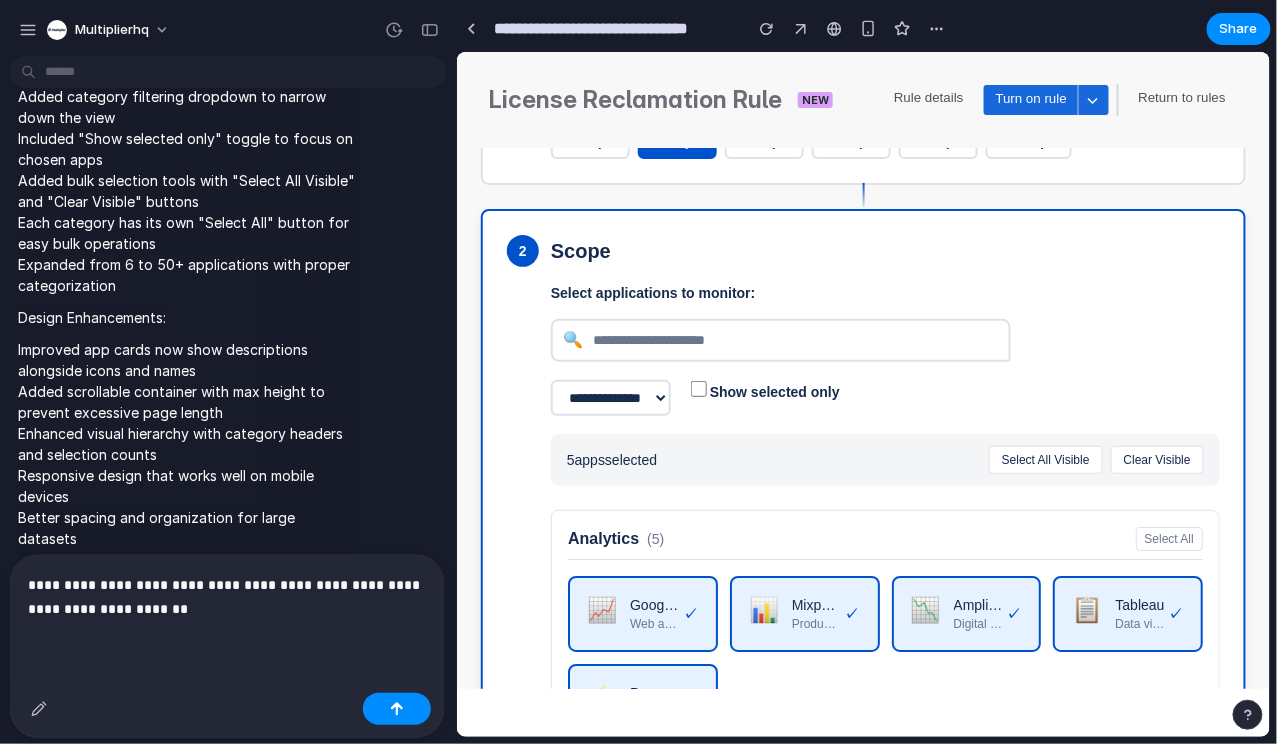 scroll, scrollTop: 241, scrollLeft: 0, axis: vertical 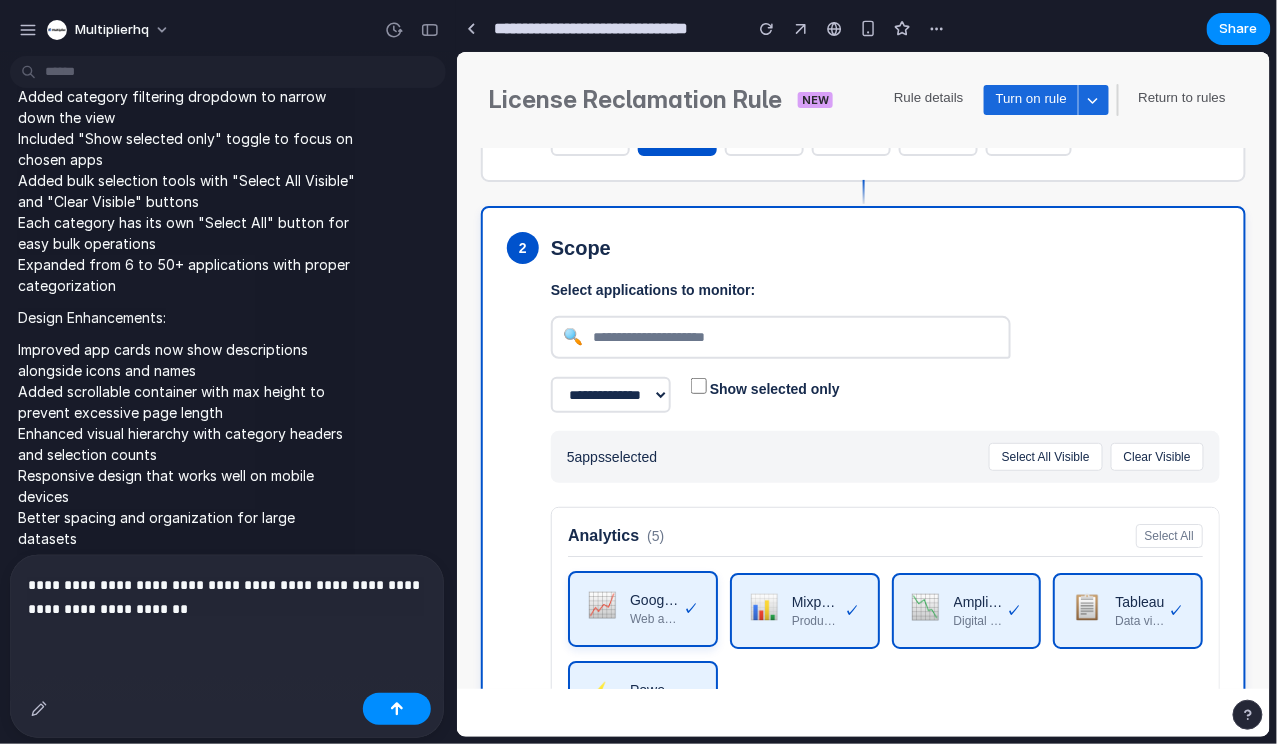 click on "Google Analytics" at bounding box center [654, 599] 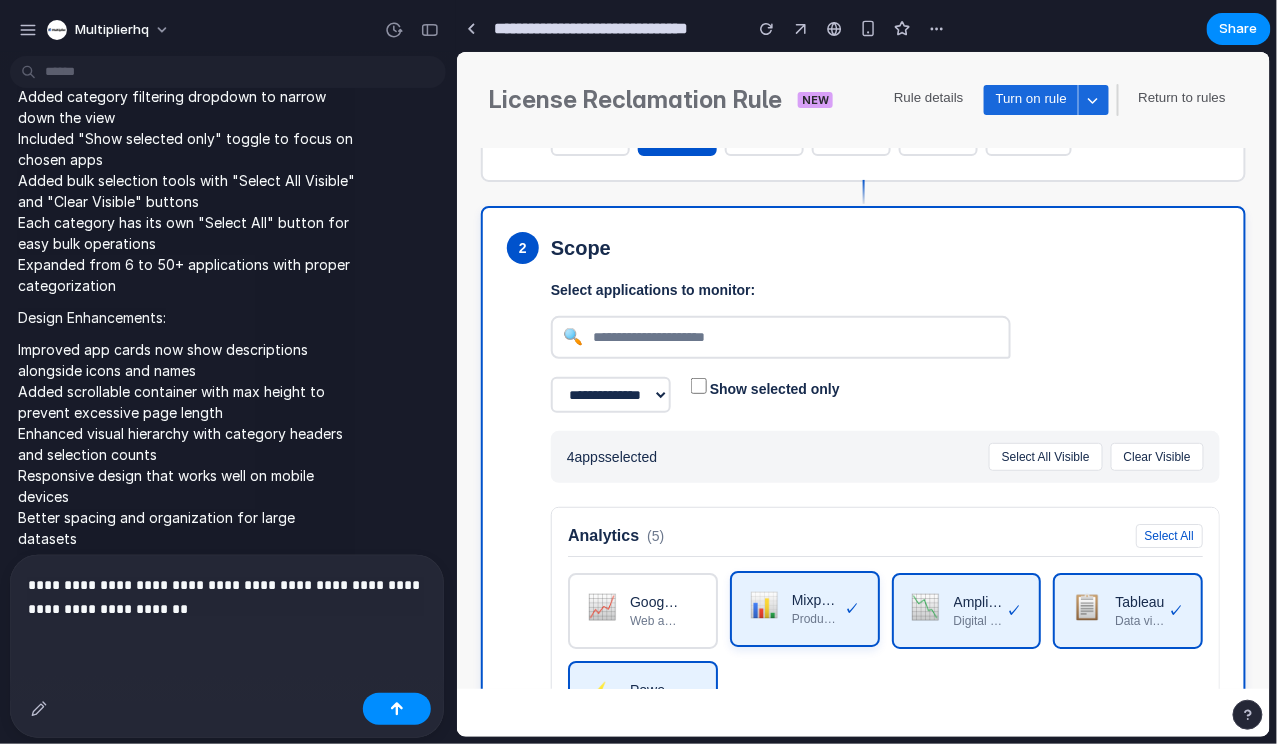 click on "Mixpanel" at bounding box center [816, 599] 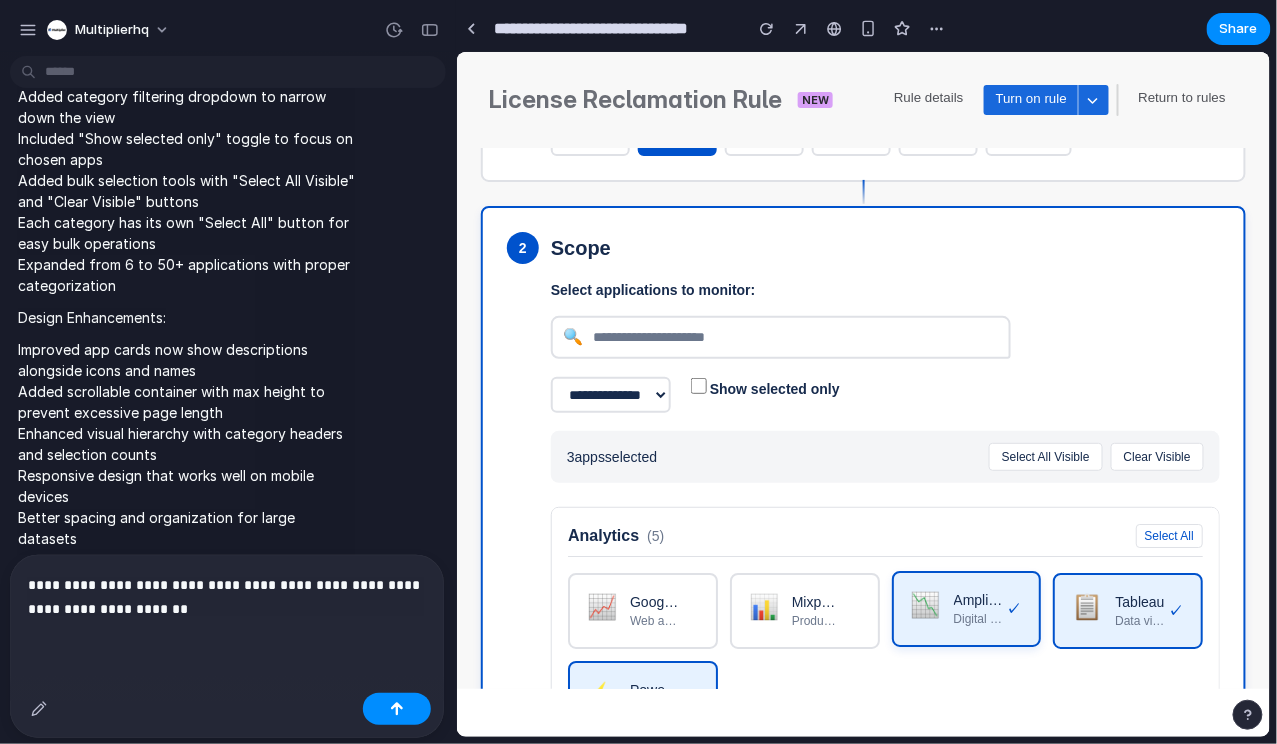 click on "Amplitude" at bounding box center [978, 599] 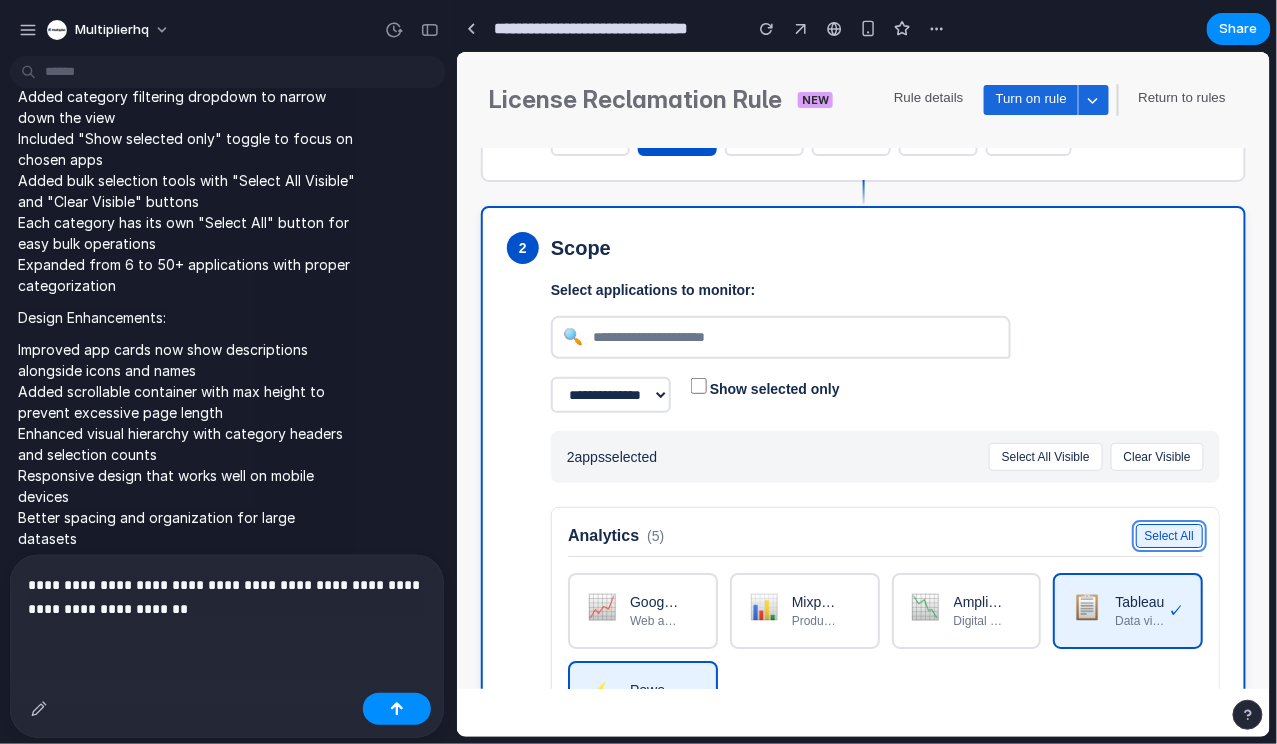 click on "Select All" at bounding box center (1168, 535) 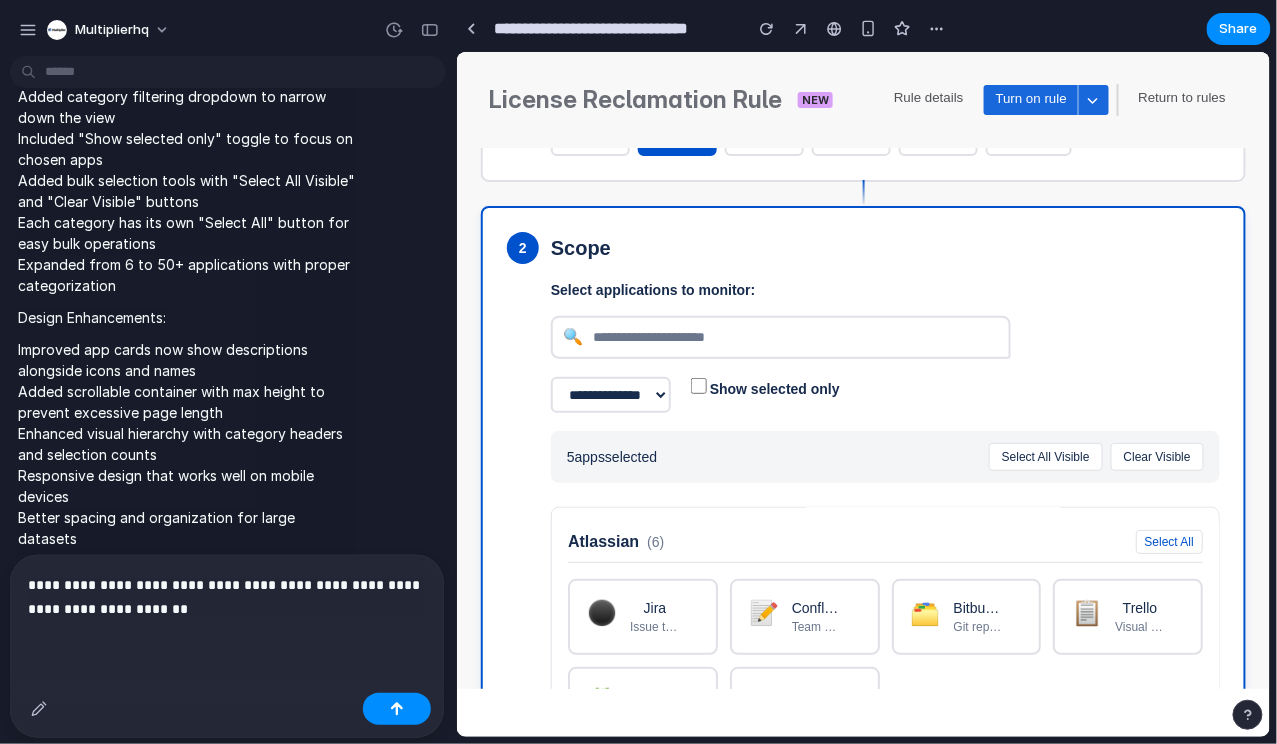 scroll, scrollTop: 132, scrollLeft: 0, axis: vertical 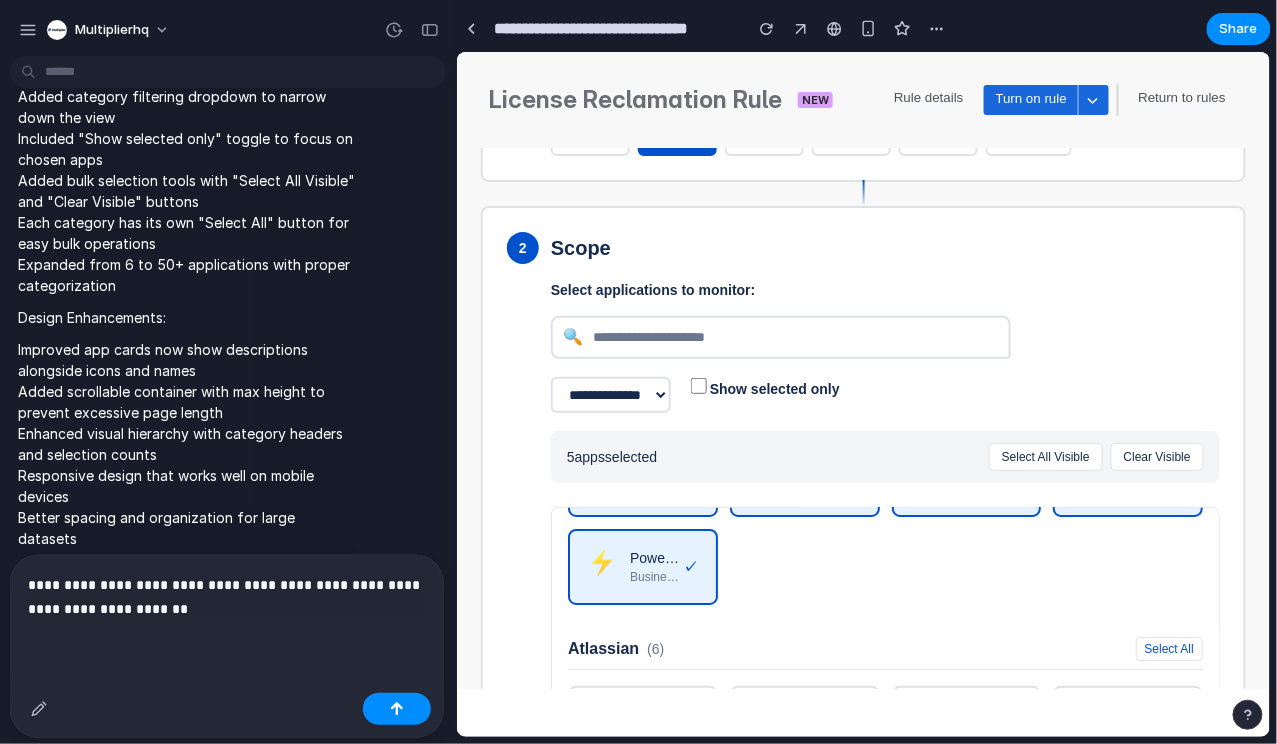 click on "**********" at bounding box center [227, 597] 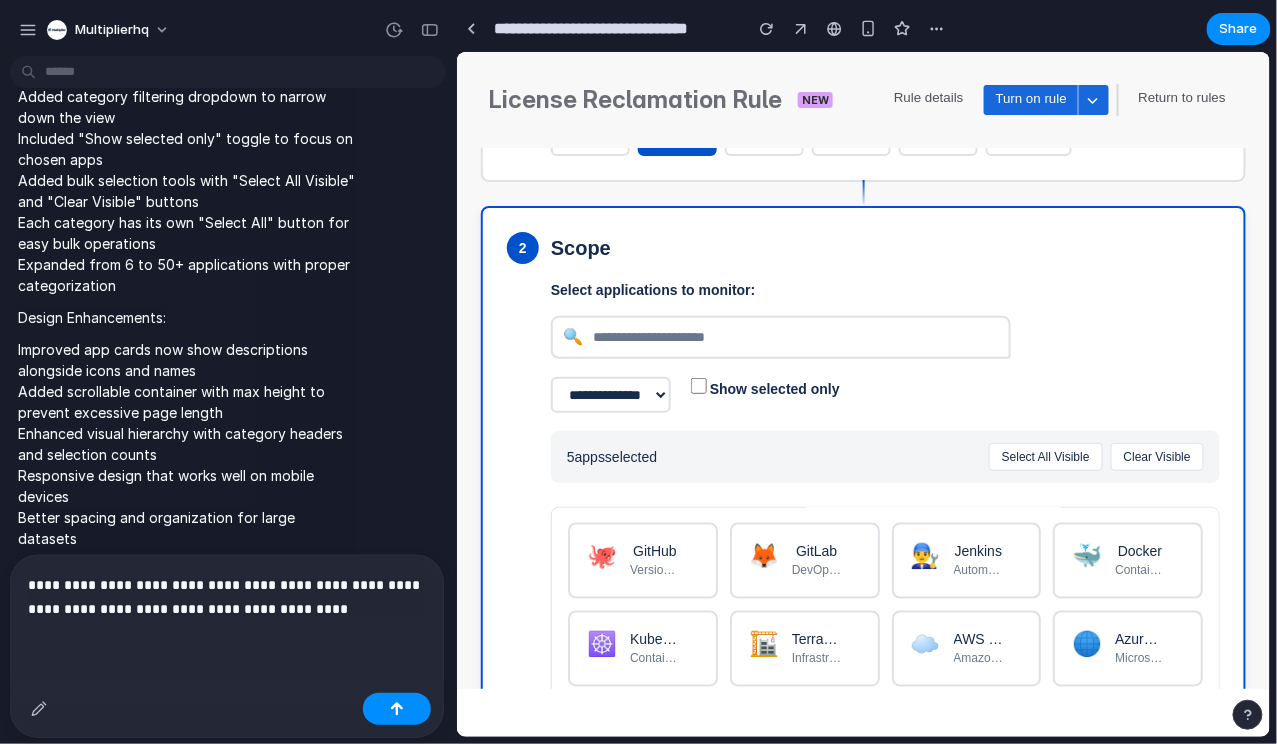 scroll, scrollTop: 2008, scrollLeft: 0, axis: vertical 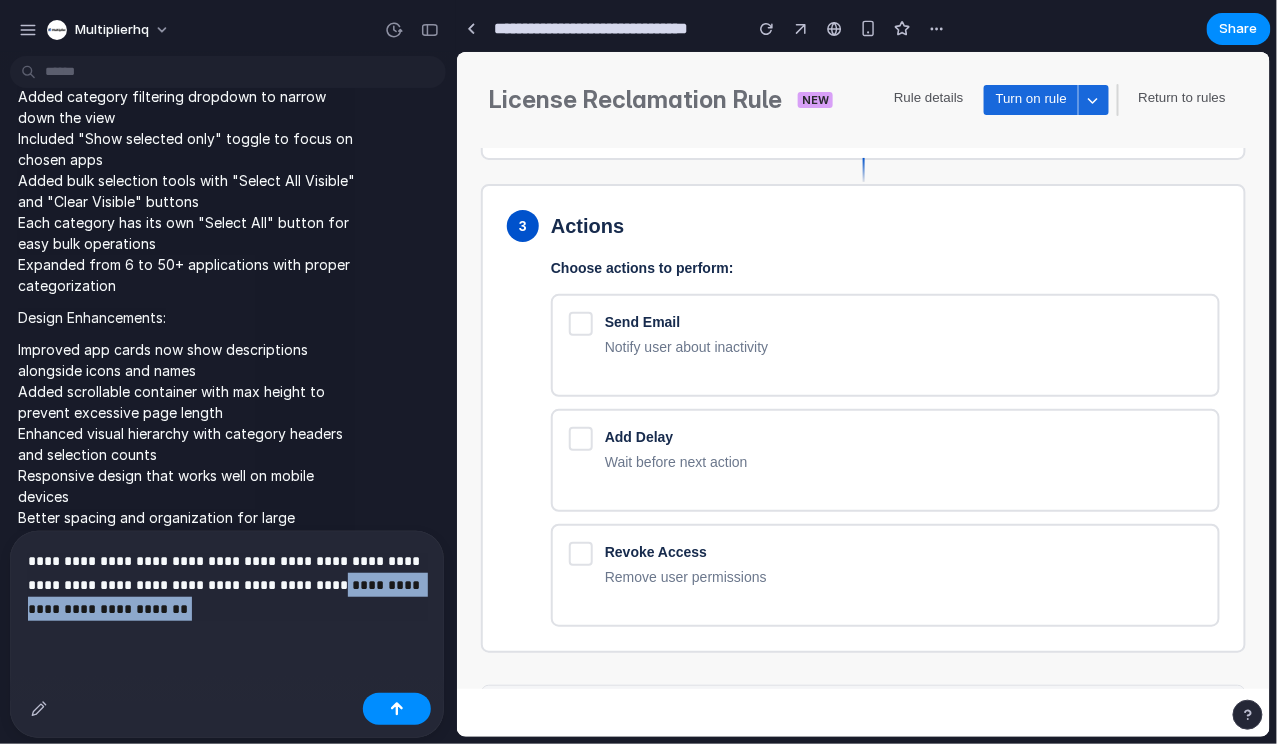 drag, startPoint x: 267, startPoint y: 613, endPoint x: 313, endPoint y: 581, distance: 56.0357 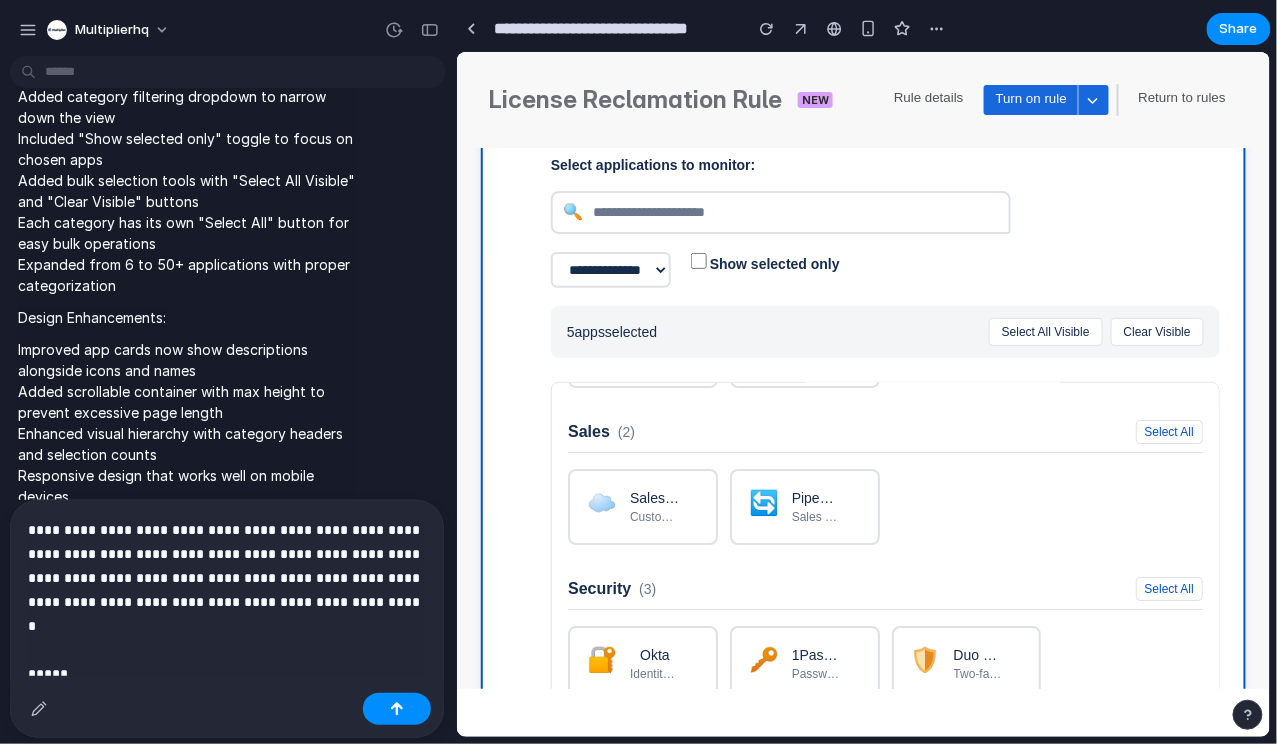 scroll, scrollTop: 376, scrollLeft: 0, axis: vertical 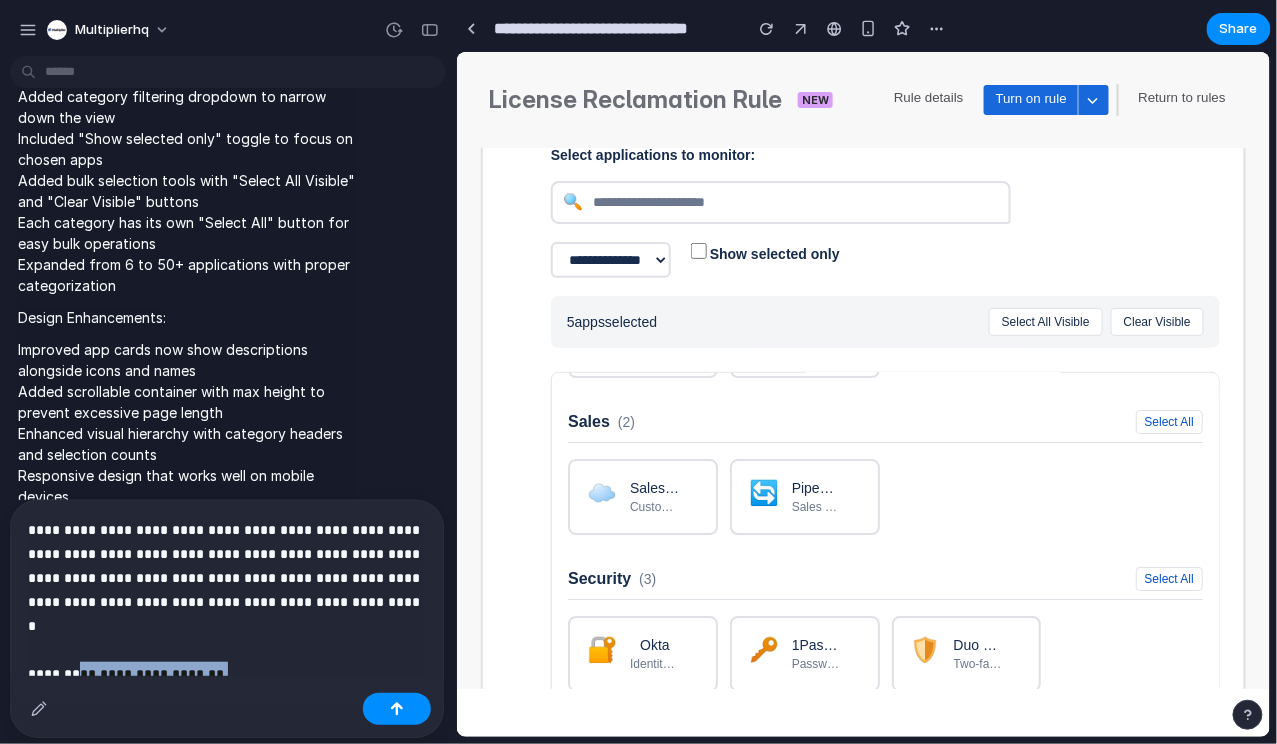 drag, startPoint x: 67, startPoint y: 652, endPoint x: 250, endPoint y: 651, distance: 183.00273 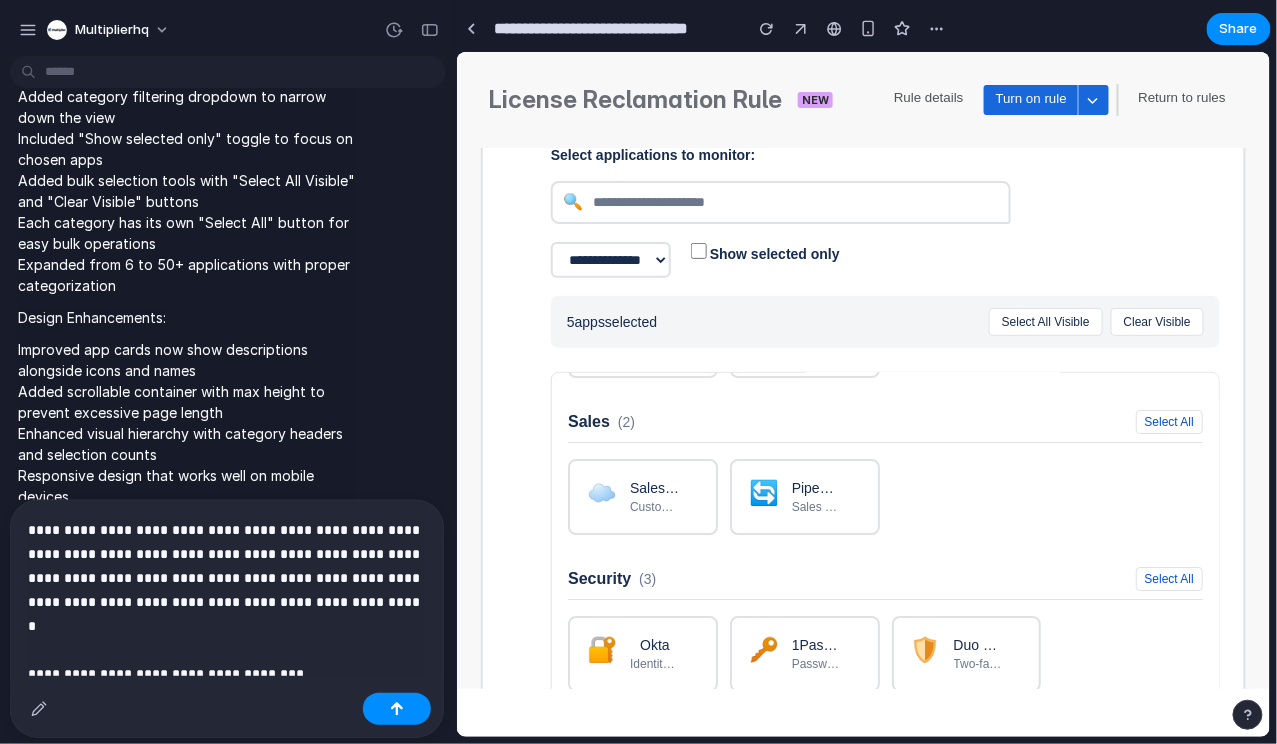 click on "**********" at bounding box center (227, 590) 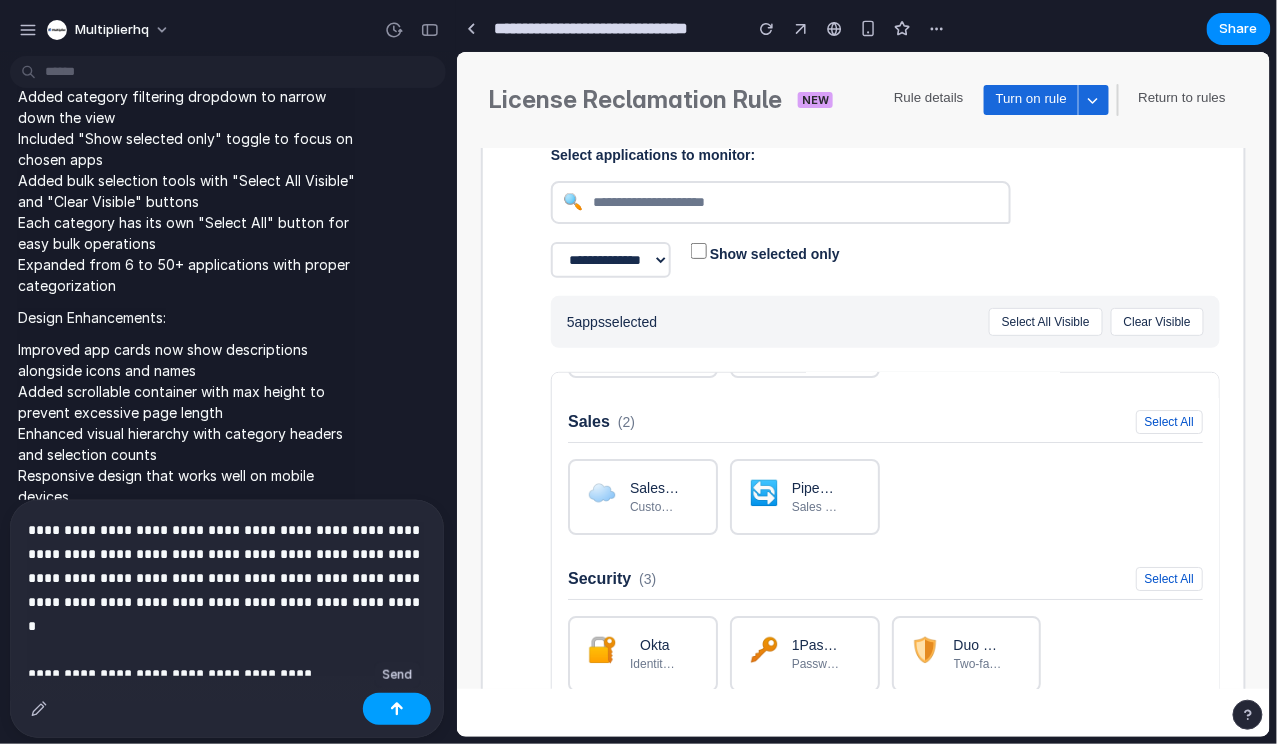 click at bounding box center (397, 709) 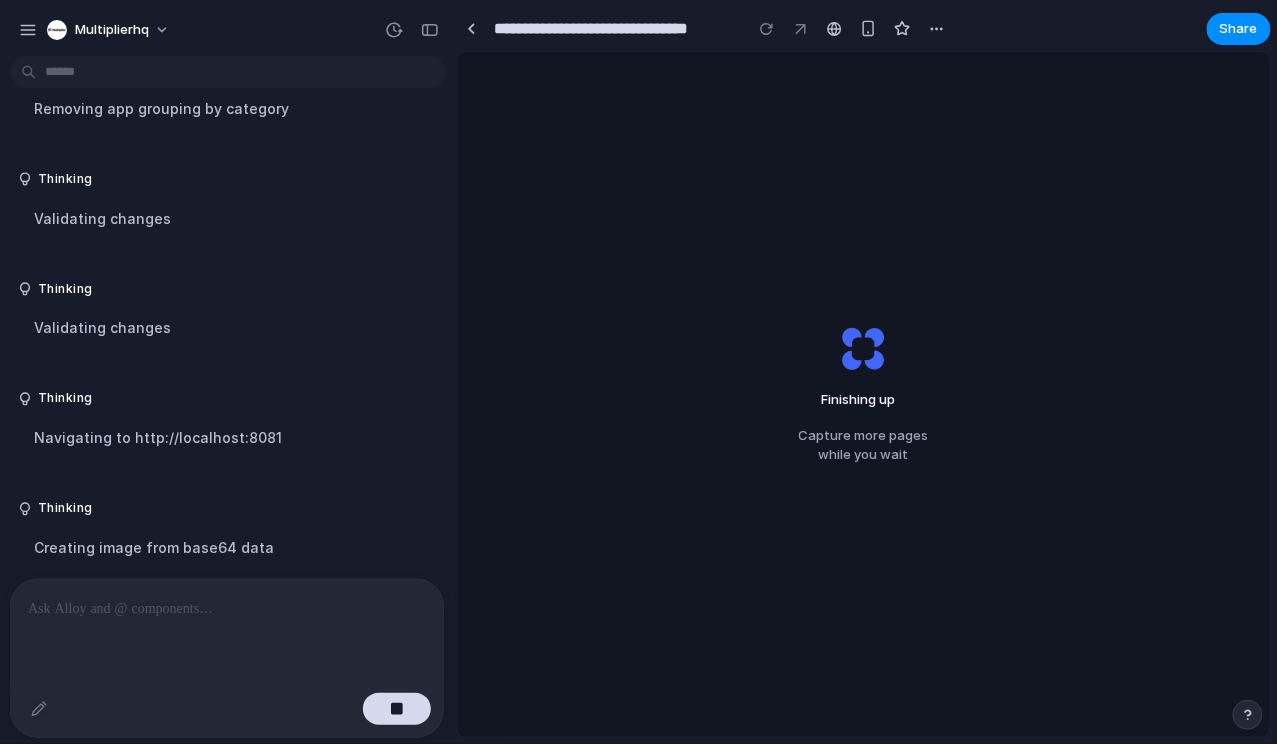 scroll, scrollTop: 7440, scrollLeft: 0, axis: vertical 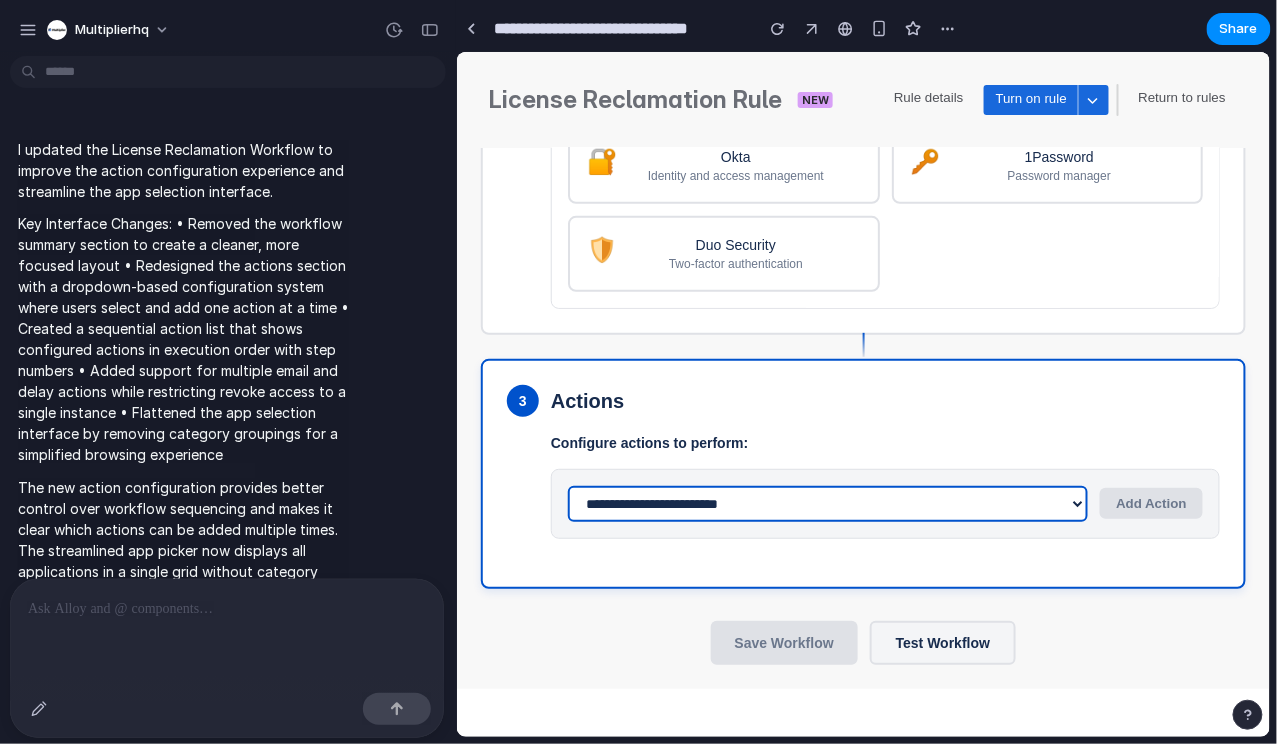 click on "**********" at bounding box center [827, 503] 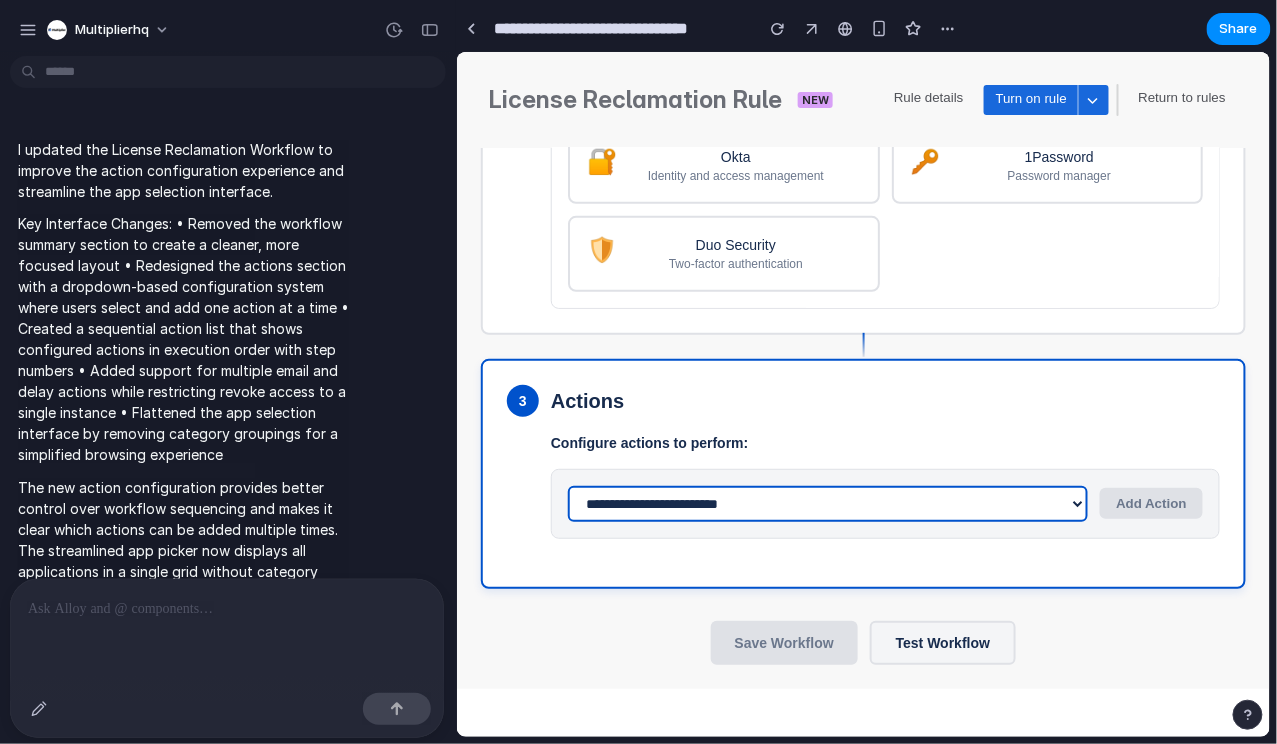 select on "*****" 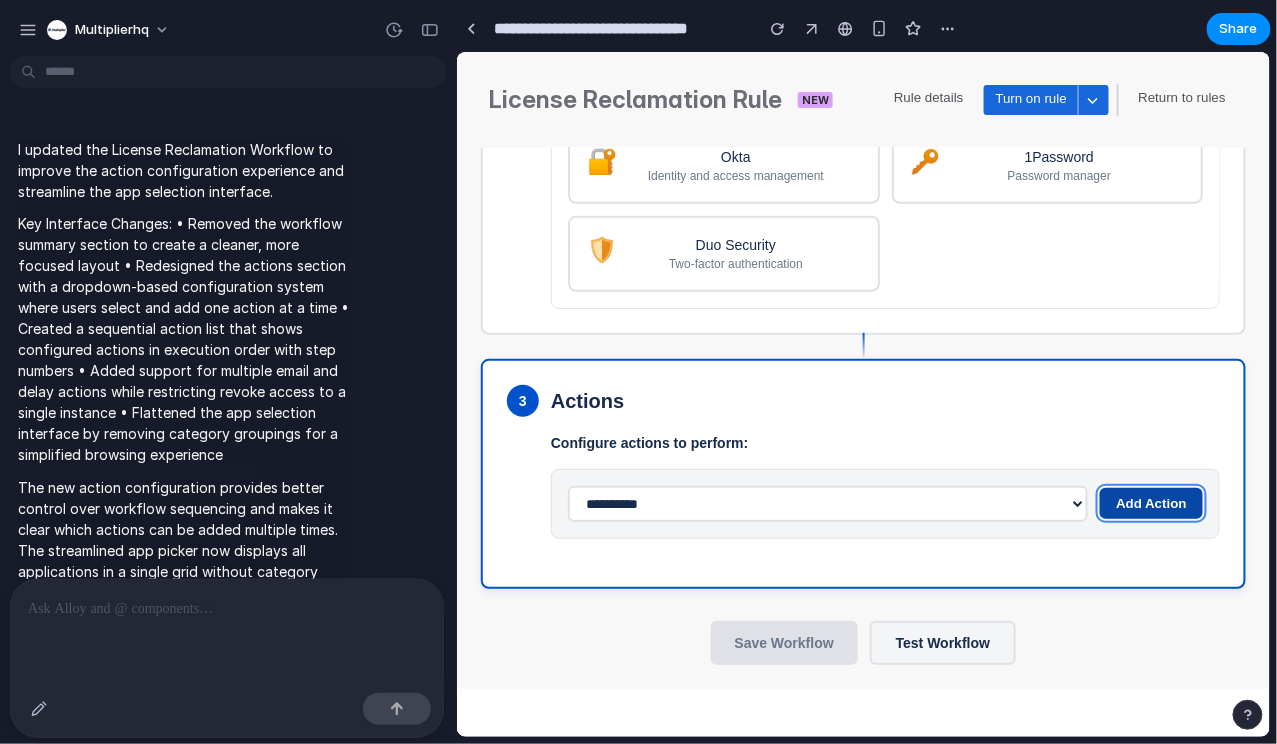 click on "Add Action" at bounding box center [1150, 502] 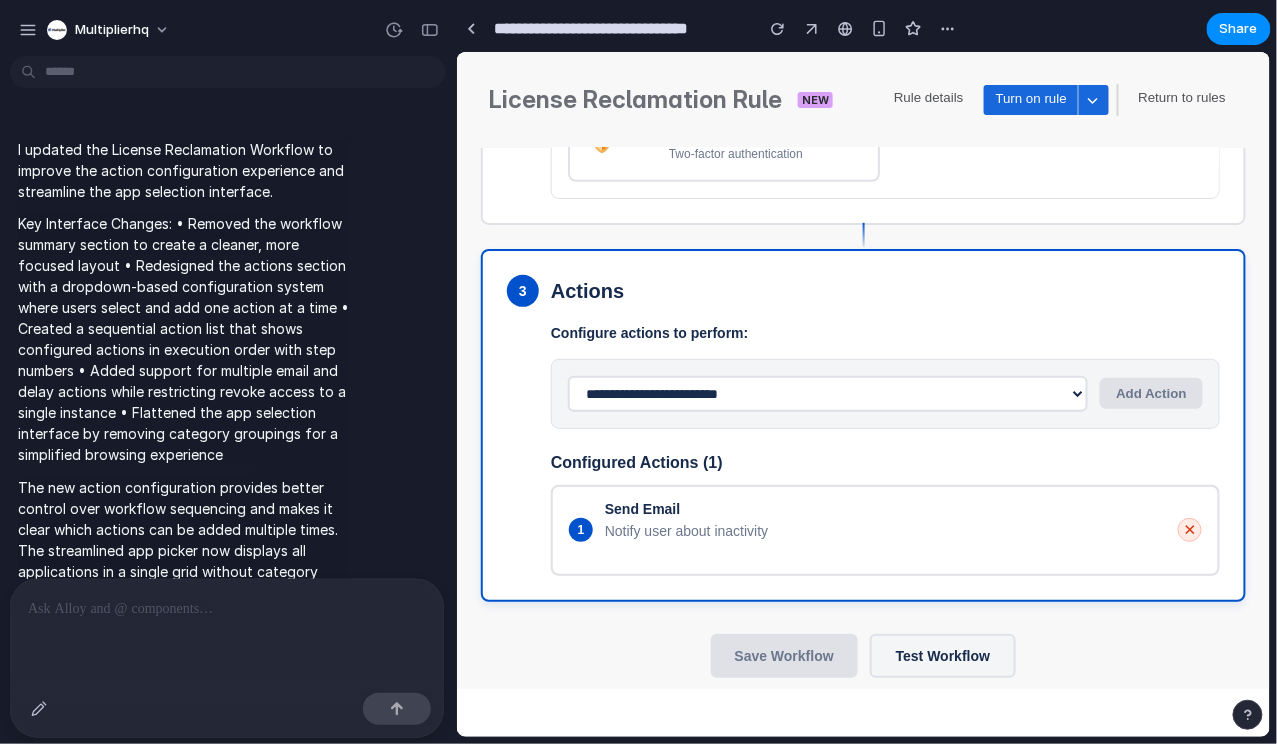 scroll, scrollTop: 1066, scrollLeft: 0, axis: vertical 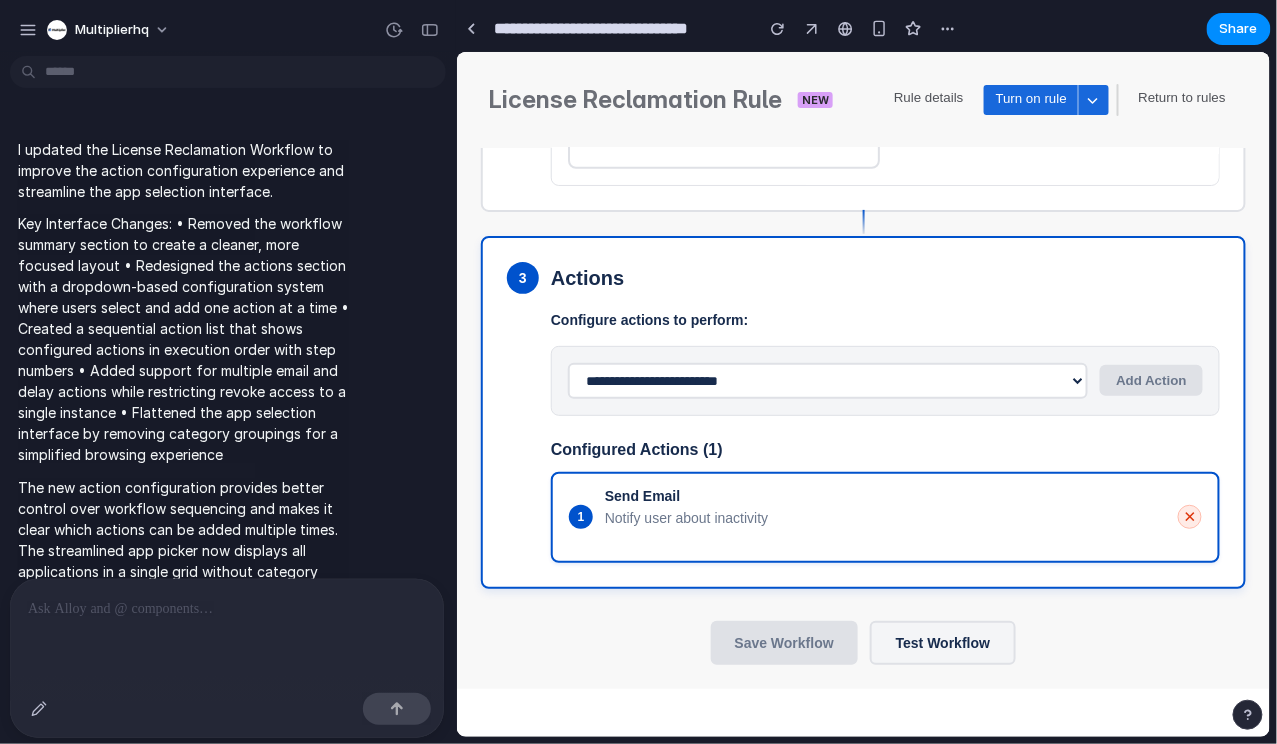 click on "Notify user about inactivity" at bounding box center [884, 517] 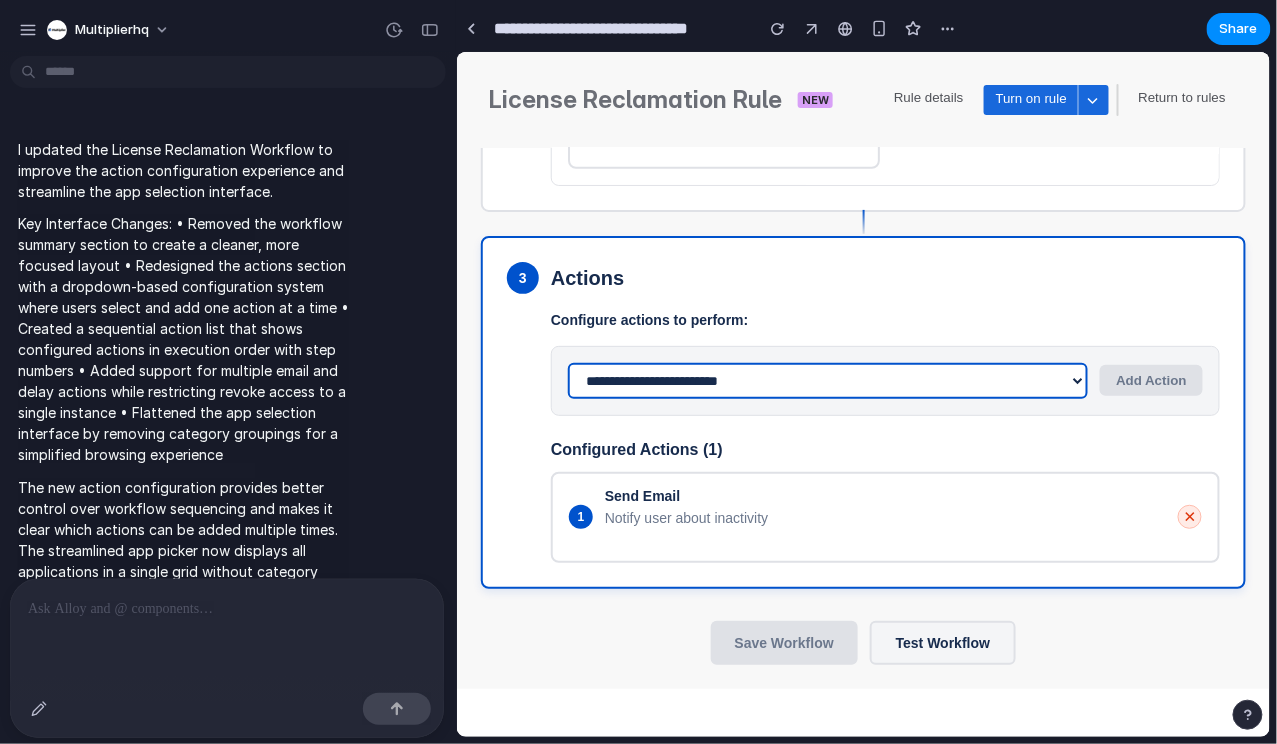 click on "**********" at bounding box center (827, 380) 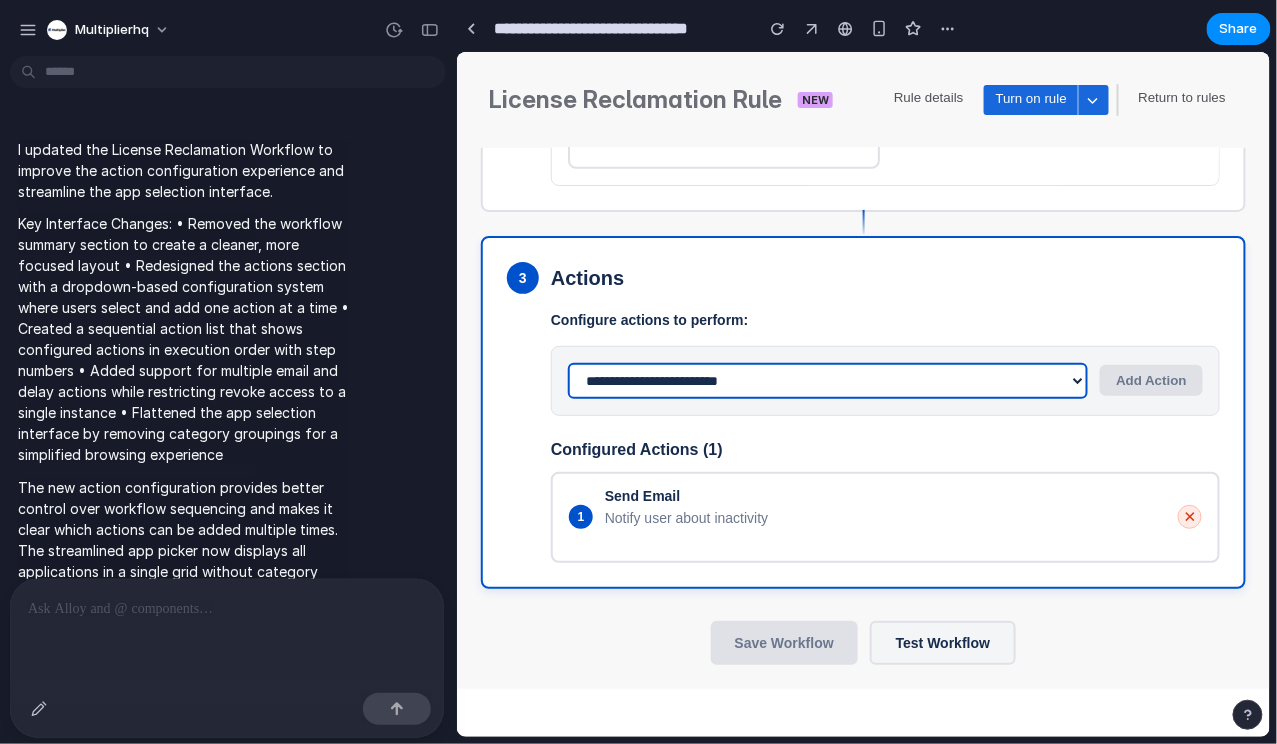 select on "*****" 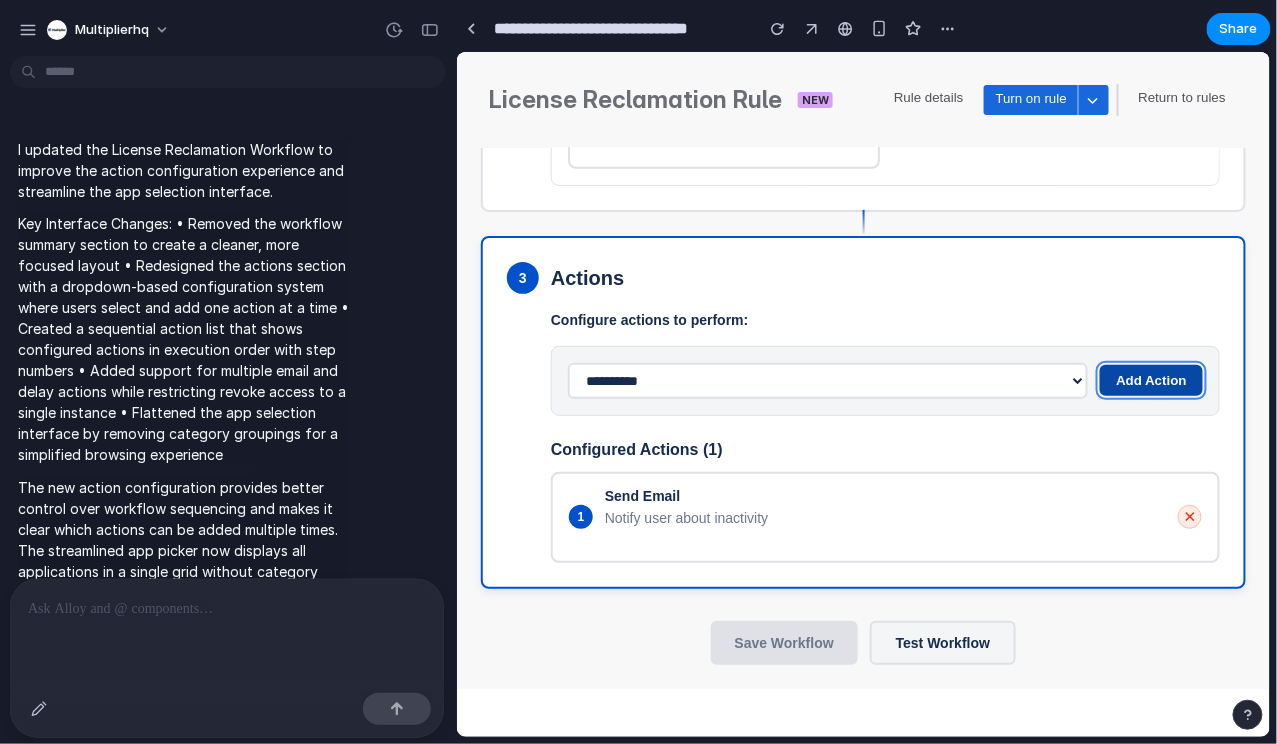 click on "Add Action" at bounding box center [1150, 379] 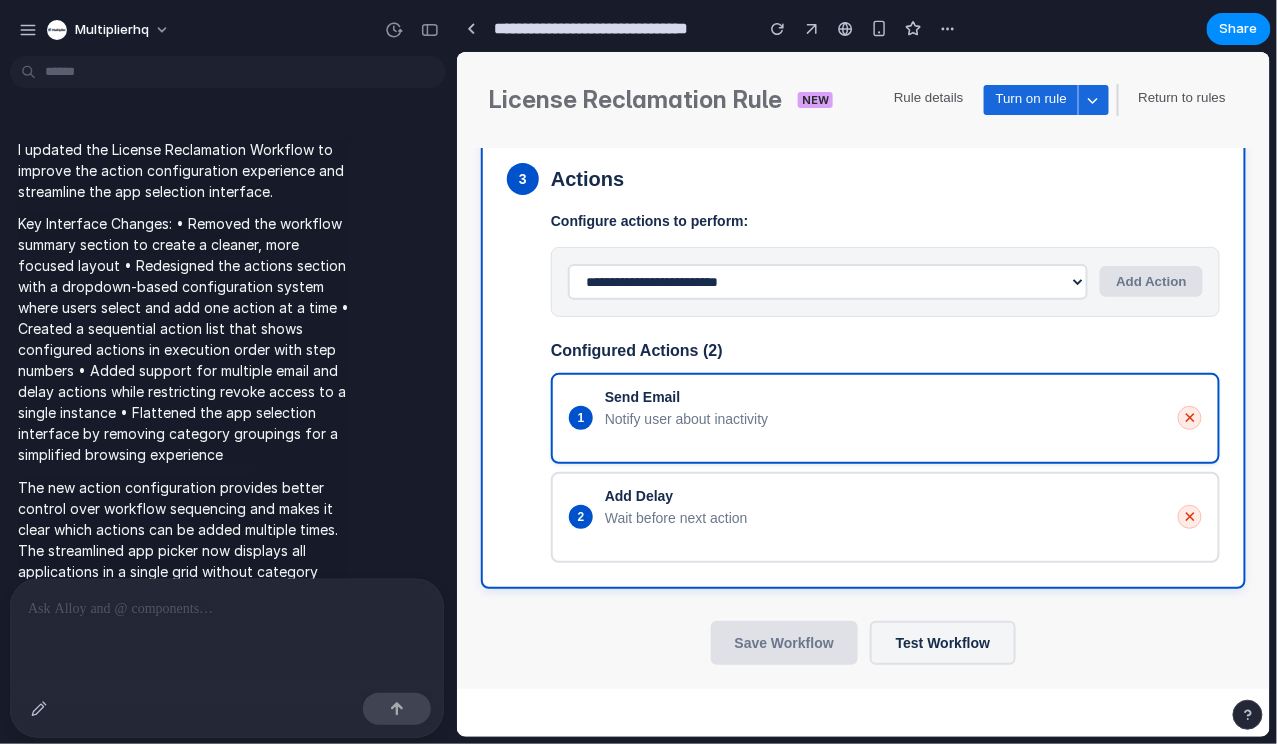 scroll, scrollTop: 1164, scrollLeft: 0, axis: vertical 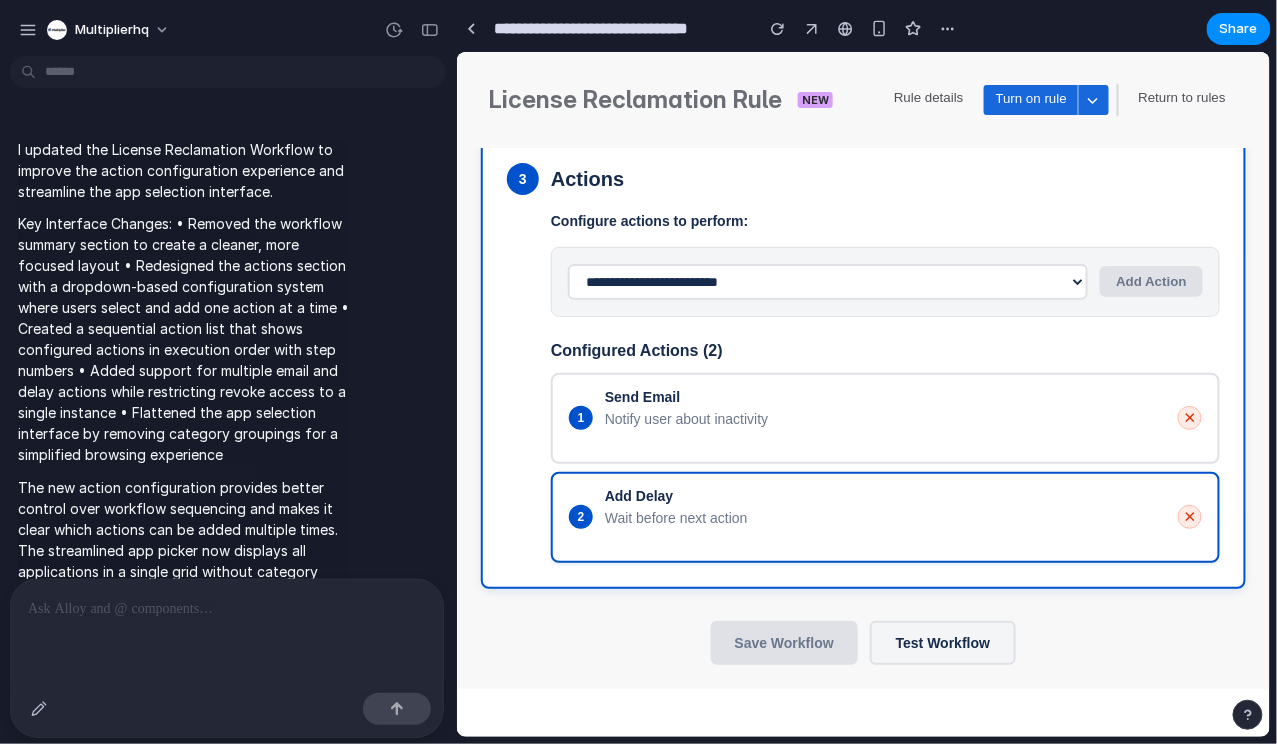 click on "Add Delay Wait before next action" at bounding box center [884, 516] 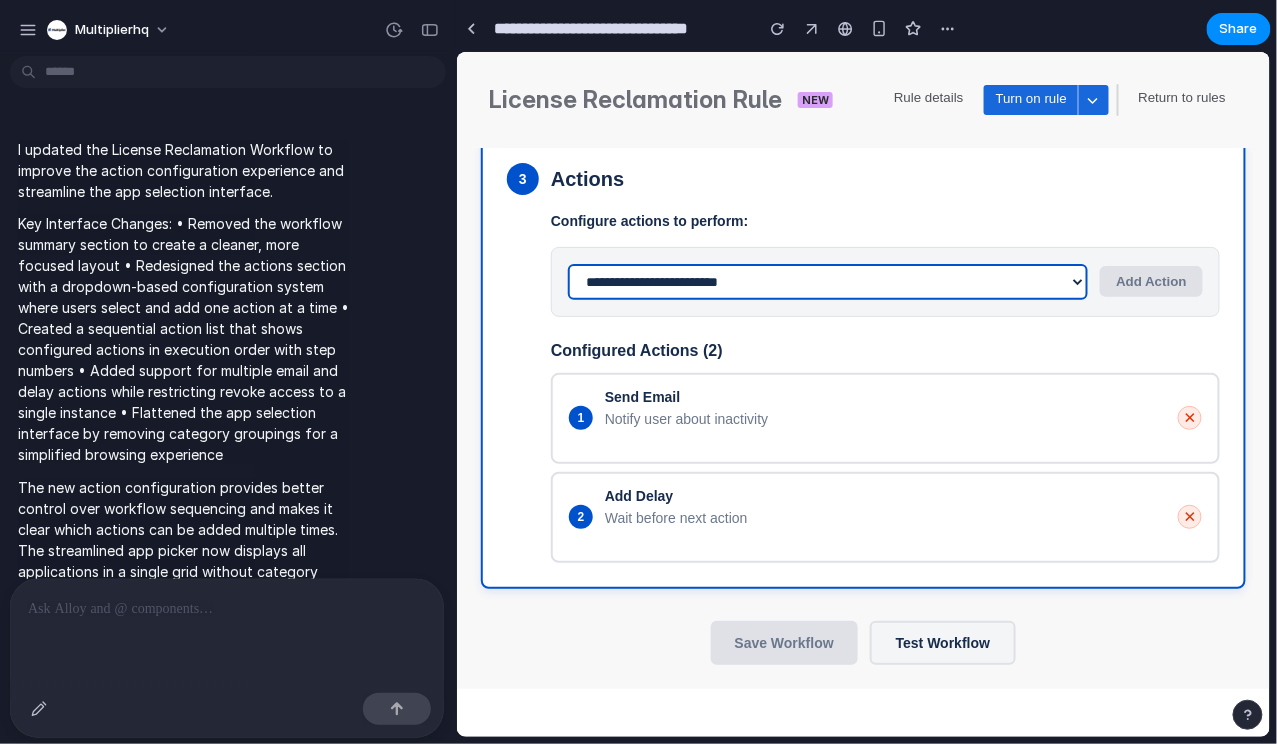 click on "**********" at bounding box center (827, 281) 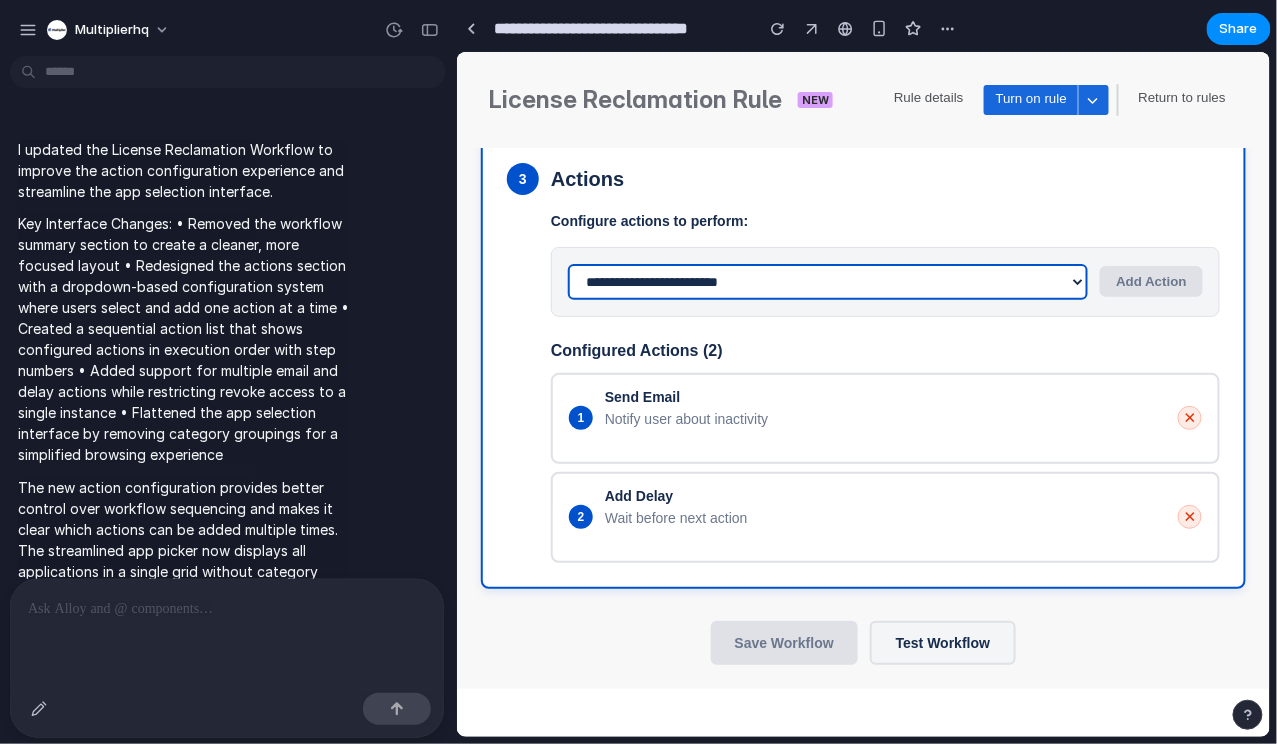 select on "******" 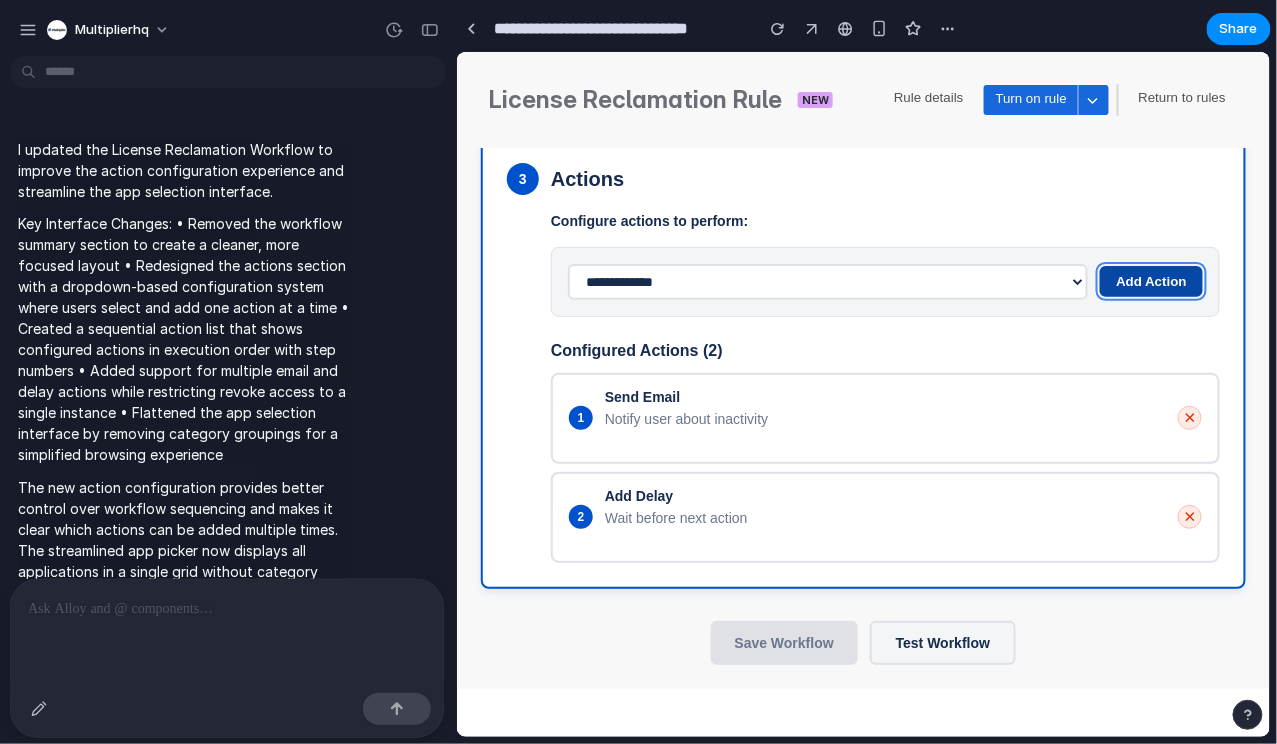 click on "Add Action" at bounding box center (1150, 280) 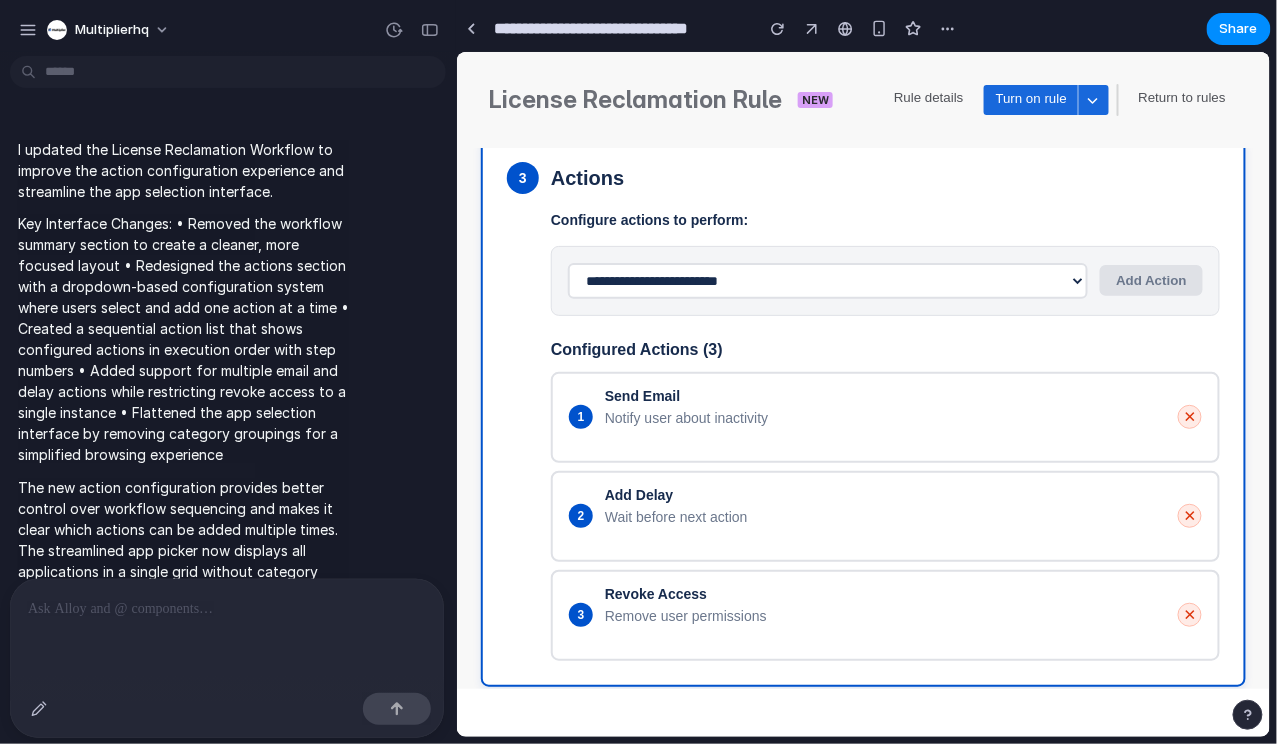 click on "**********" at bounding box center (884, 280) 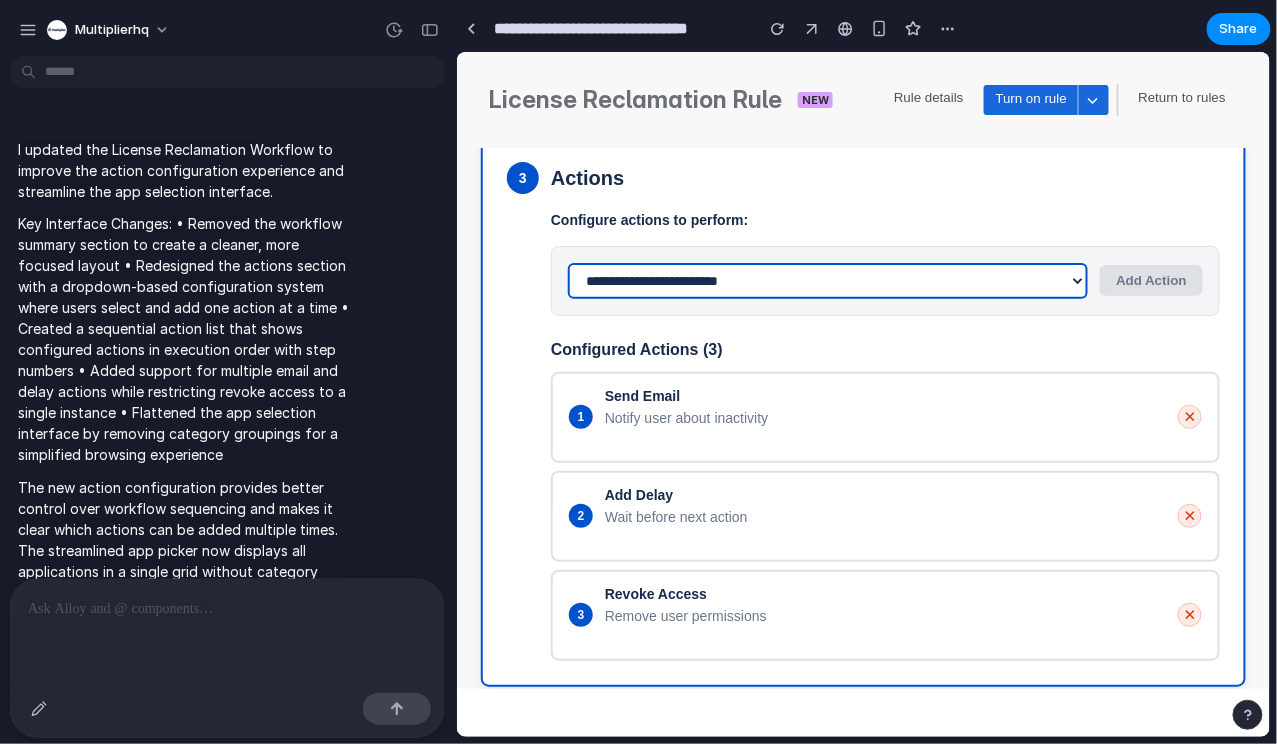 click on "**********" at bounding box center (827, 280) 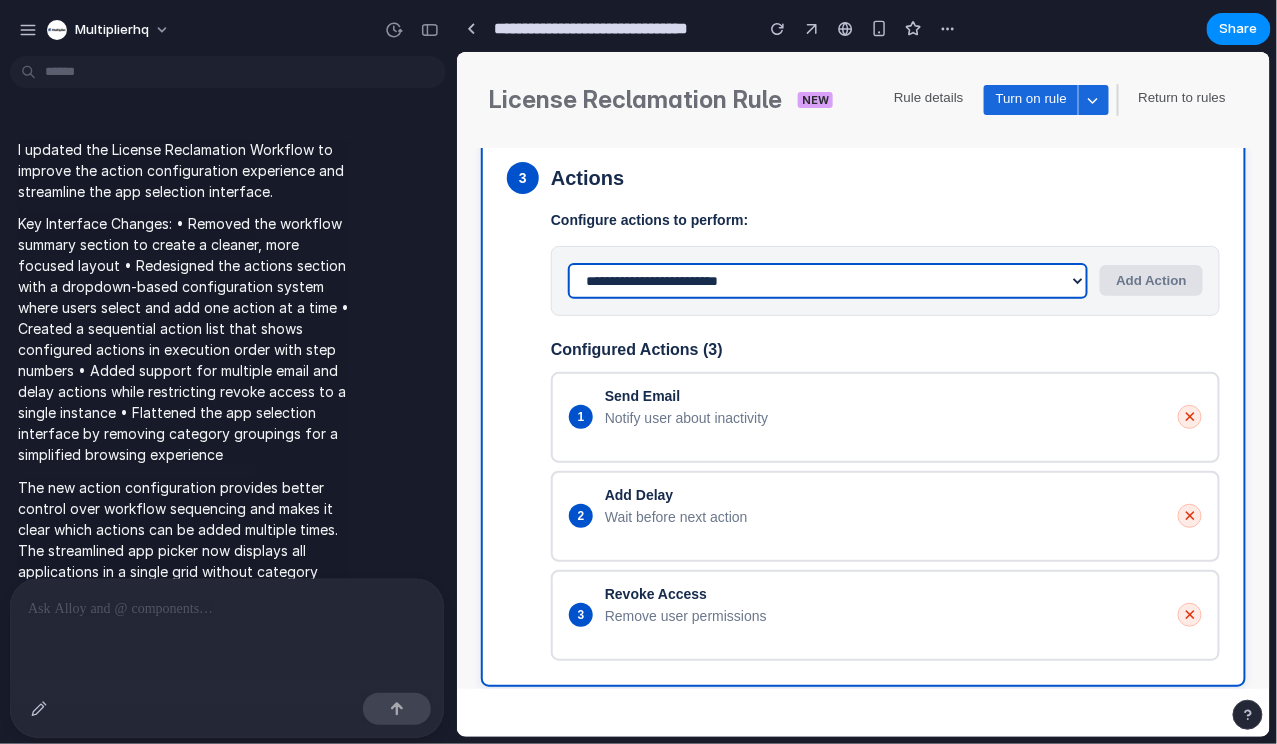 select on "*****" 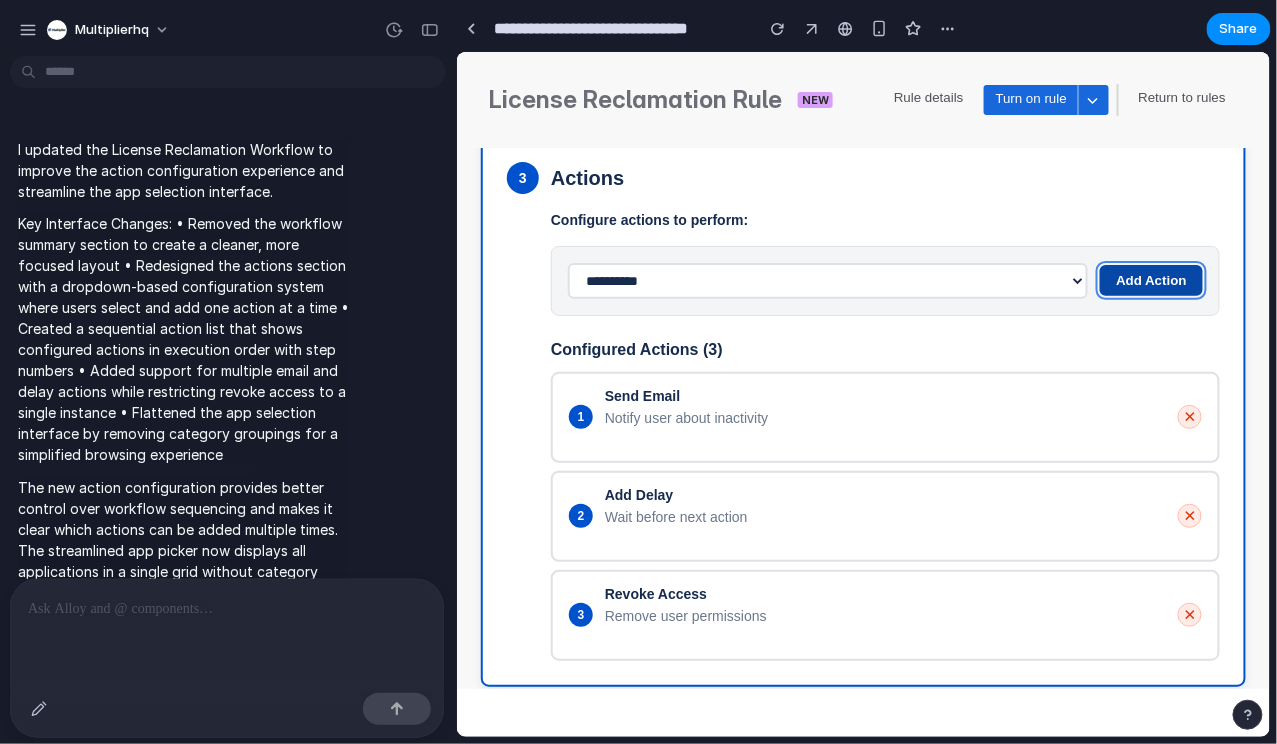 click on "Add Action" at bounding box center [1150, 279] 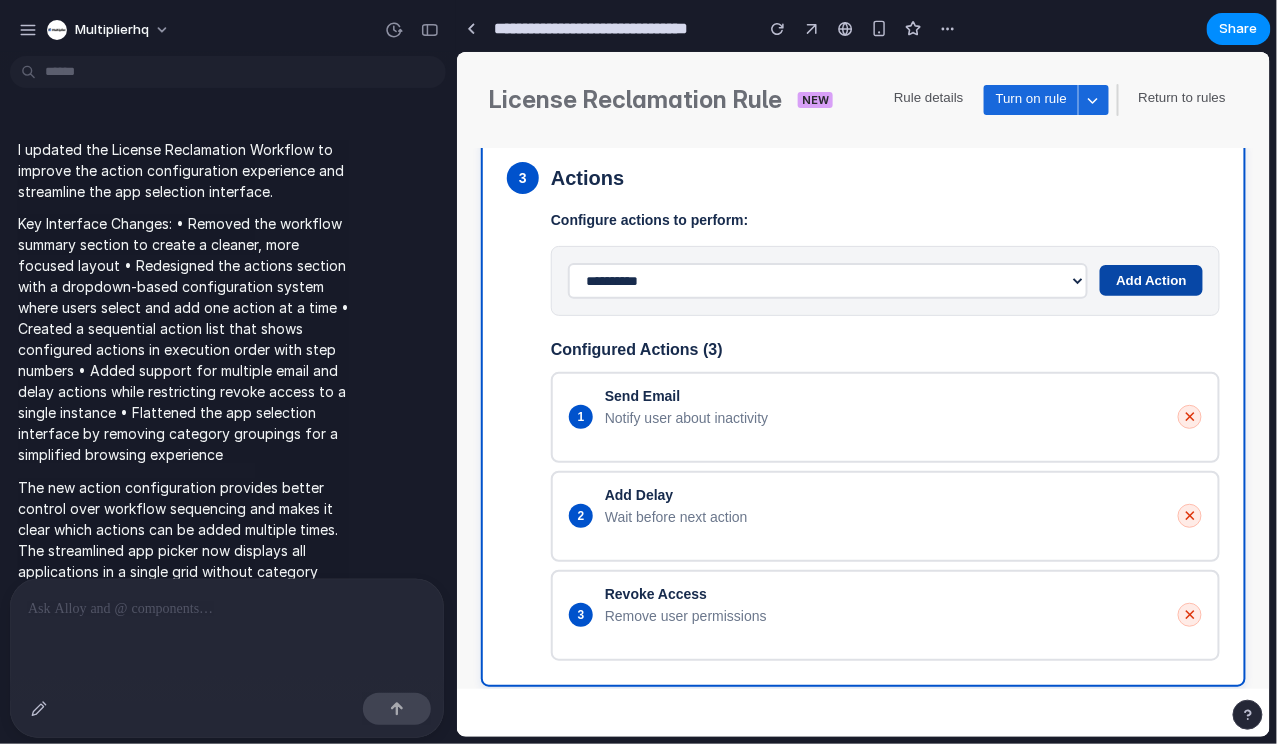 select 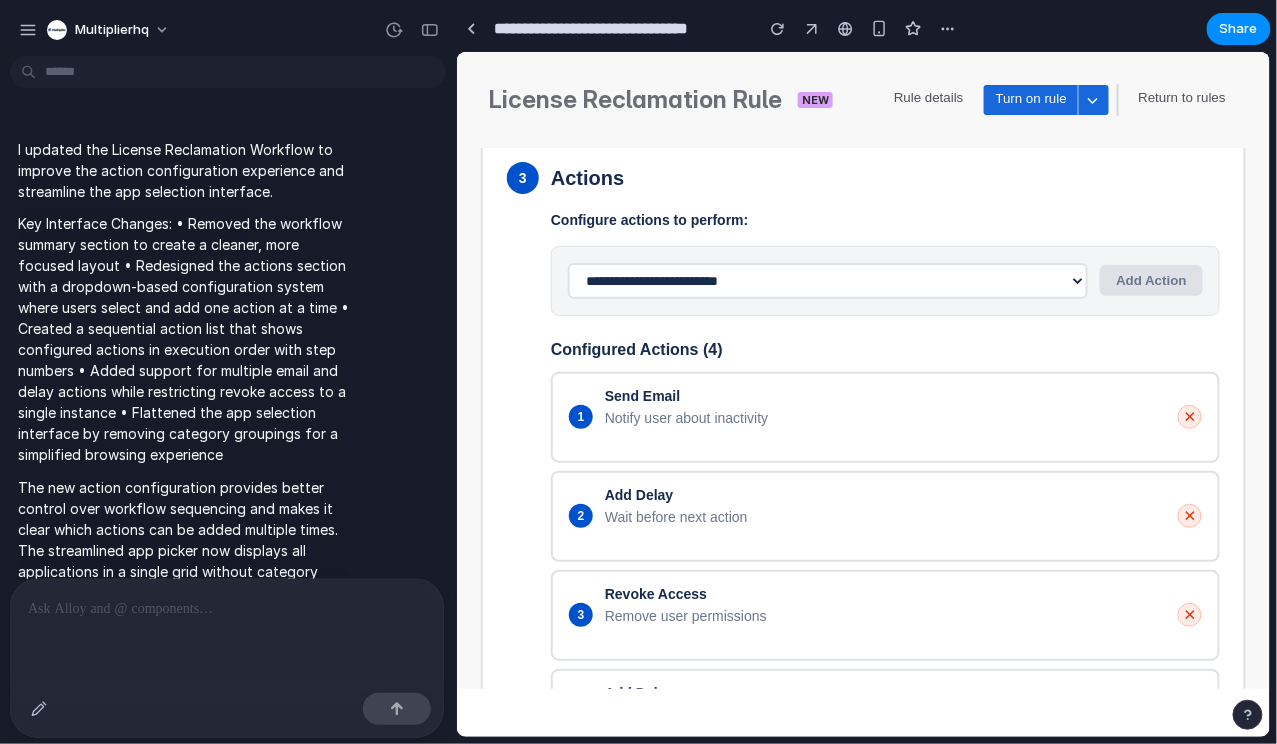 click at bounding box center [227, 632] 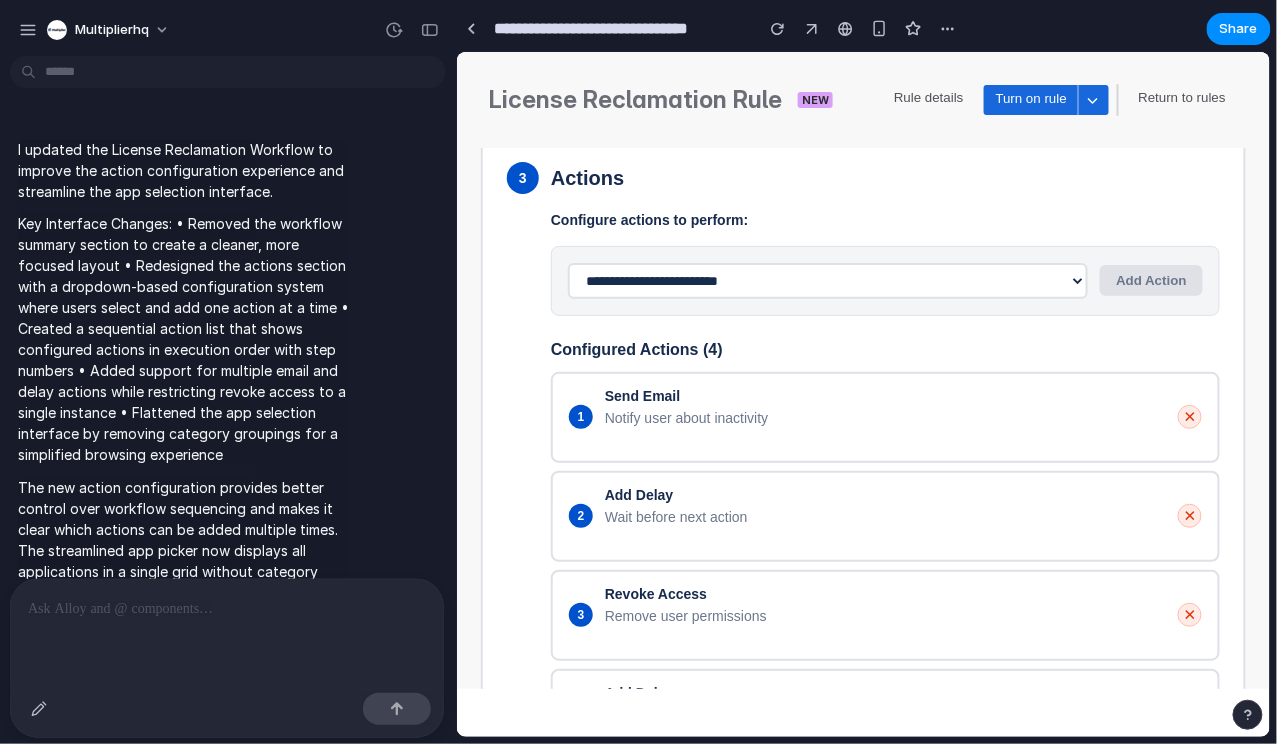 click at bounding box center (227, 609) 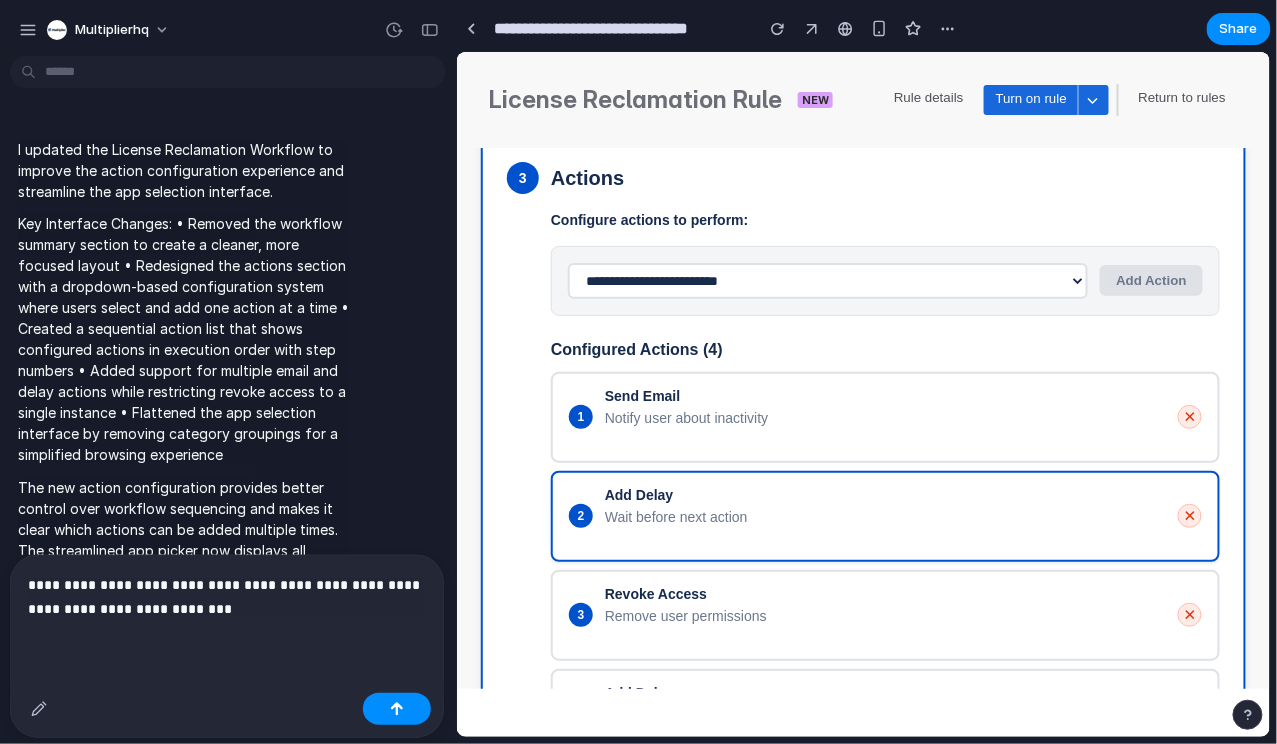 scroll, scrollTop: 1362, scrollLeft: 0, axis: vertical 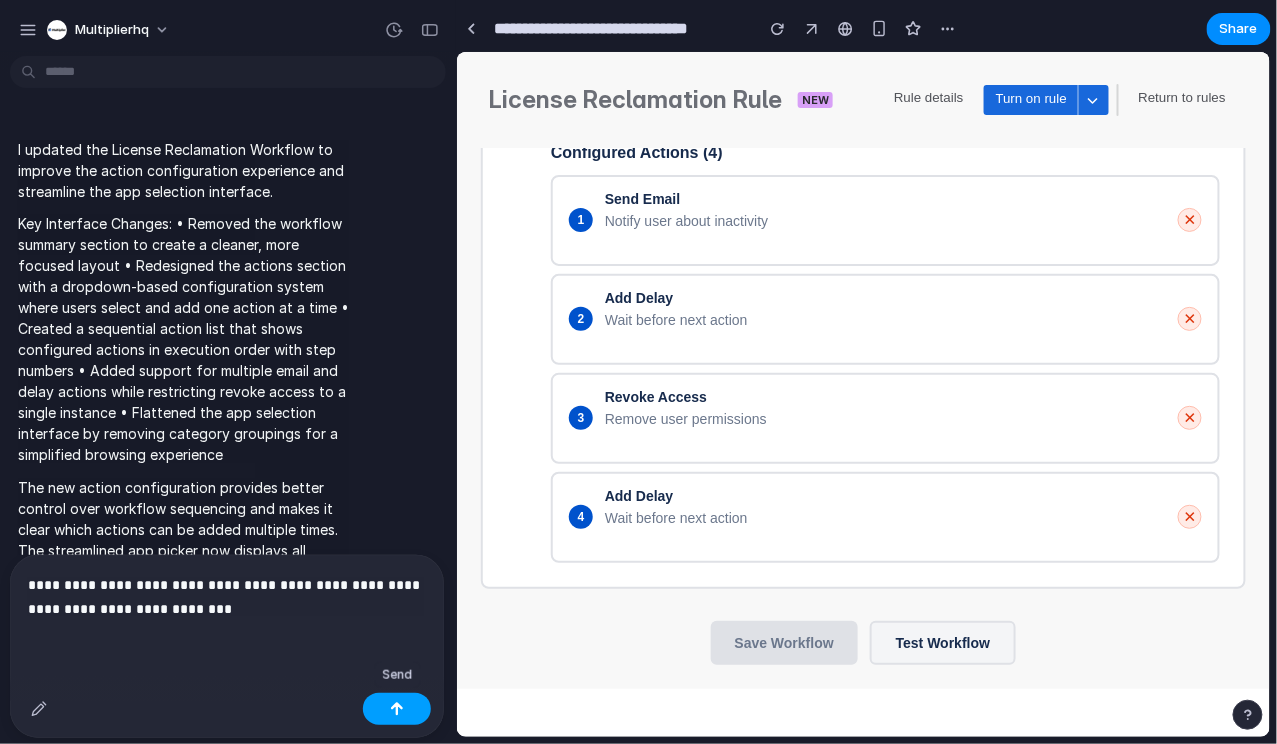 click at bounding box center [397, 709] 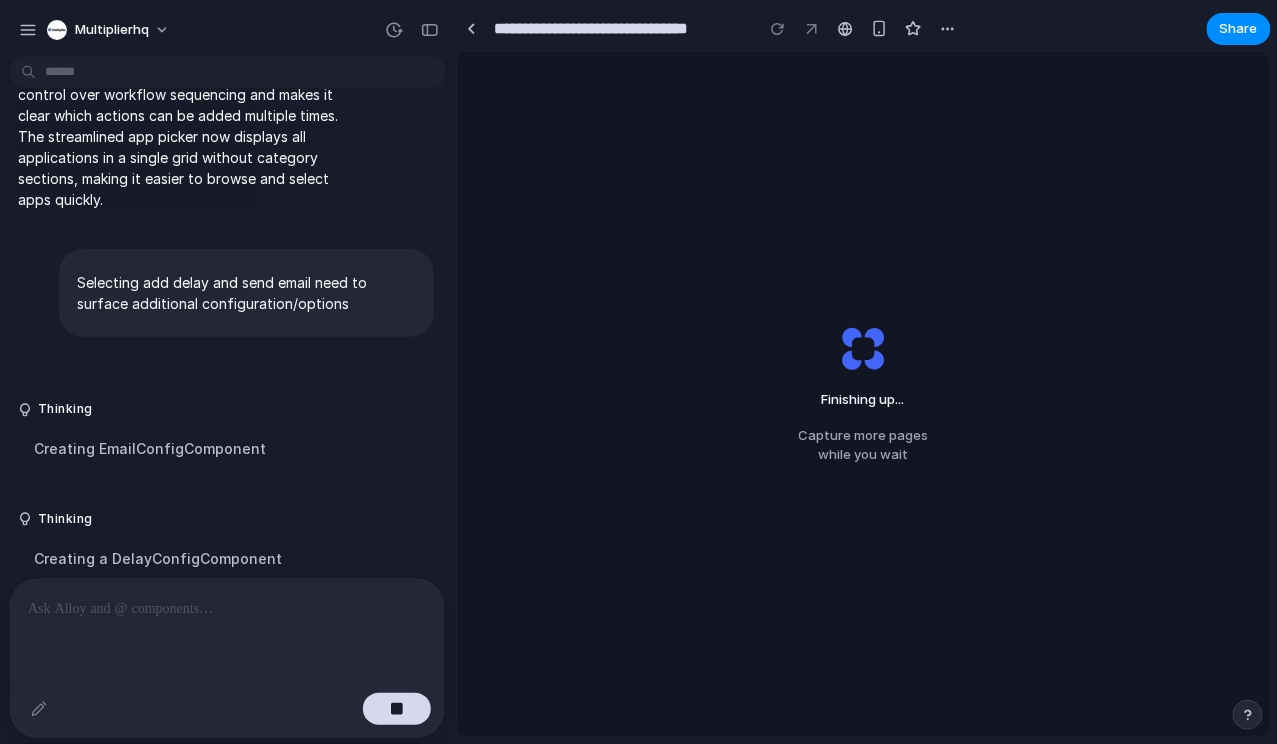 scroll, scrollTop: 7885, scrollLeft: 0, axis: vertical 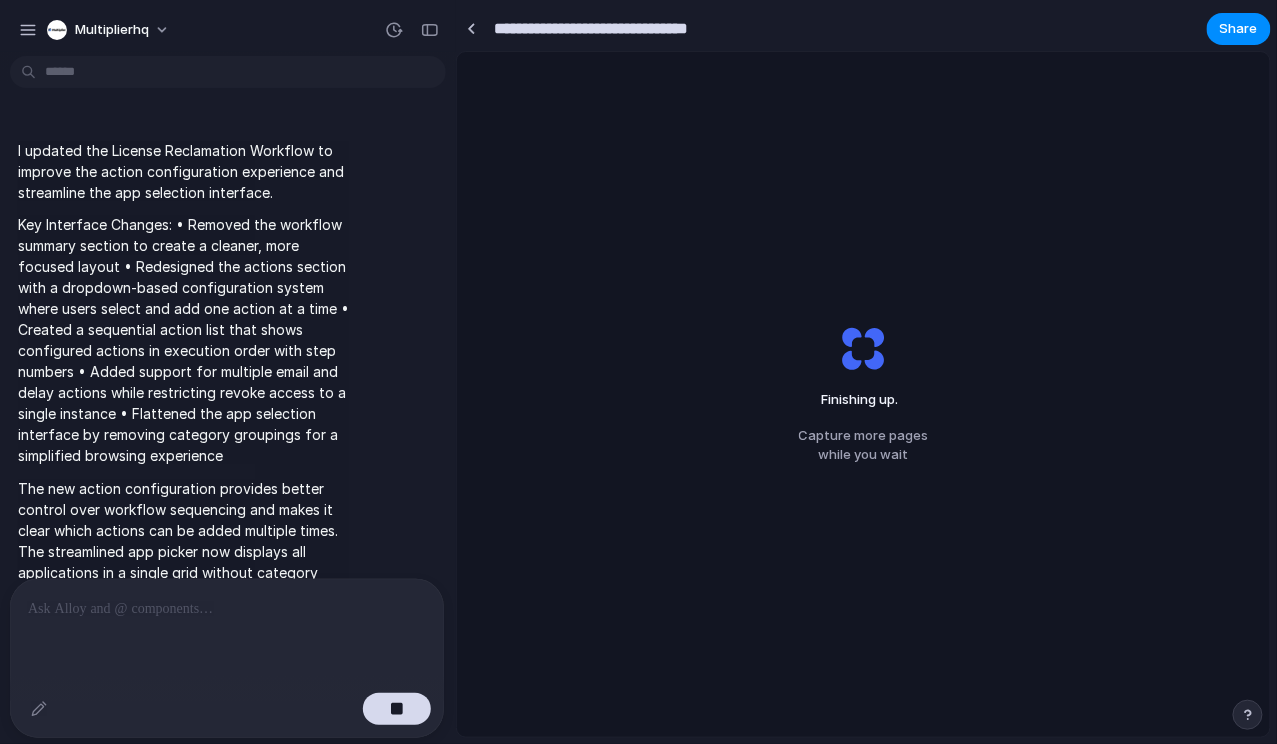 drag, startPoint x: 647, startPoint y: 36, endPoint x: 617, endPoint y: 39, distance: 30.149628 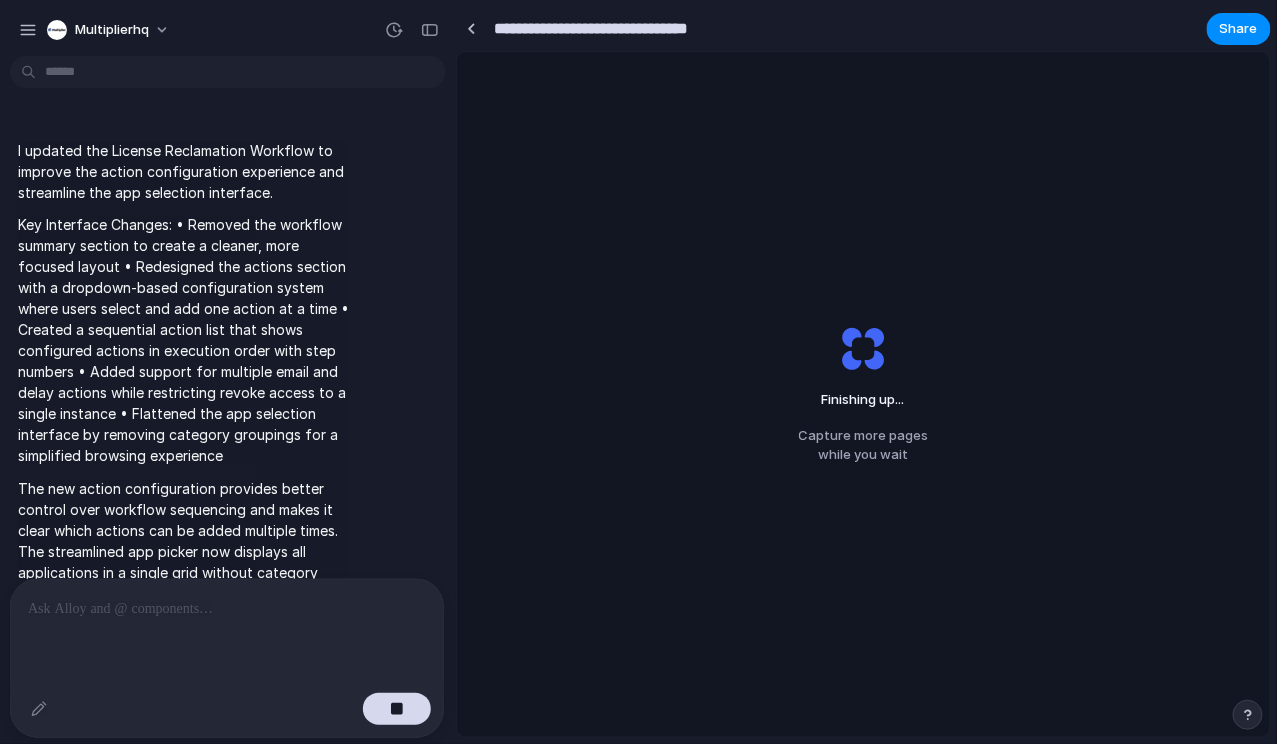 click on "**********" at bounding box center [613, 29] 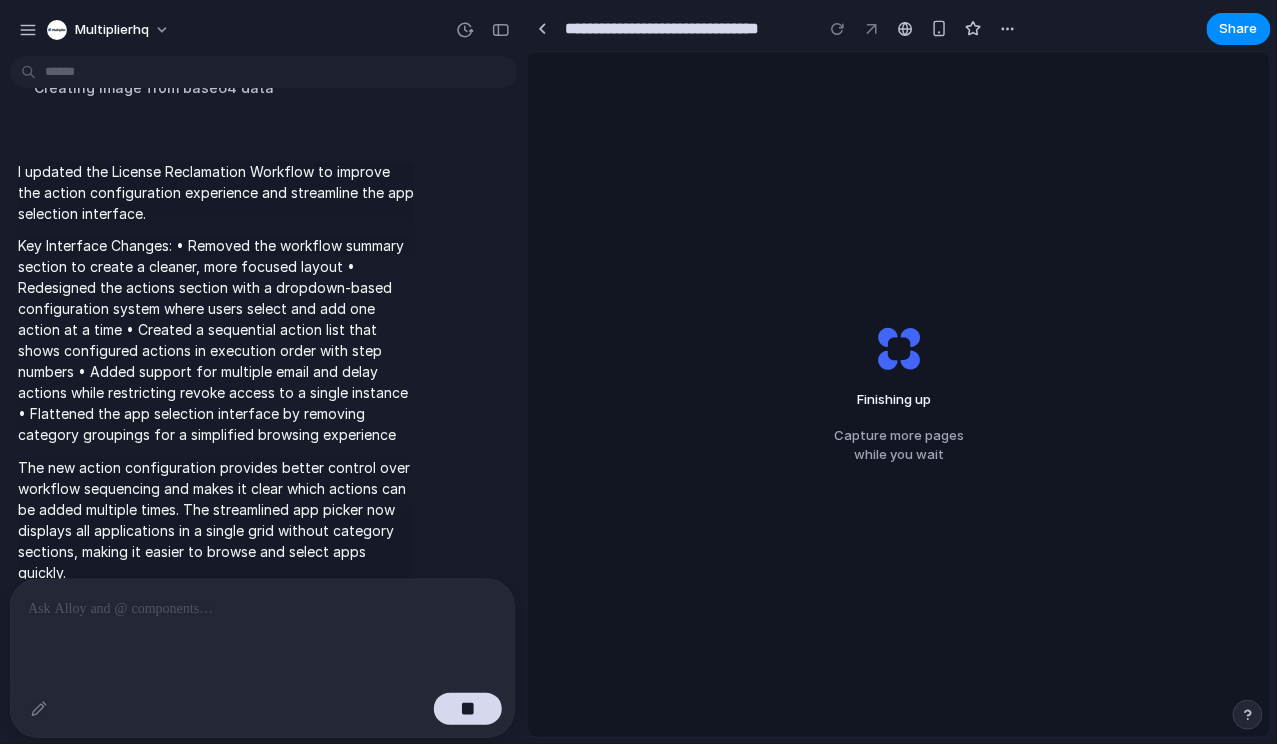 scroll, scrollTop: 7078, scrollLeft: 0, axis: vertical 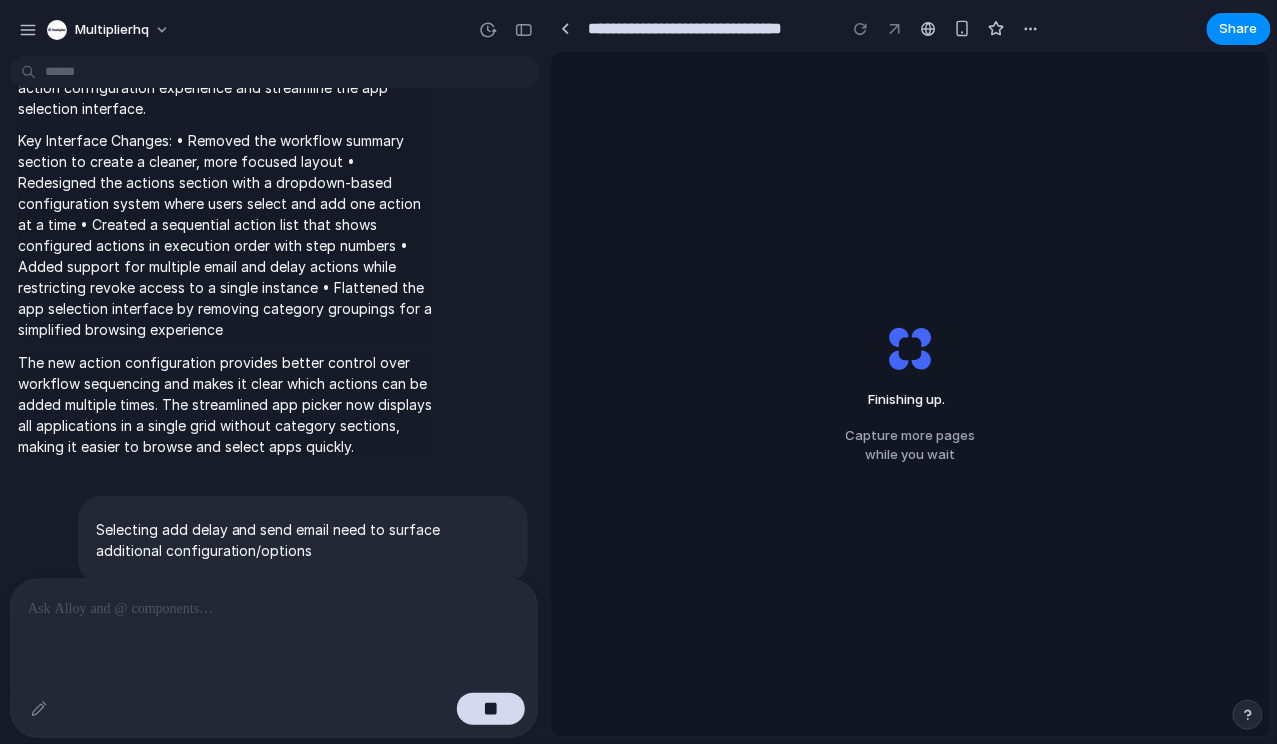 drag, startPoint x: 452, startPoint y: 231, endPoint x: 623, endPoint y: 319, distance: 192.31485 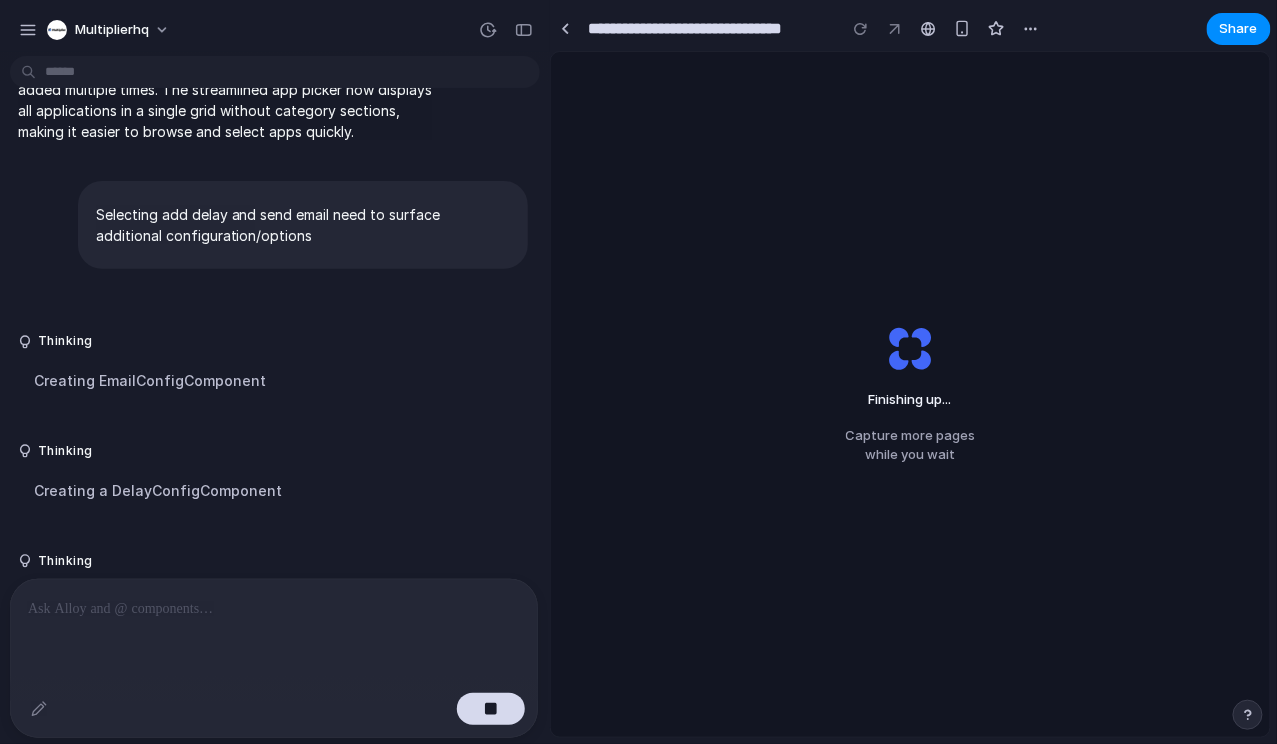 scroll, scrollTop: 7465, scrollLeft: 0, axis: vertical 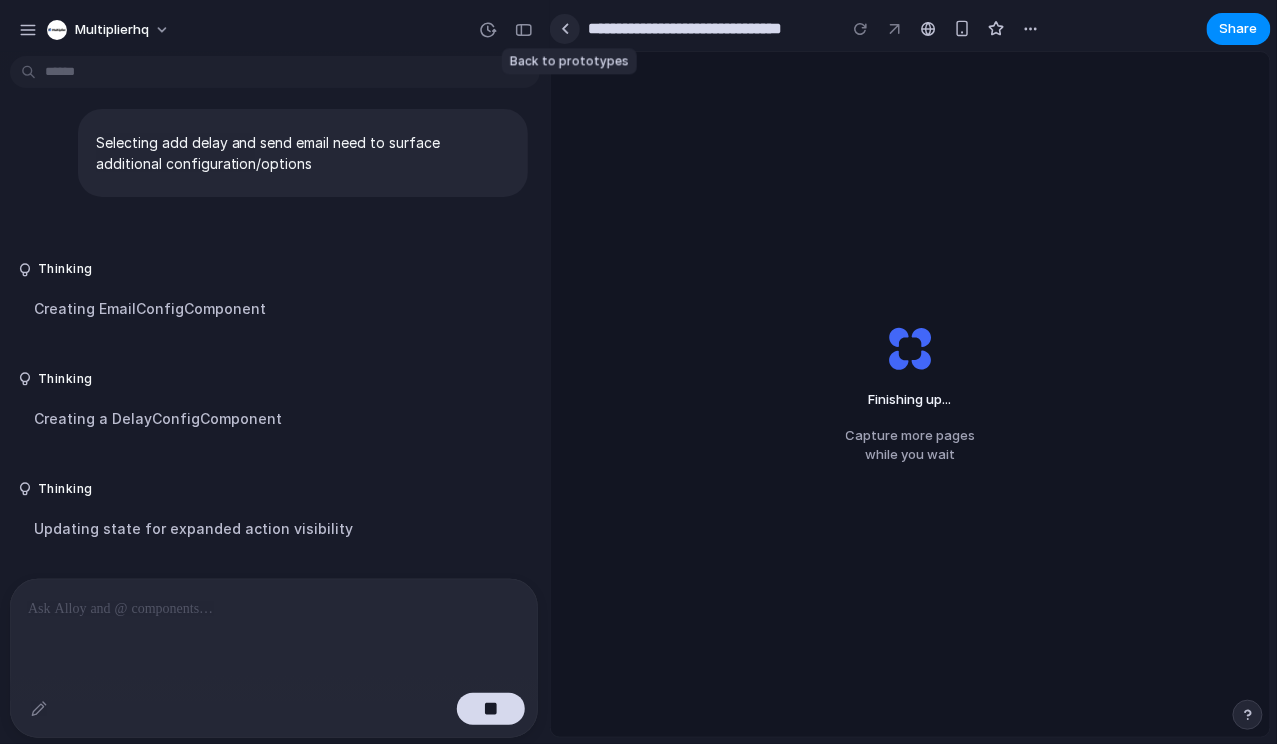 click at bounding box center [565, 28] 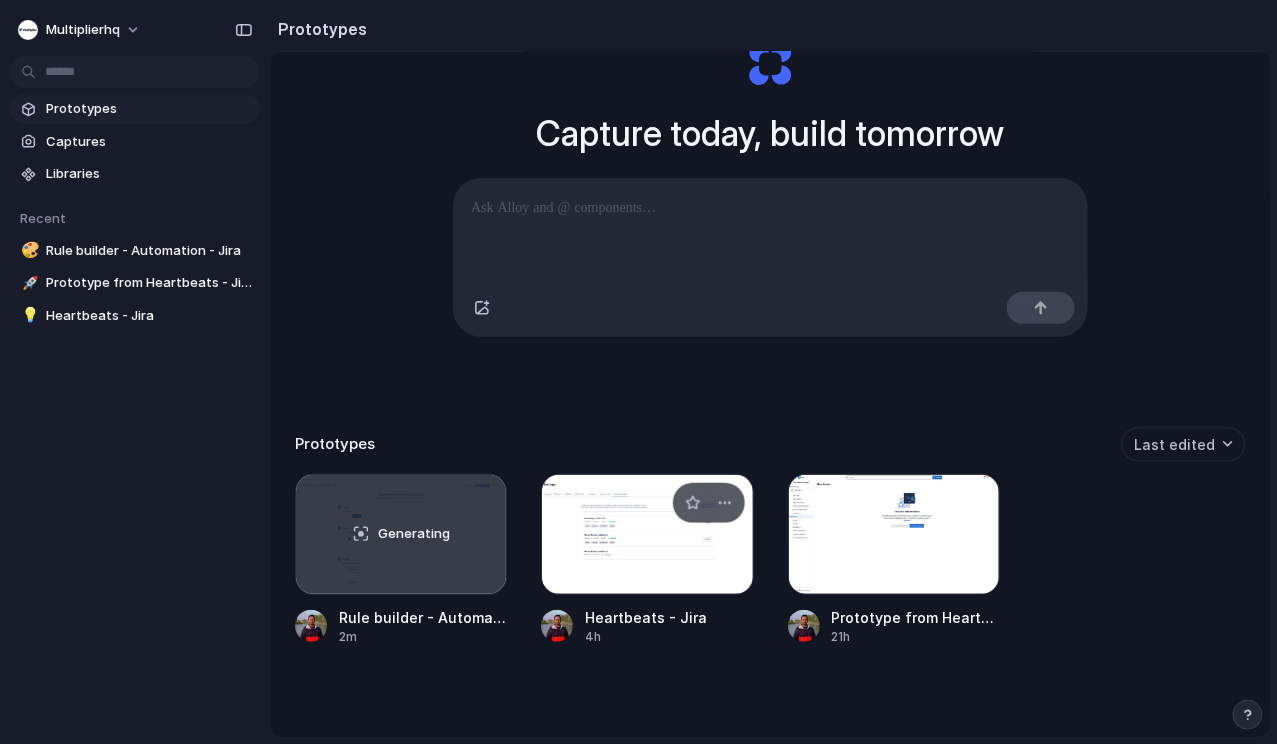 scroll, scrollTop: 110, scrollLeft: 0, axis: vertical 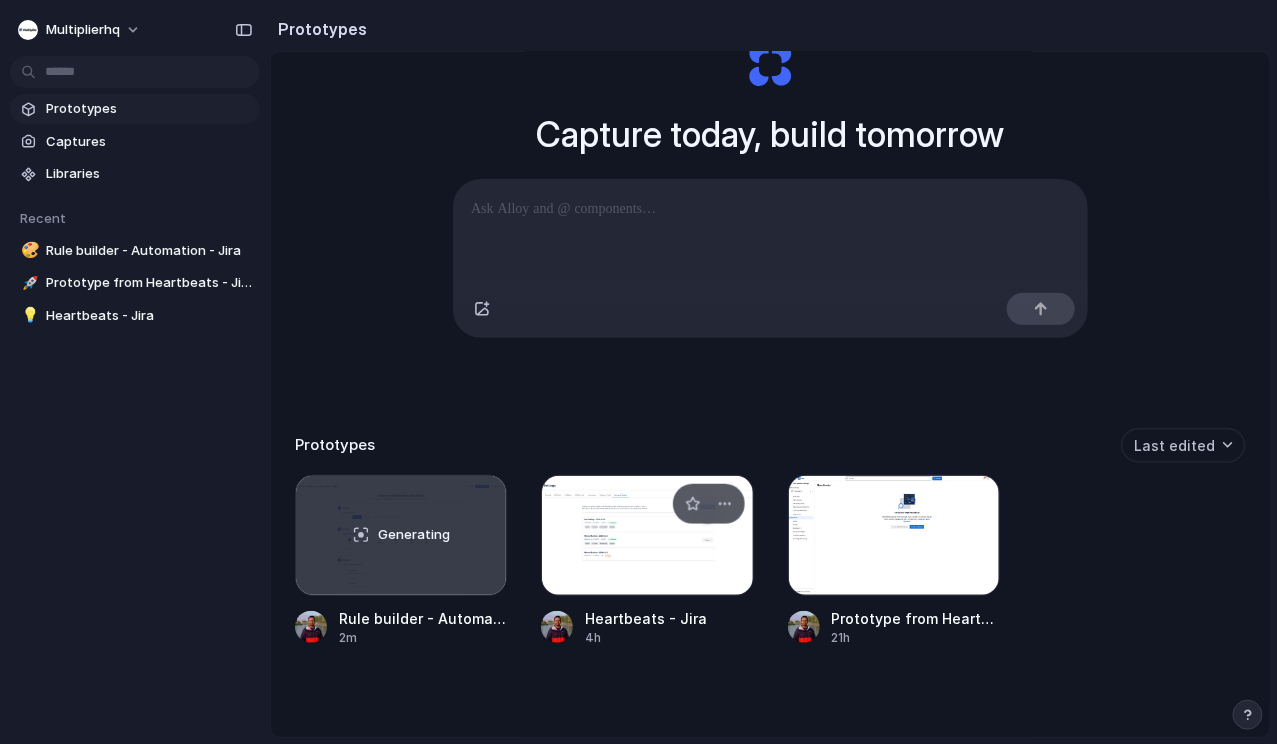 click at bounding box center [647, 535] 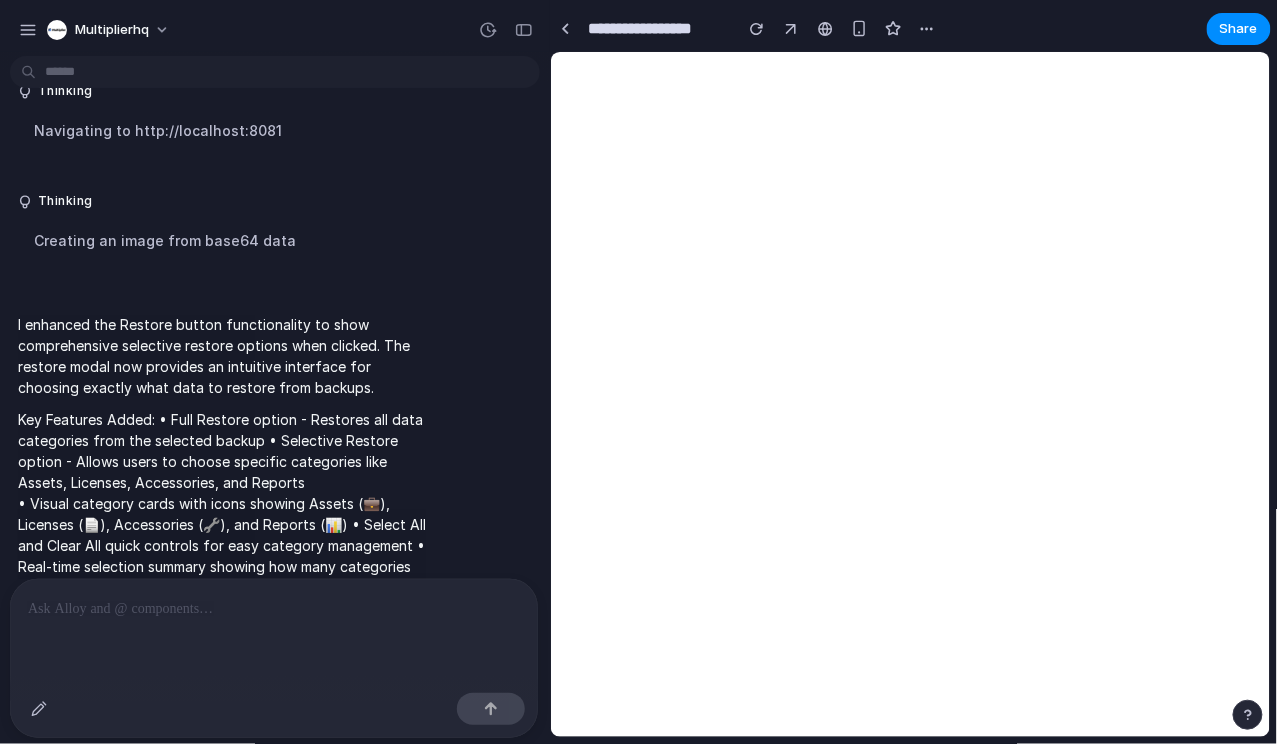 scroll, scrollTop: 10521, scrollLeft: 0, axis: vertical 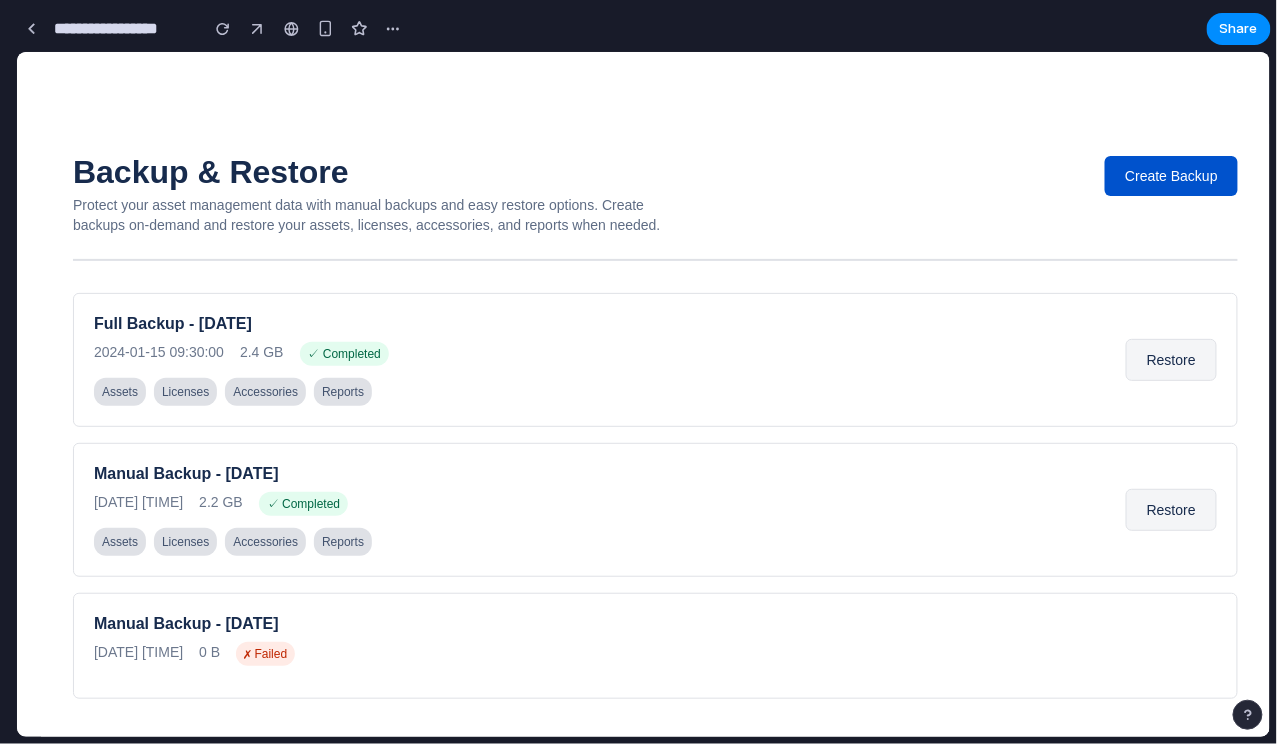 drag, startPoint x: 549, startPoint y: 329, endPoint x: -24, endPoint y: 397, distance: 577.0208 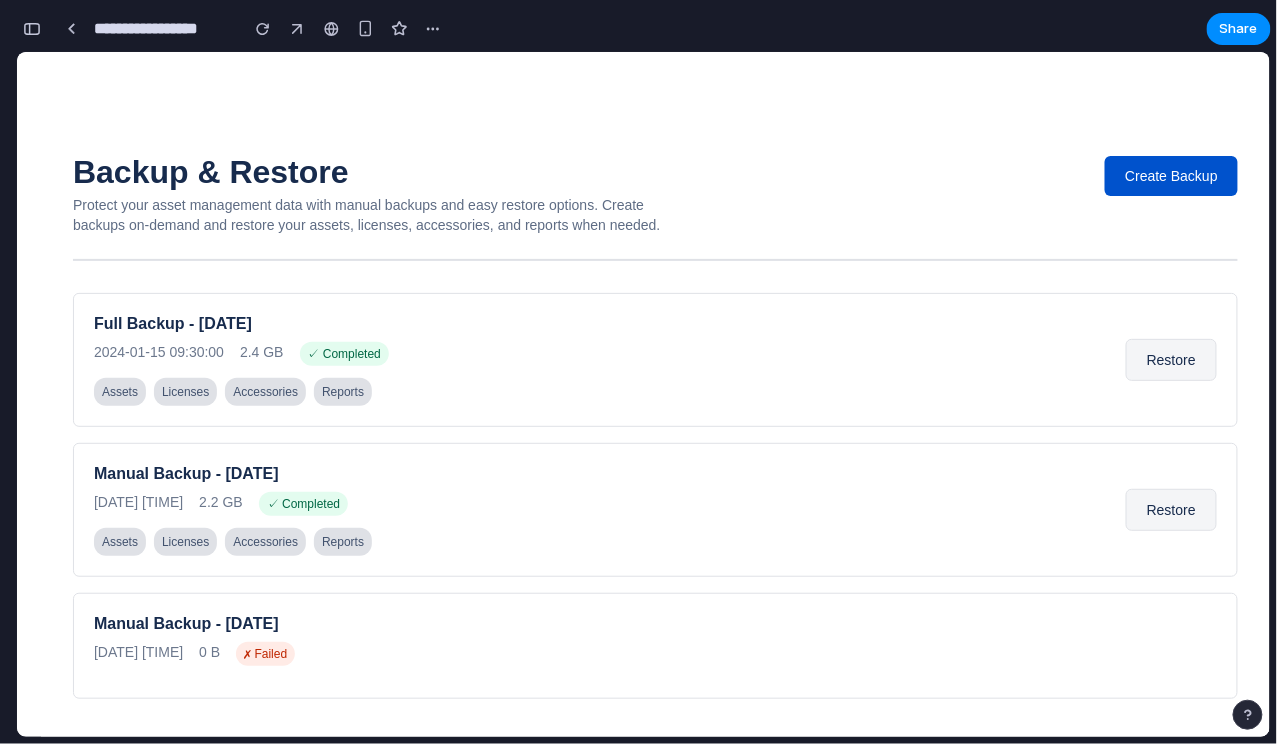 scroll, scrollTop: 21525, scrollLeft: 0, axis: vertical 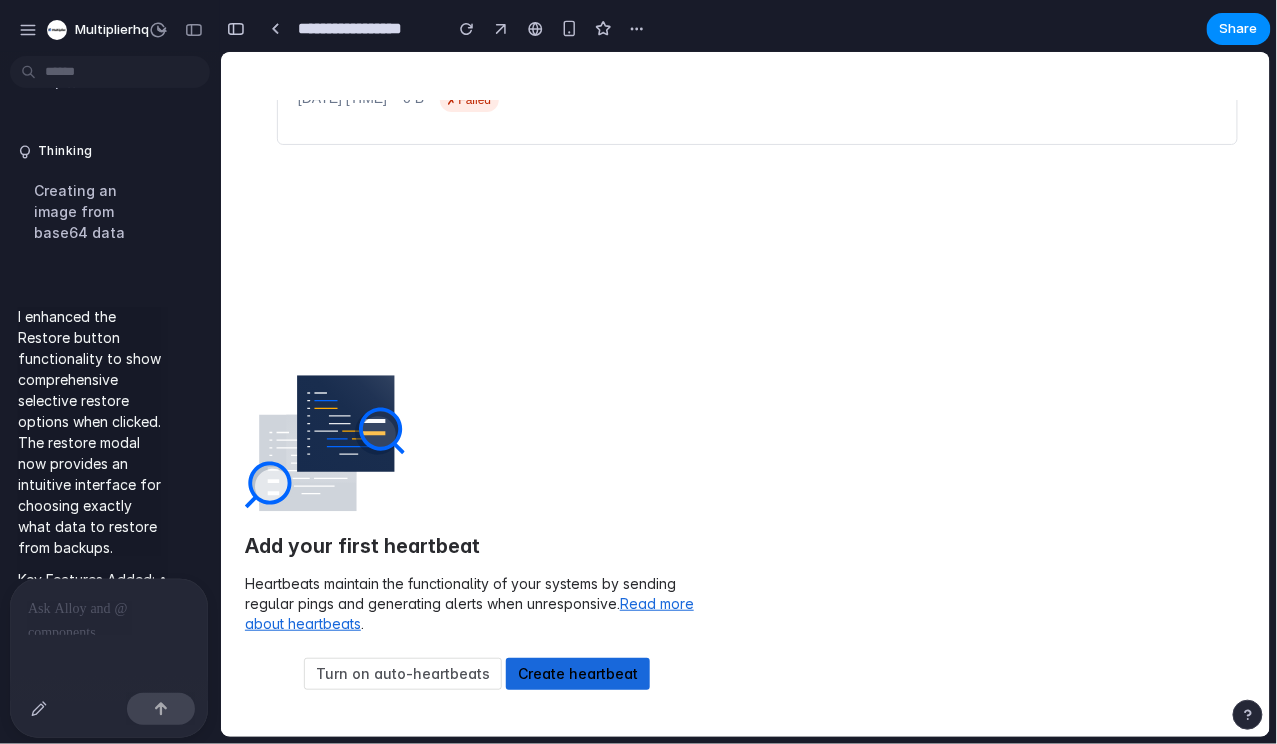 click at bounding box center [109, 609] 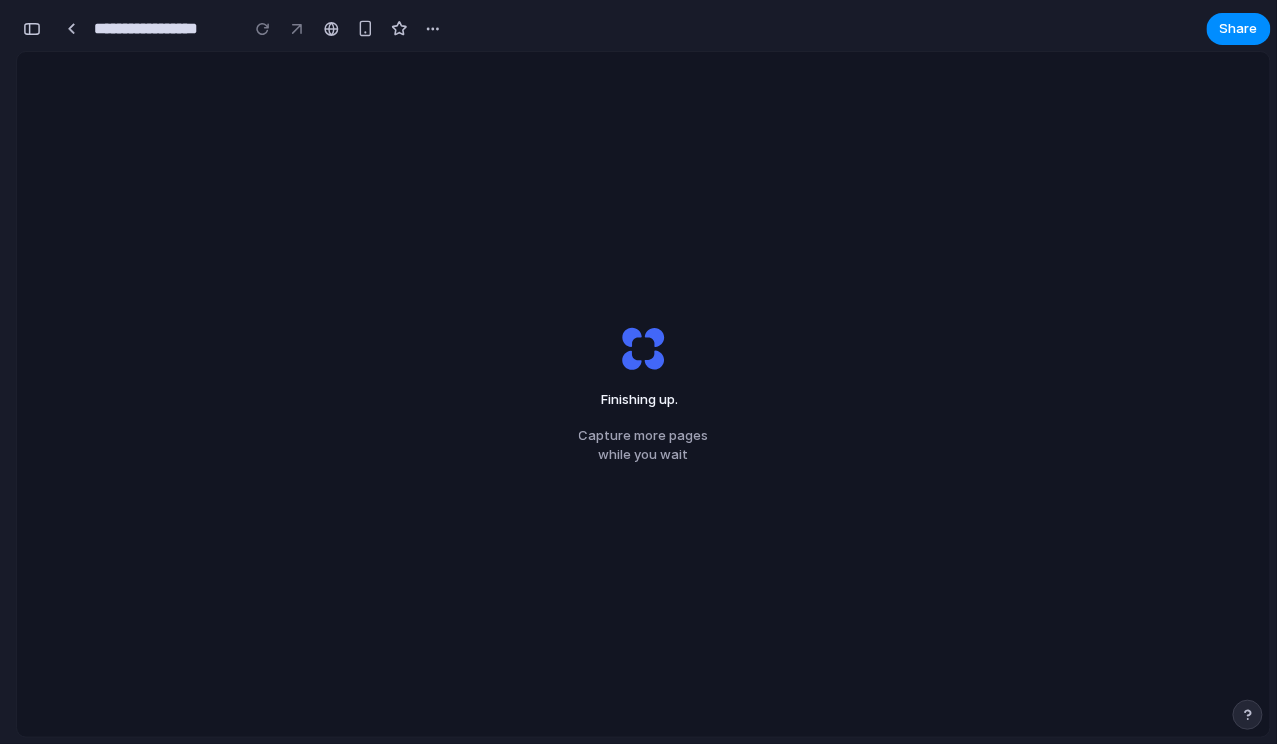 scroll, scrollTop: 22506, scrollLeft: 0, axis: vertical 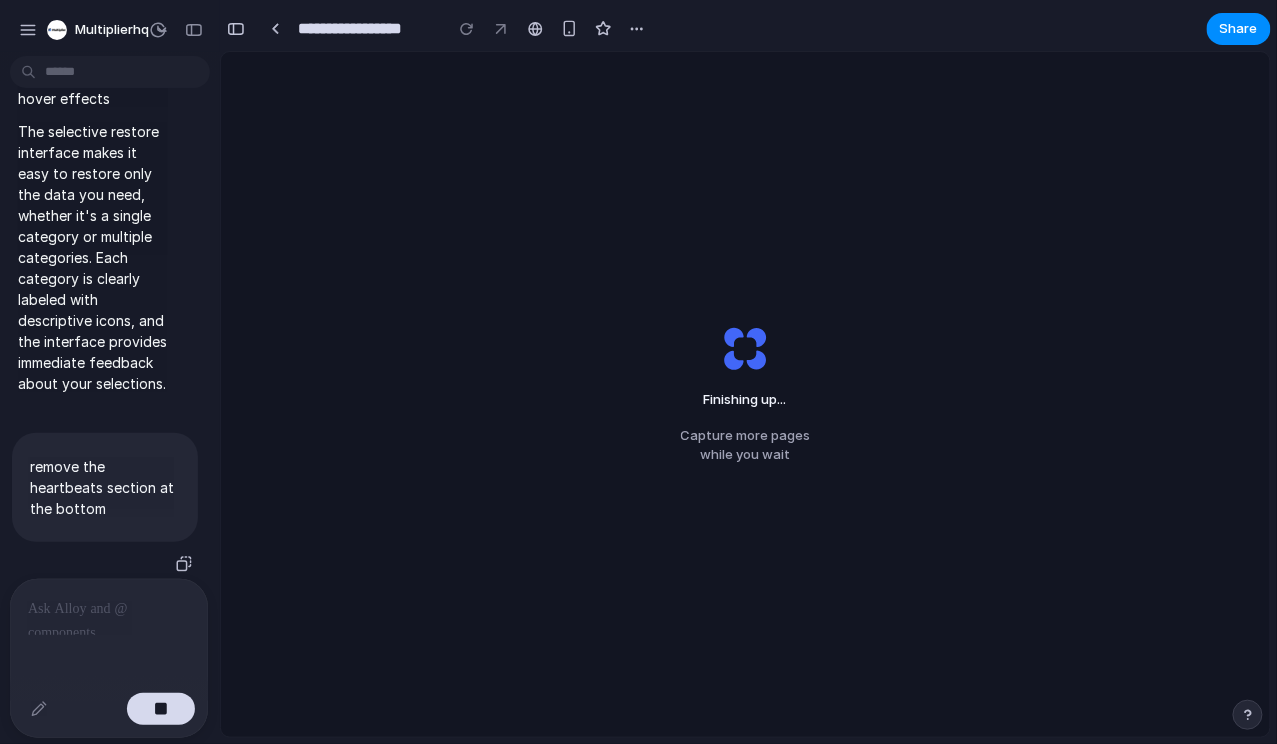 click on "remove the heartbeats section at the bottom" at bounding box center [105, 487] 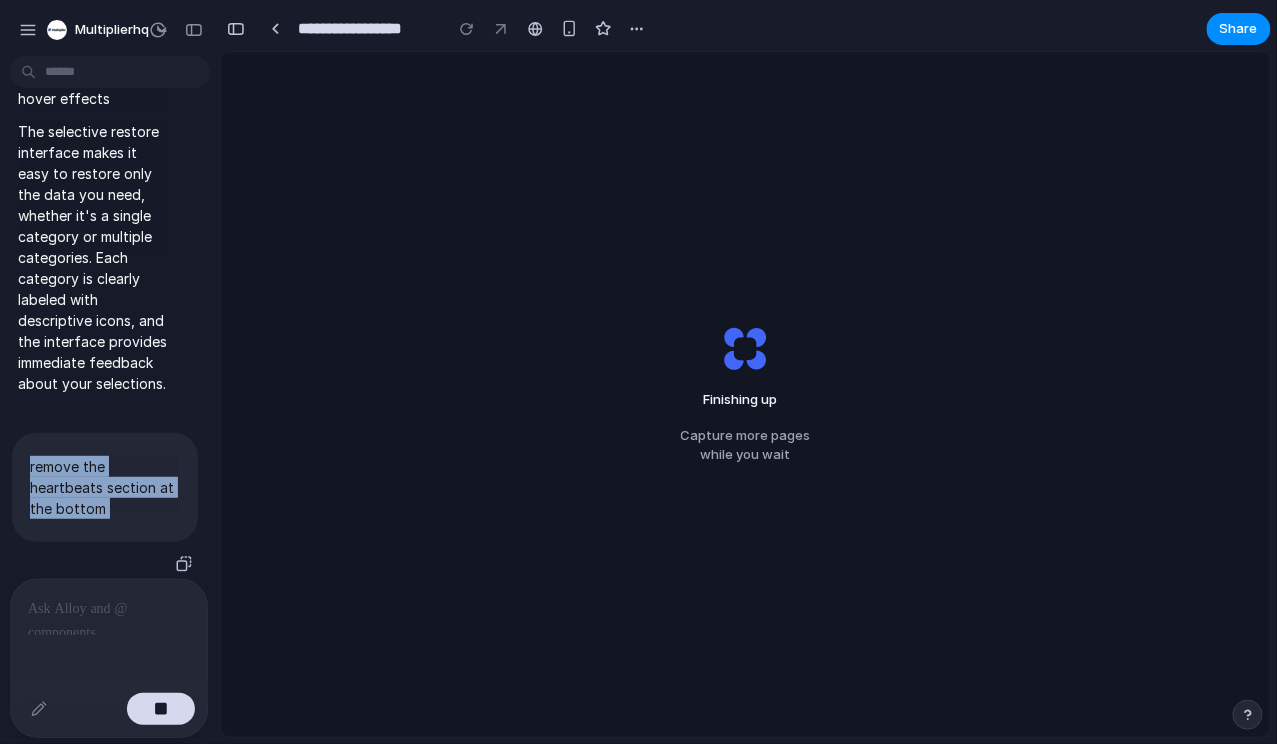 click on "remove the heartbeats section at the bottom" at bounding box center (105, 487) 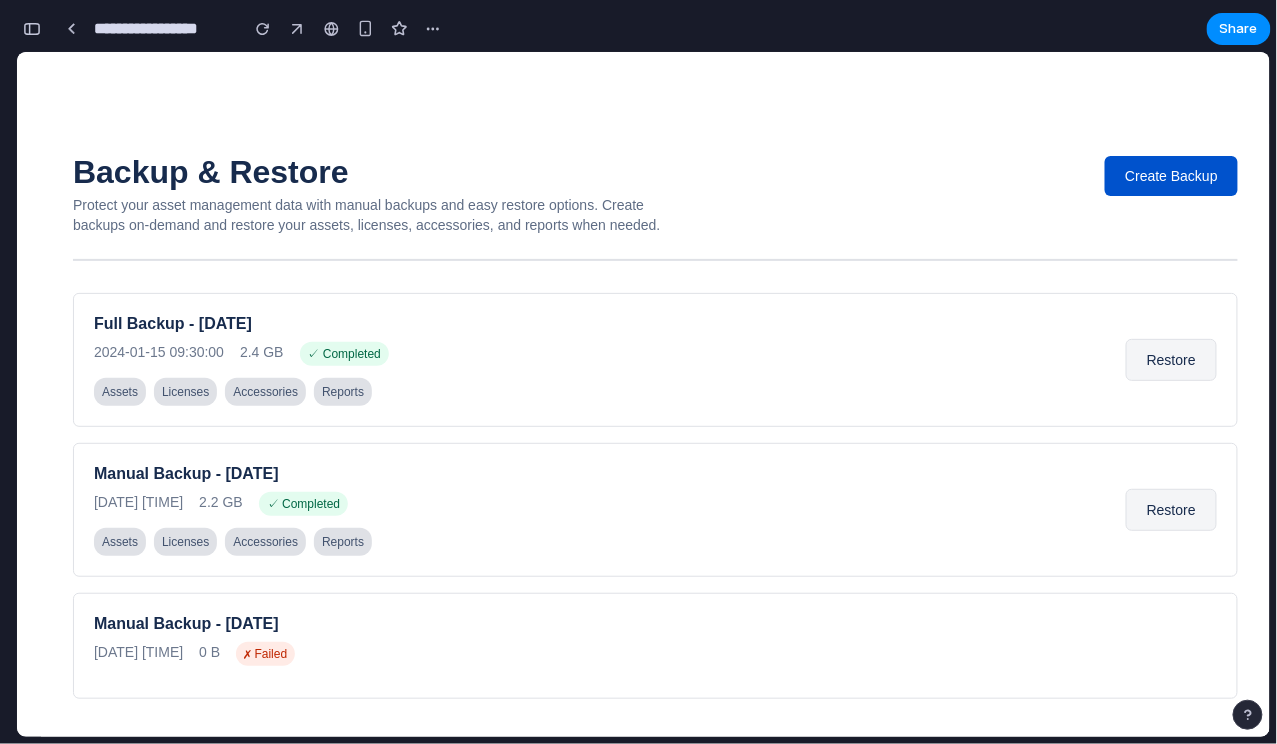 scroll, scrollTop: 23354, scrollLeft: 0, axis: vertical 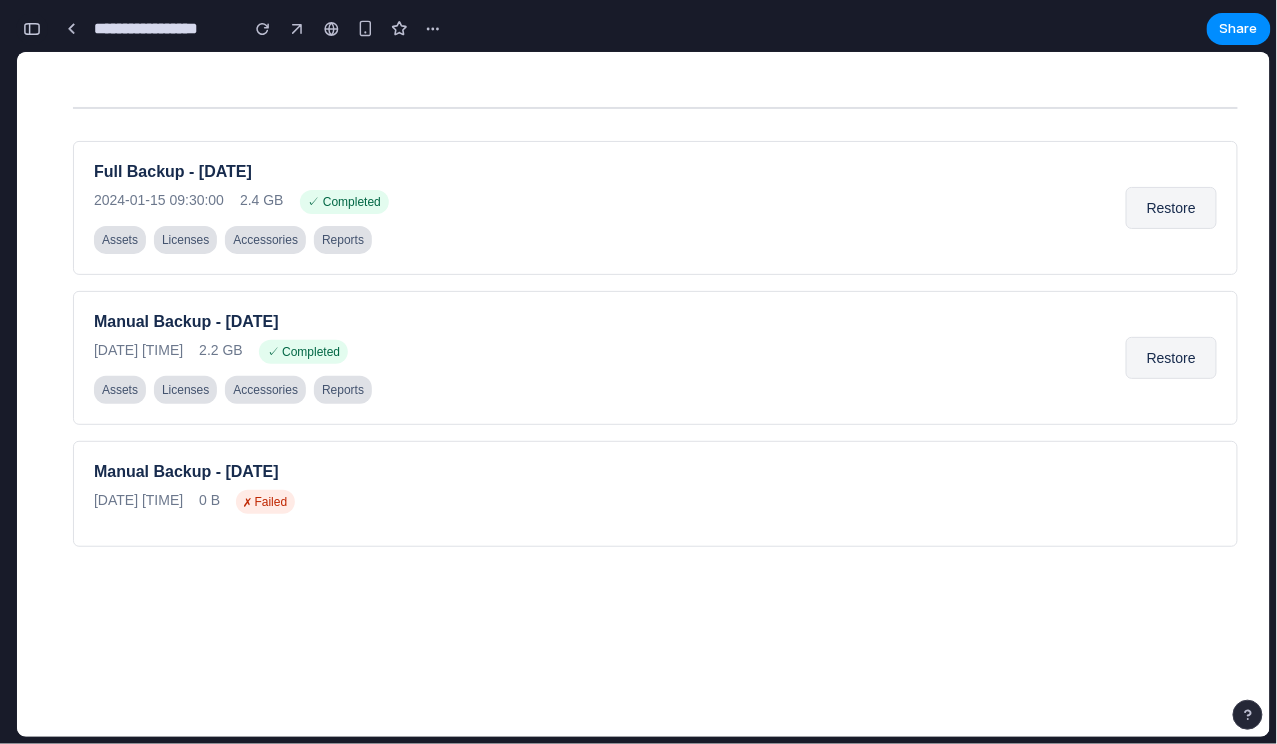 click at bounding box center (32, 29) 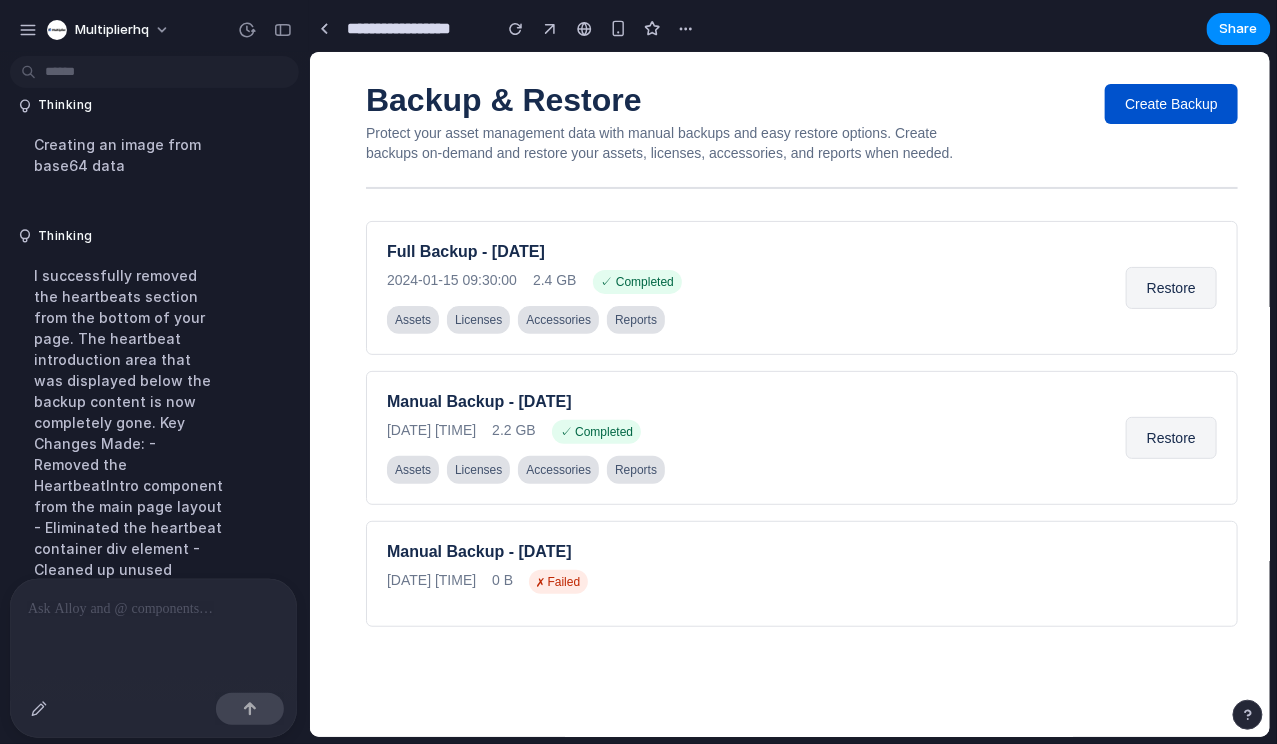 scroll, scrollTop: 24, scrollLeft: 0, axis: vertical 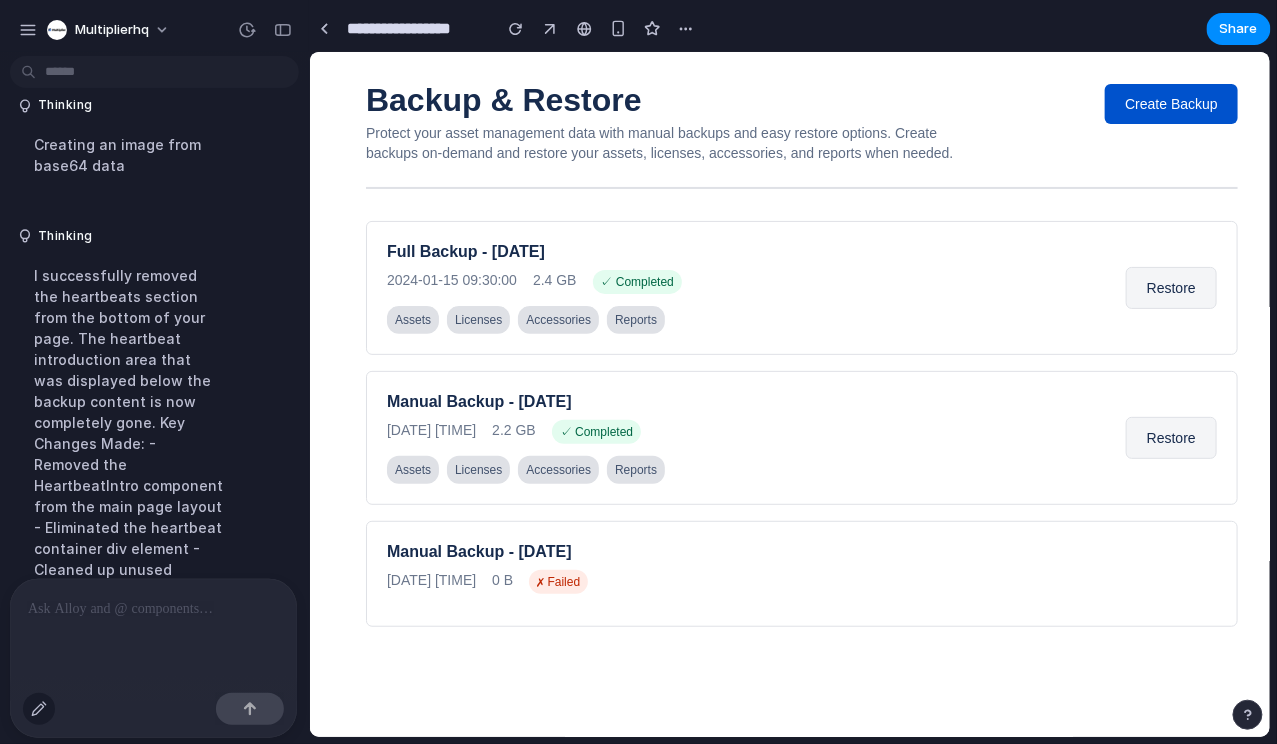 click at bounding box center (39, 709) 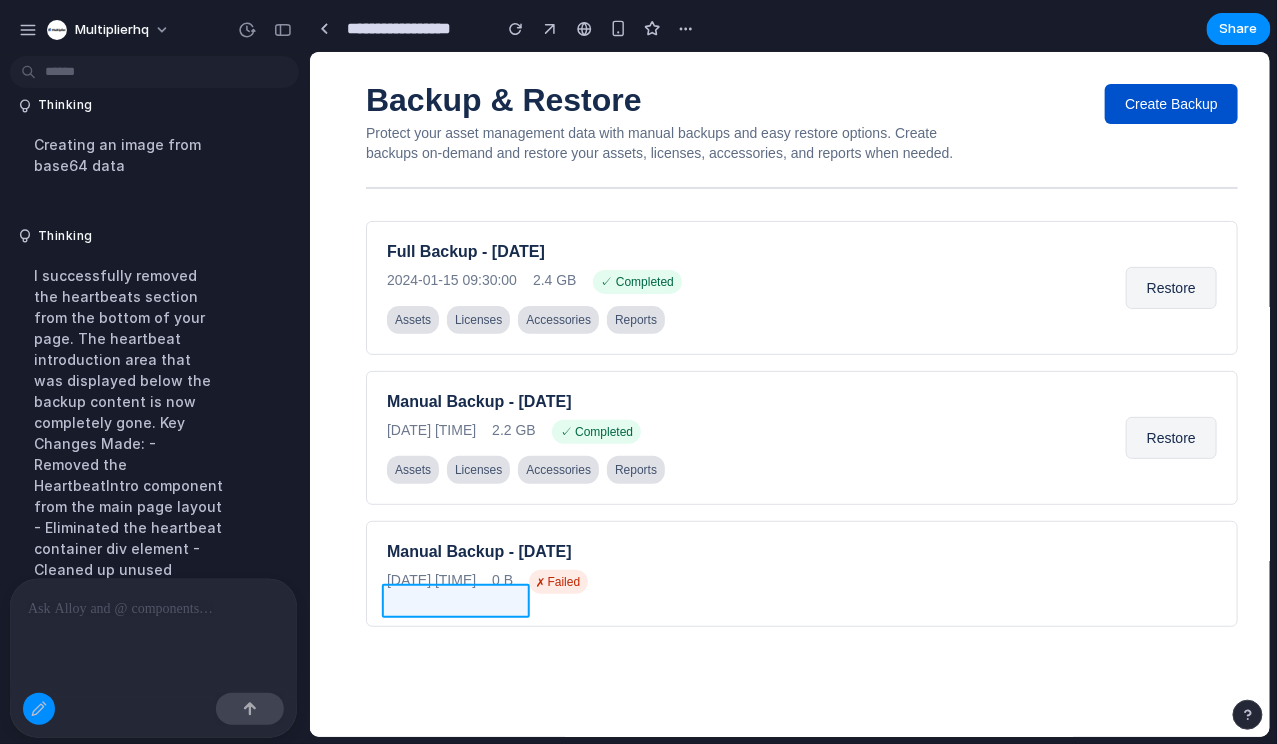 type 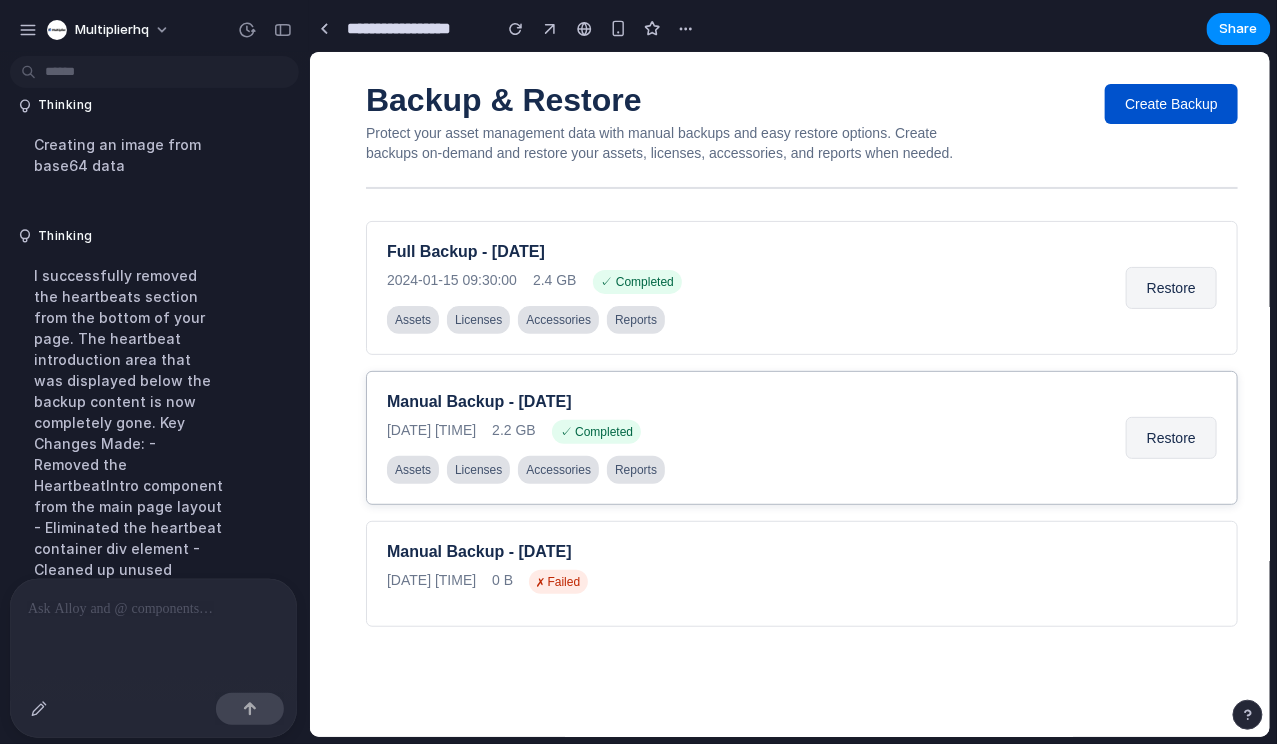scroll, scrollTop: 0, scrollLeft: 0, axis: both 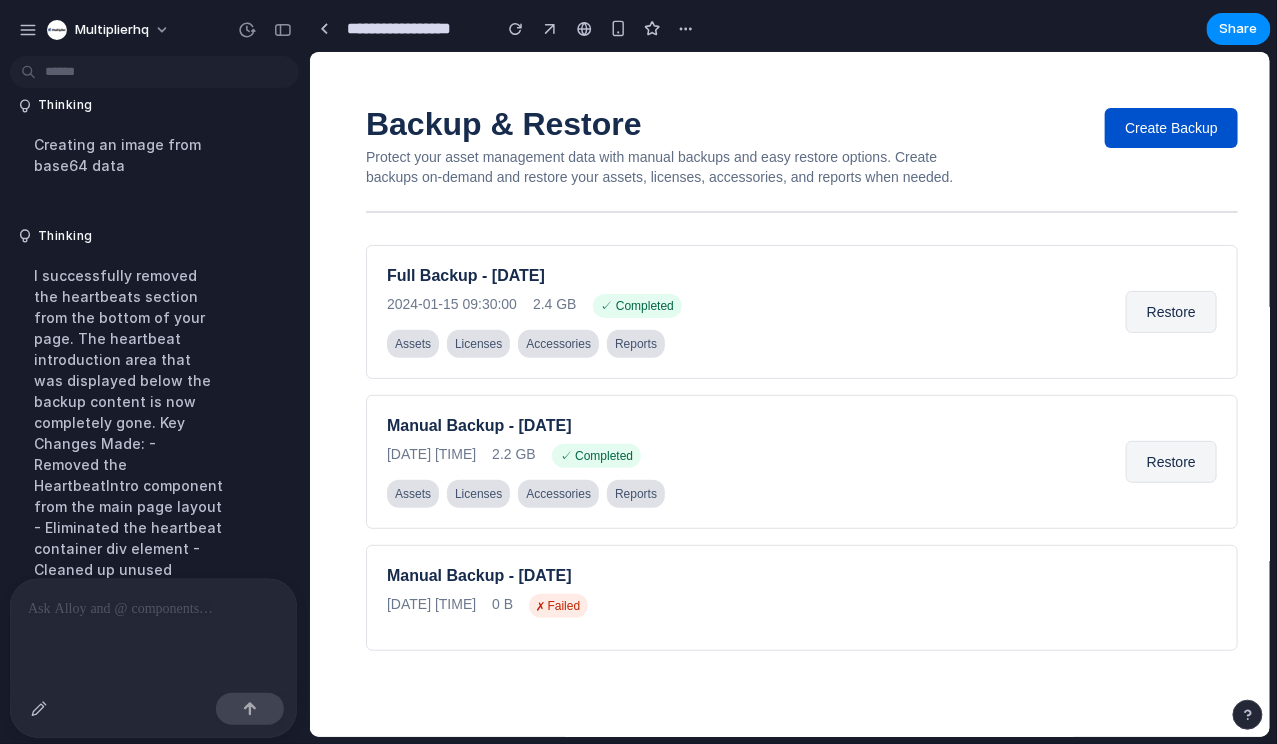 click at bounding box center (153, 609) 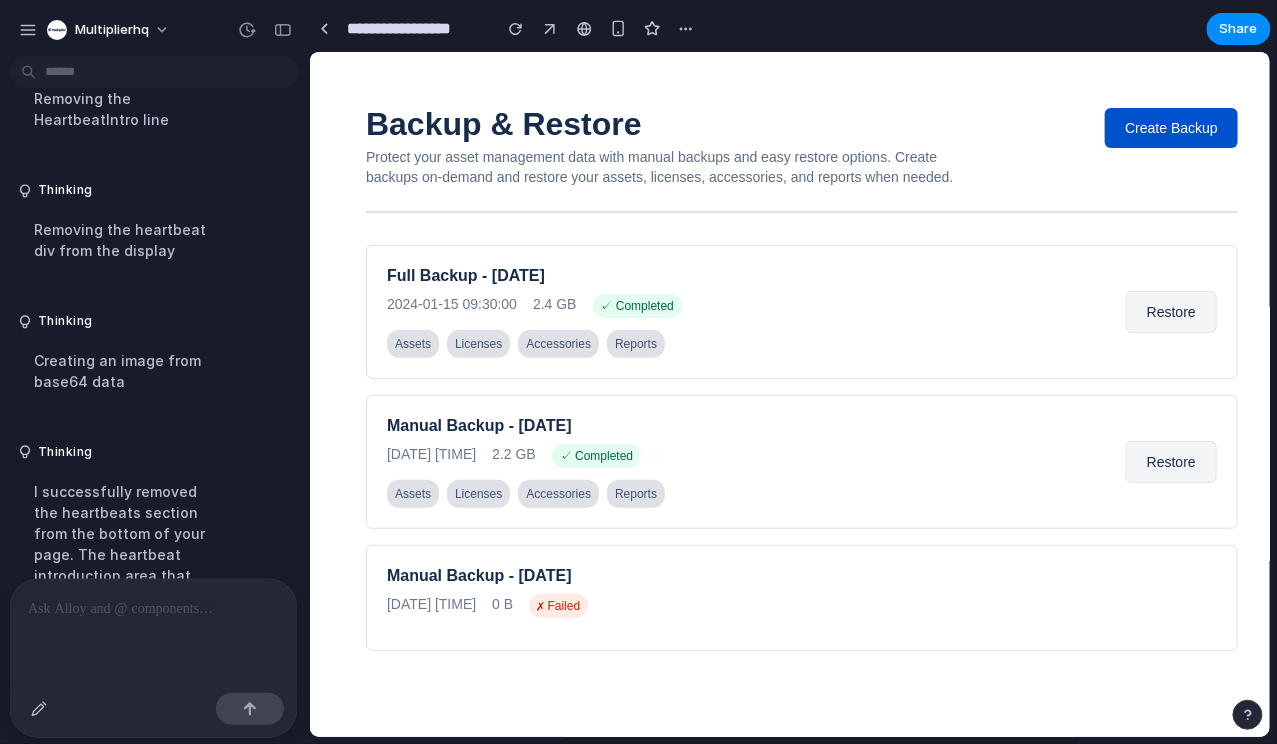 scroll, scrollTop: 17368, scrollLeft: 0, axis: vertical 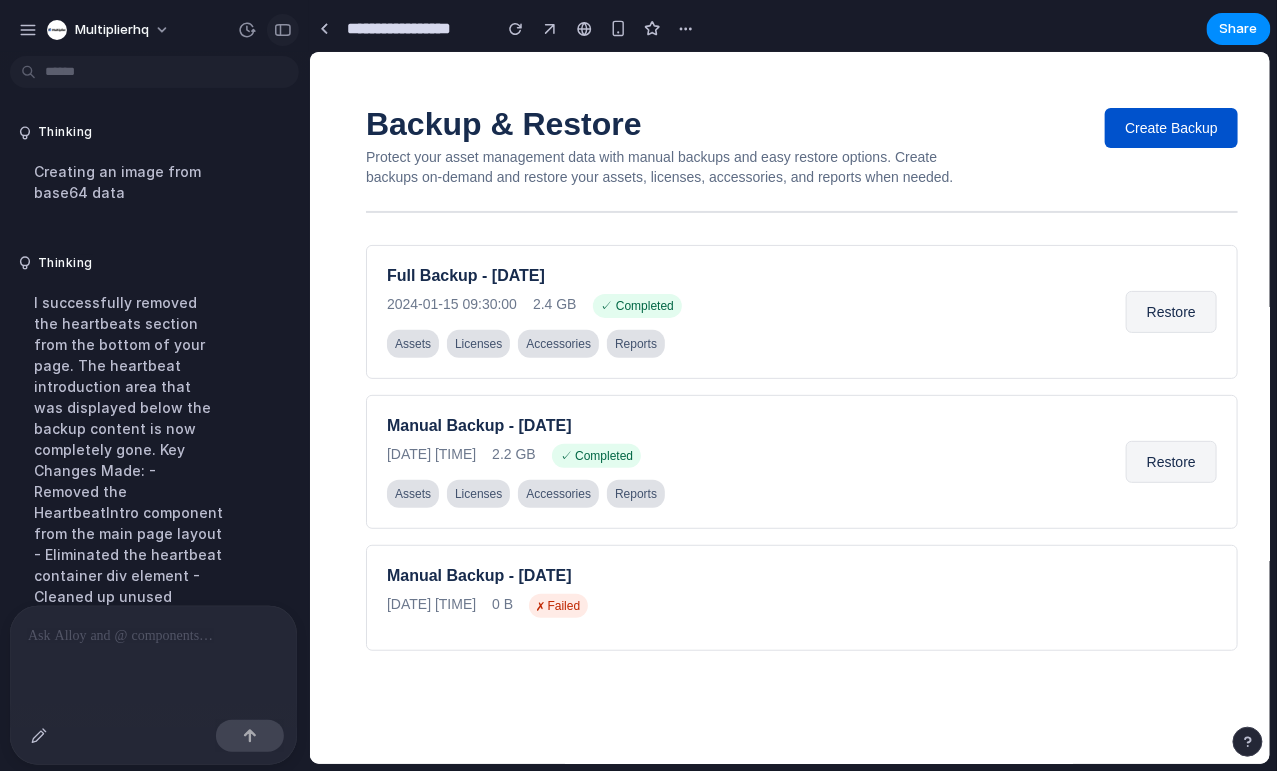 click at bounding box center [283, 30] 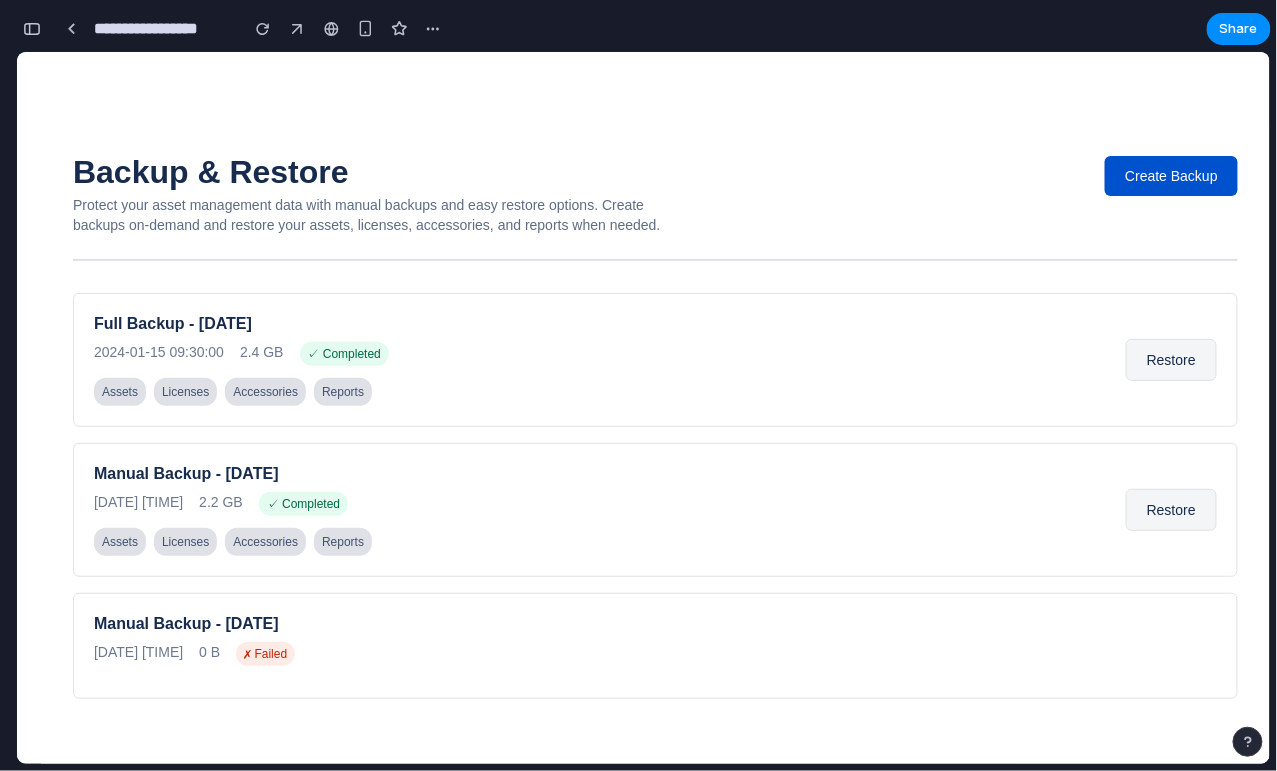 click on "Protect your asset management data with manual backups and easy restore options. Create backups on-demand and restore your assets, licenses, accessories, and reports when needed." at bounding box center (372, 214) 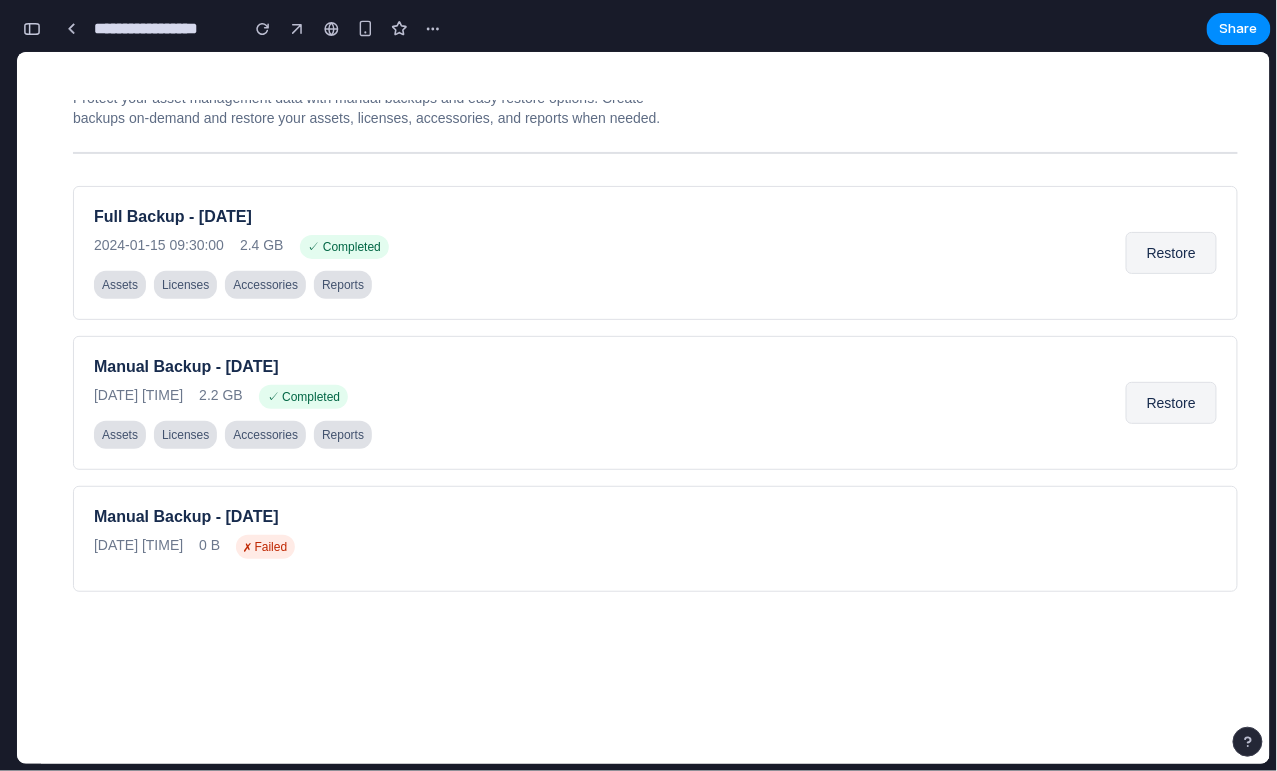 scroll, scrollTop: 0, scrollLeft: 0, axis: both 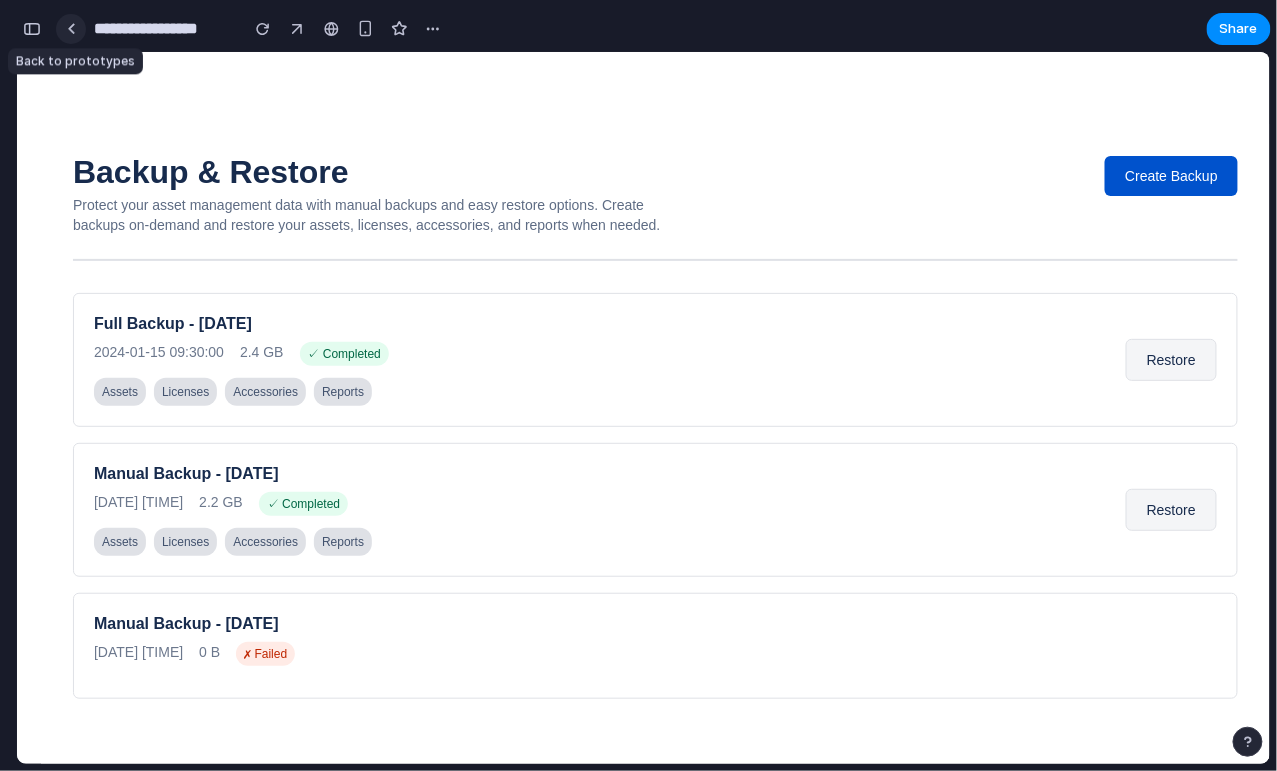 click at bounding box center (71, 28) 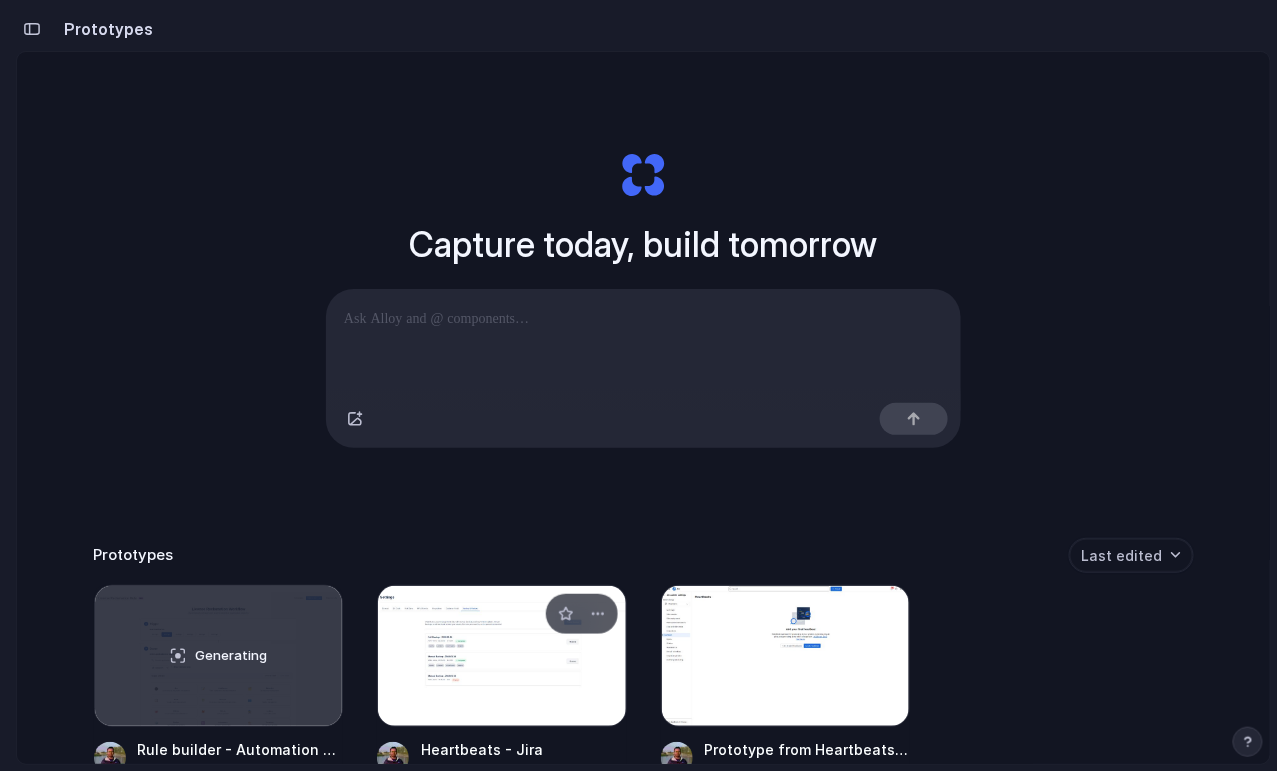 click at bounding box center [502, 656] 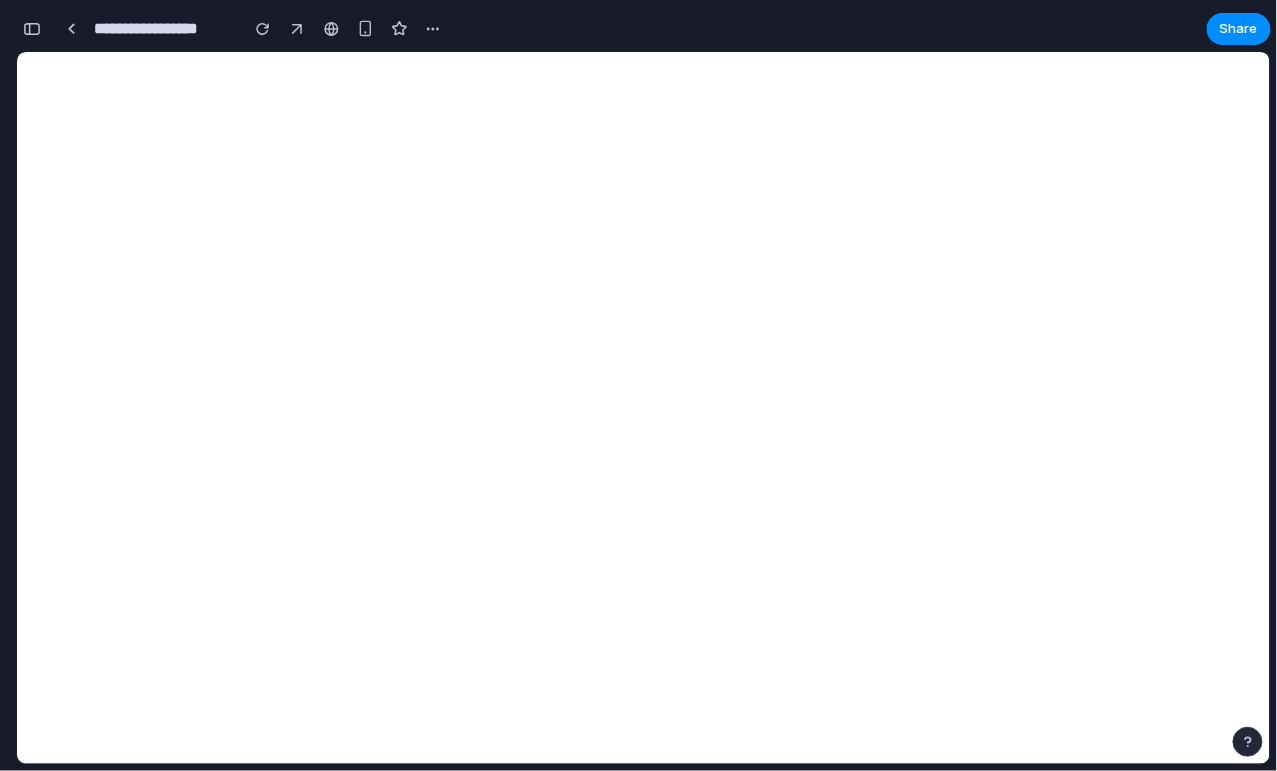 scroll, scrollTop: 0, scrollLeft: 17, axis: horizontal 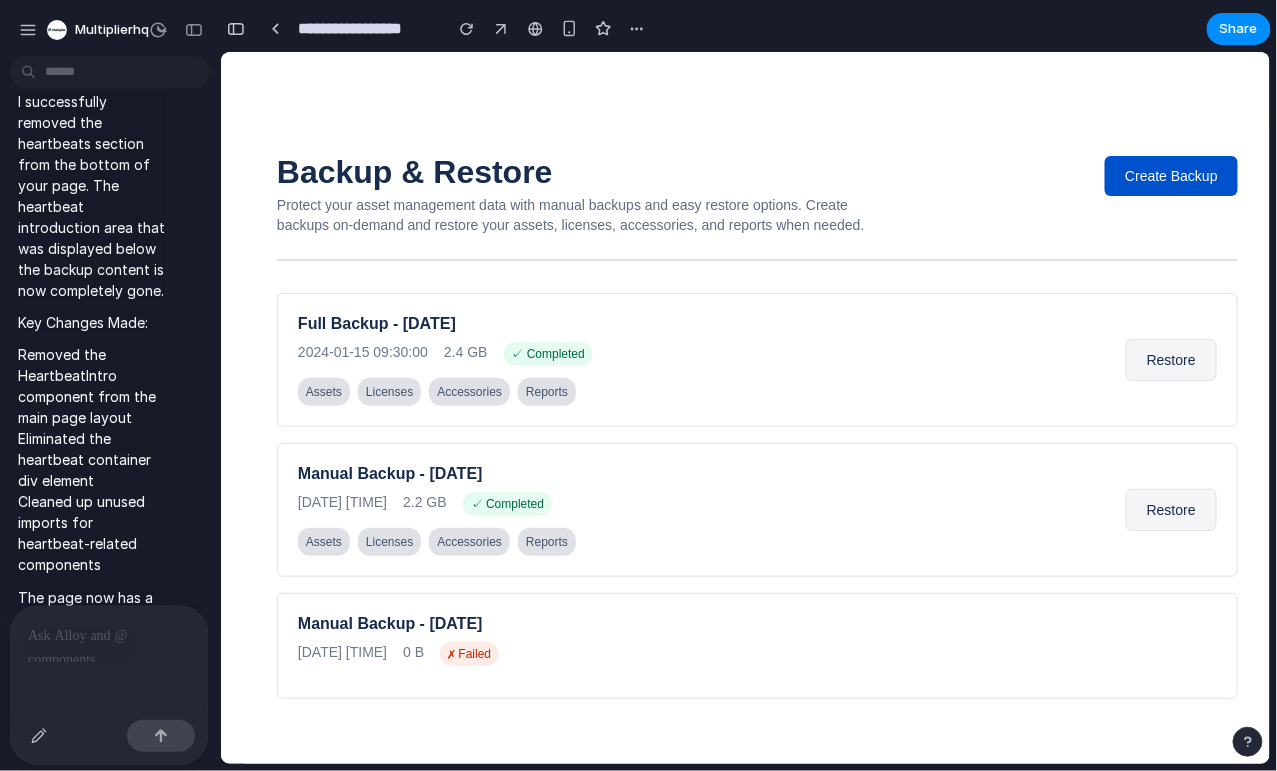 type 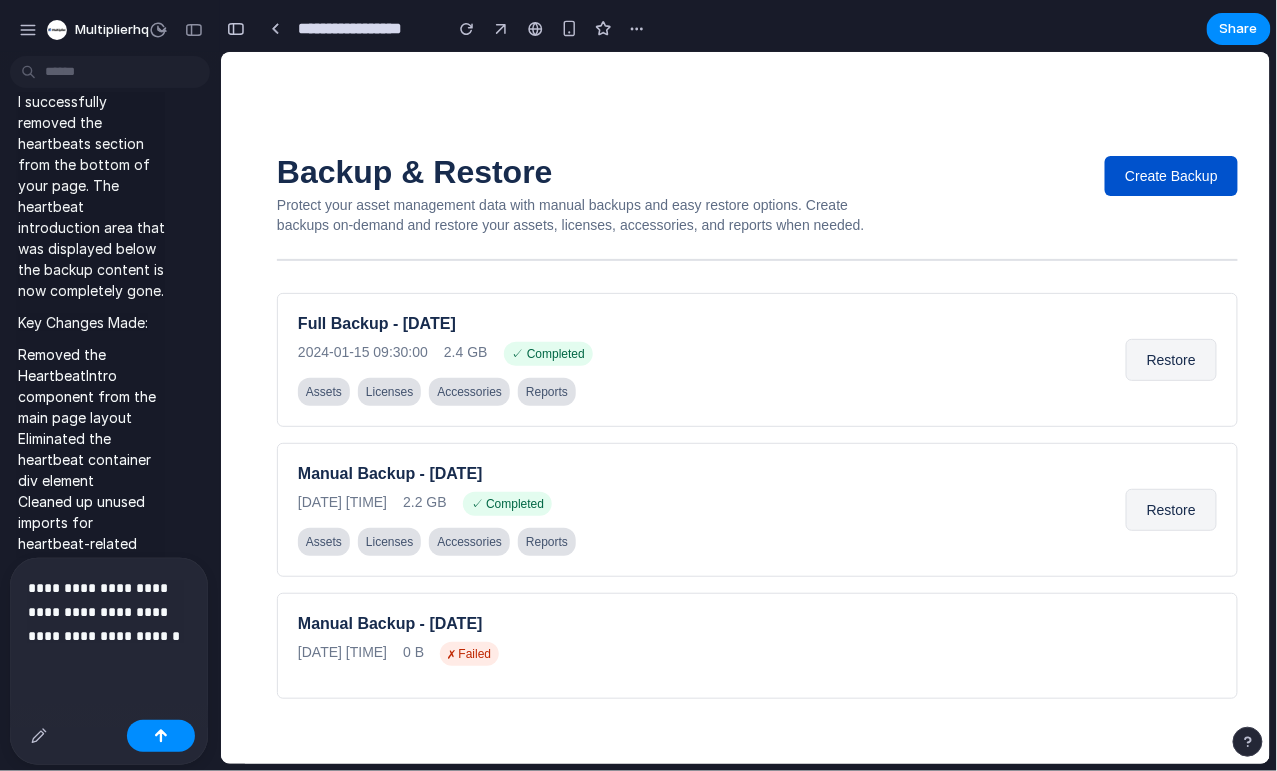 click on "**********" at bounding box center [109, 612] 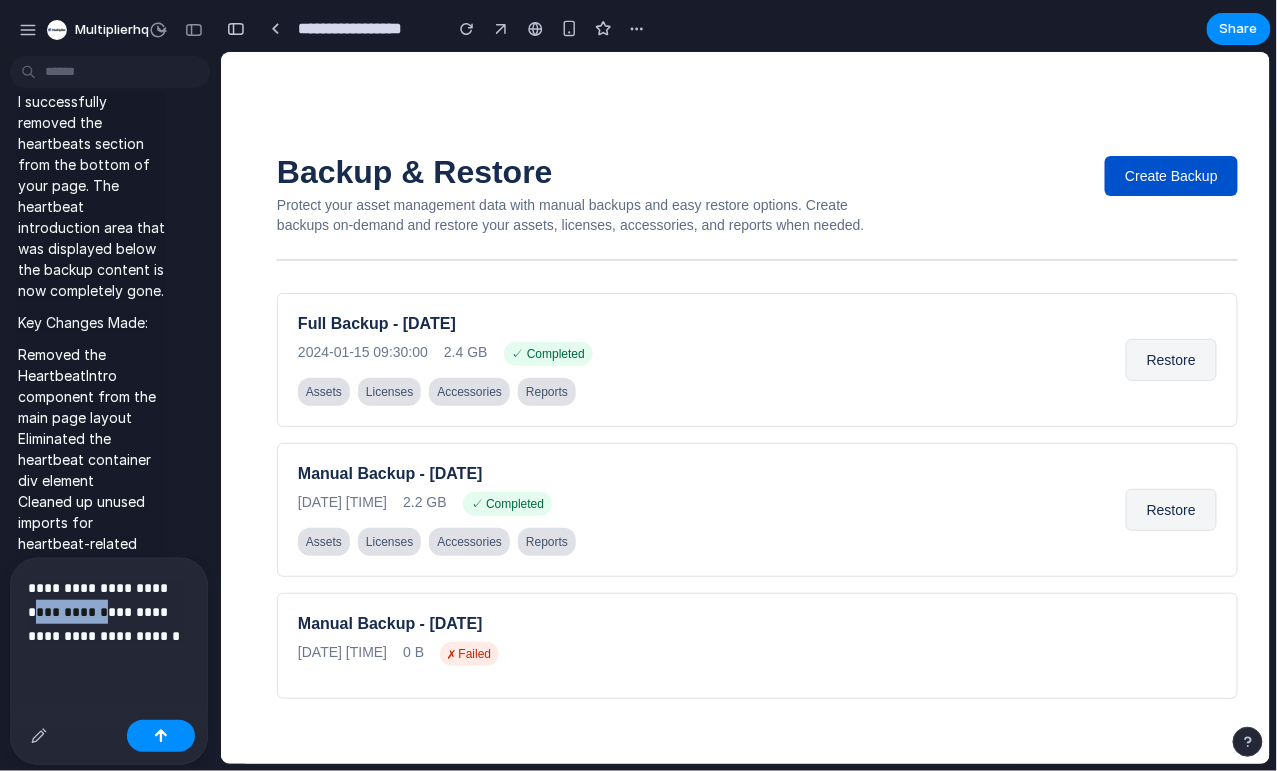click on "**********" at bounding box center [109, 612] 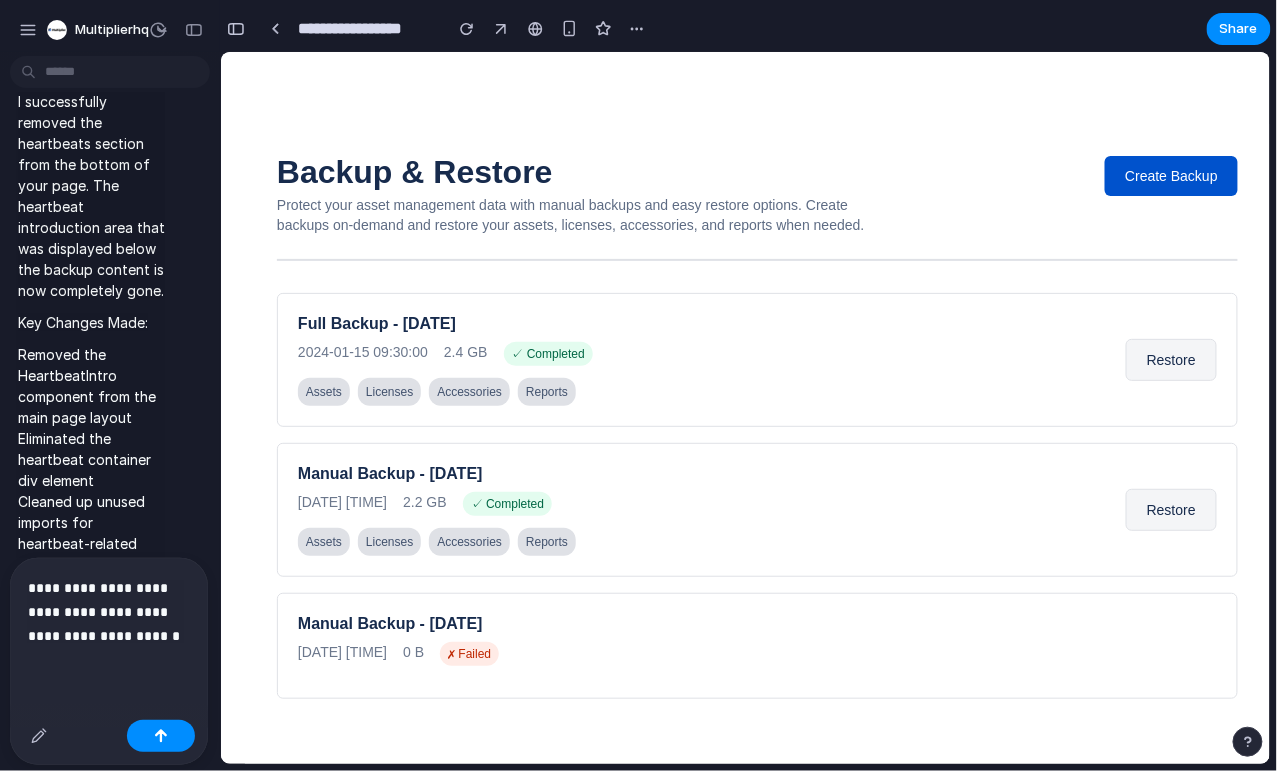 click on "**********" at bounding box center (109, 612) 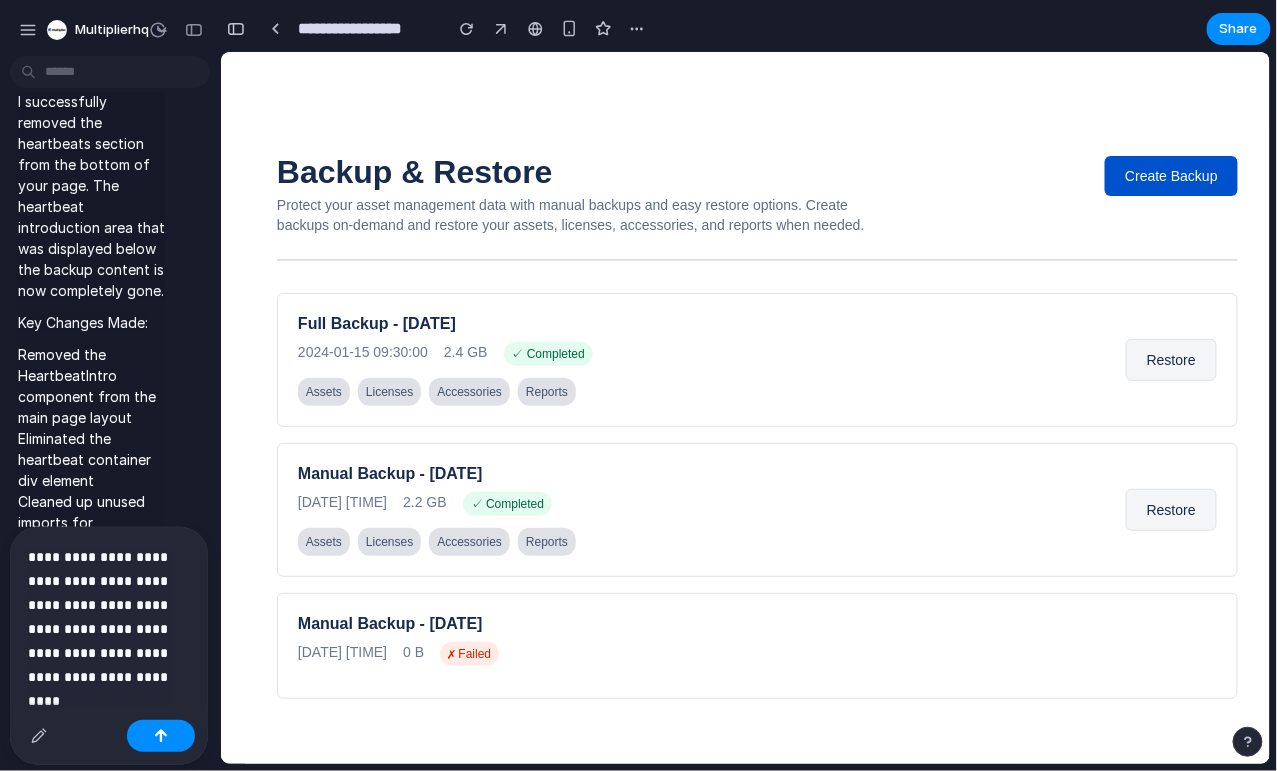 drag, startPoint x: 83, startPoint y: 698, endPoint x: 98, endPoint y: 699, distance: 15.033297 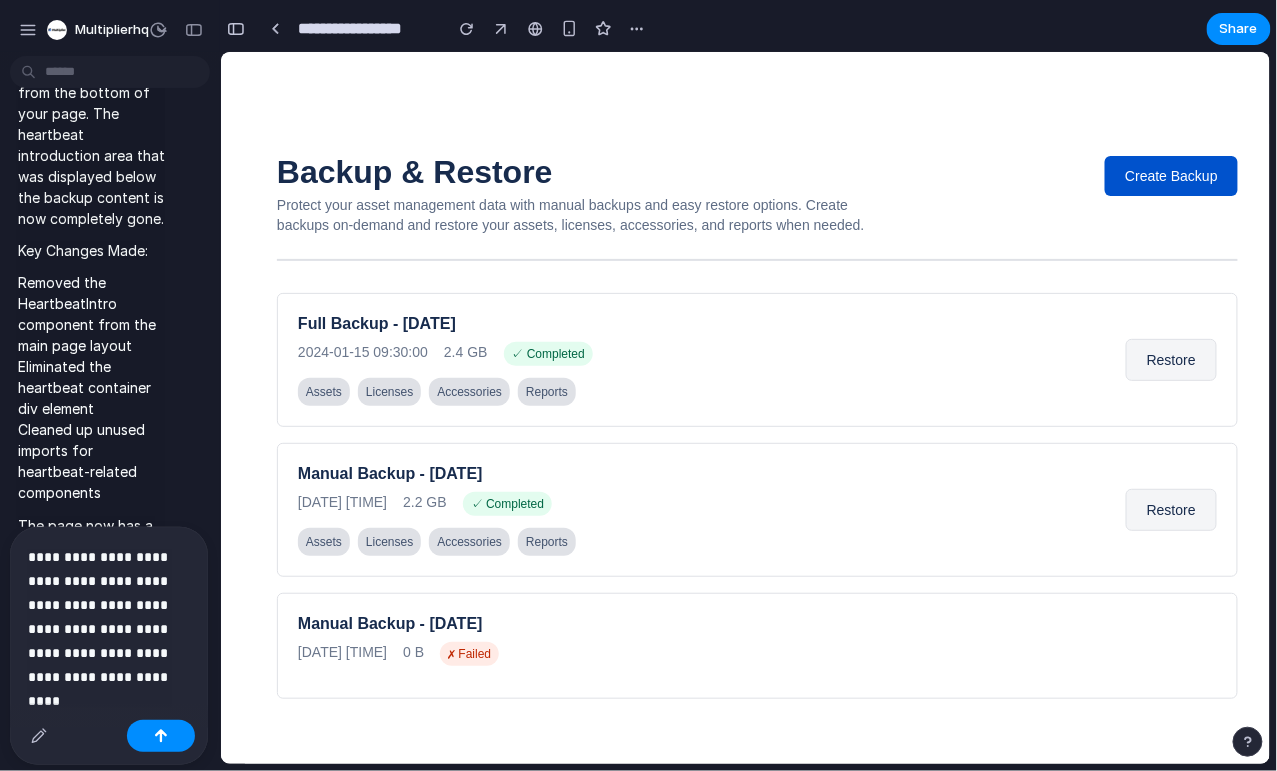 scroll, scrollTop: 24152, scrollLeft: 0, axis: vertical 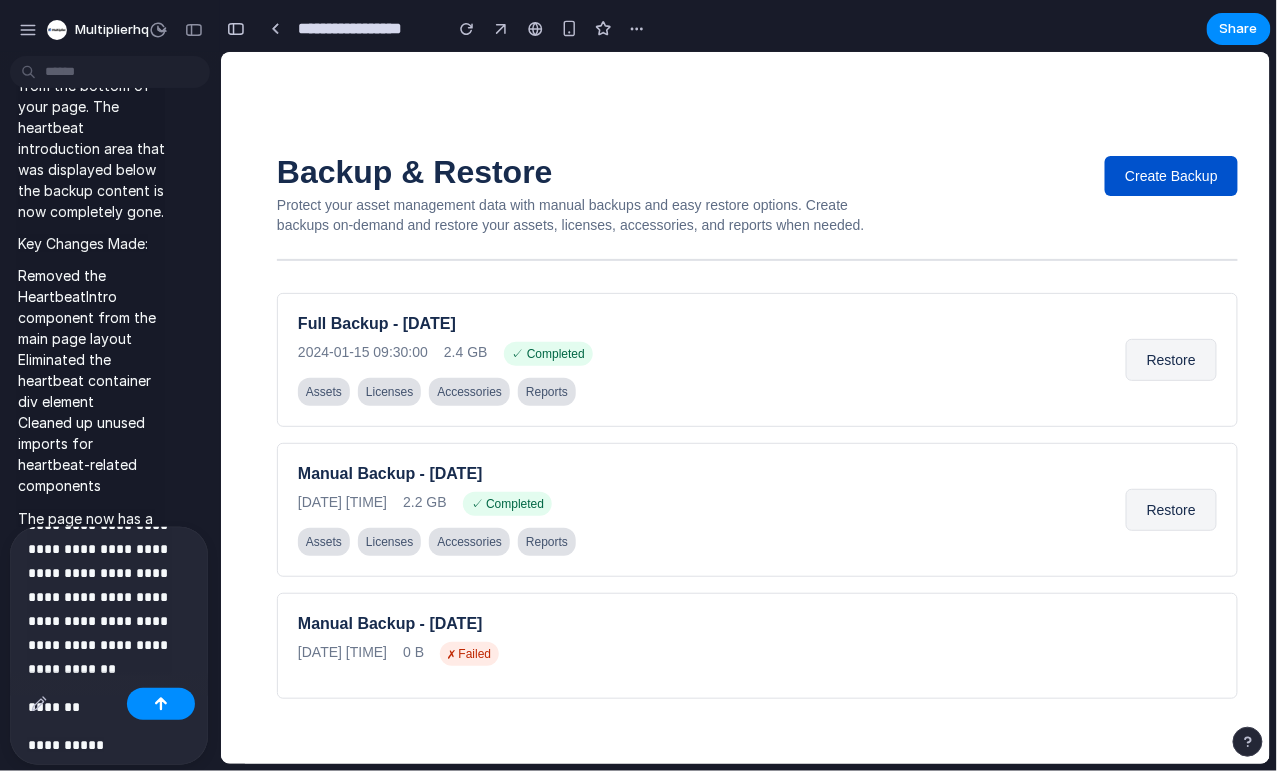 click on "*******" at bounding box center [90, 669] 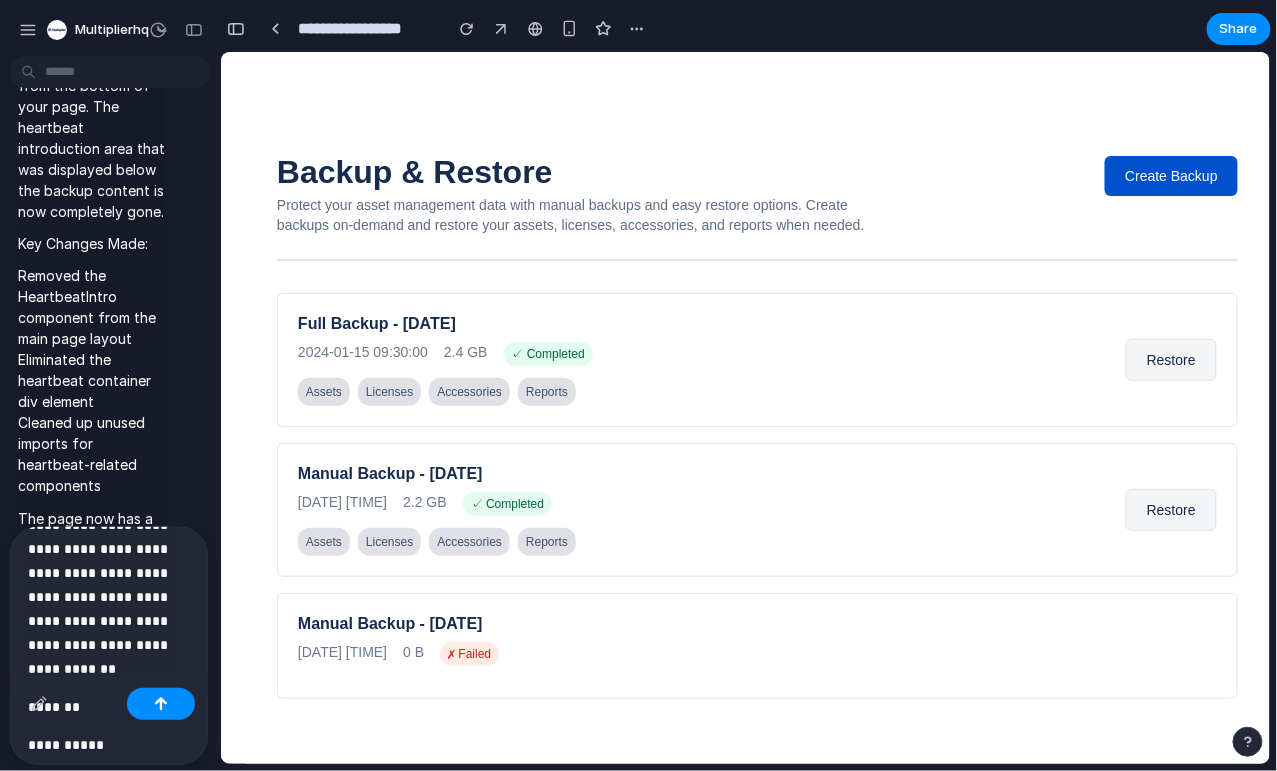 click at bounding box center (109, 706) 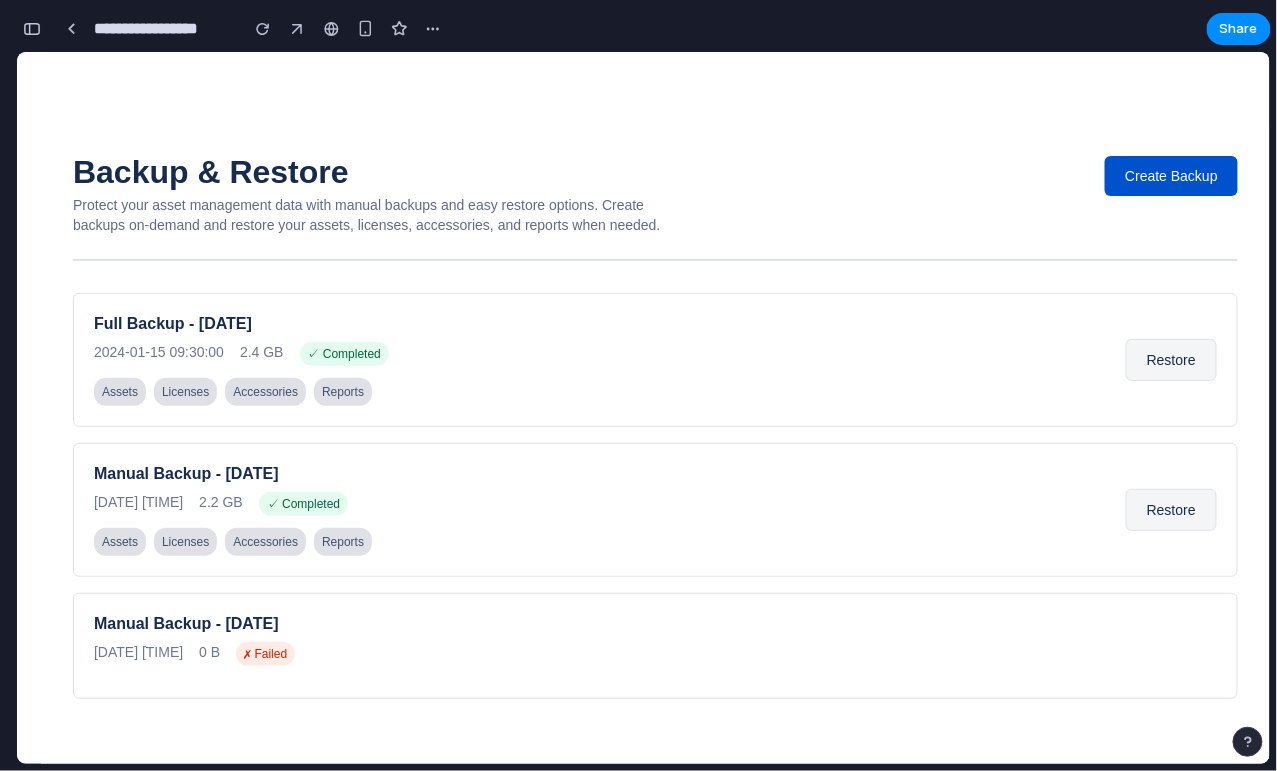 click at bounding box center (32, 29) 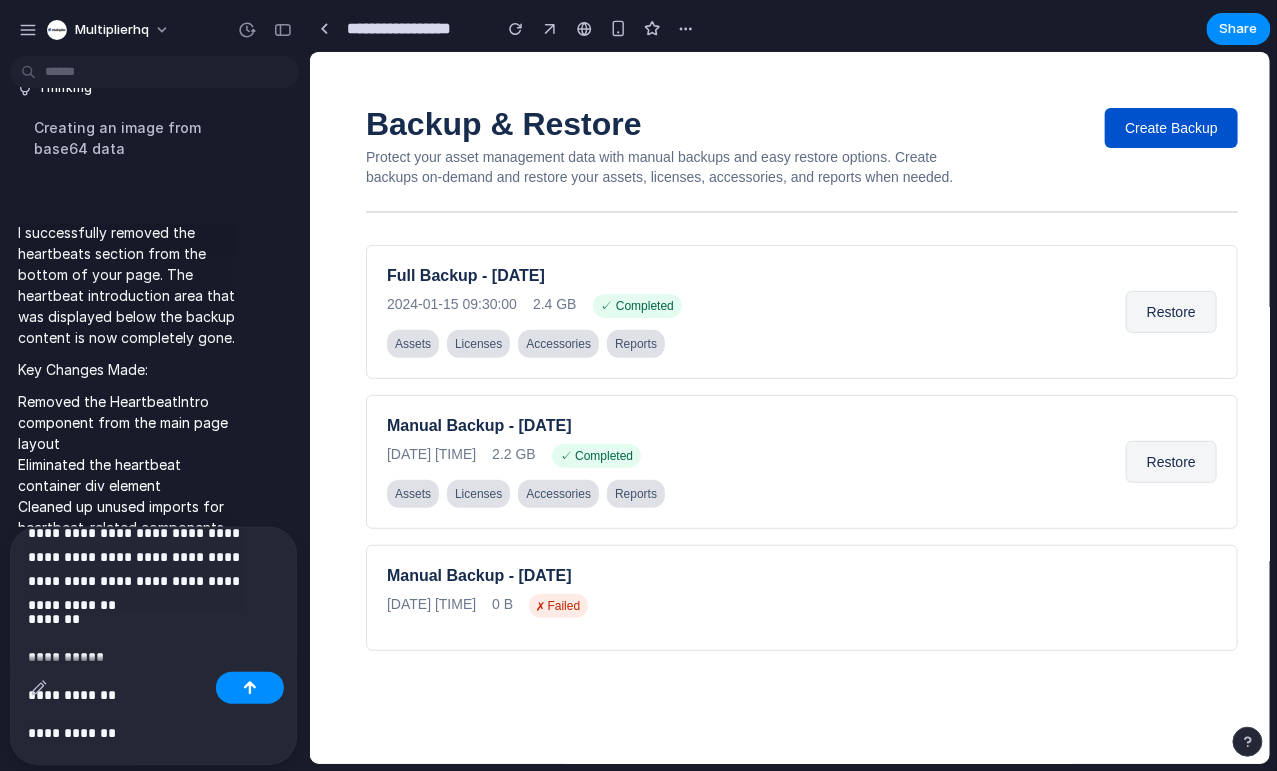 scroll, scrollTop: 41, scrollLeft: 0, axis: vertical 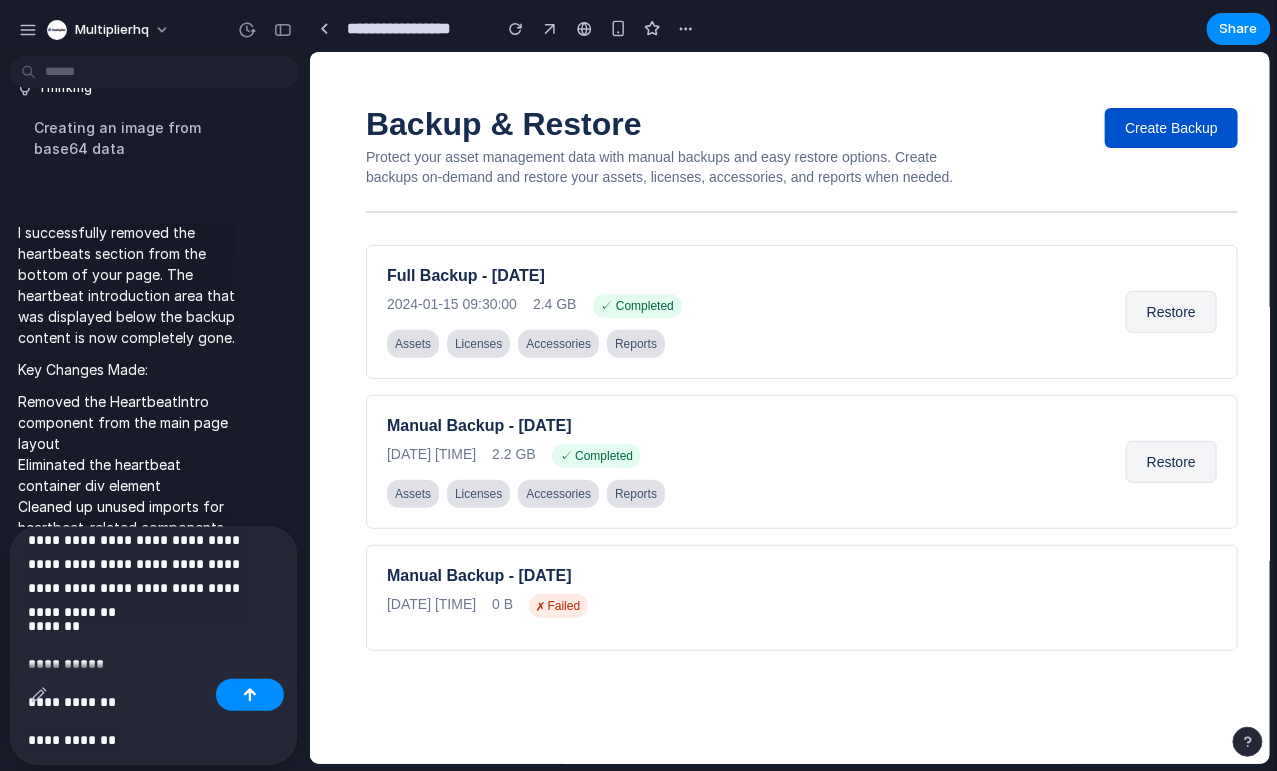 click on "*******" at bounding box center [54, 626] 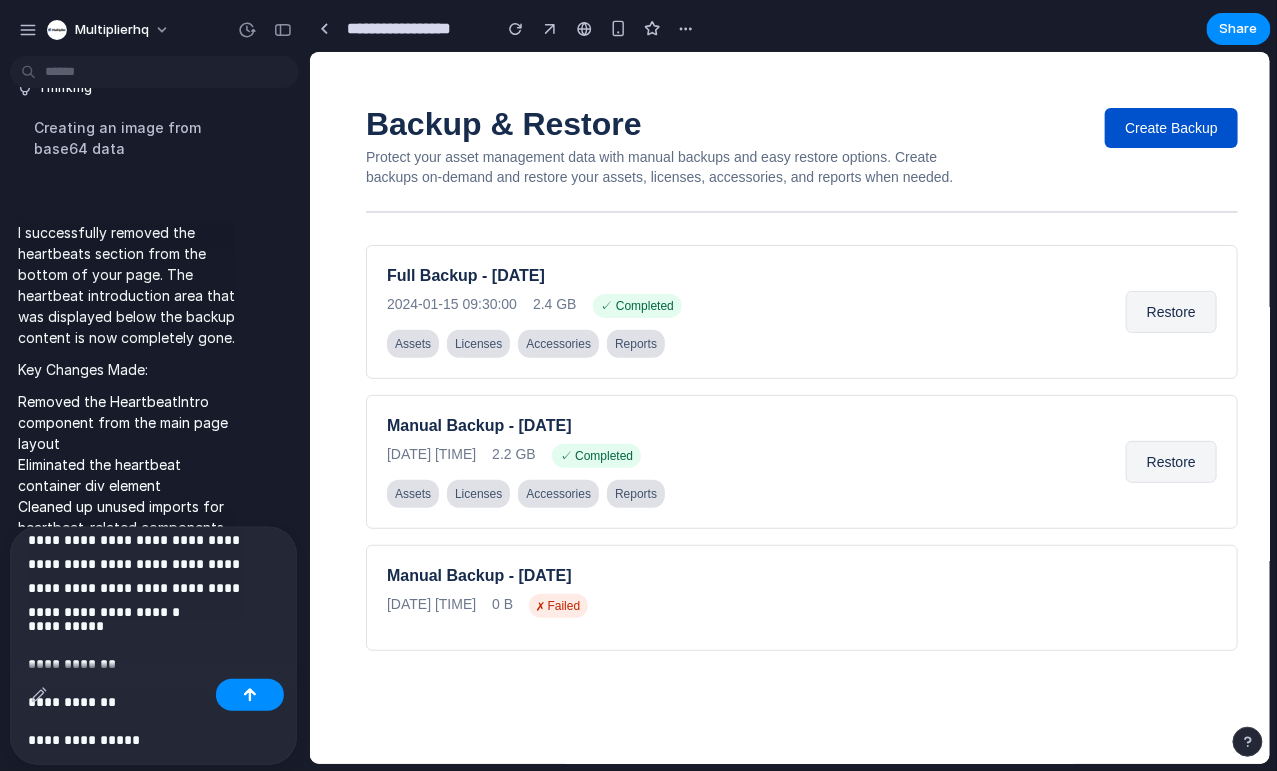 click on "**********" at bounding box center (153, 626) 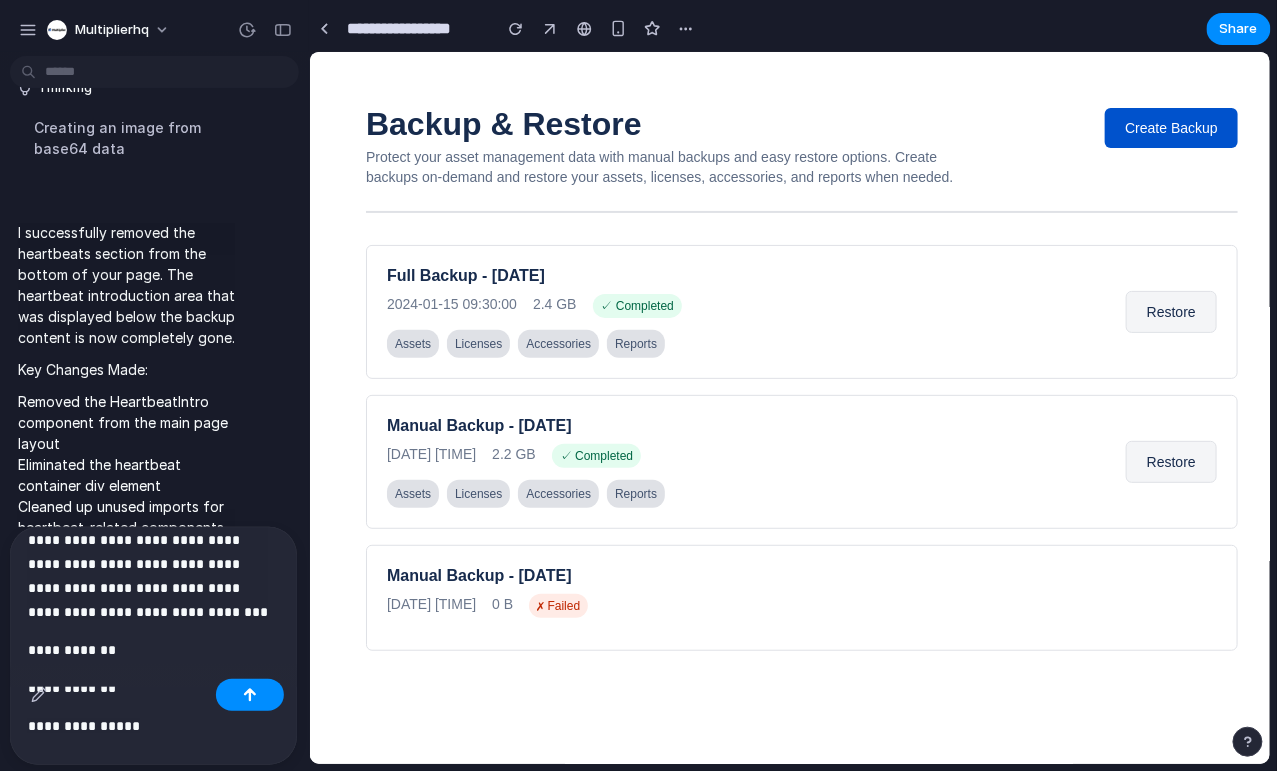 click on "**********" at bounding box center [72, 650] 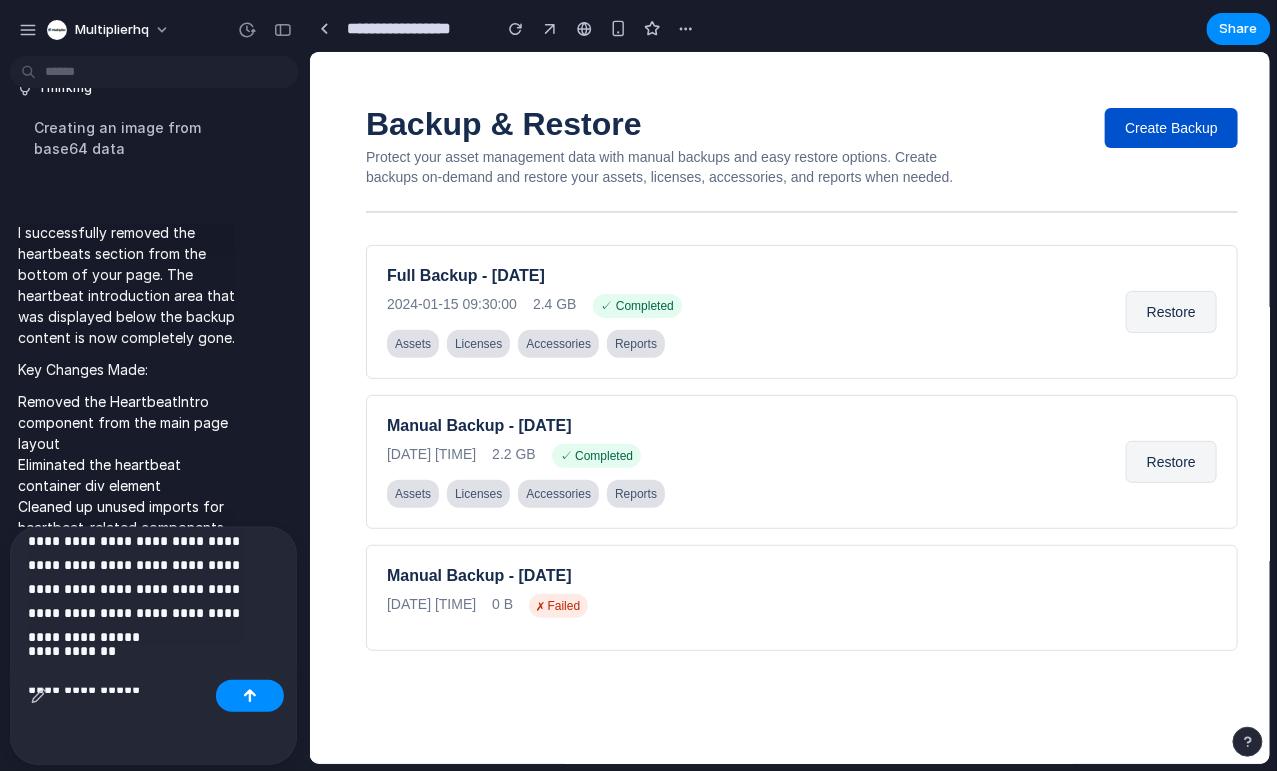 scroll, scrollTop: 40, scrollLeft: 0, axis: vertical 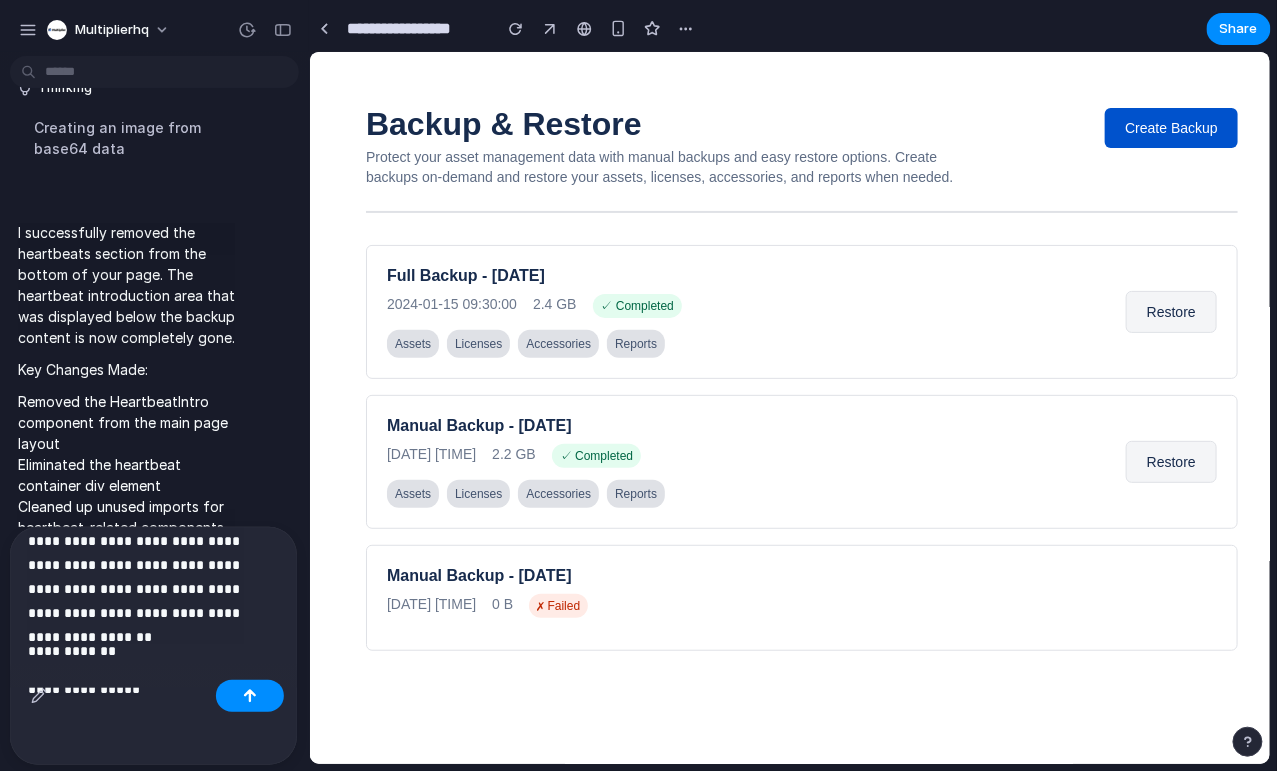 click on "**********" at bounding box center [72, 651] 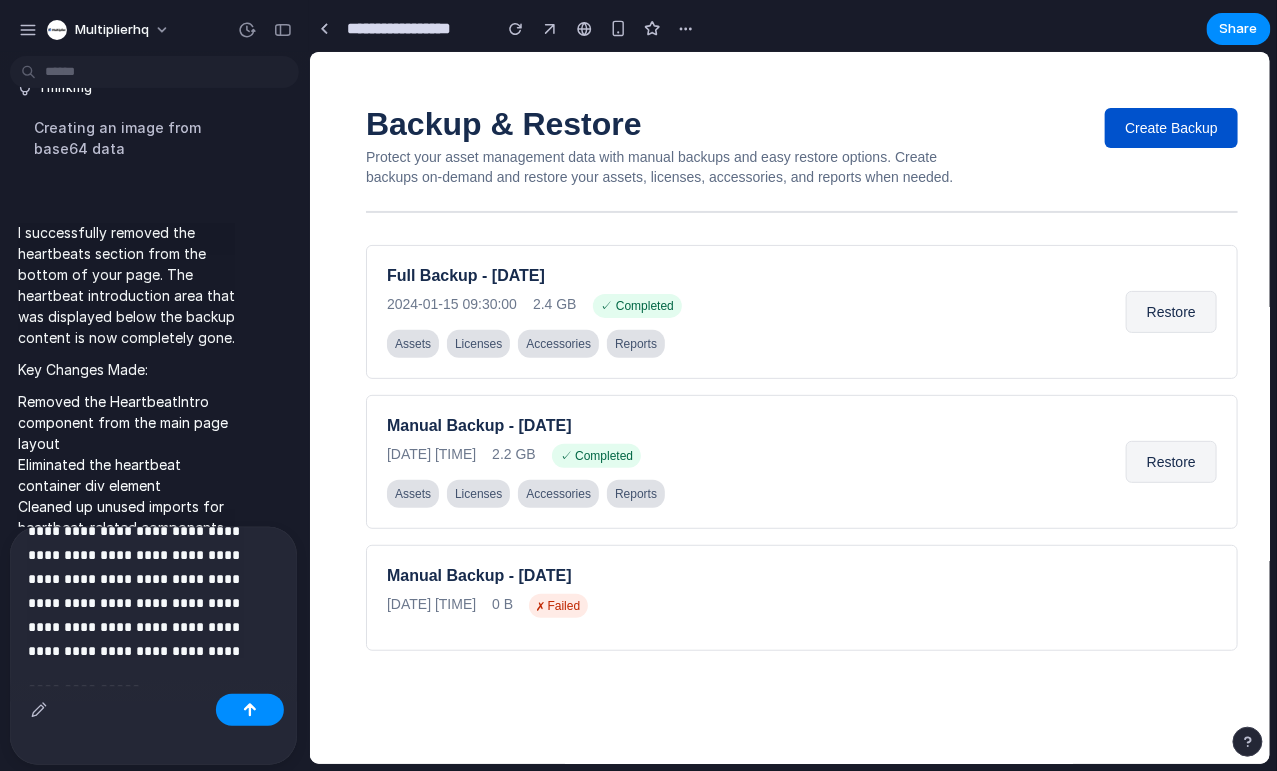 scroll, scrollTop: 26, scrollLeft: 0, axis: vertical 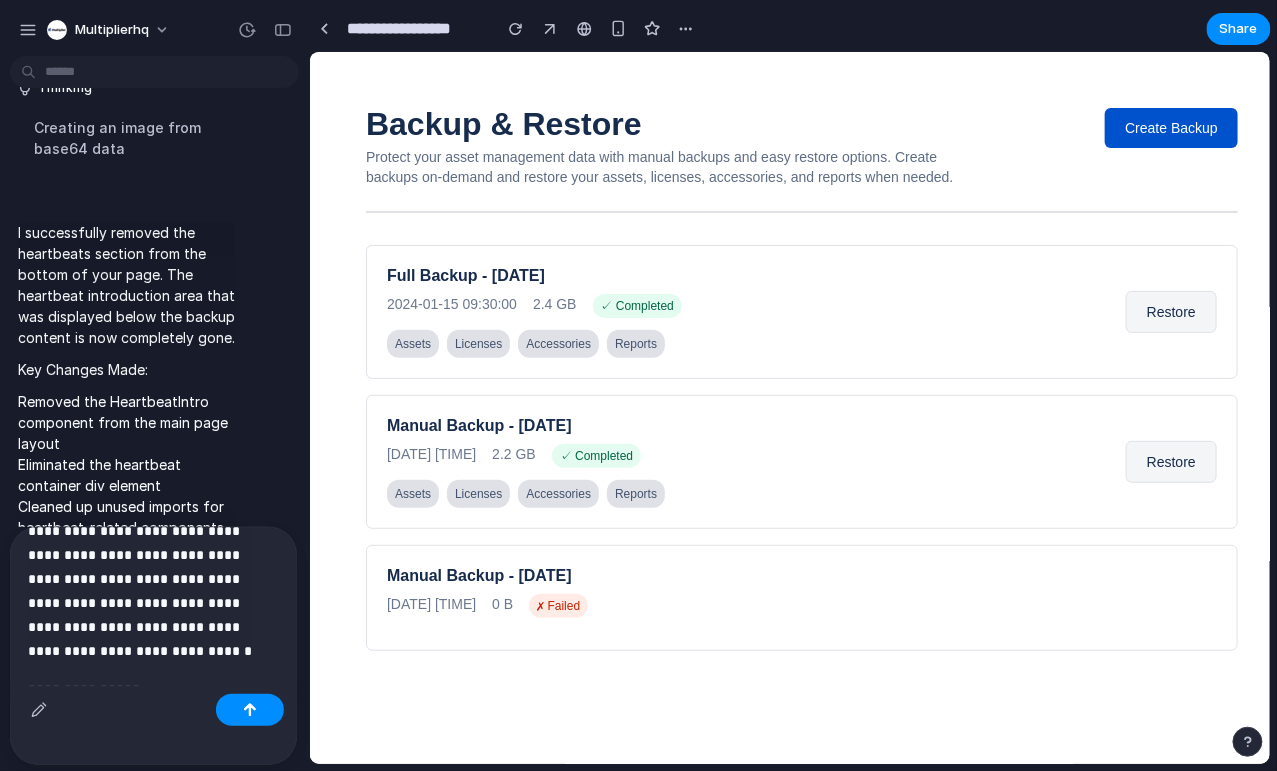 click on "**********" at bounding box center (153, 591) 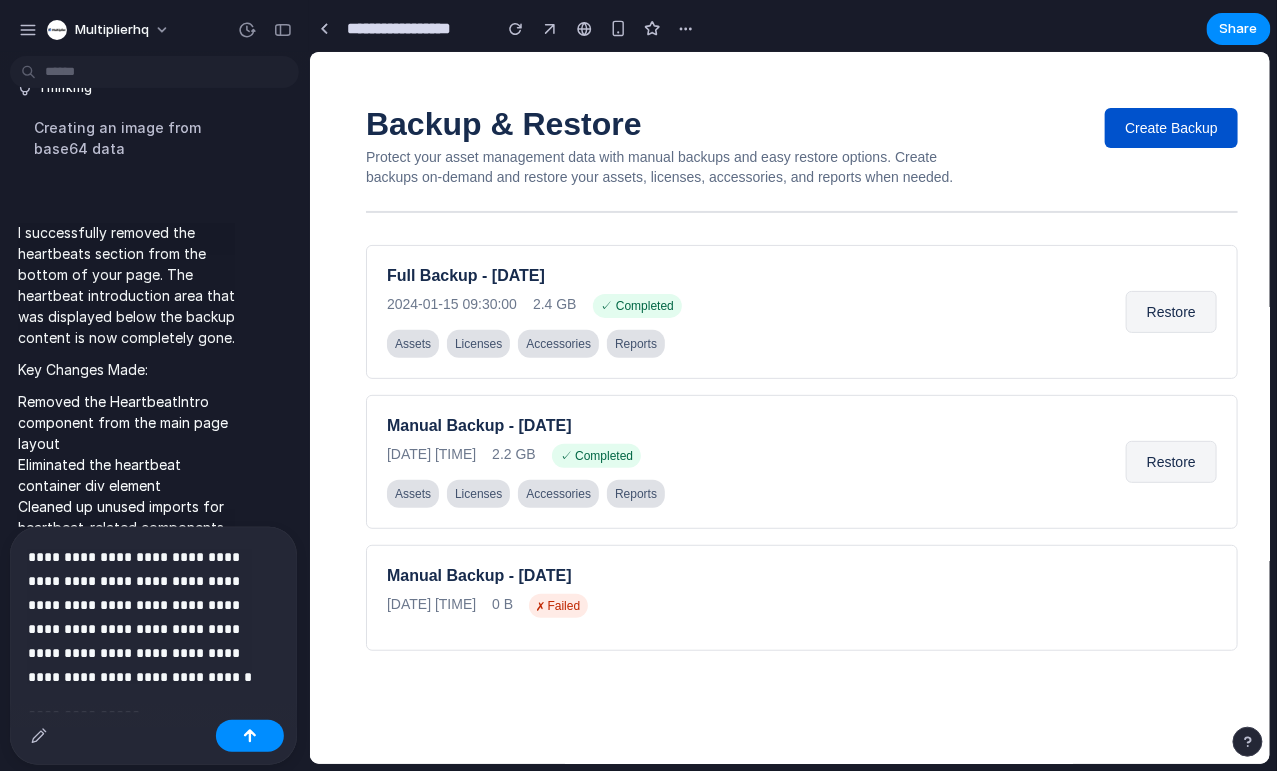 scroll, scrollTop: 26, scrollLeft: 0, axis: vertical 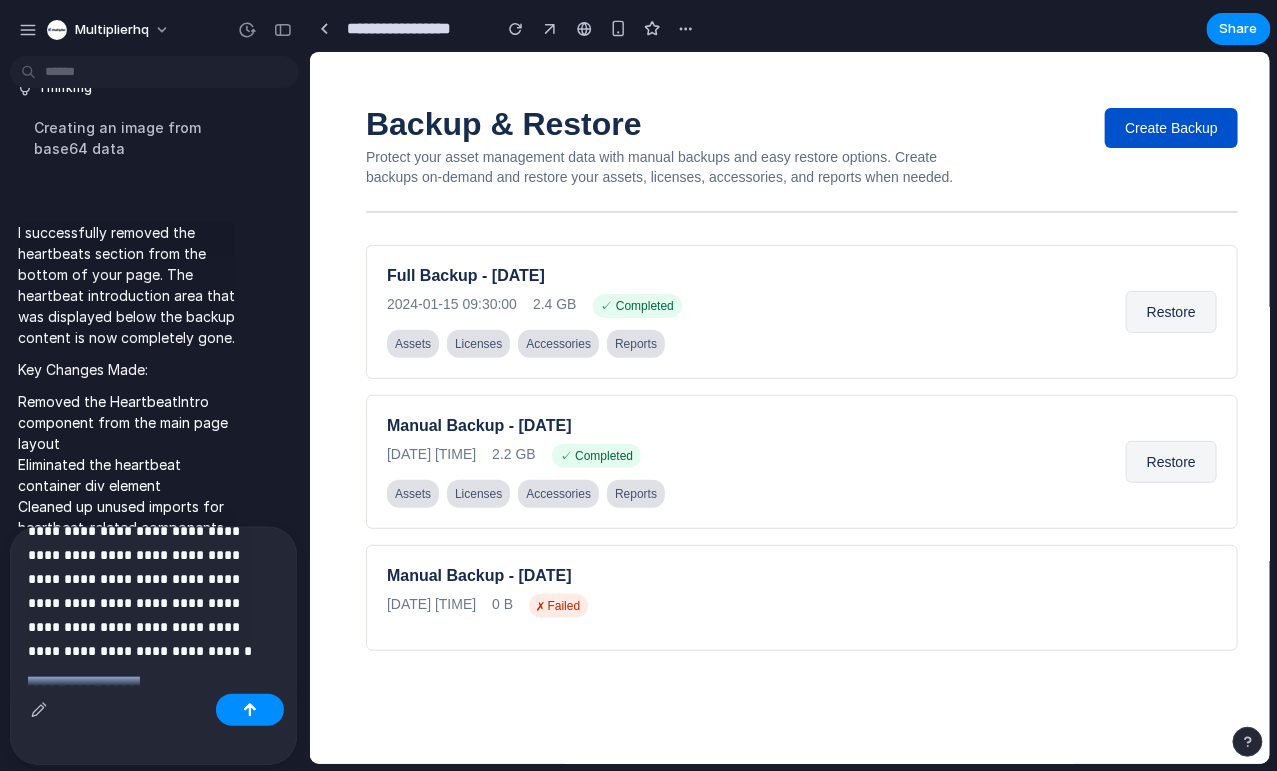 drag, startPoint x: 161, startPoint y: 677, endPoint x: 17, endPoint y: 672, distance: 144.08678 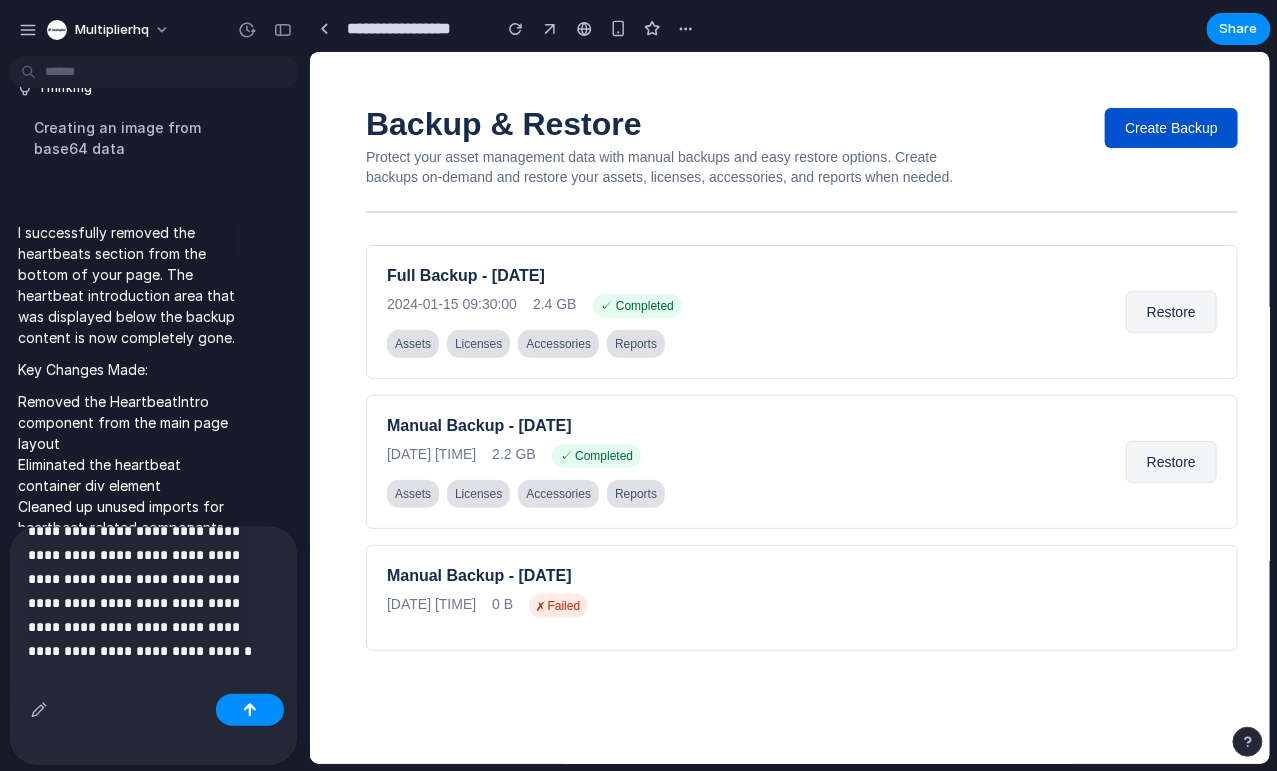 scroll, scrollTop: 0, scrollLeft: 0, axis: both 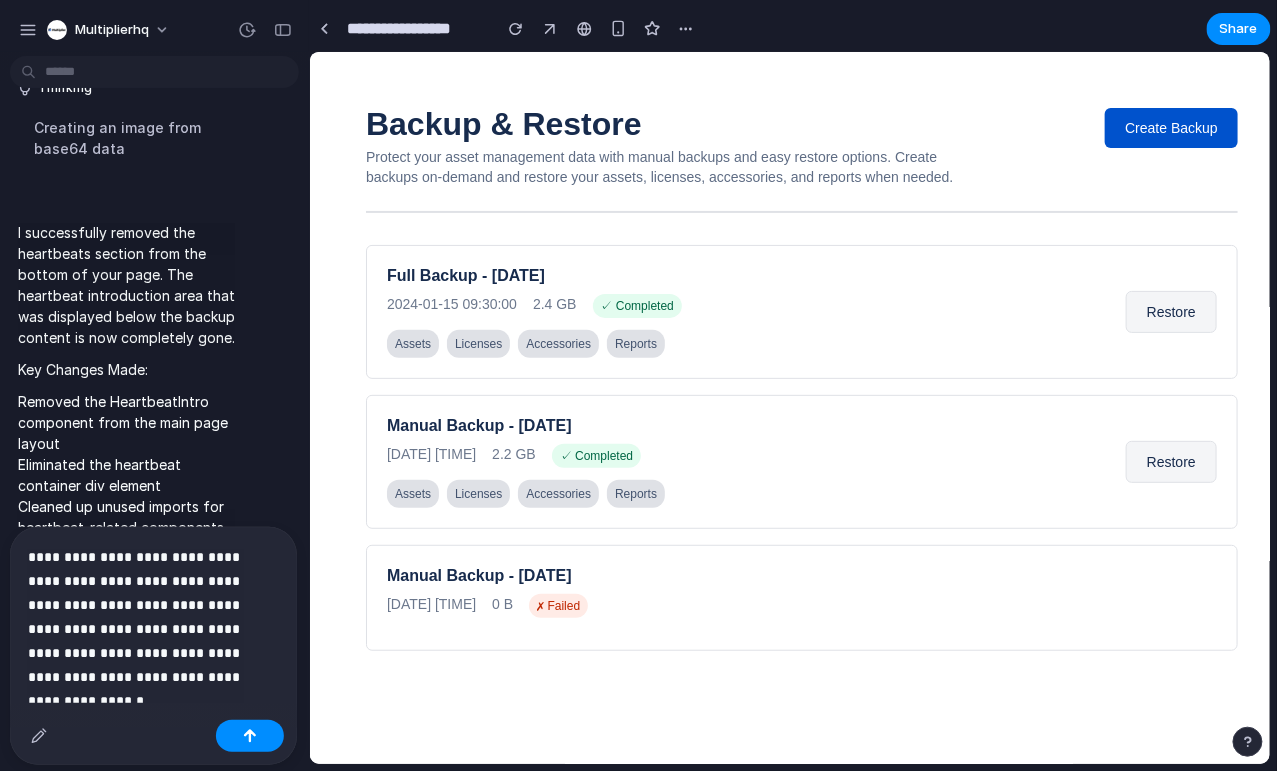 click on "**********" at bounding box center [136, 677] 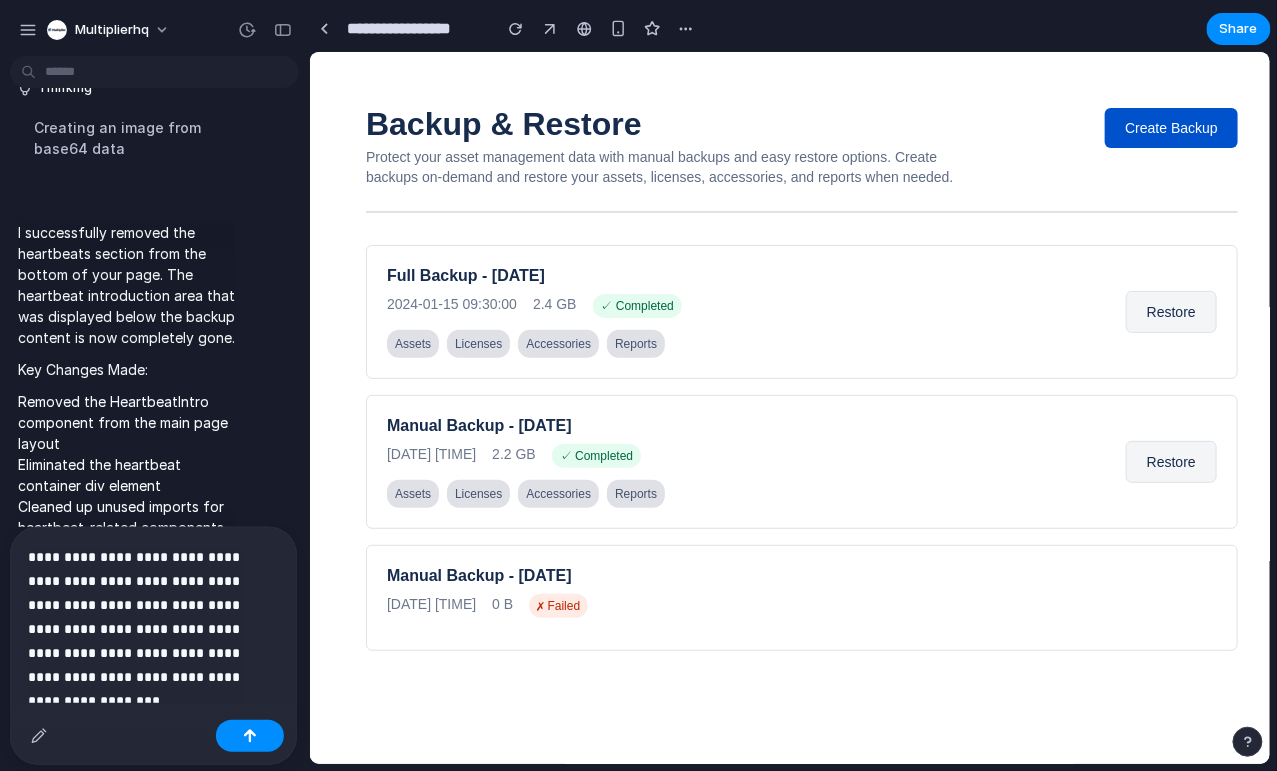 click on "**********" at bounding box center (153, 617) 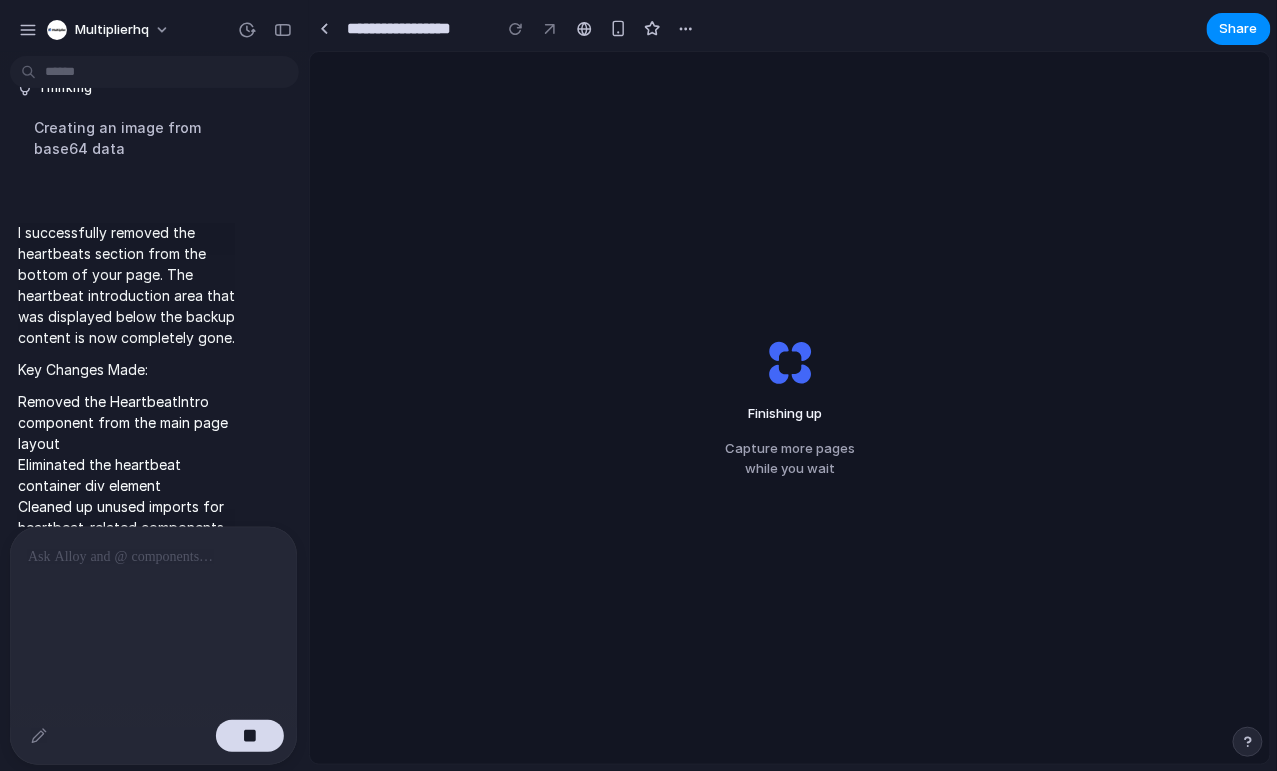 scroll, scrollTop: 0, scrollLeft: 0, axis: both 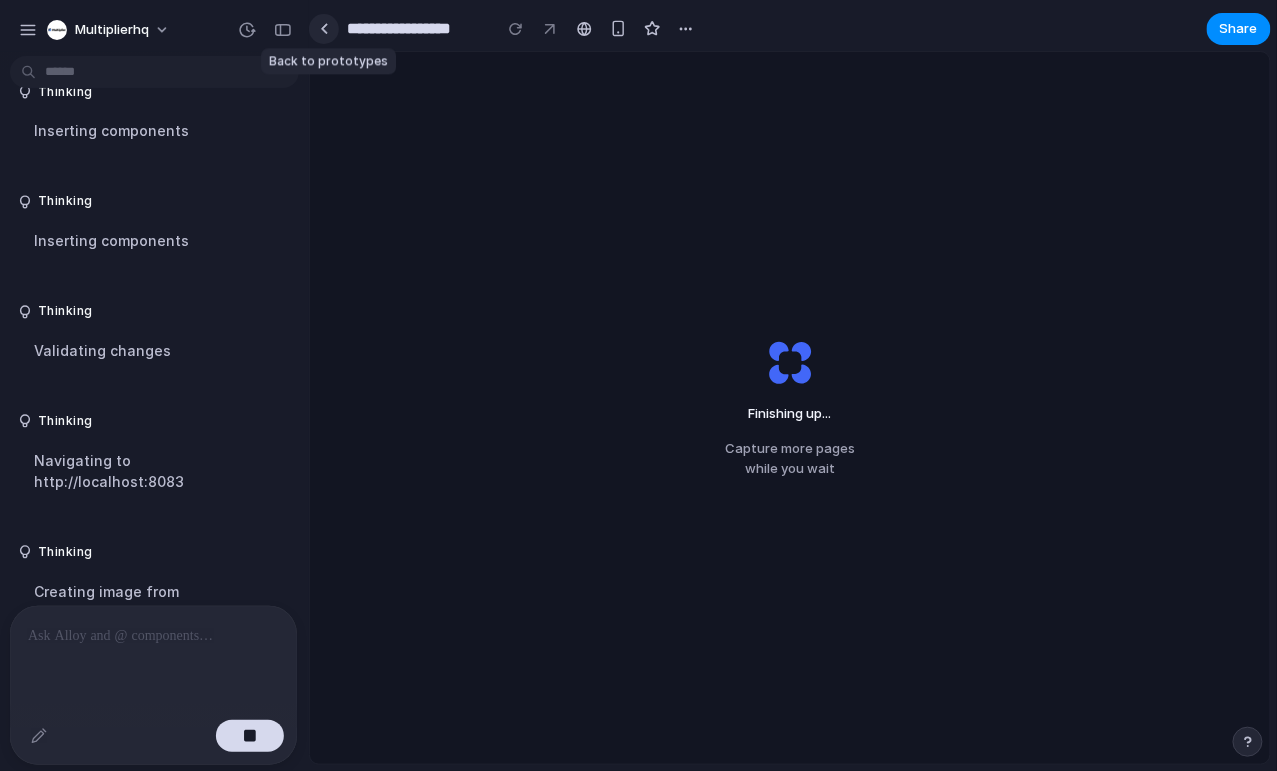 click at bounding box center [324, 29] 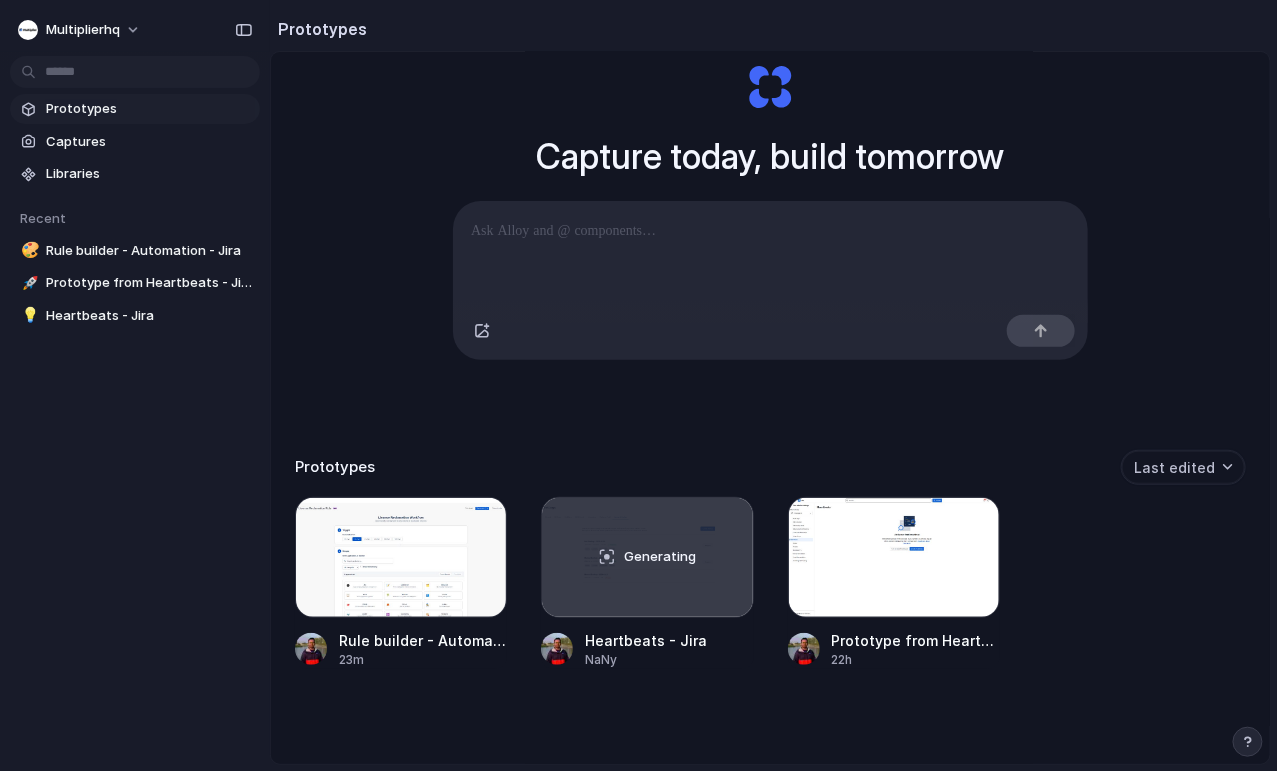 scroll, scrollTop: 97, scrollLeft: 0, axis: vertical 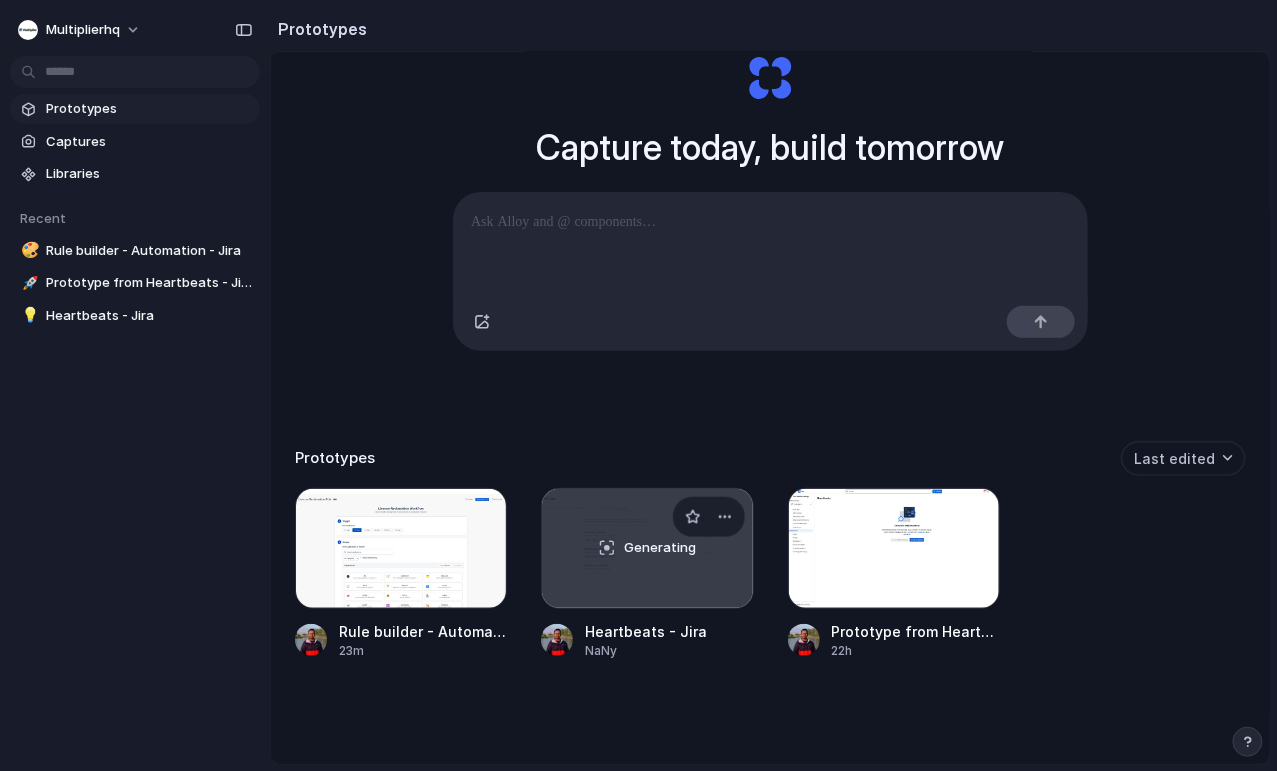 click on "Generating" at bounding box center [647, 548] 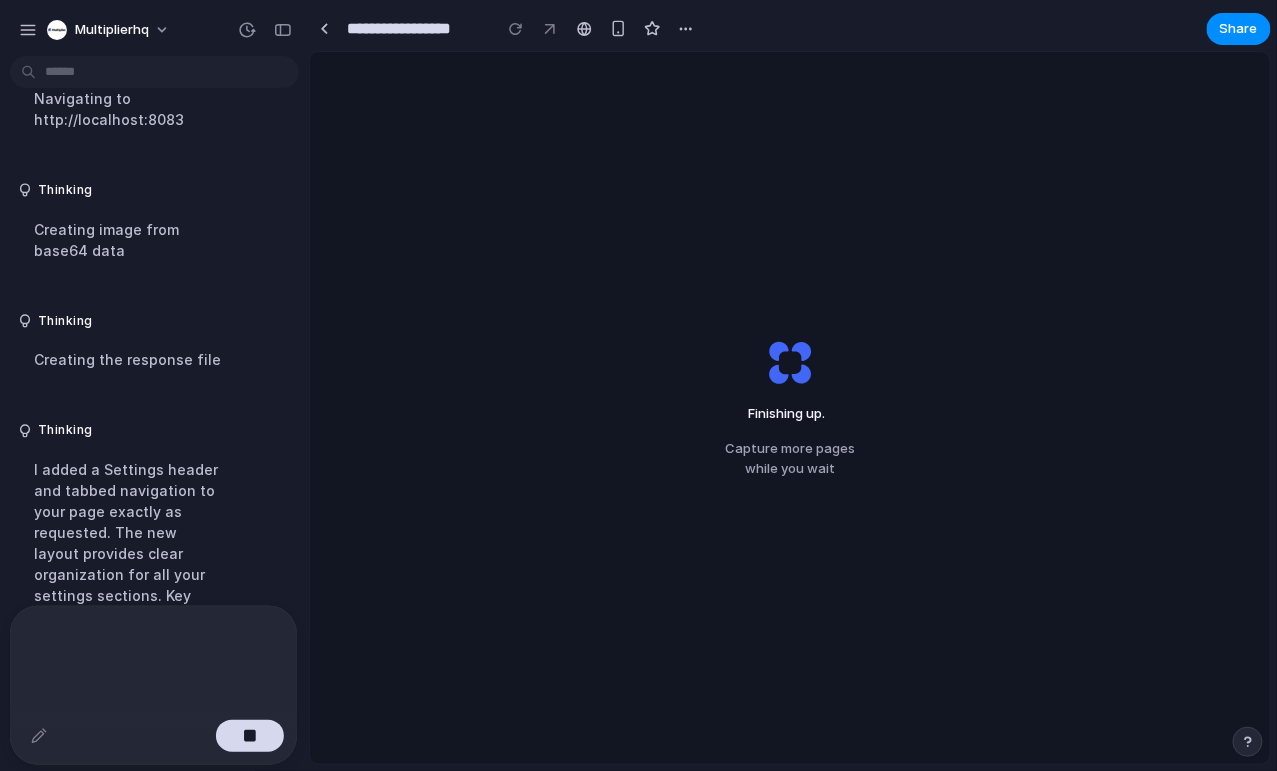 scroll, scrollTop: 19232, scrollLeft: 0, axis: vertical 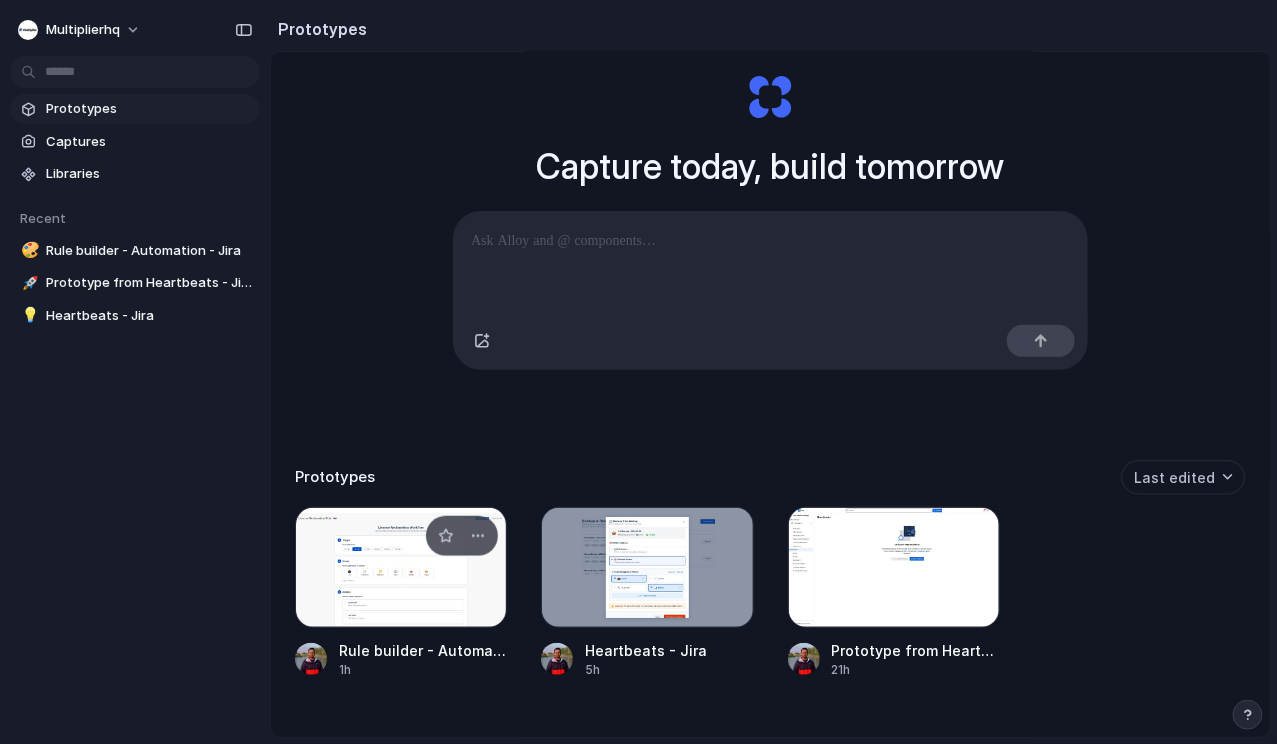 click at bounding box center [401, 567] 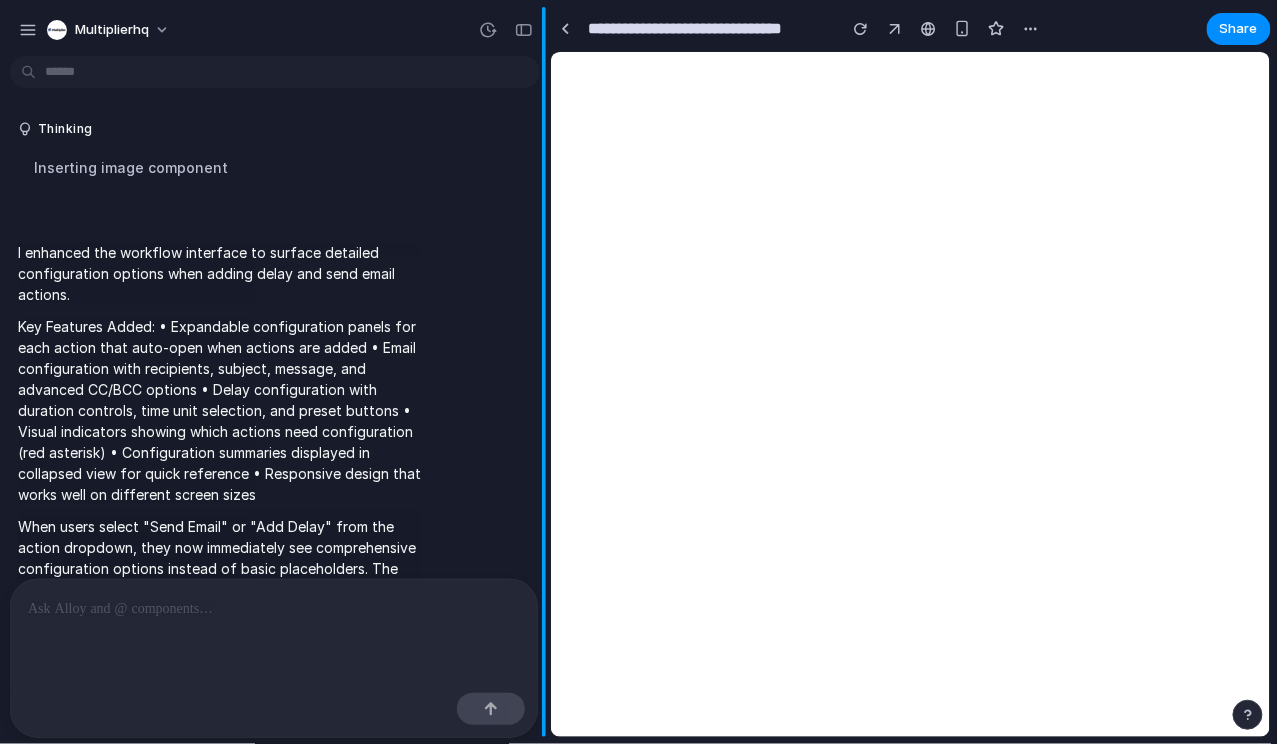 scroll, scrollTop: 8016, scrollLeft: 0, axis: vertical 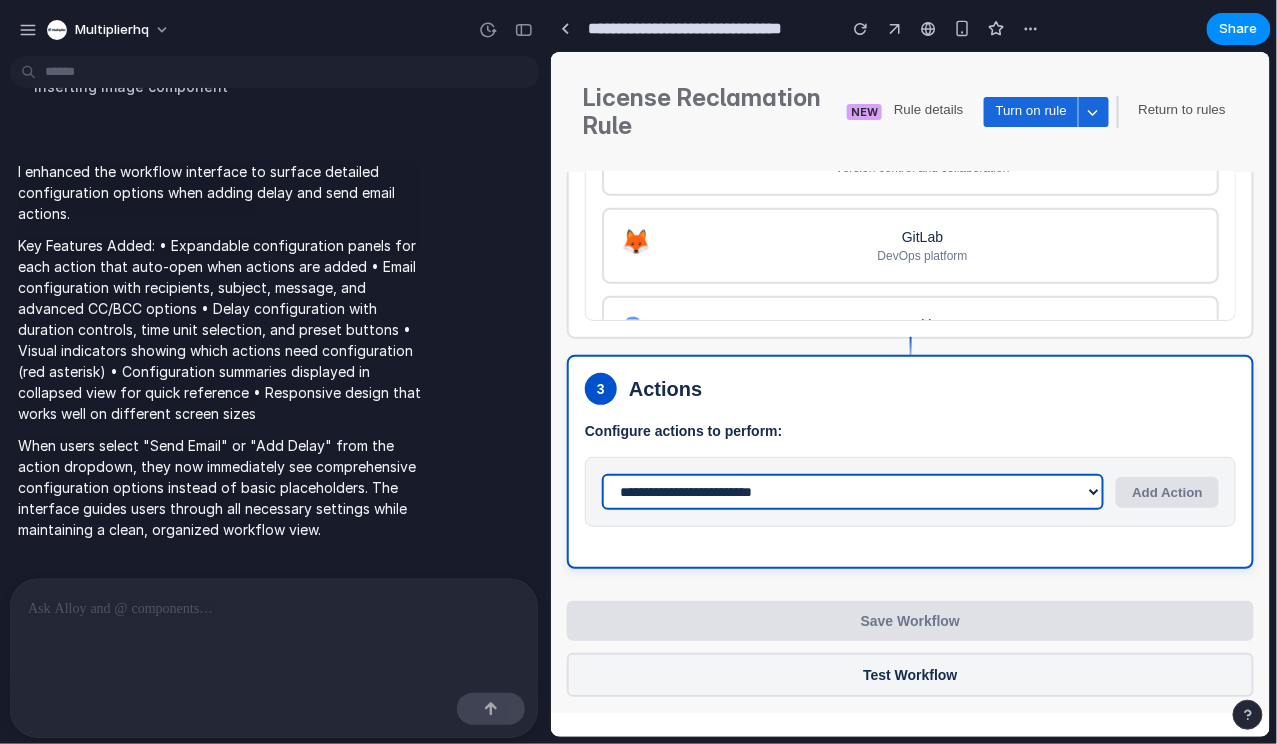 click on "**********" at bounding box center (852, 491) 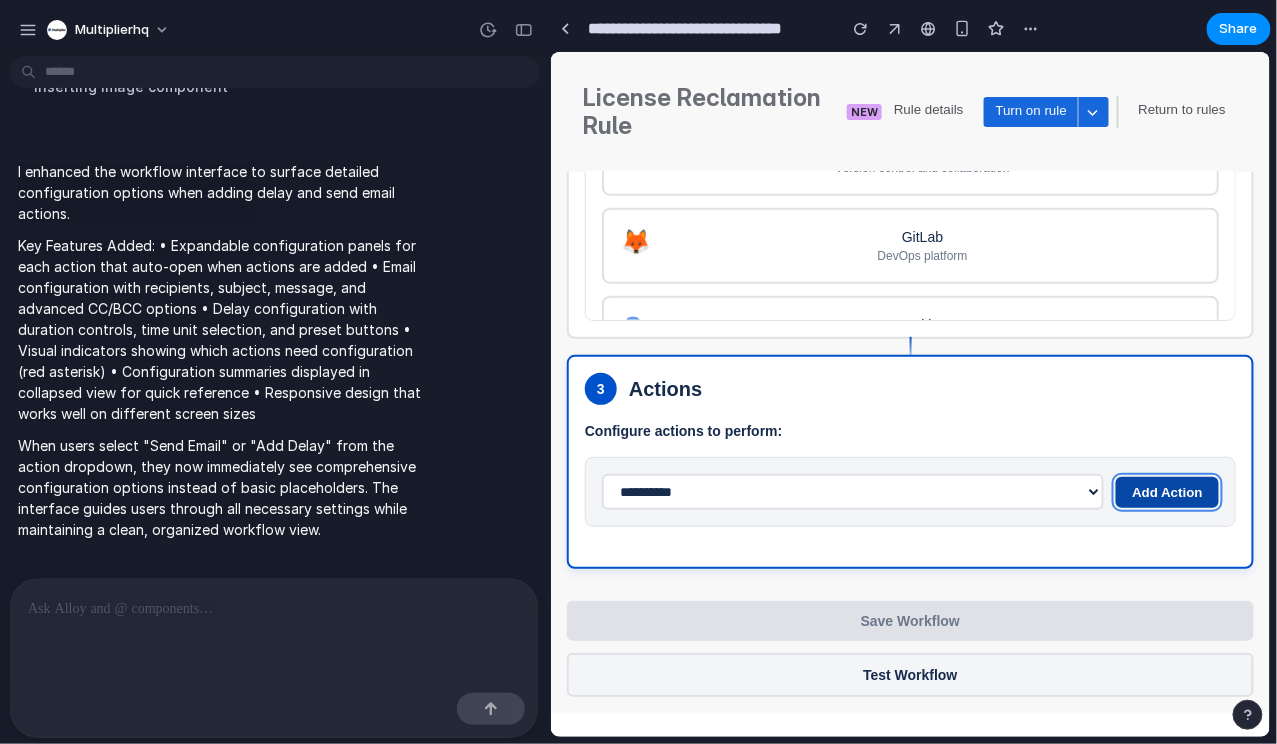 click on "Add Action" at bounding box center [1166, 491] 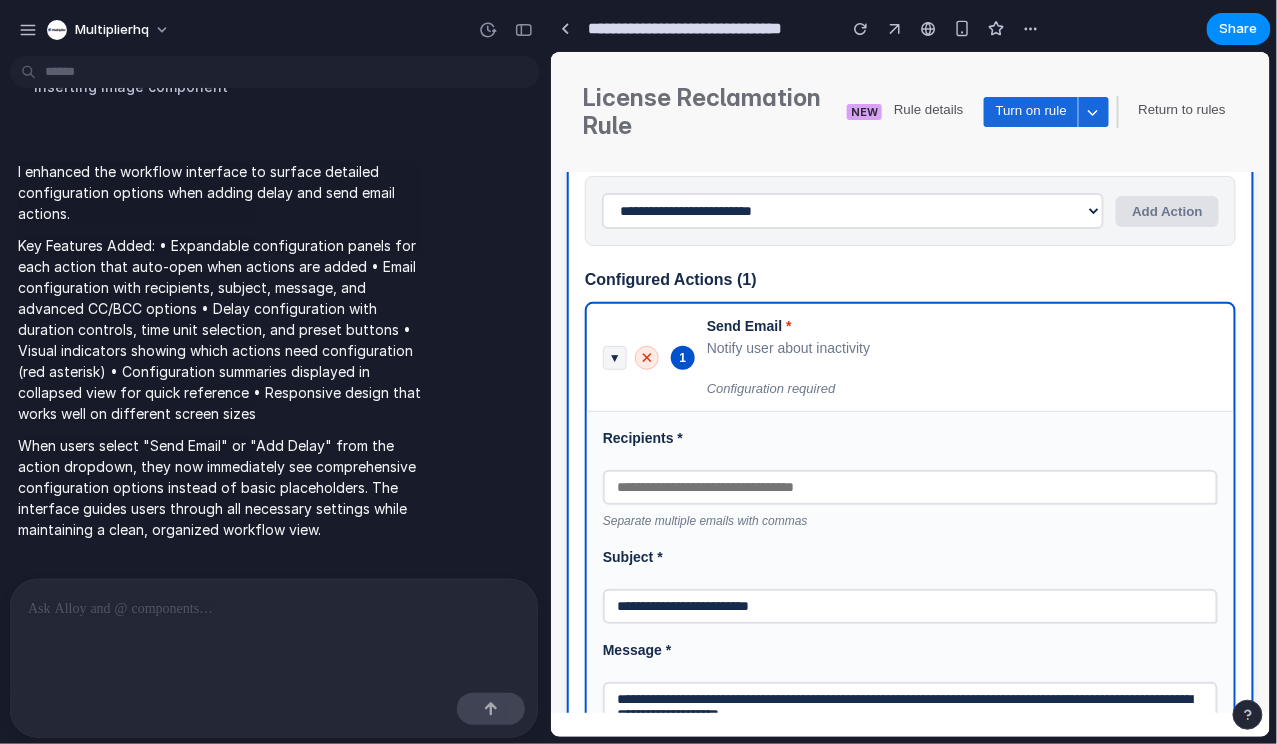 scroll, scrollTop: 1172, scrollLeft: 0, axis: vertical 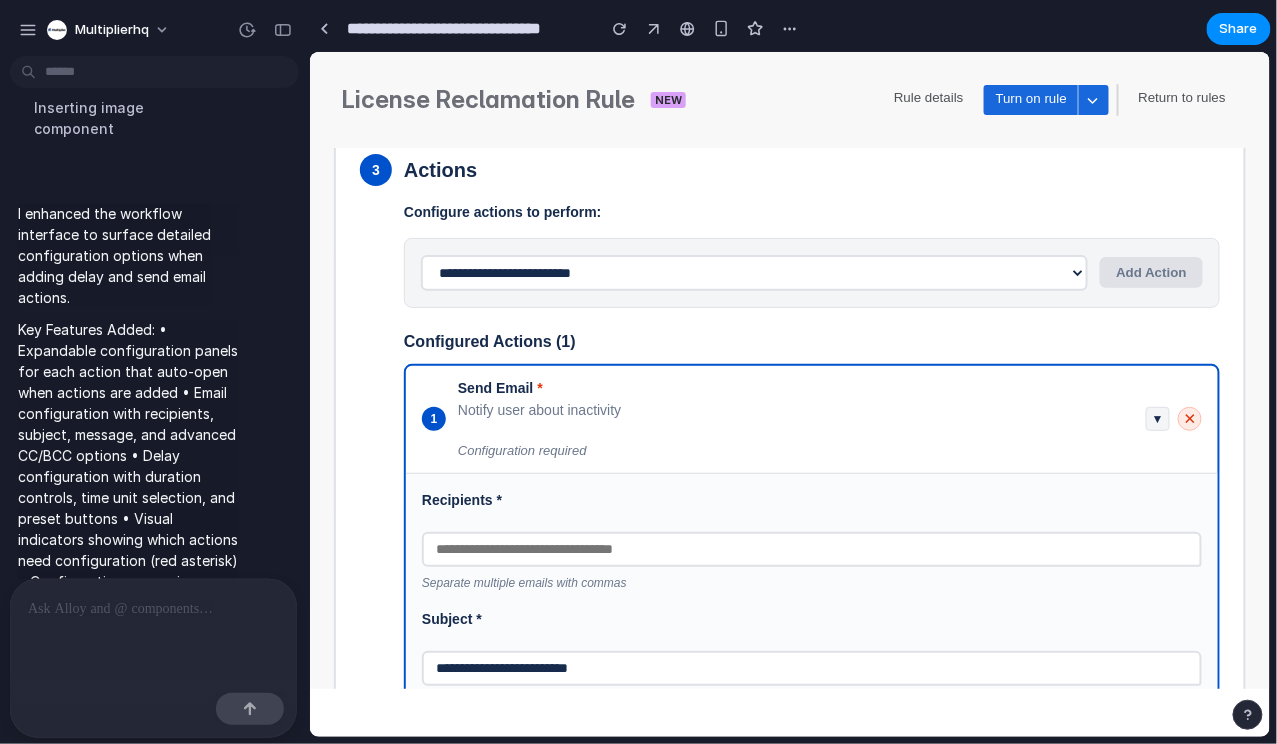 drag, startPoint x: 547, startPoint y: 371, endPoint x: 309, endPoint y: 407, distance: 240.70729 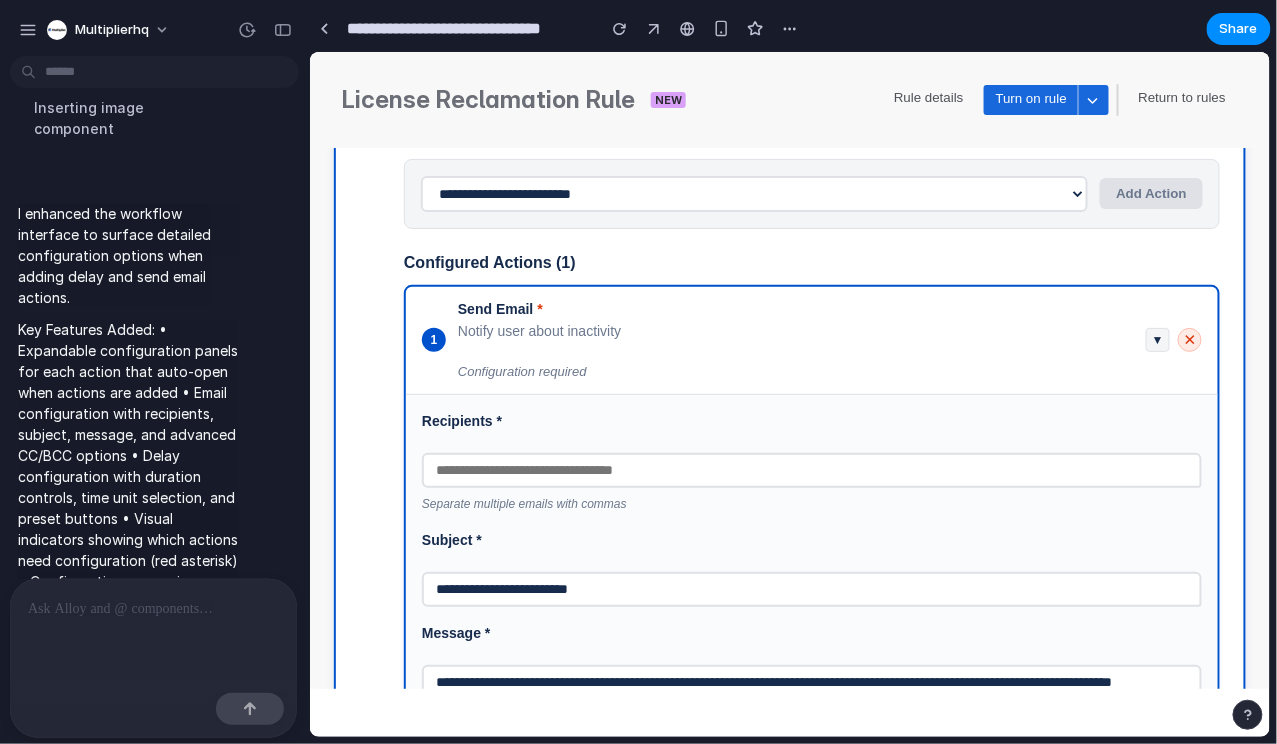 scroll, scrollTop: 1059, scrollLeft: 0, axis: vertical 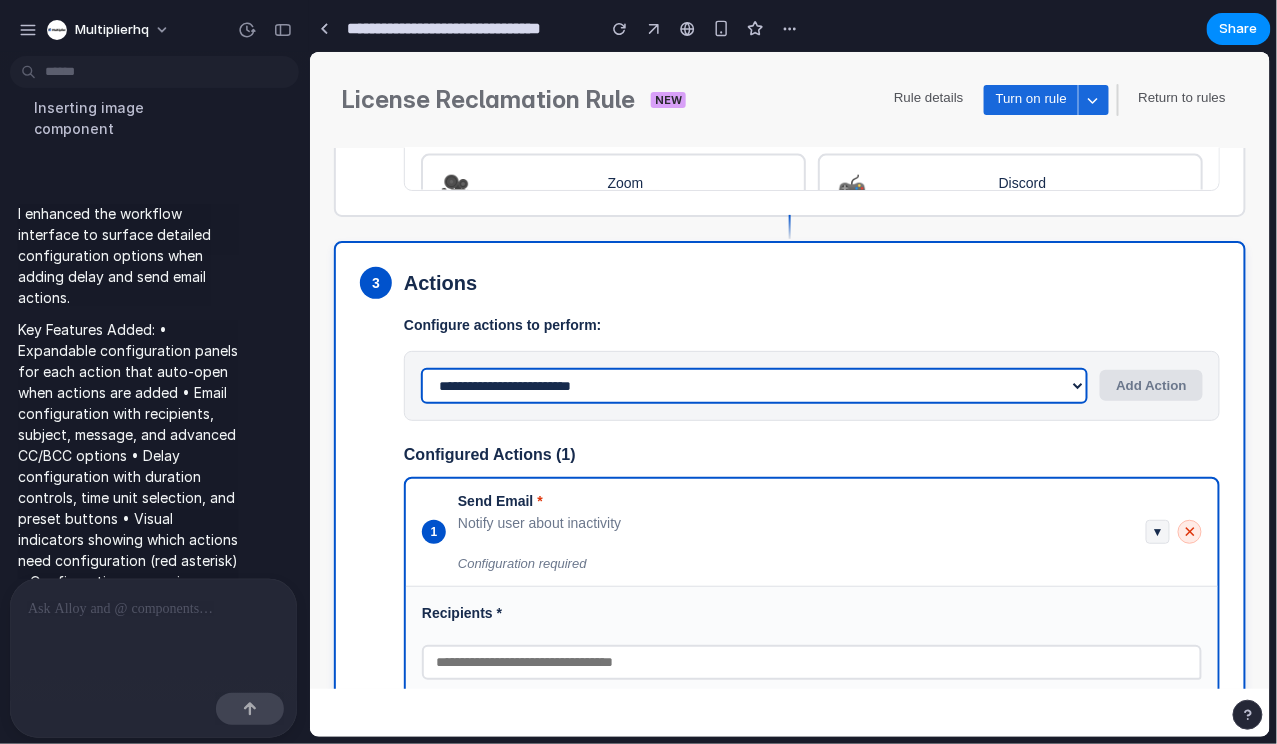 click on "**********" at bounding box center [753, 385] 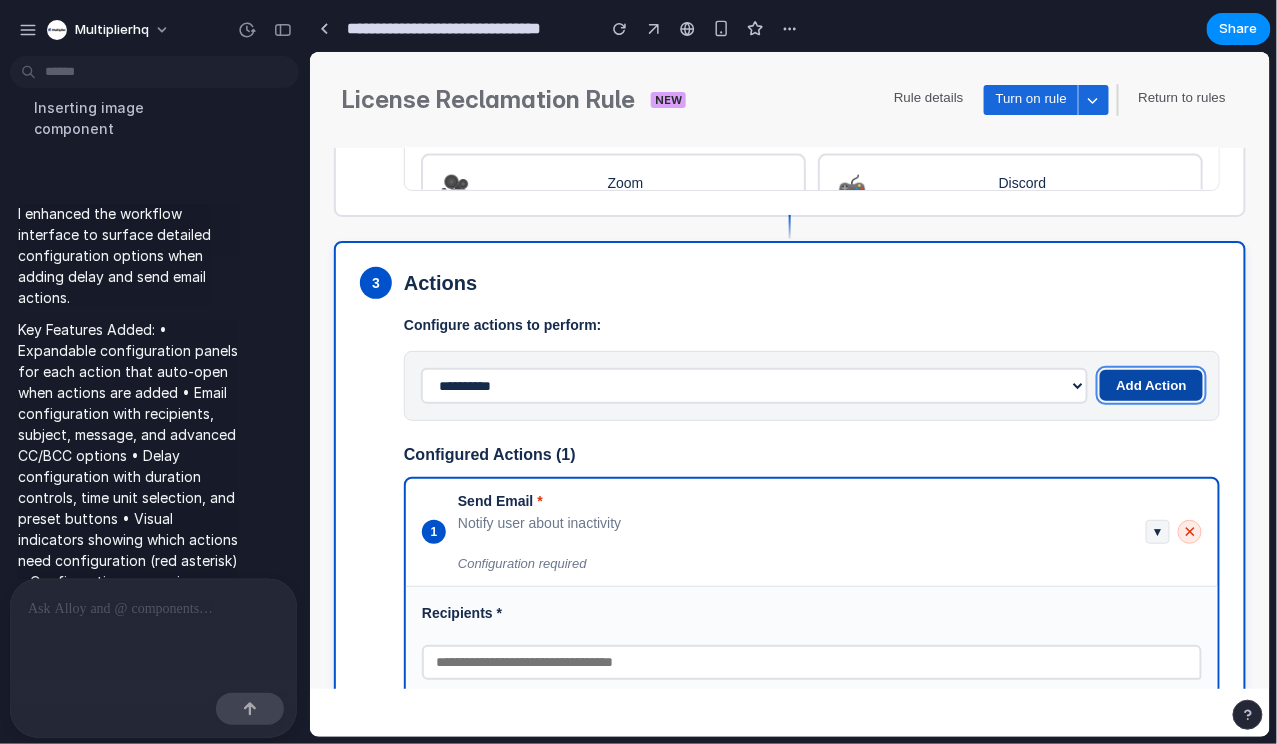 click on "Add Action" at bounding box center (1150, 384) 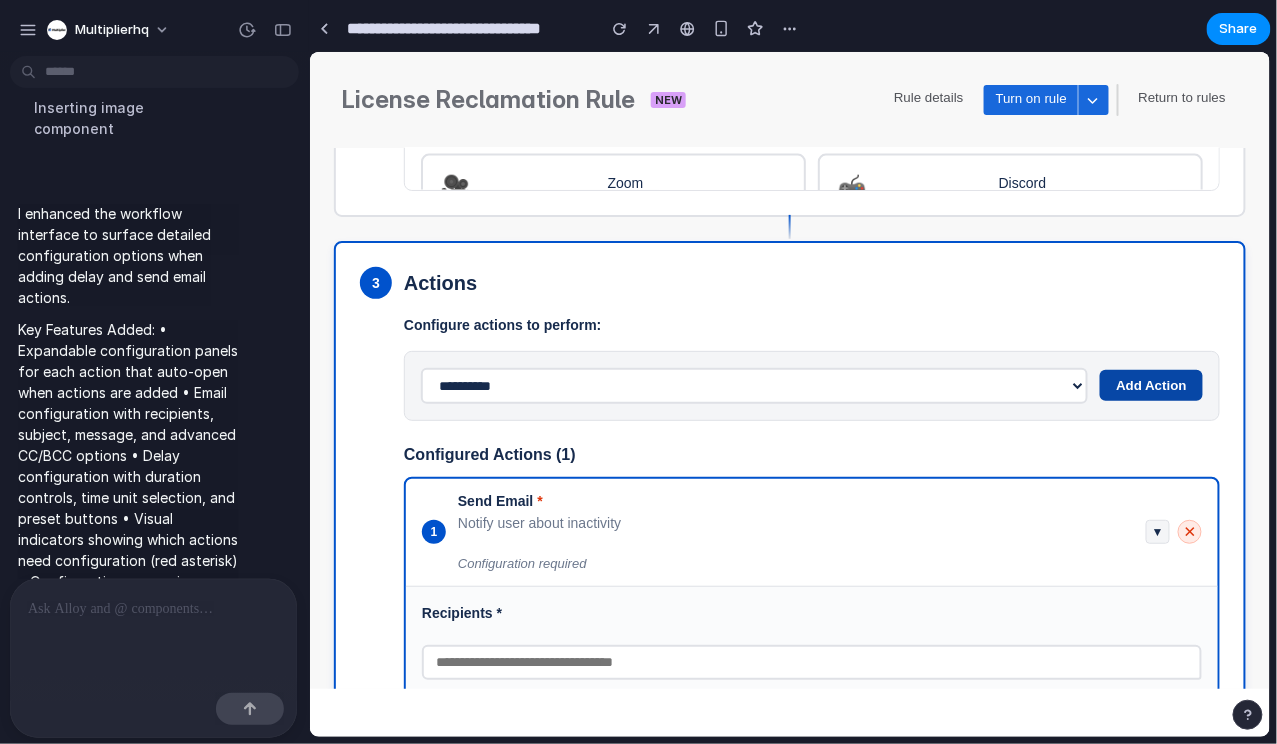 select 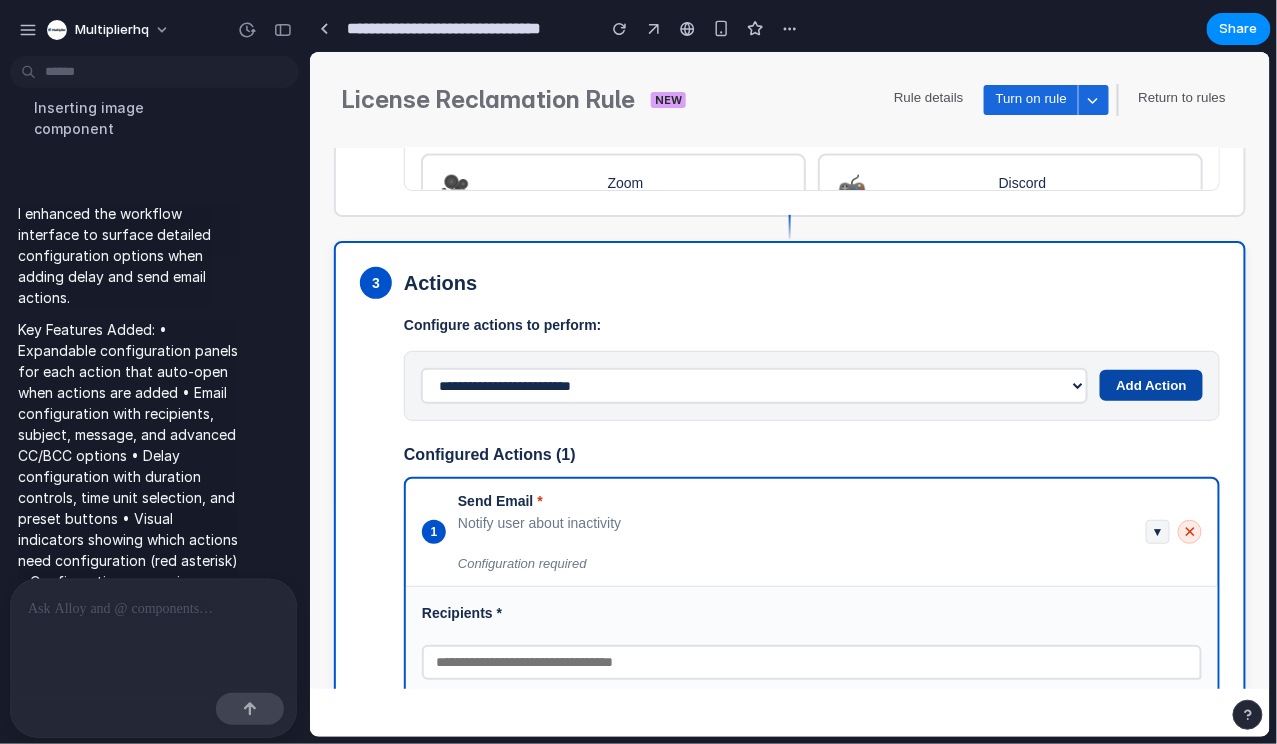 select on "****" 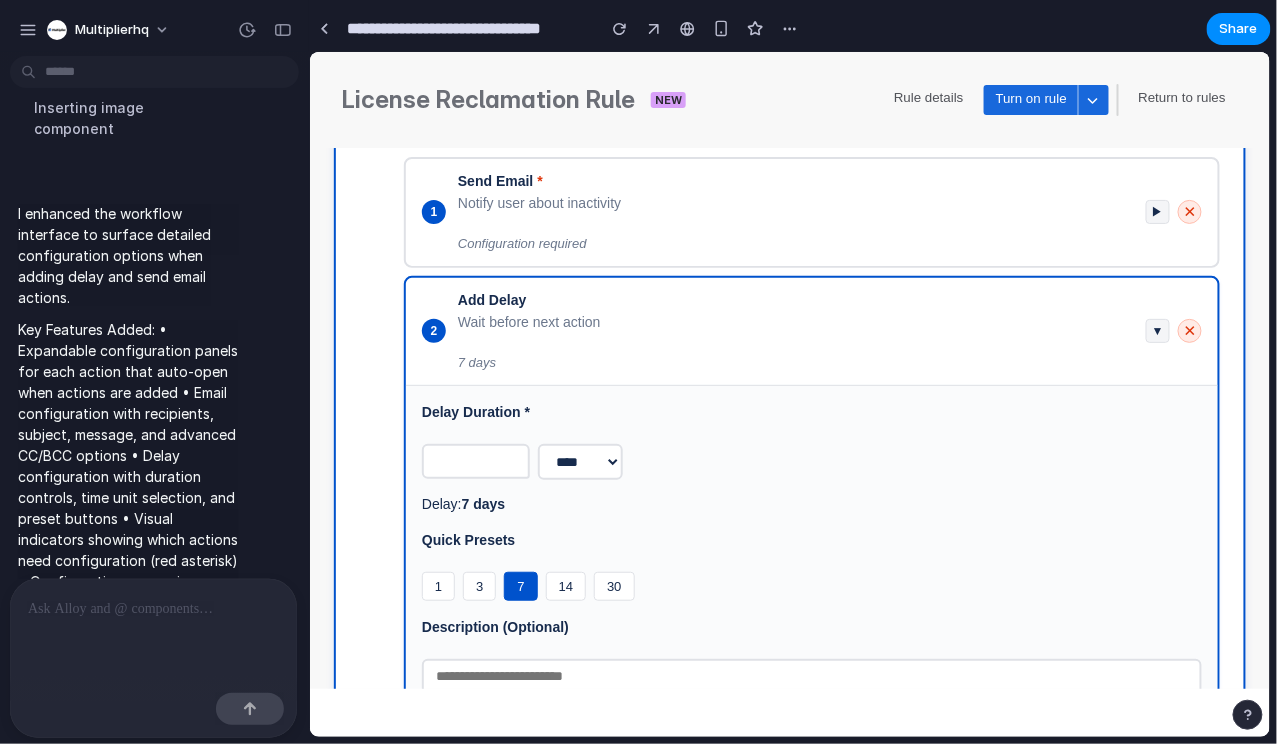 scroll, scrollTop: 1343, scrollLeft: 0, axis: vertical 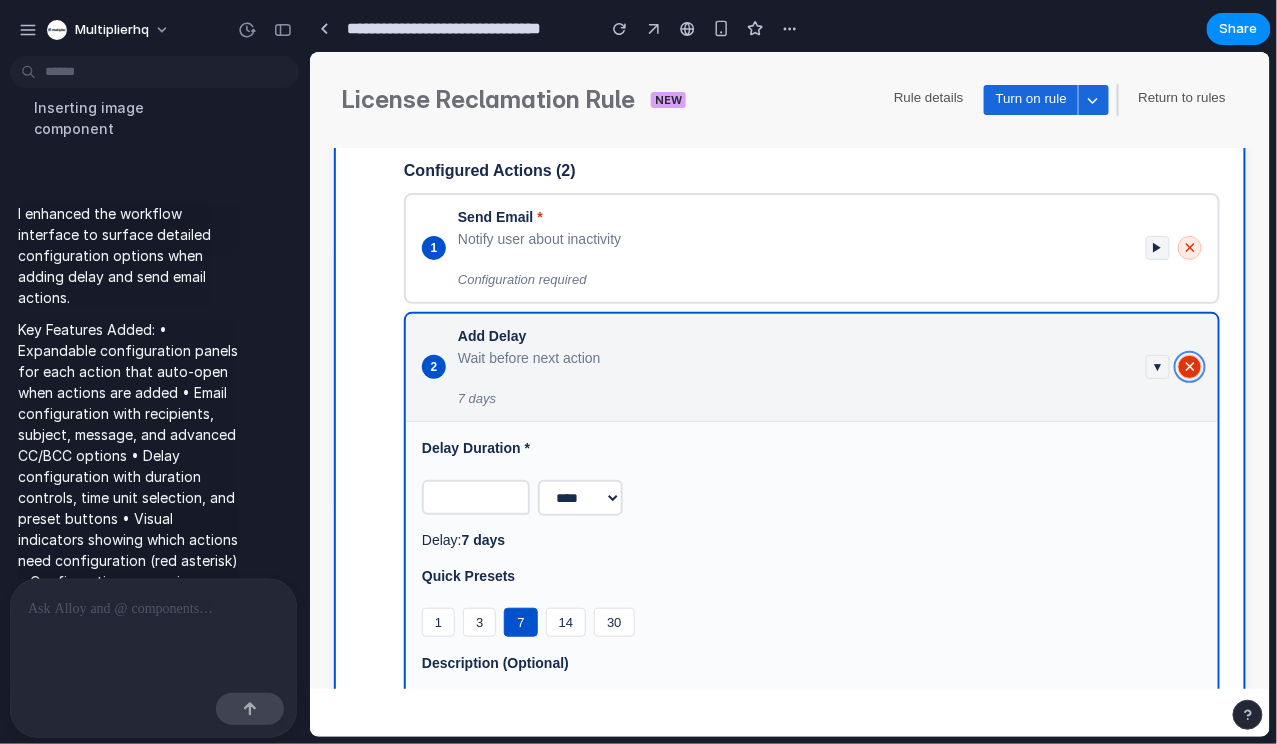 click on "✕" at bounding box center (1189, 366) 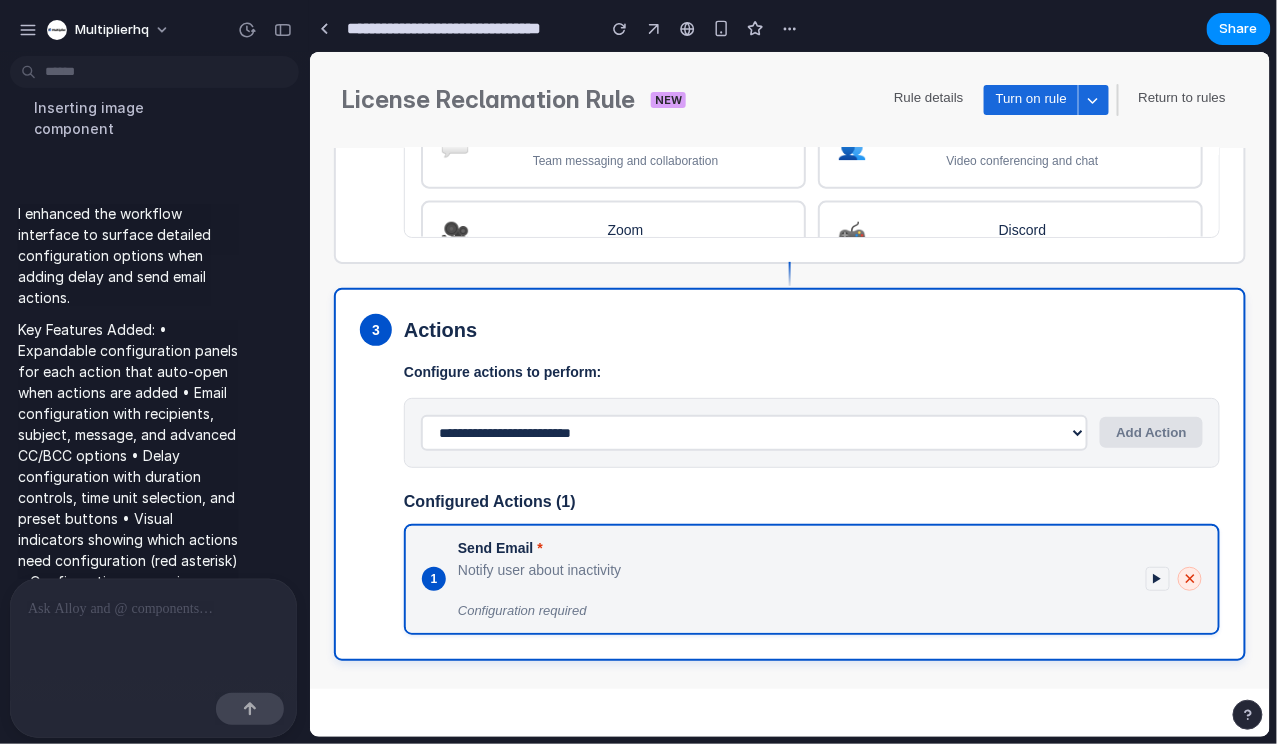 scroll, scrollTop: 1010, scrollLeft: 0, axis: vertical 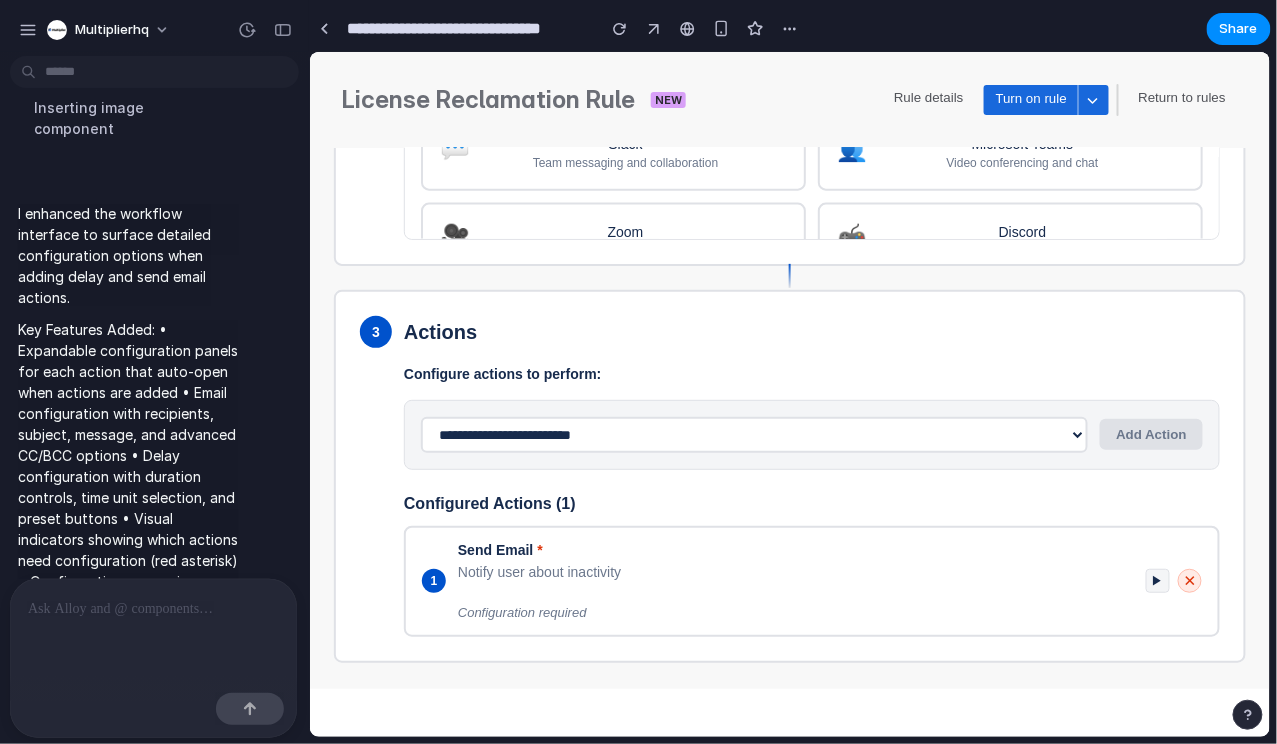 click at bounding box center (153, 609) 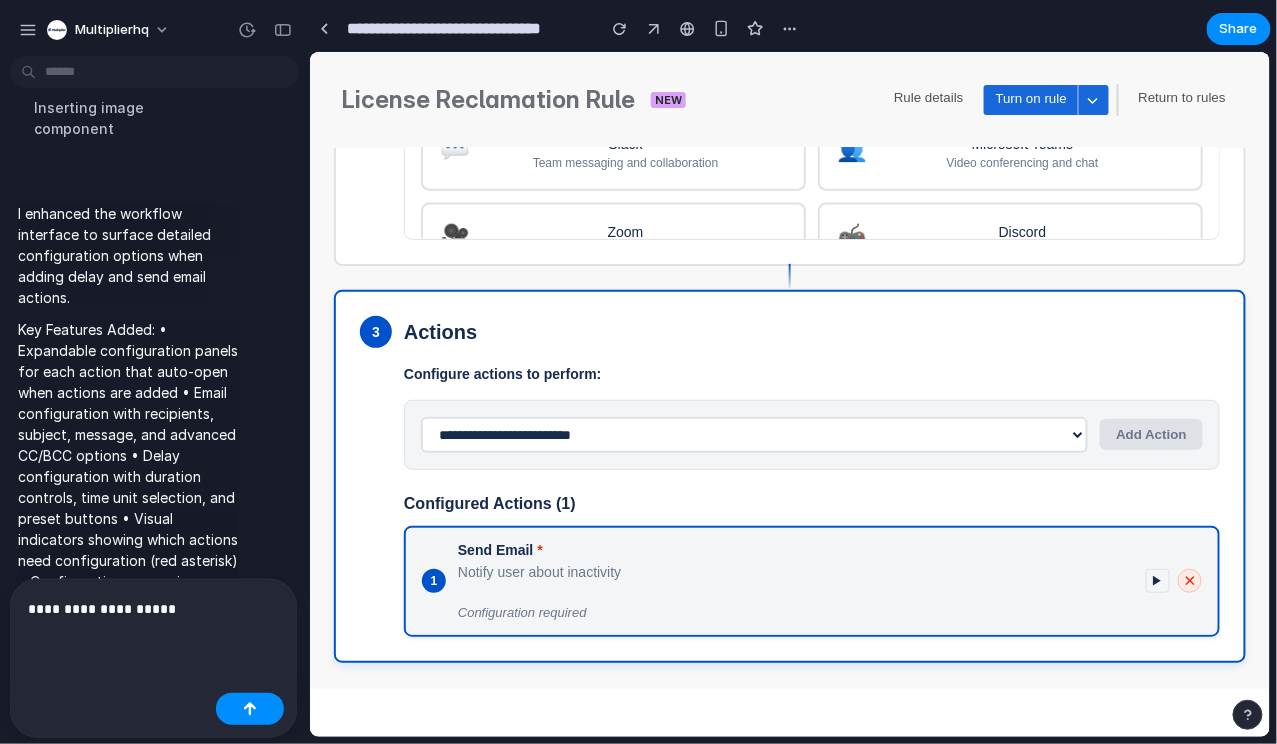 scroll, scrollTop: 1086, scrollLeft: 0, axis: vertical 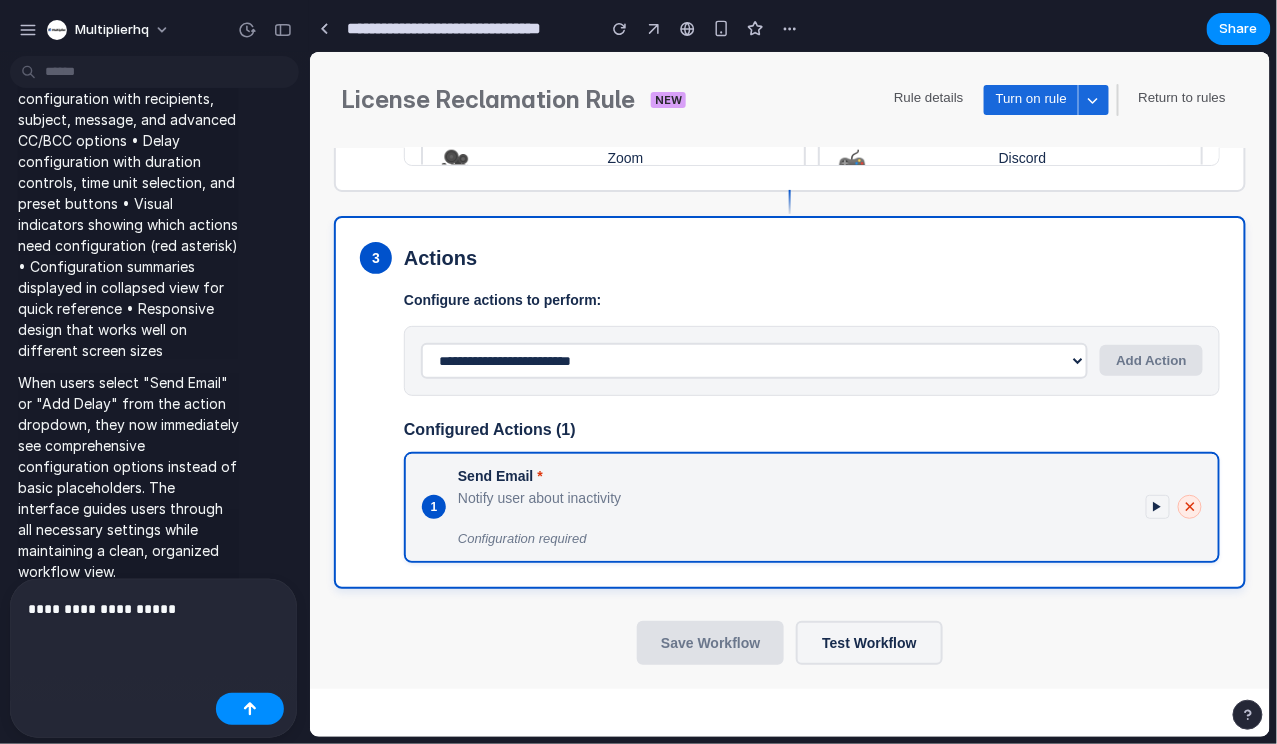 click on "1 Send Email * Notify user about inactivity Configuration required ▶ ✕" at bounding box center [811, 506] 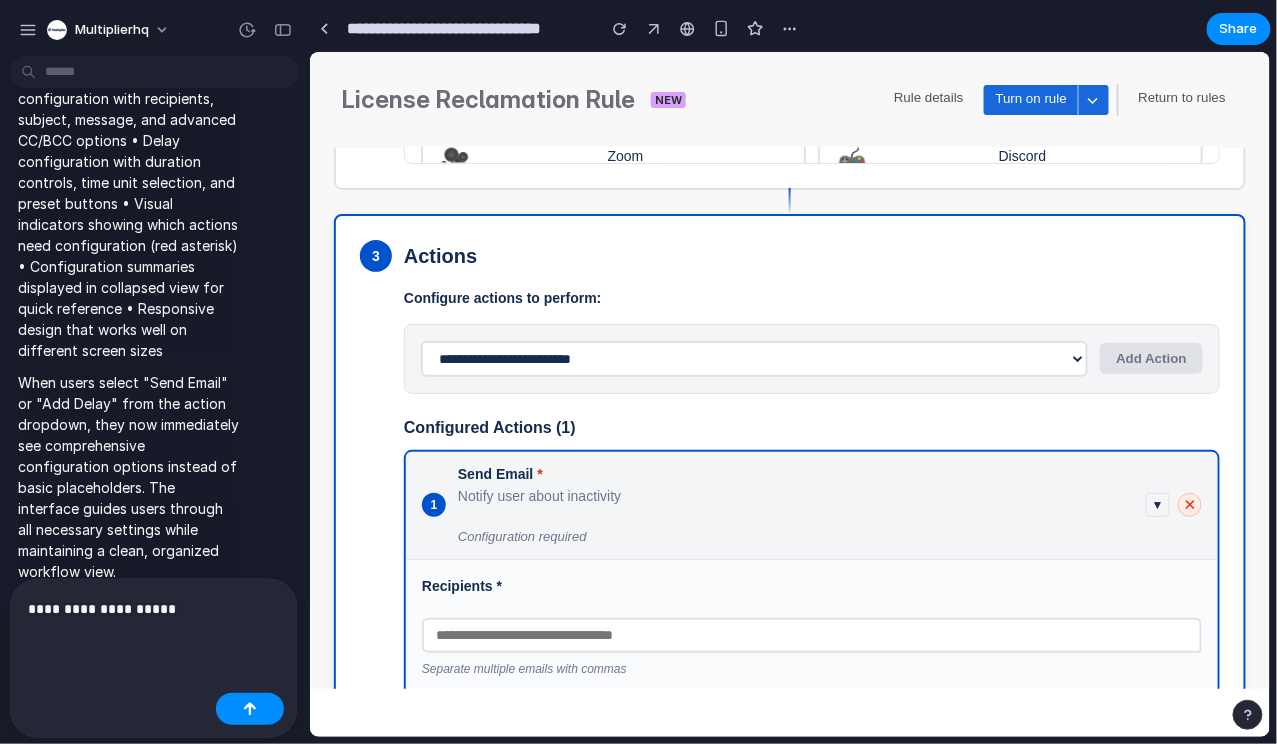 click on "Send Email * Notify user about inactivity Configuration required" at bounding box center [795, 504] 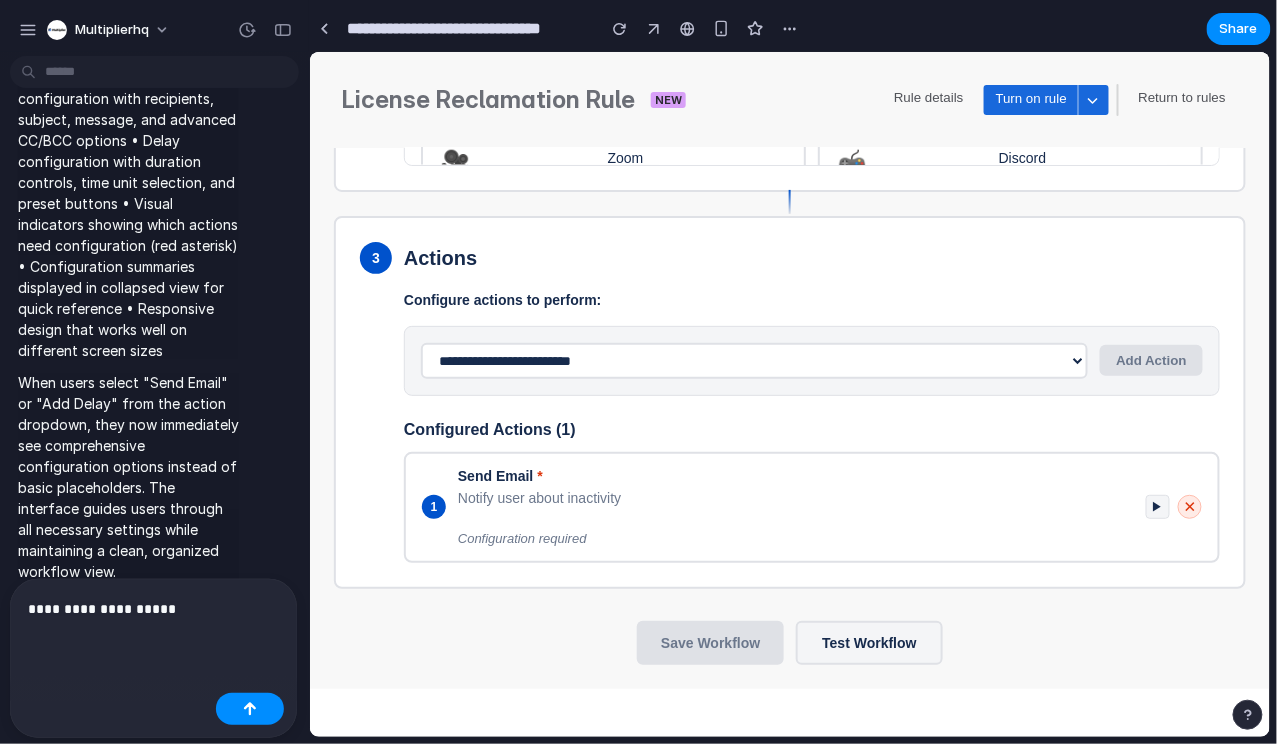 click on "**********" at bounding box center (153, 609) 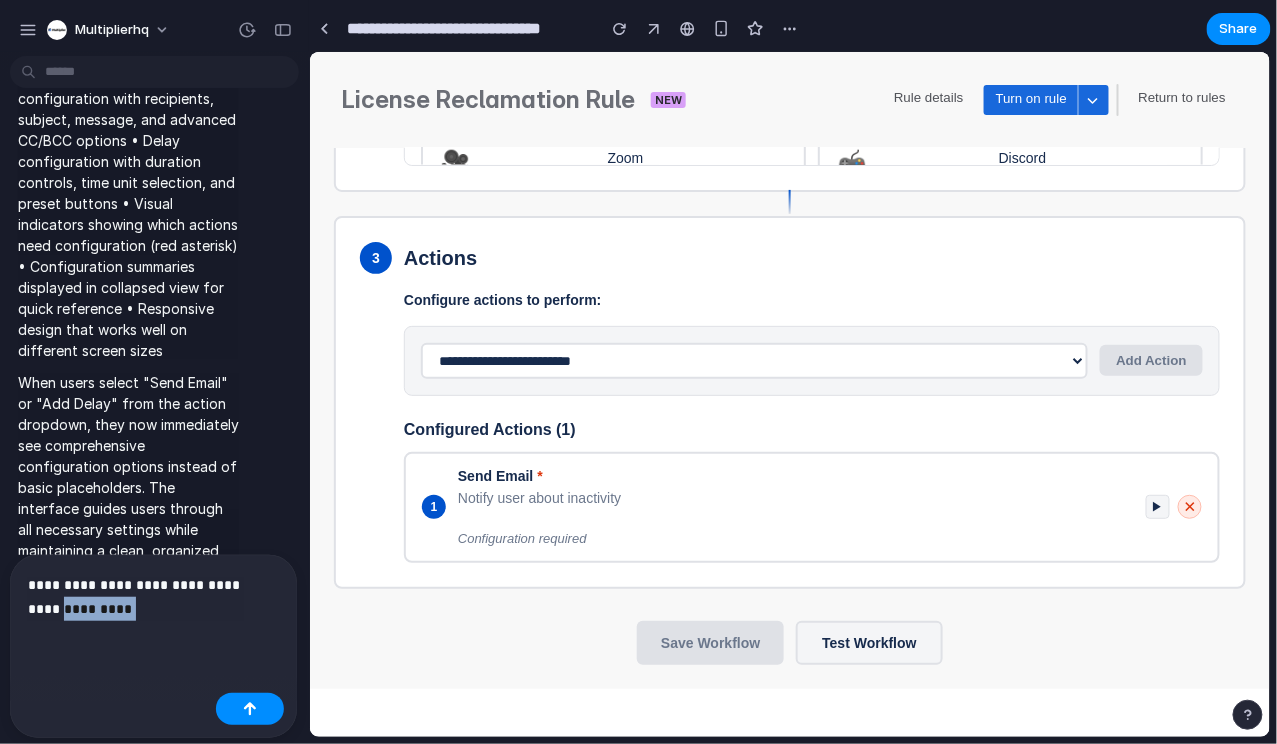 drag, startPoint x: 120, startPoint y: 616, endPoint x: -32, endPoint y: 610, distance: 152.11838 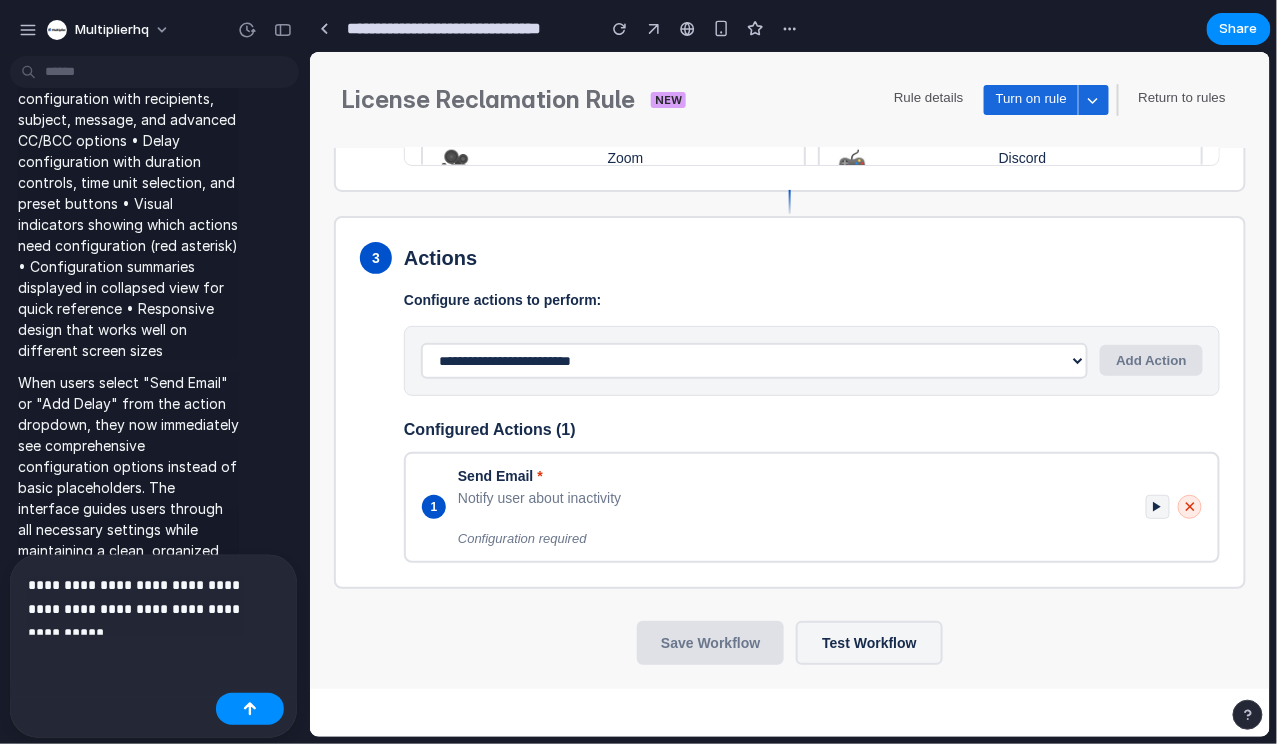 click on "**********" at bounding box center (153, 597) 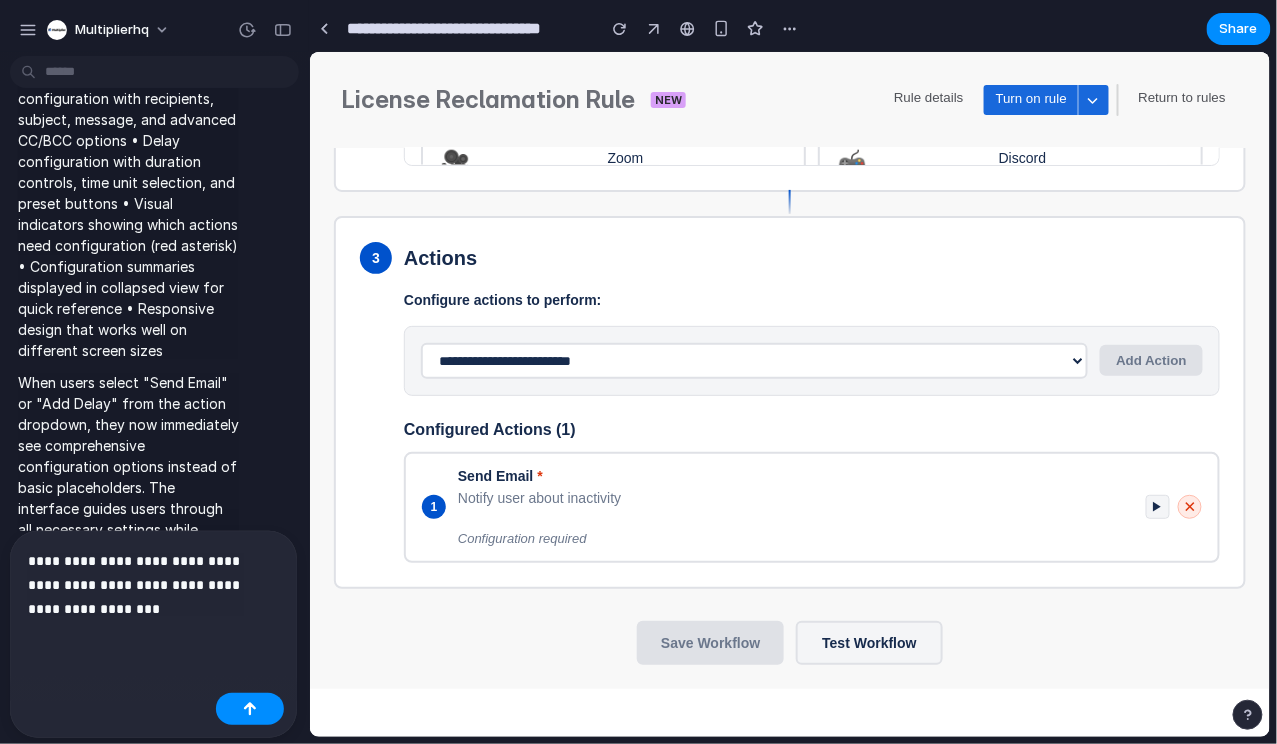 click on "**********" at bounding box center [153, 585] 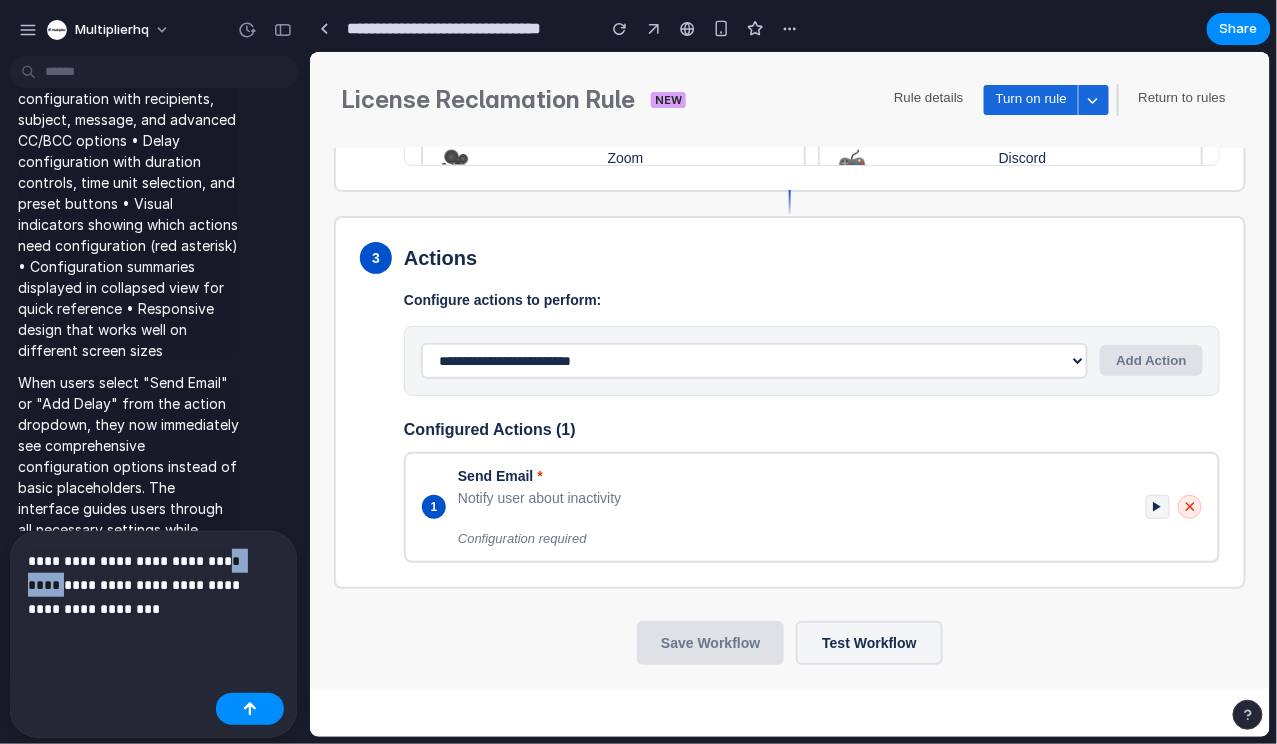 click on "**********" at bounding box center (153, 585) 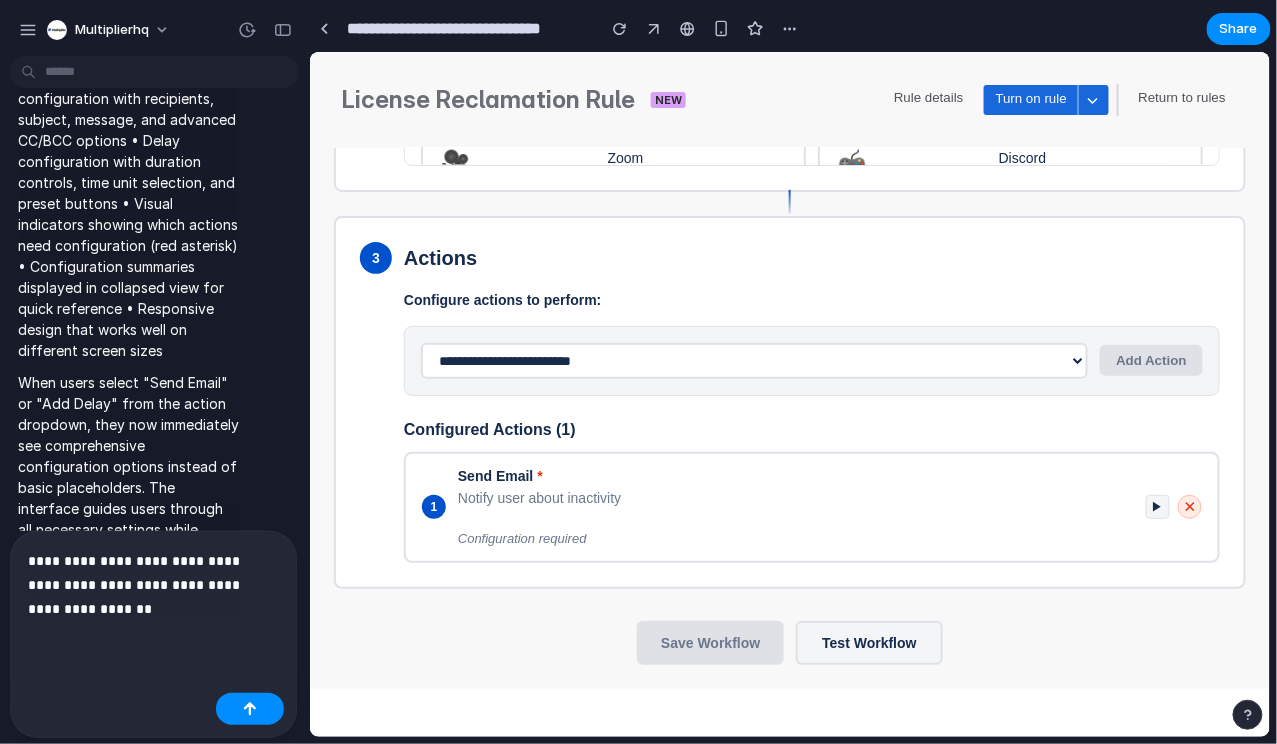 click on "**********" at bounding box center [153, 585] 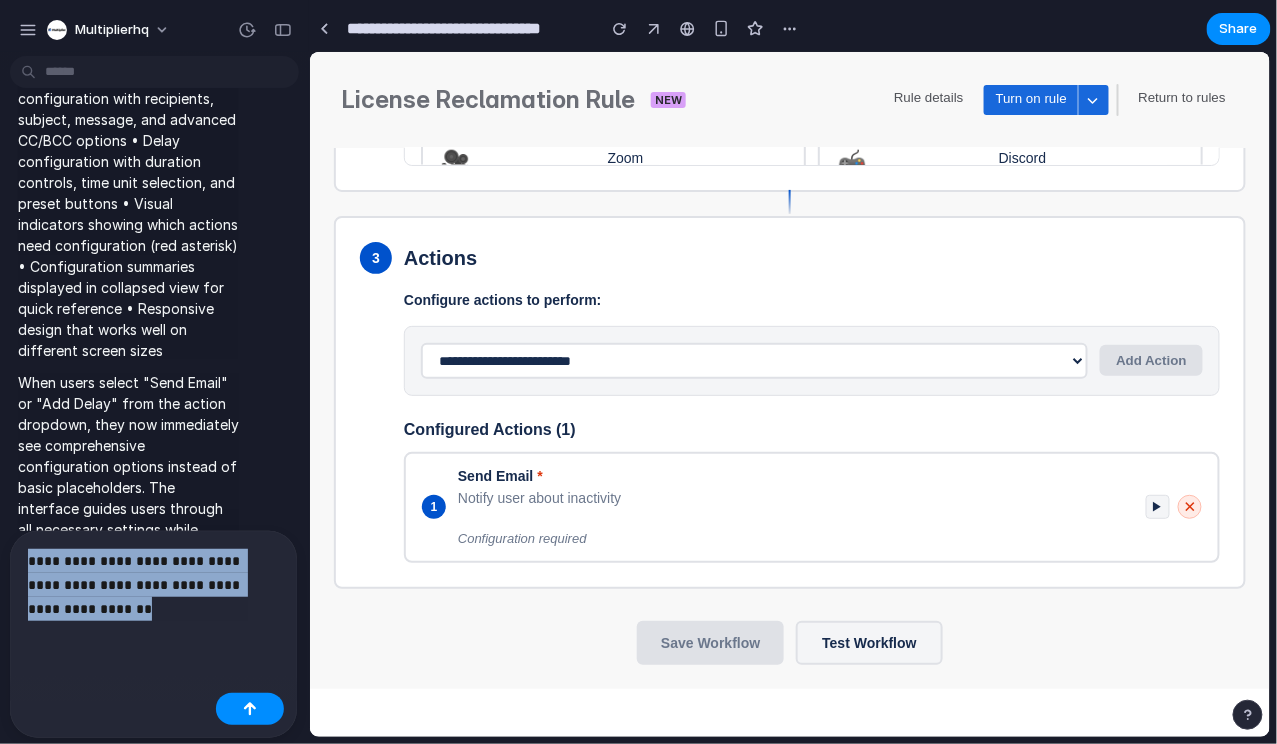 click on "**********" at bounding box center (153, 585) 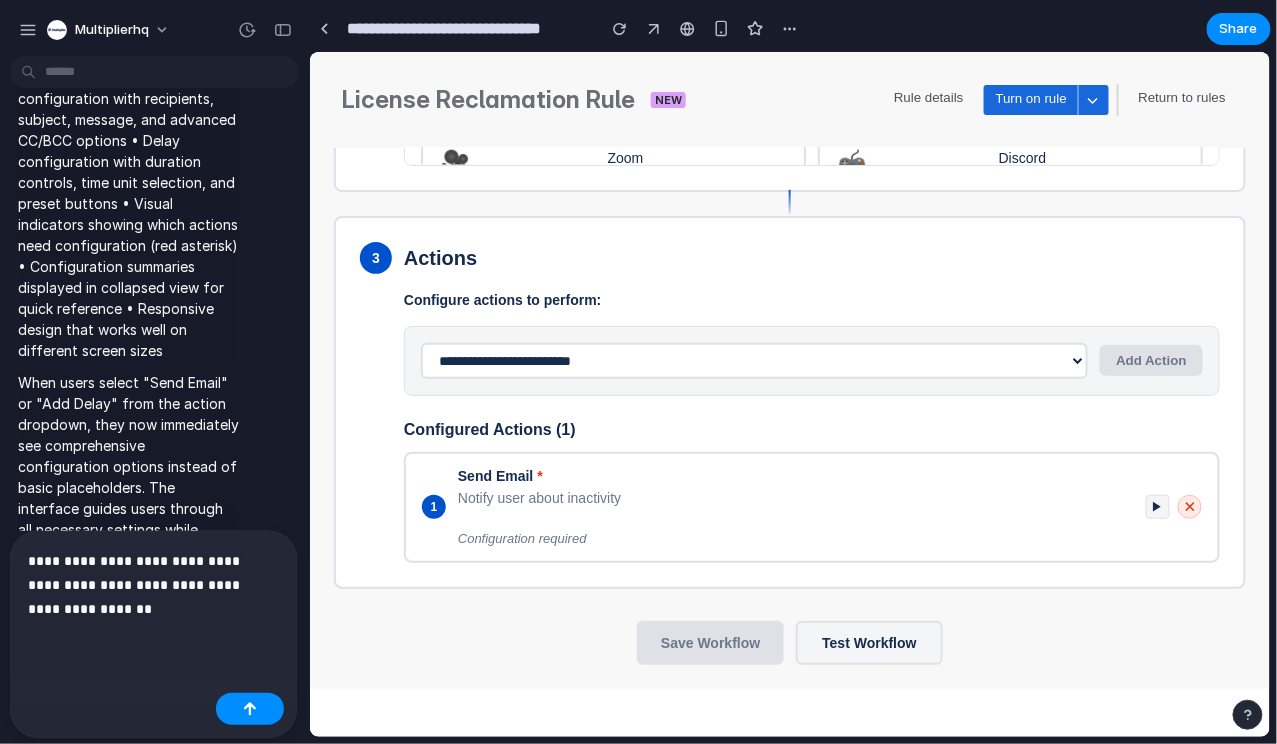 click on "**********" at bounding box center [153, 585] 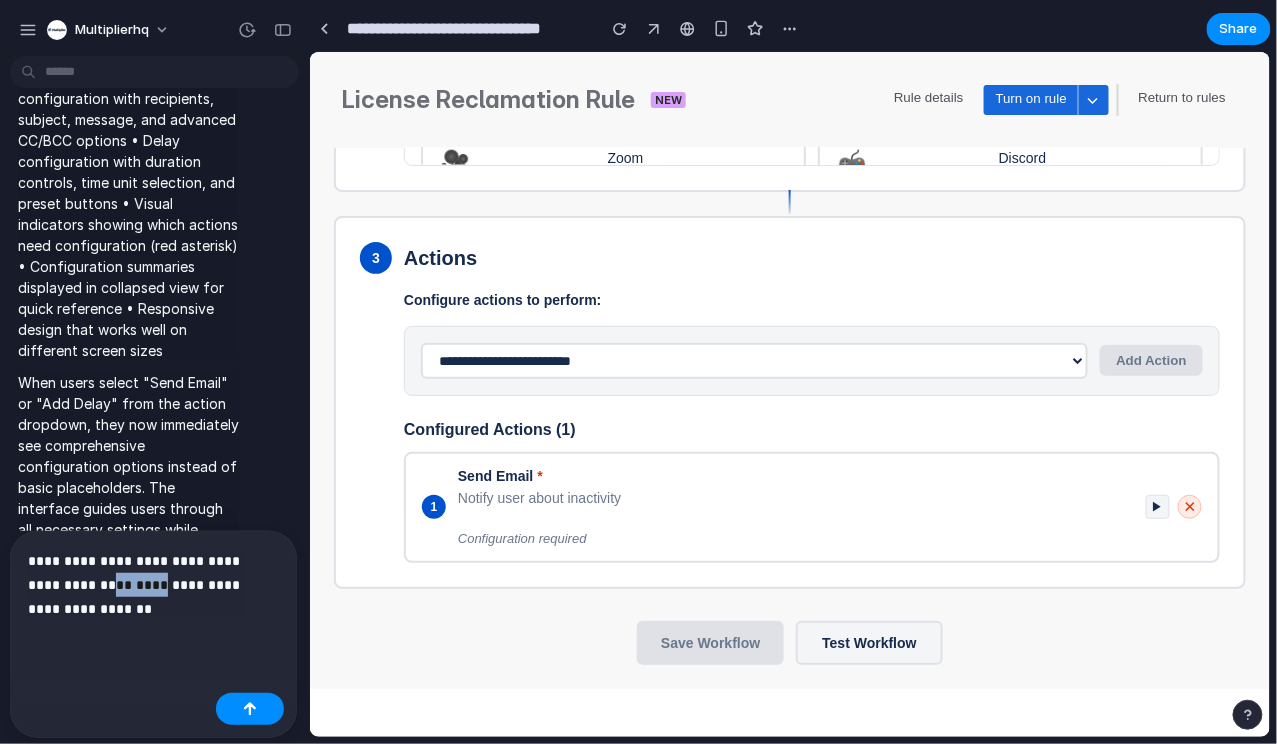 click on "**********" at bounding box center (153, 585) 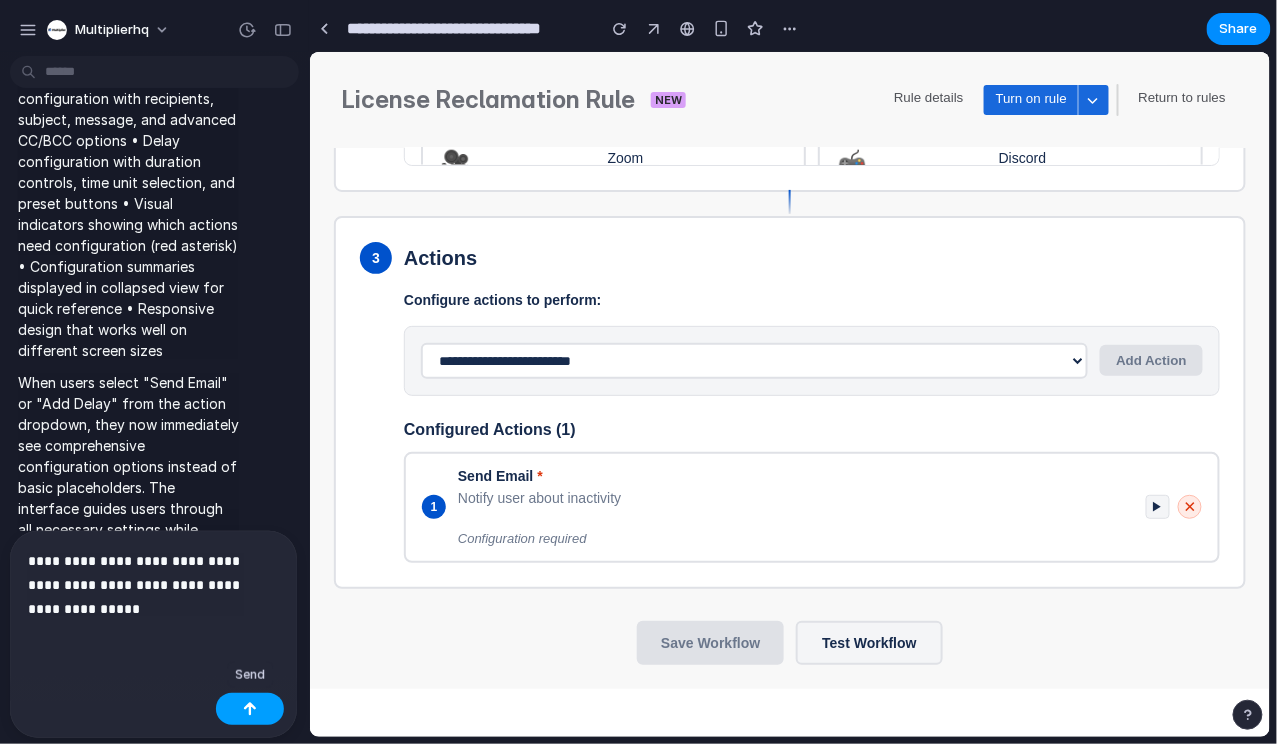 click at bounding box center [250, 709] 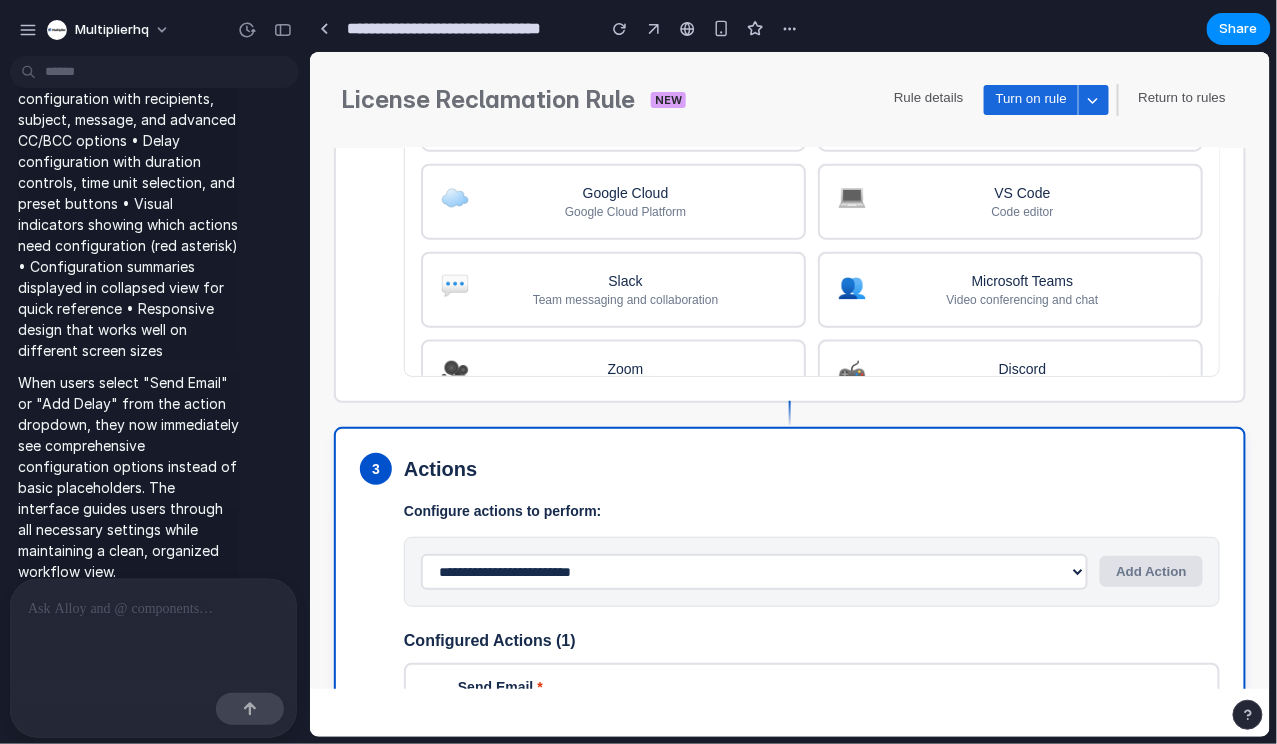 scroll, scrollTop: 761, scrollLeft: 0, axis: vertical 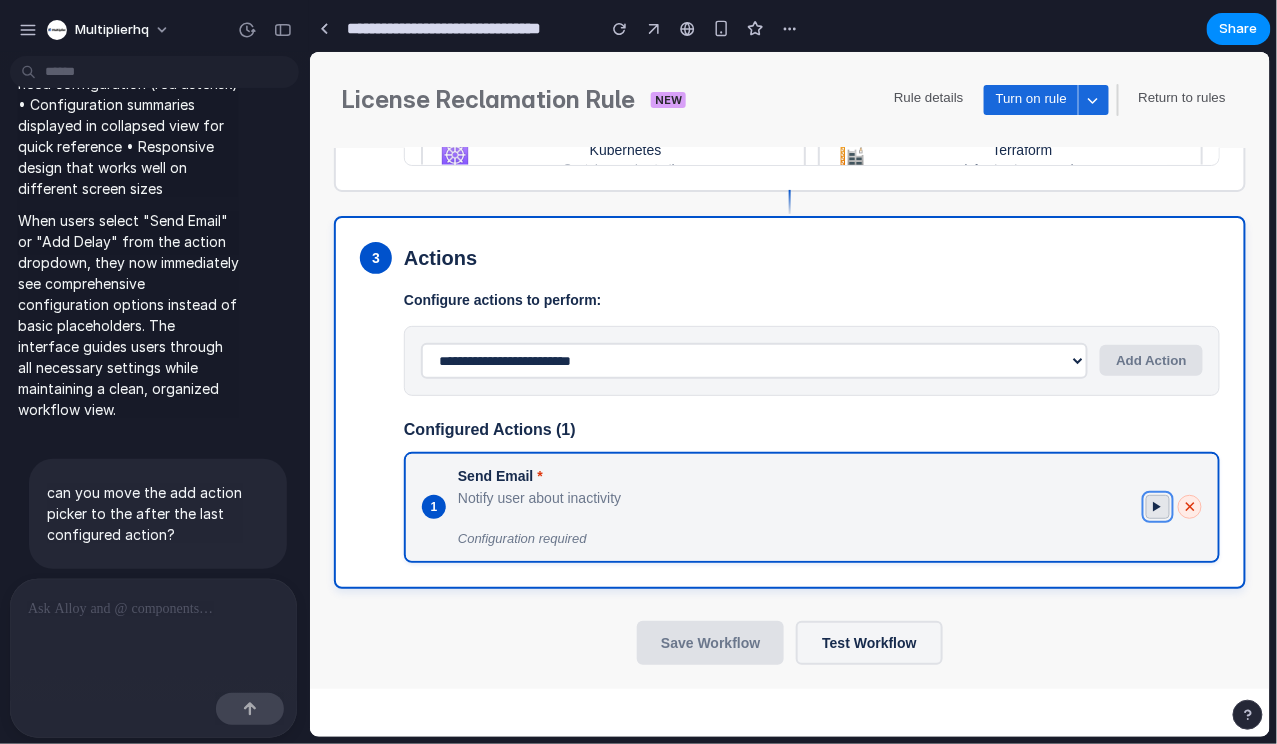 click on "▶" at bounding box center (1157, 506) 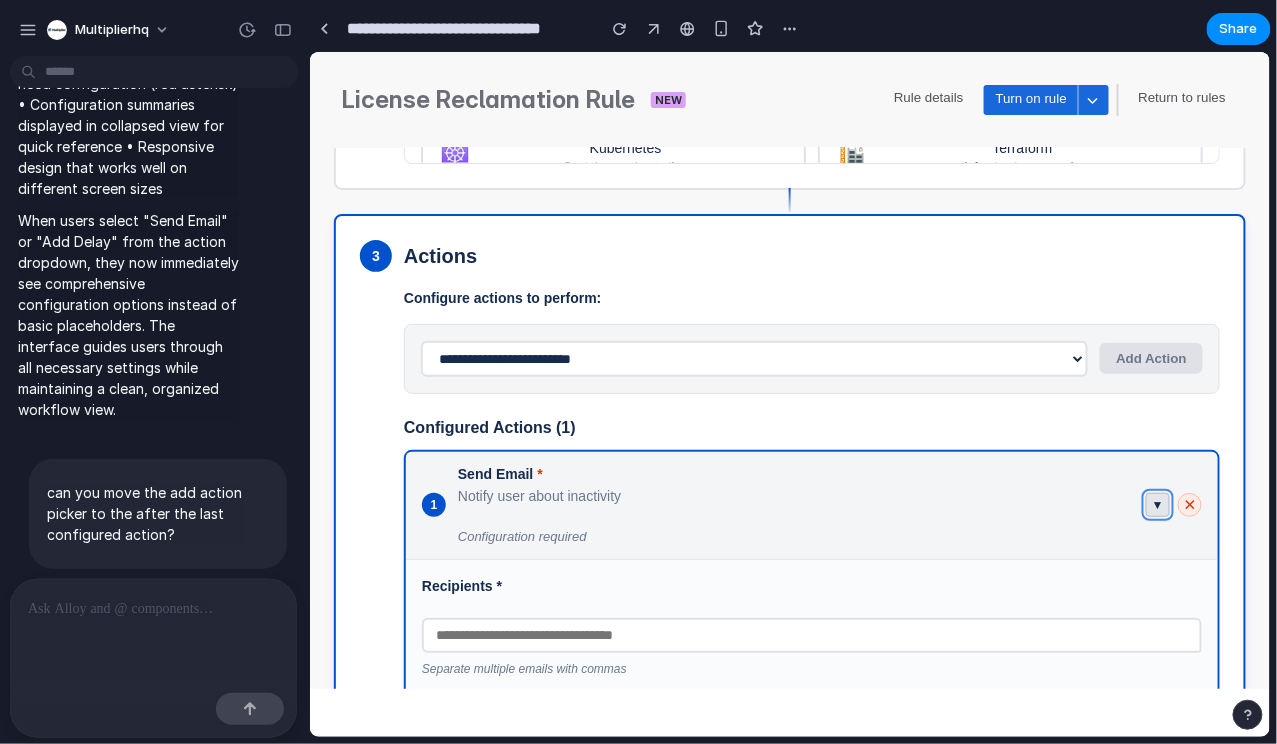 click on "▼" at bounding box center (1157, 504) 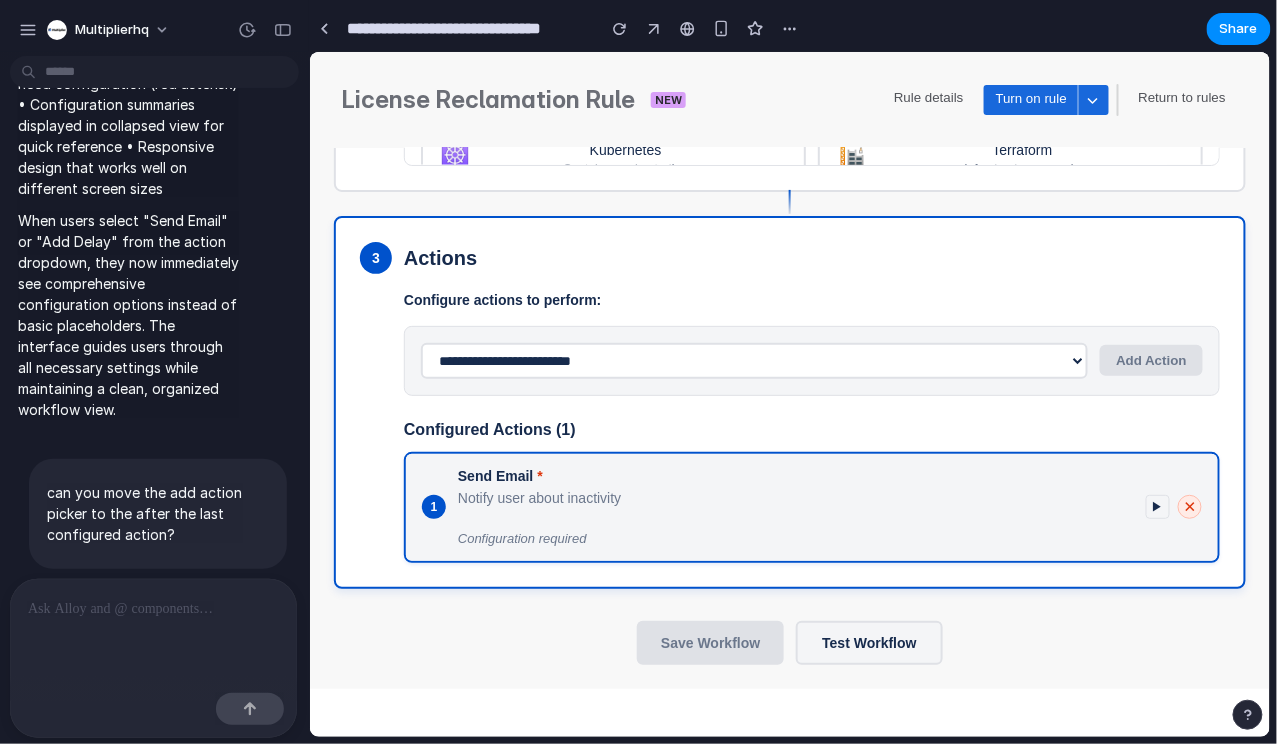 click on "1 Send Email * Notify user about inactivity Configuration required ▶ ✕" at bounding box center [811, 506] 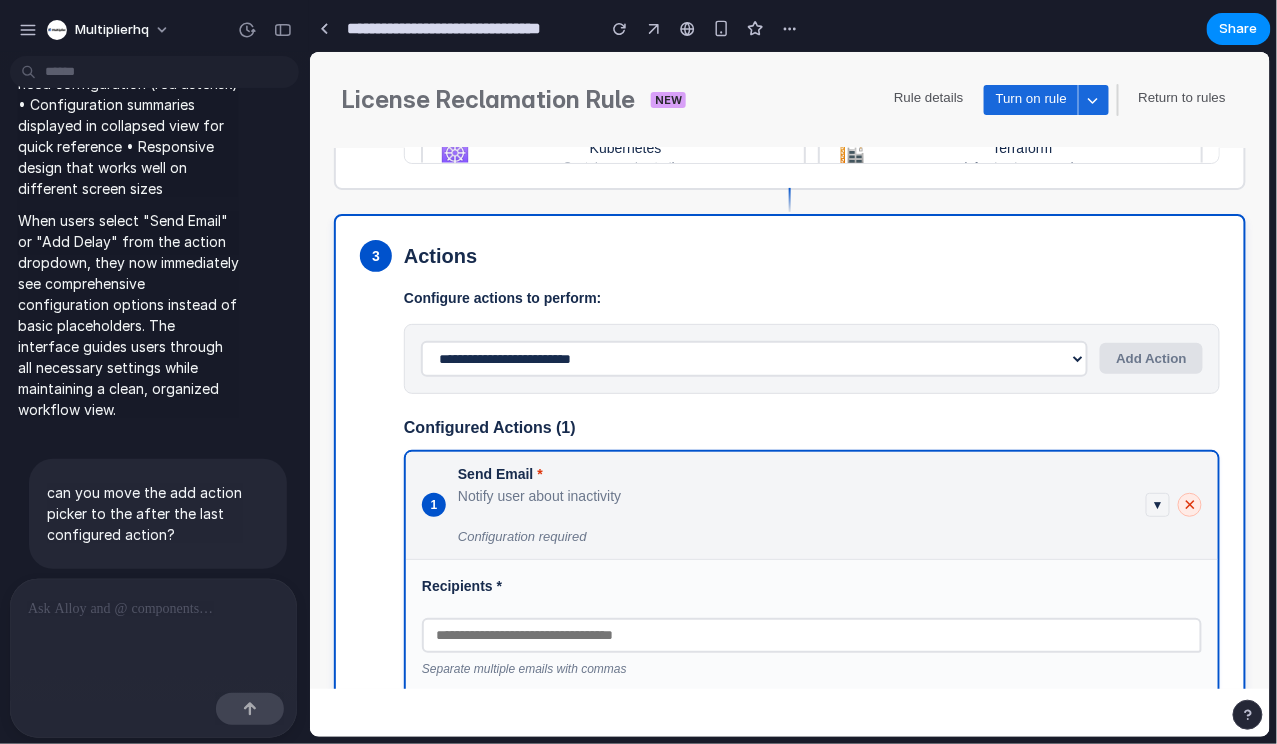 click on "Notify user about inactivity" at bounding box center (795, 495) 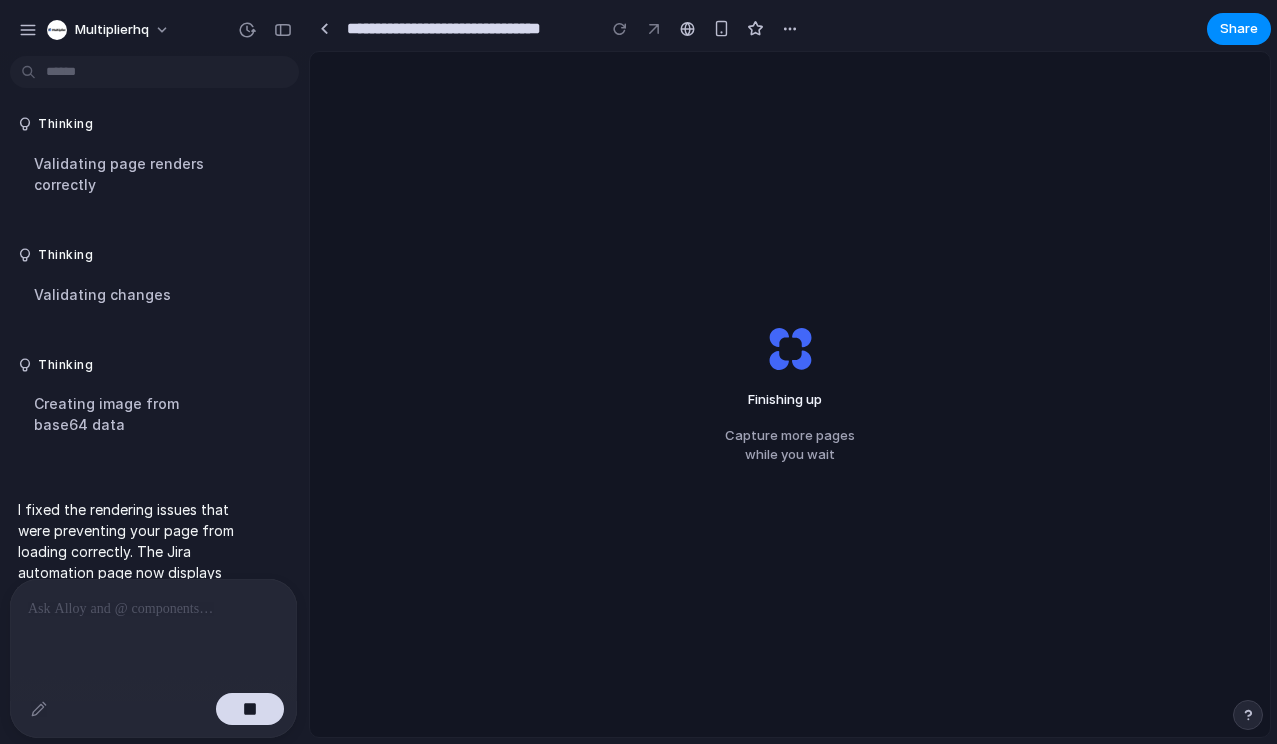 scroll, scrollTop: 0, scrollLeft: 0, axis: both 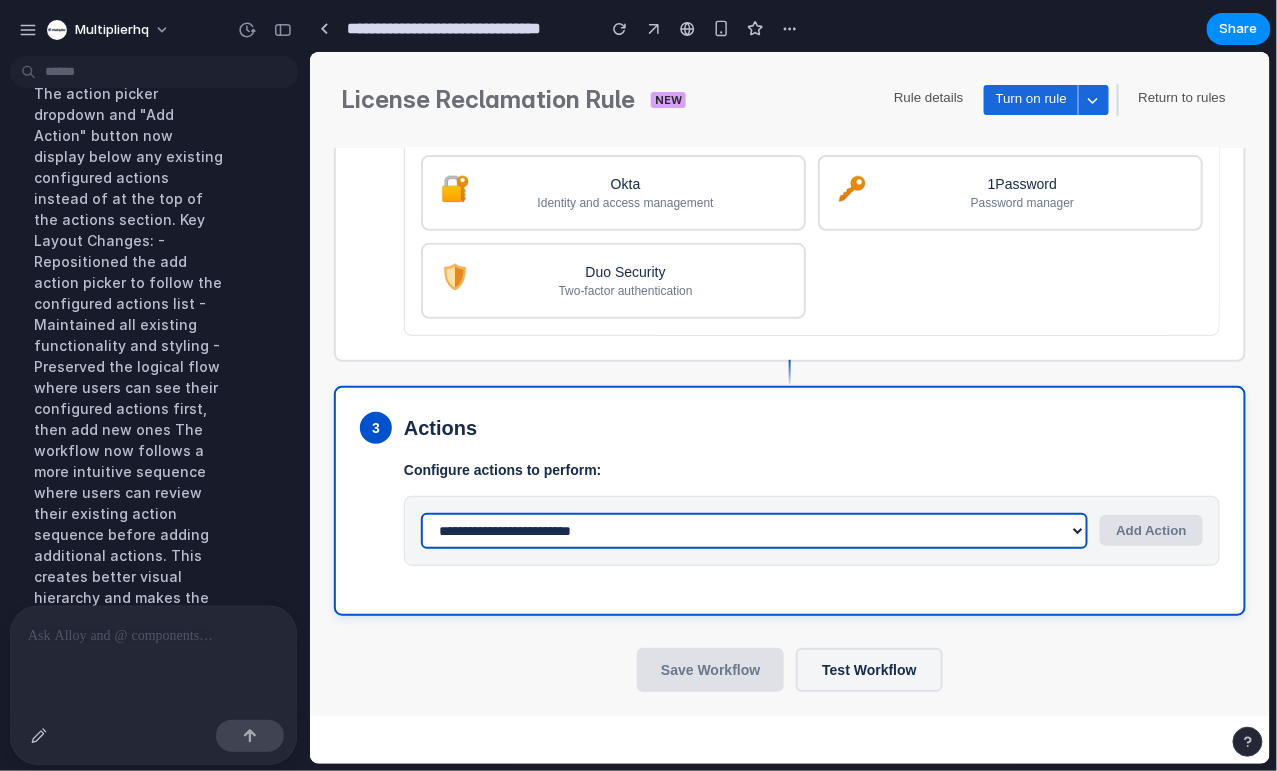 click on "**********" at bounding box center (753, 530) 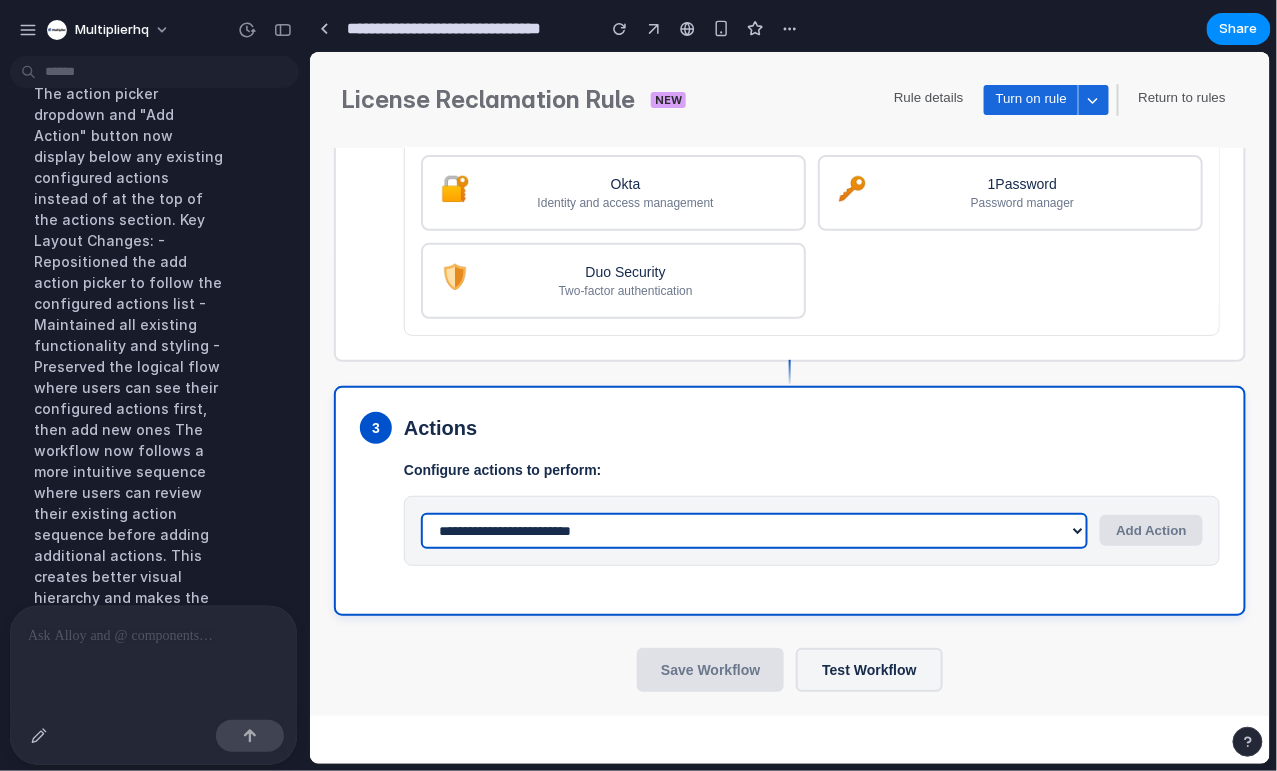 select on "*****" 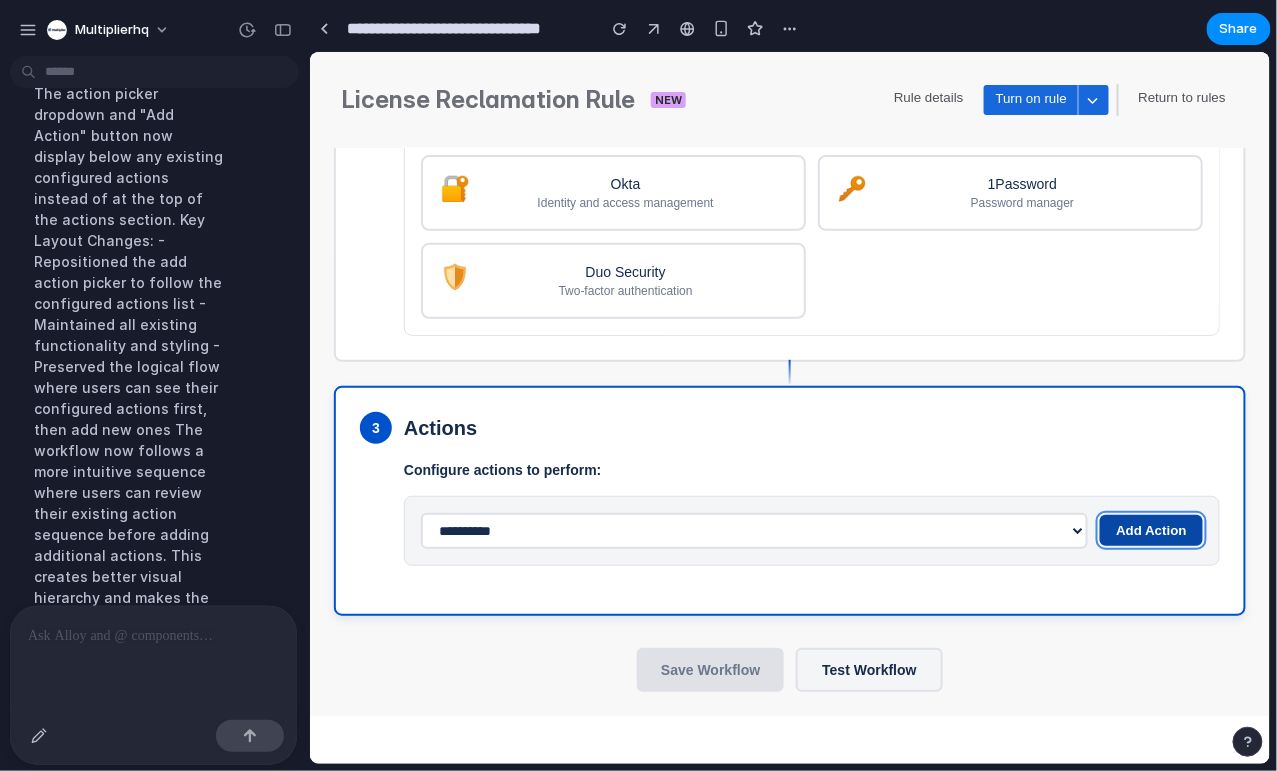 click on "Add Action" at bounding box center [1150, 529] 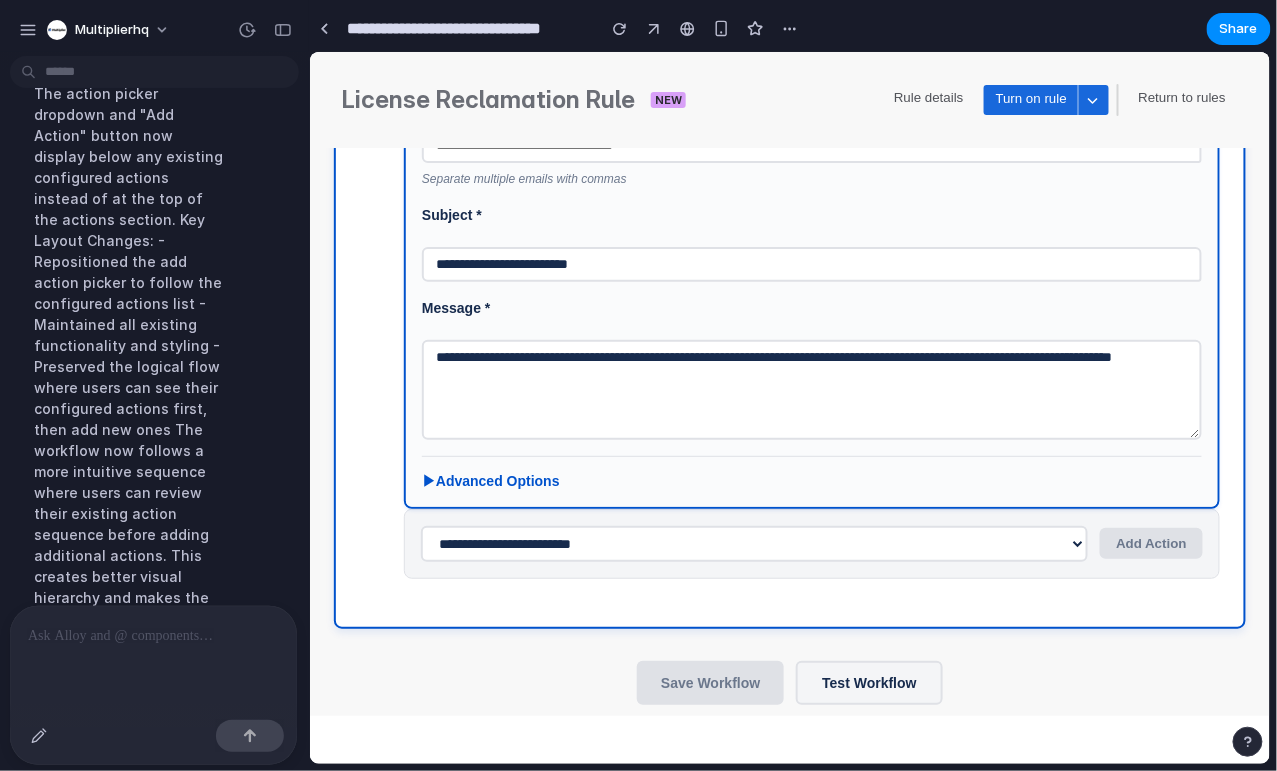 scroll, scrollTop: 1490, scrollLeft: 0, axis: vertical 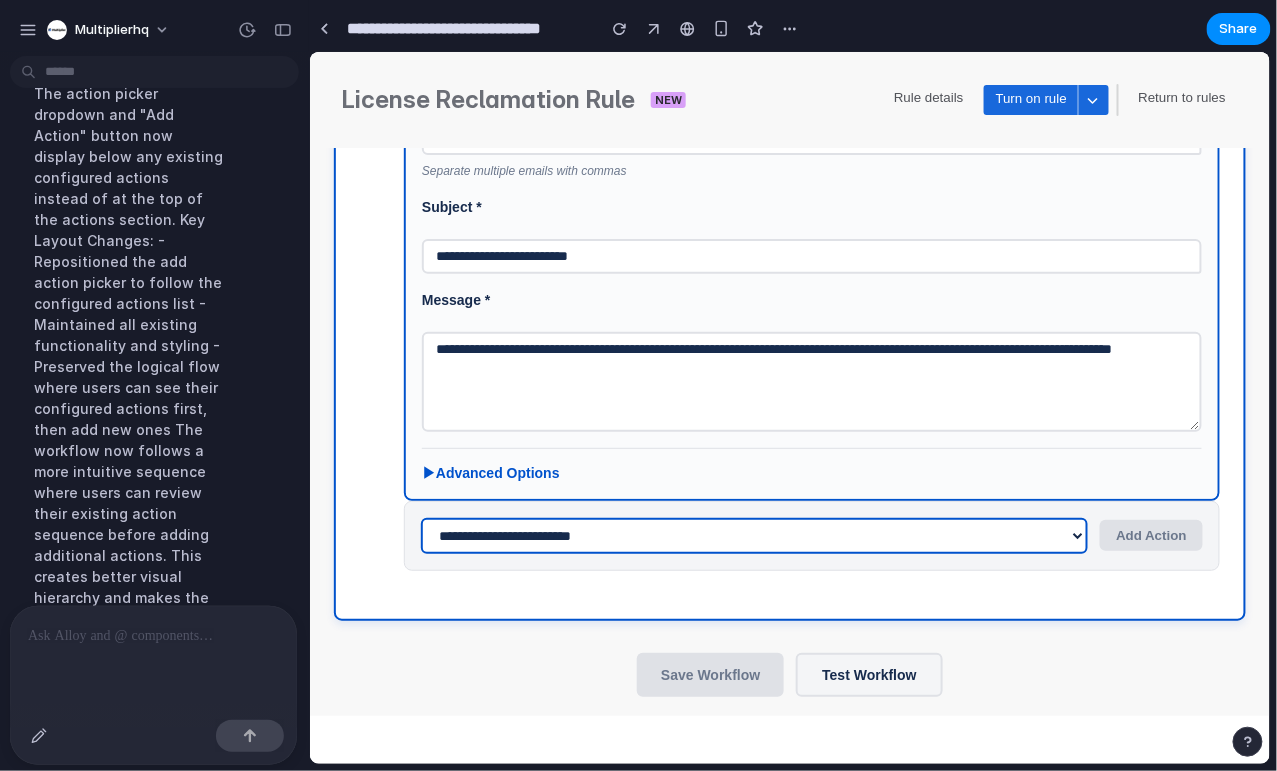 click on "**********" at bounding box center (753, 535) 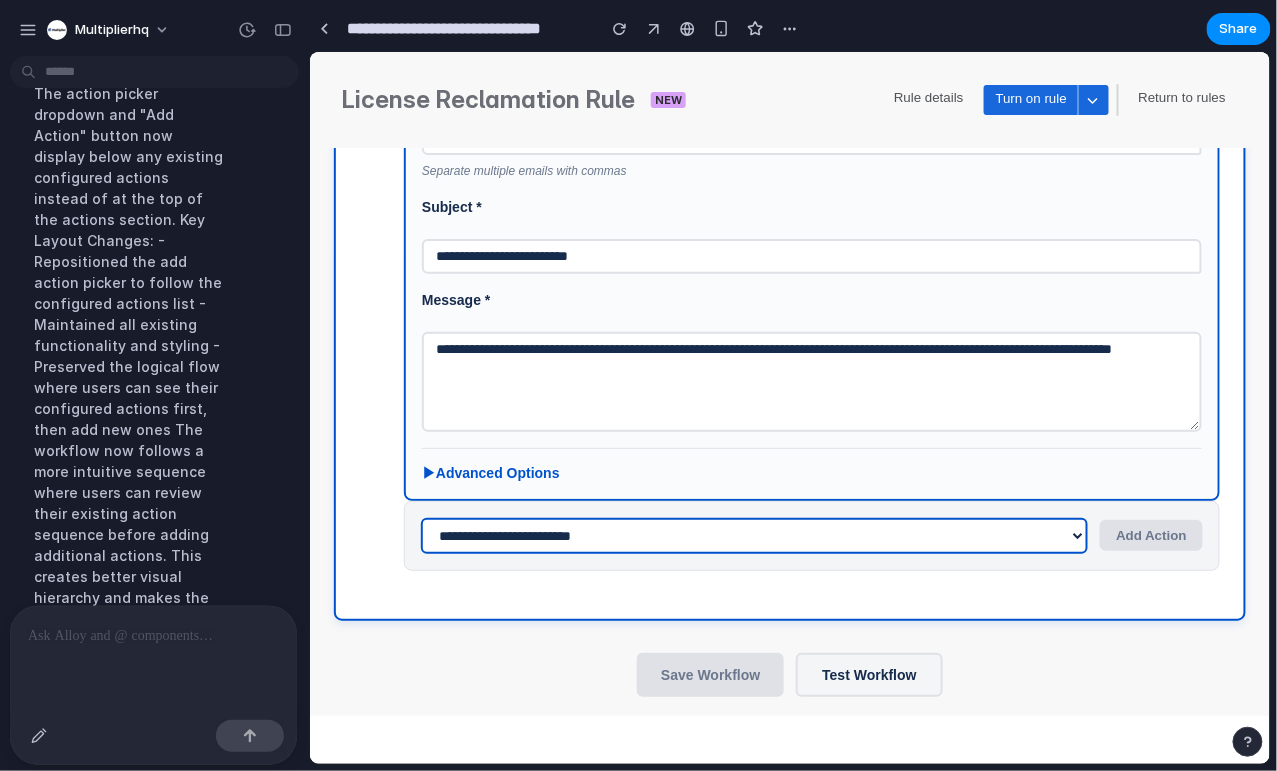 select on "*****" 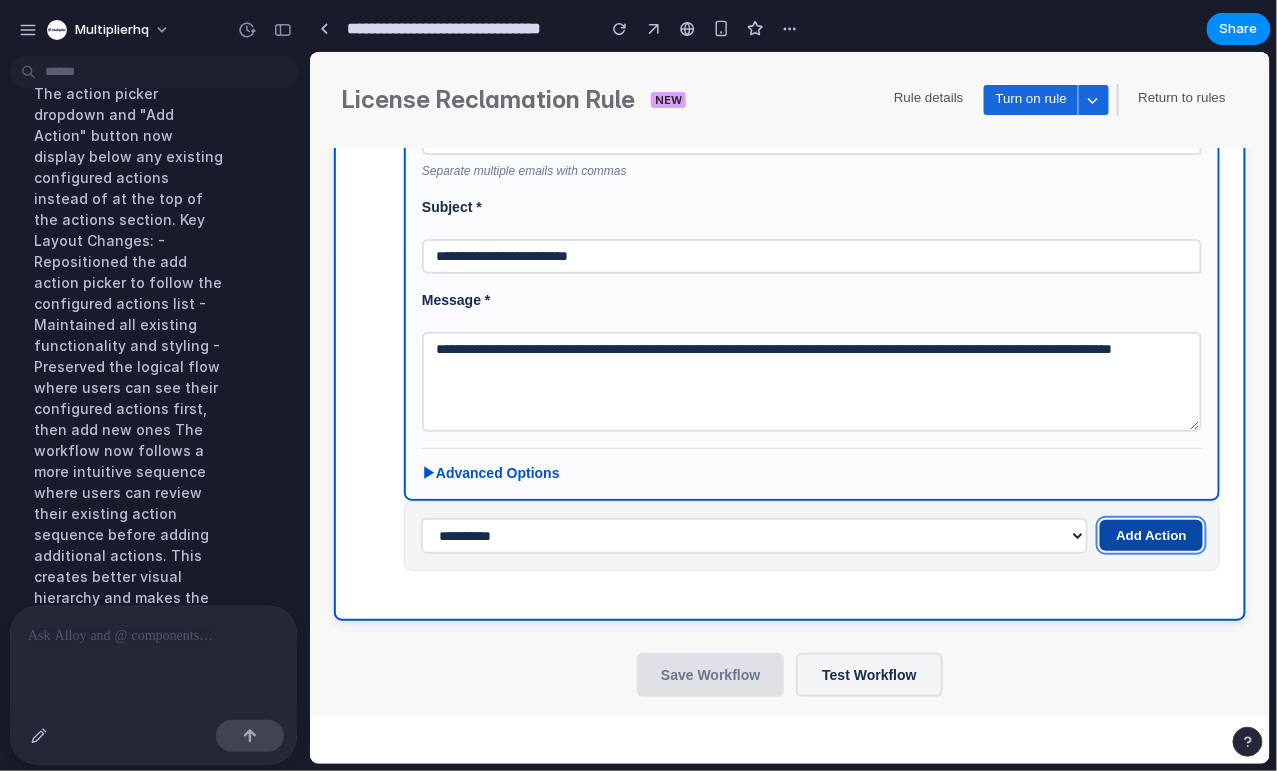 click on "Add Action" at bounding box center [1150, 534] 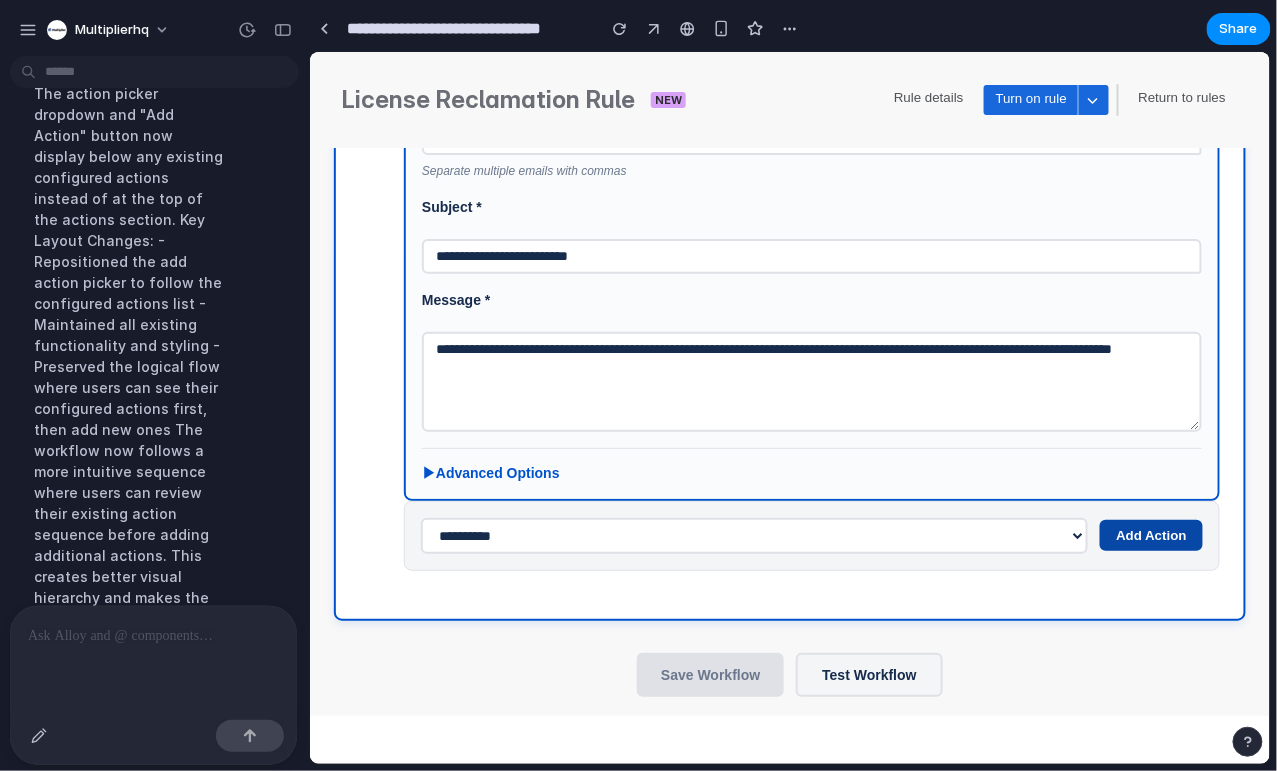 select 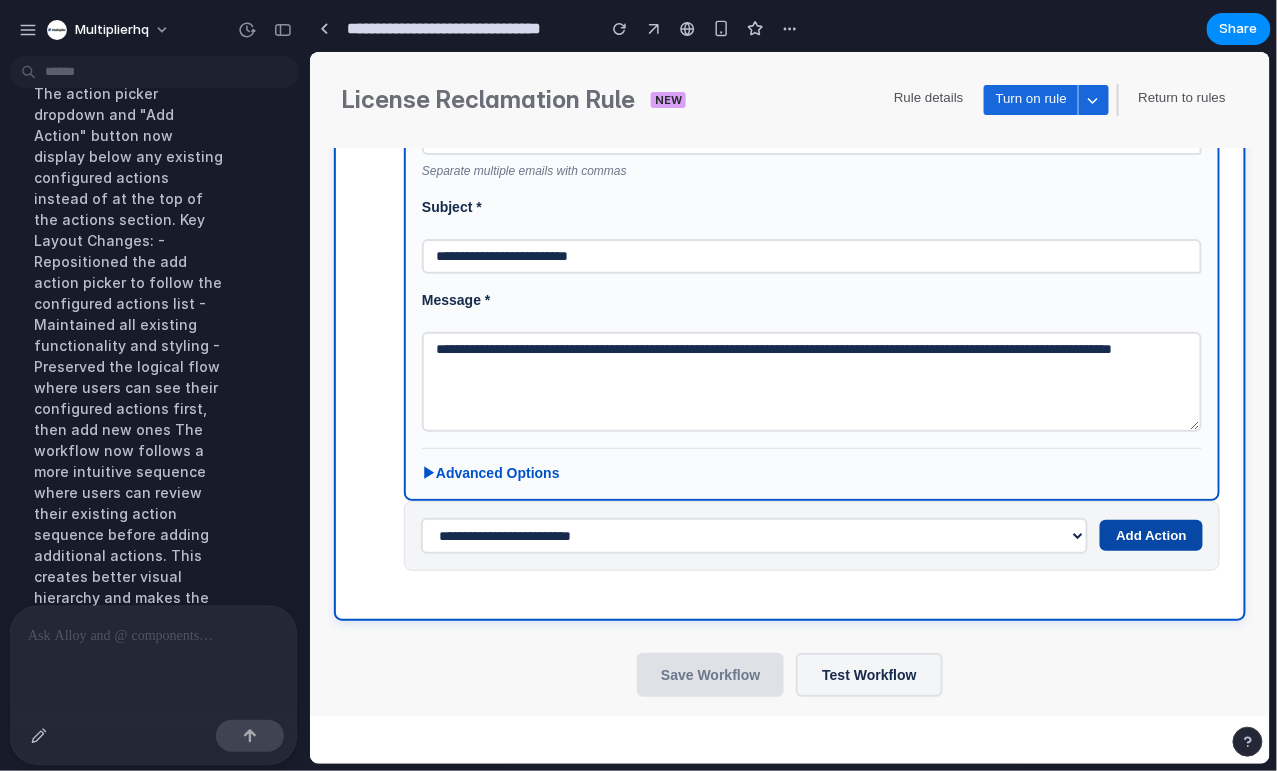 select on "****" 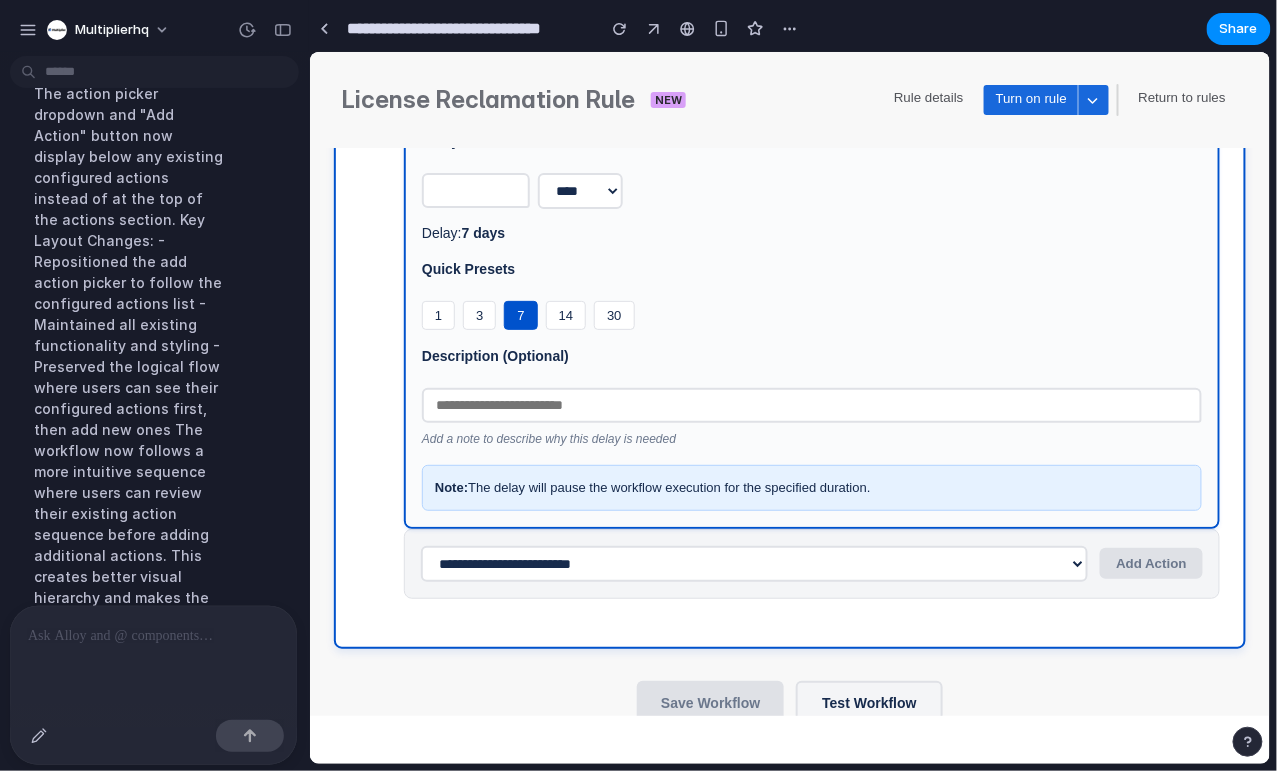 scroll, scrollTop: 1559, scrollLeft: 0, axis: vertical 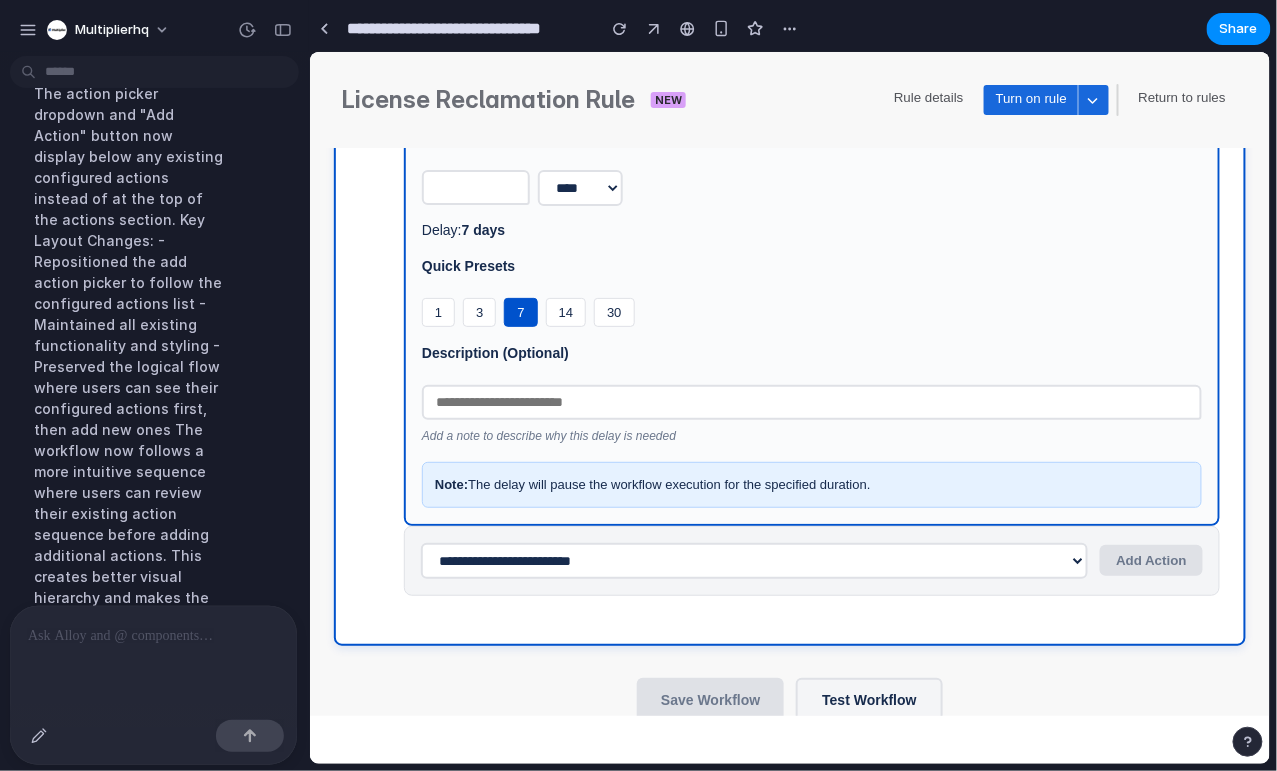 click on "**********" at bounding box center (789, 192) 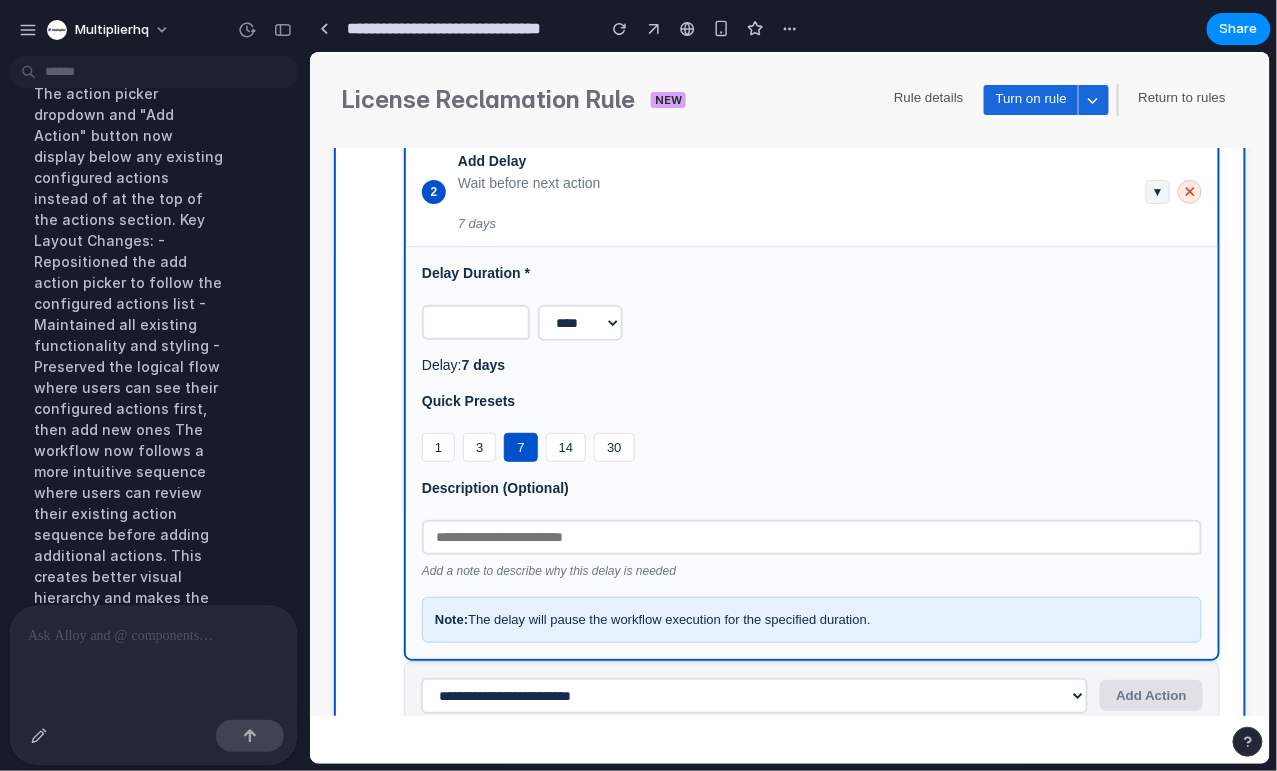 scroll, scrollTop: 1592, scrollLeft: 0, axis: vertical 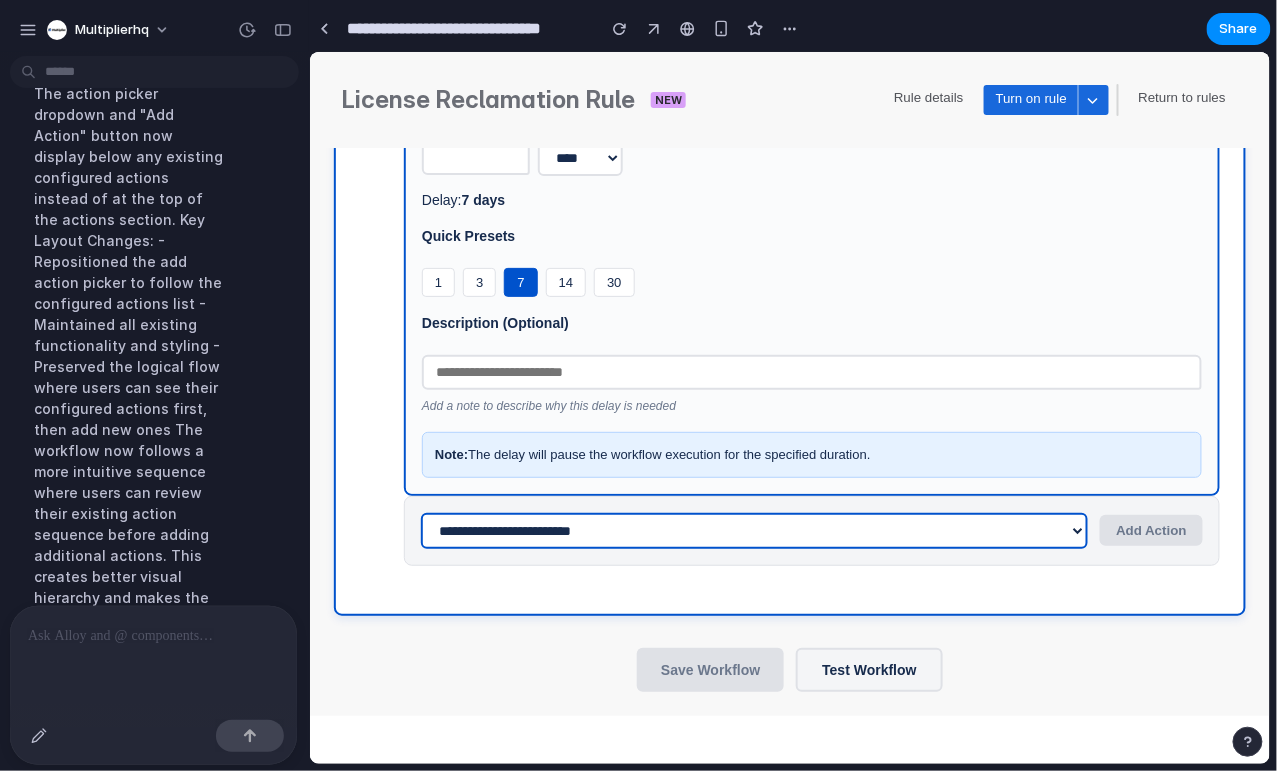 click on "**********" at bounding box center [753, 530] 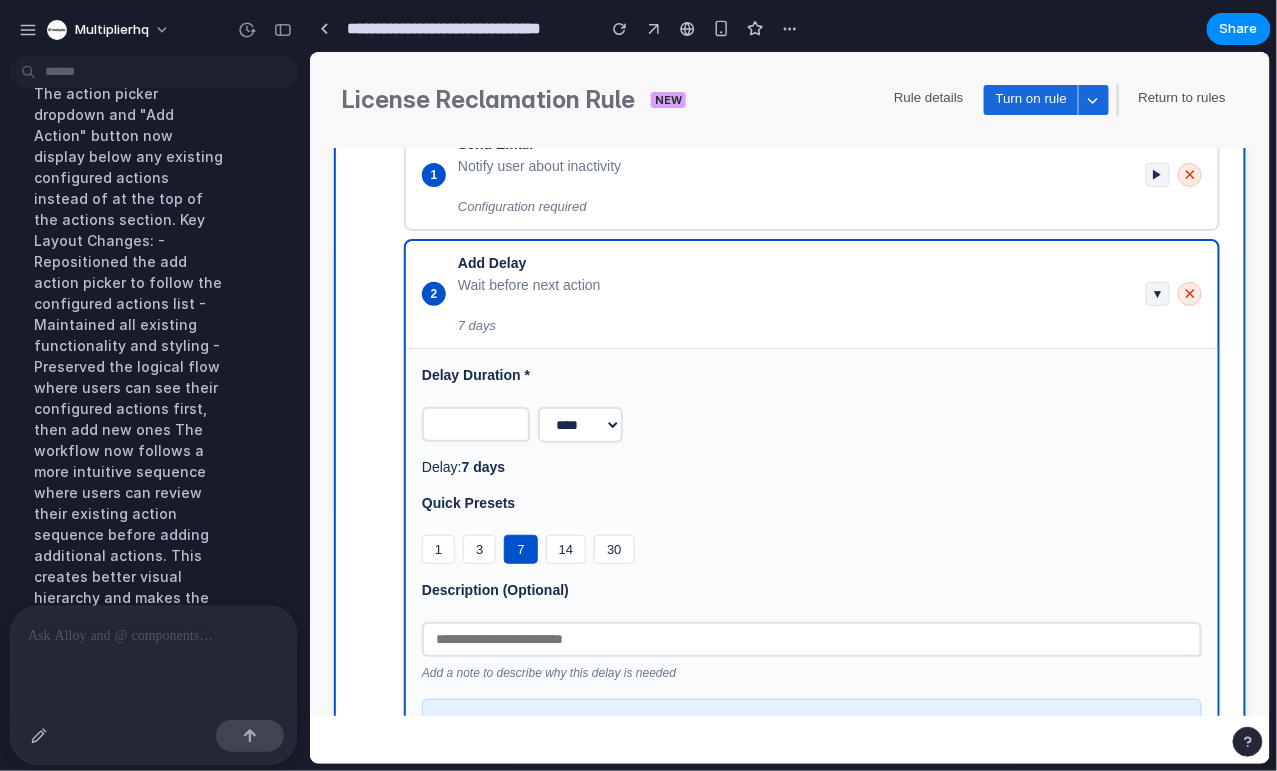 scroll, scrollTop: 1338, scrollLeft: 0, axis: vertical 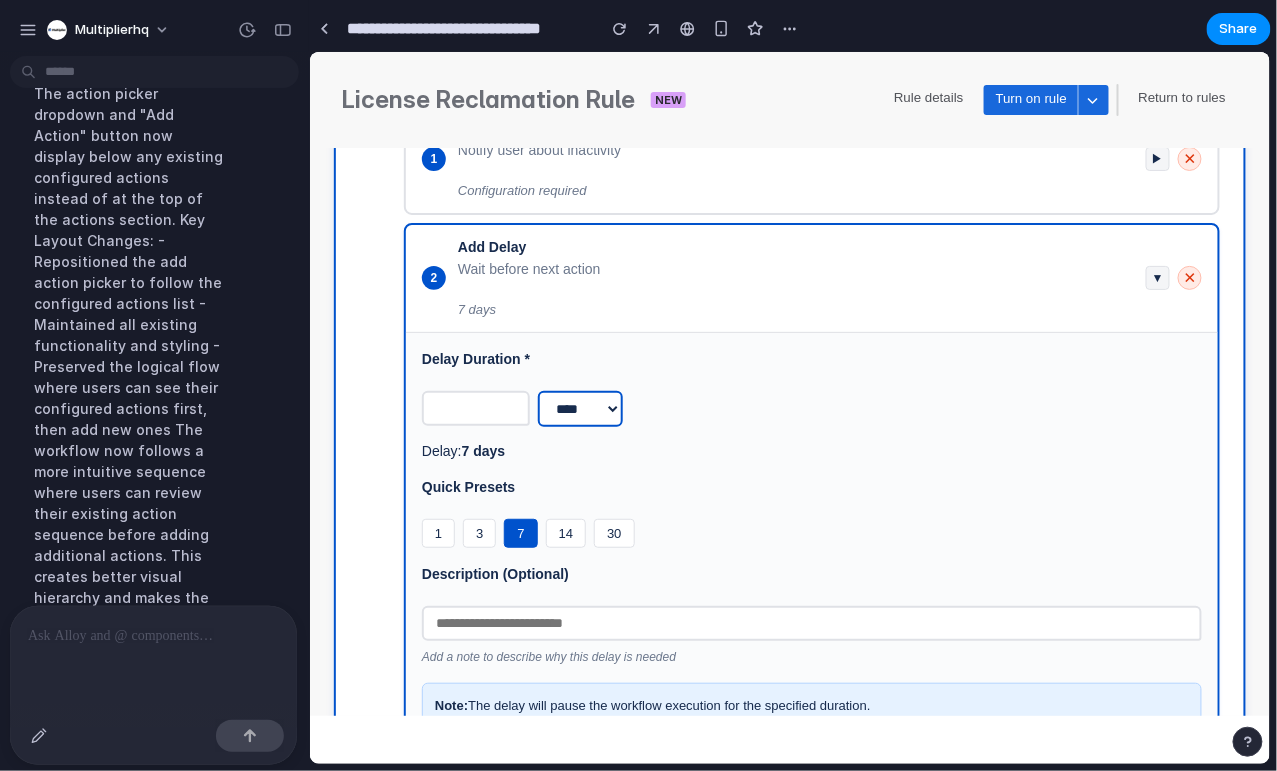 click on "******* ***** **** *****" at bounding box center [579, 408] 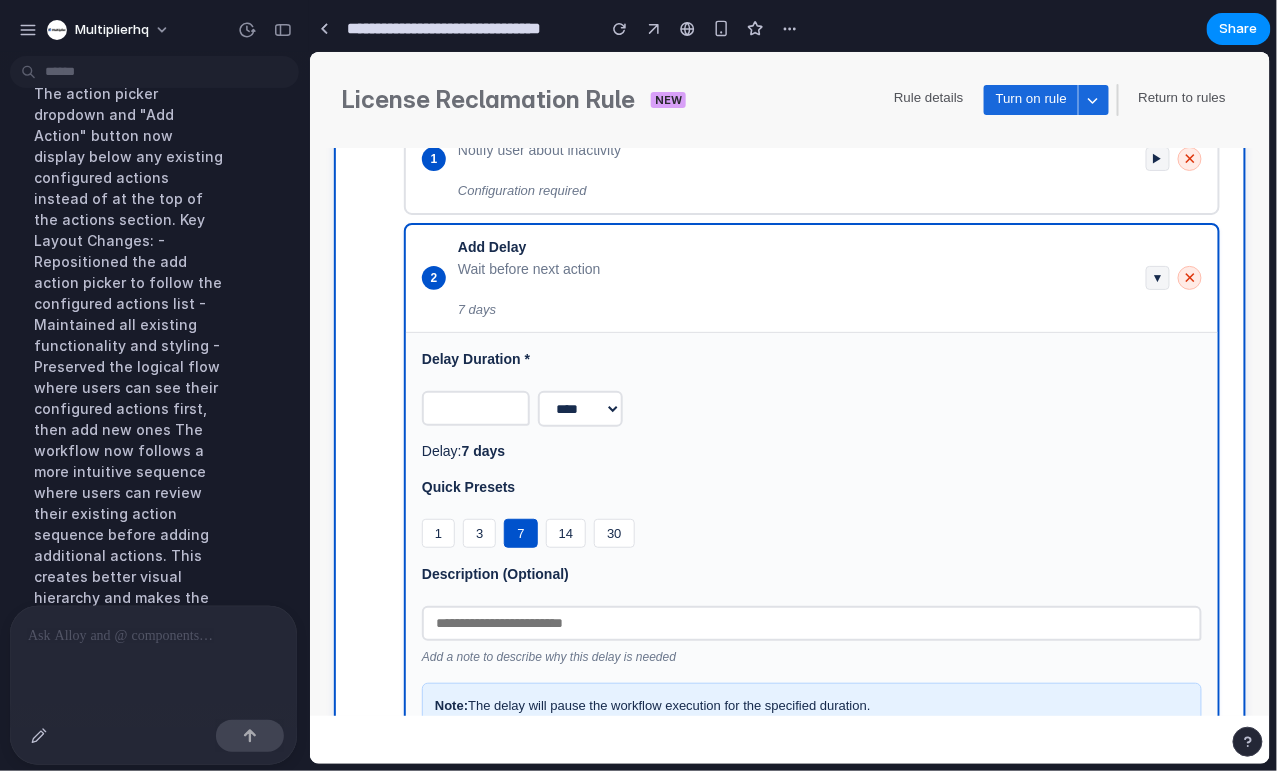 click on "* ******* ***** **** *****" at bounding box center (811, 408) 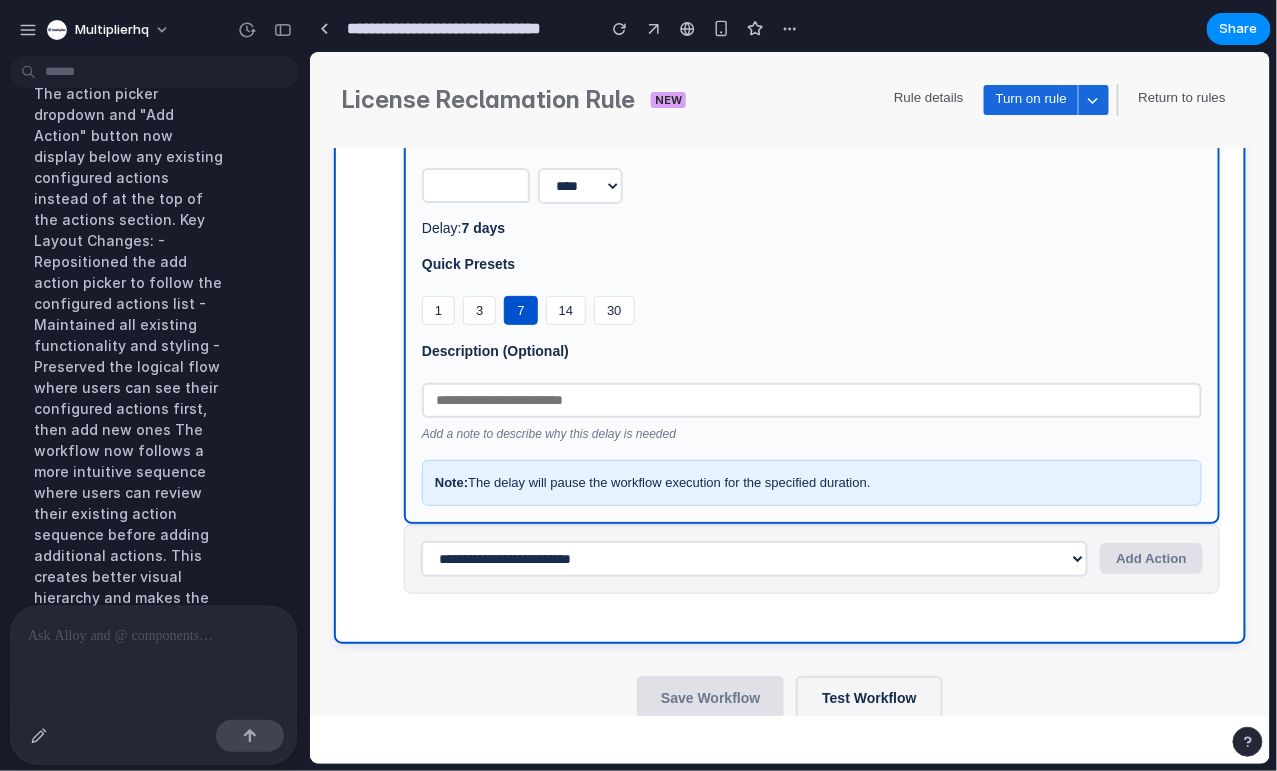 scroll, scrollTop: 1592, scrollLeft: 0, axis: vertical 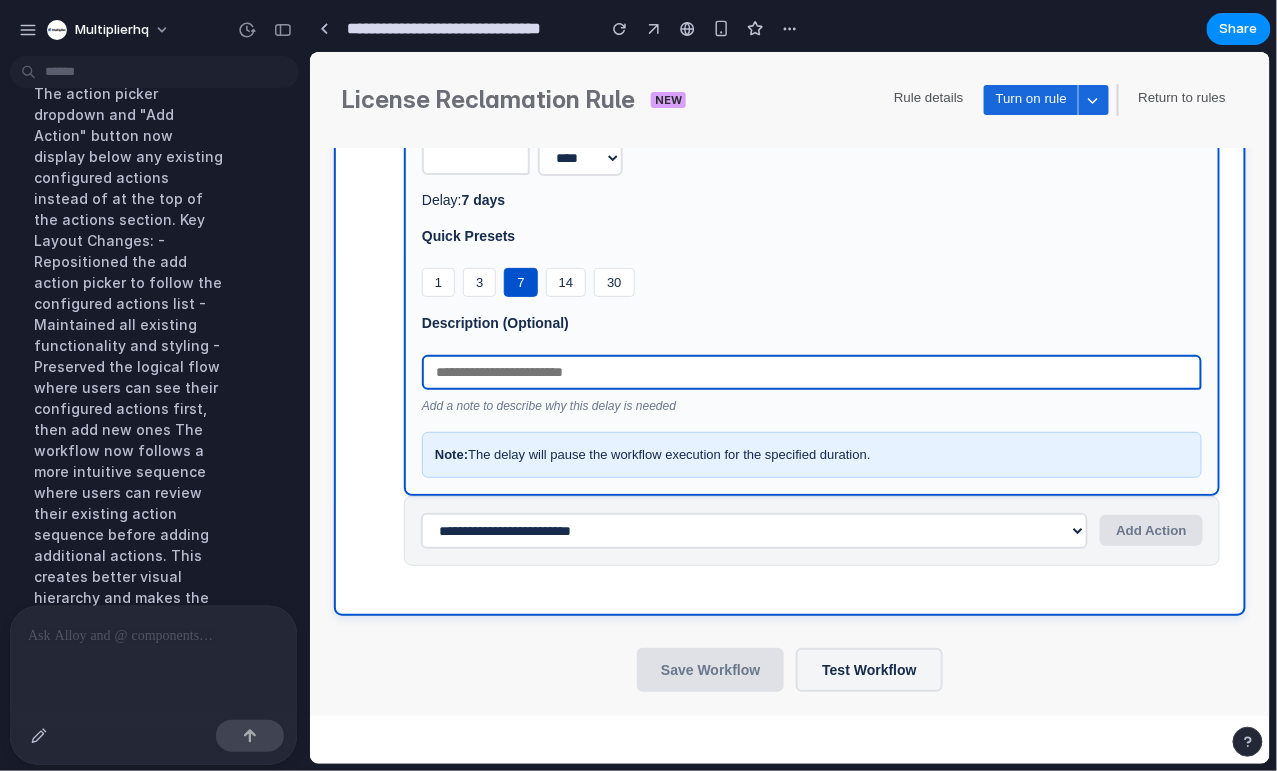 click at bounding box center (811, 371) 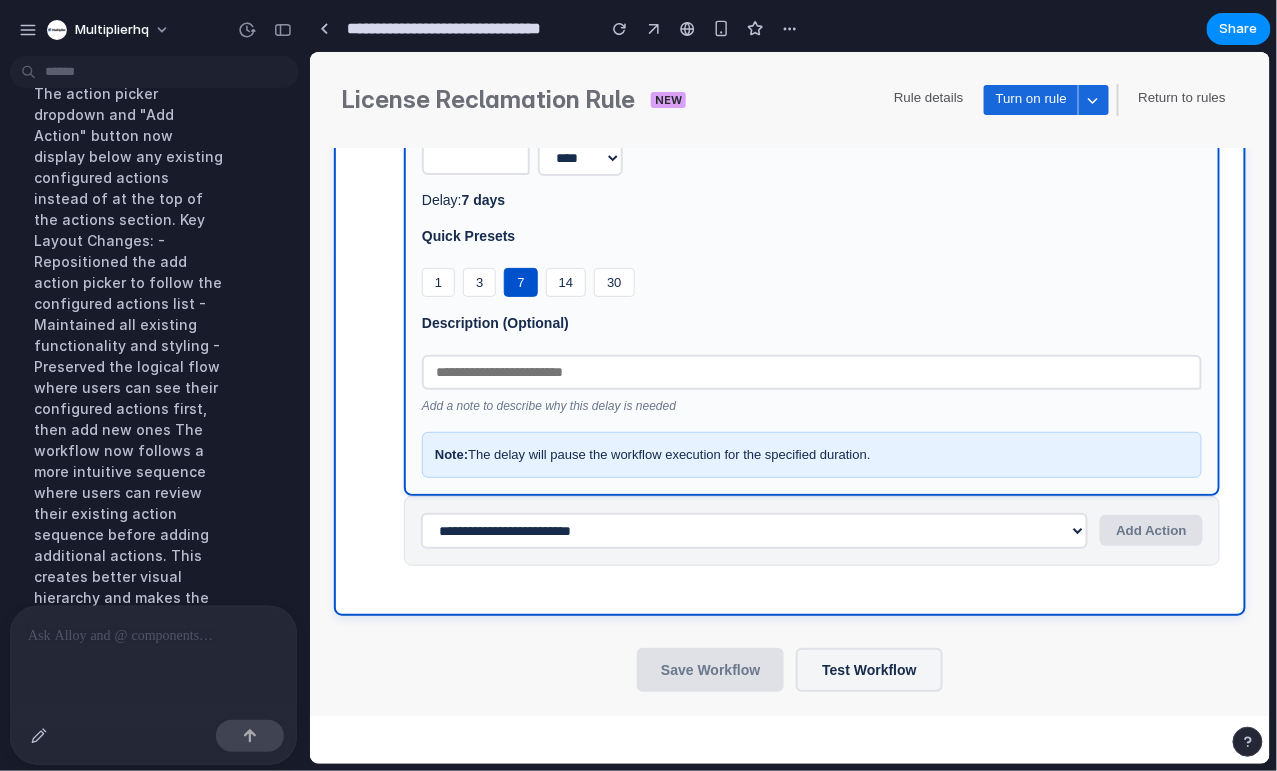 click on "Description (Optional)" at bounding box center [811, 322] 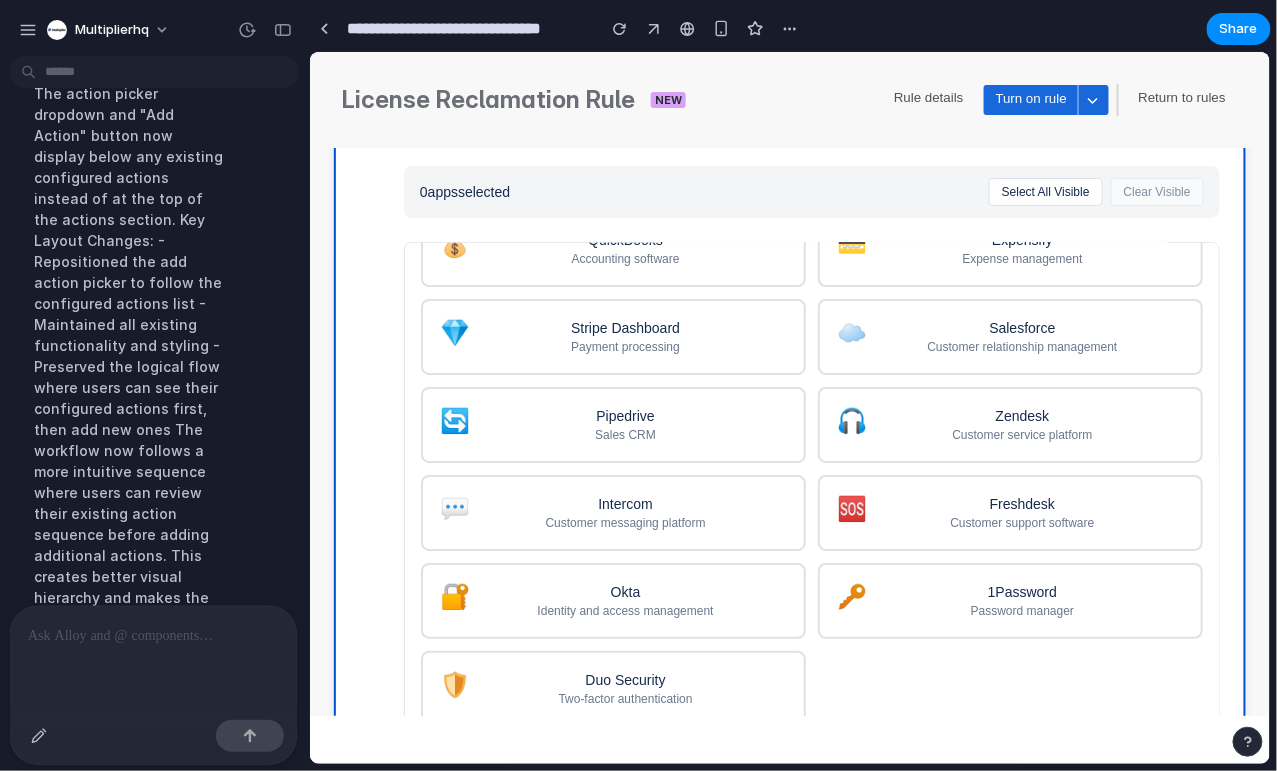 scroll, scrollTop: 329, scrollLeft: 0, axis: vertical 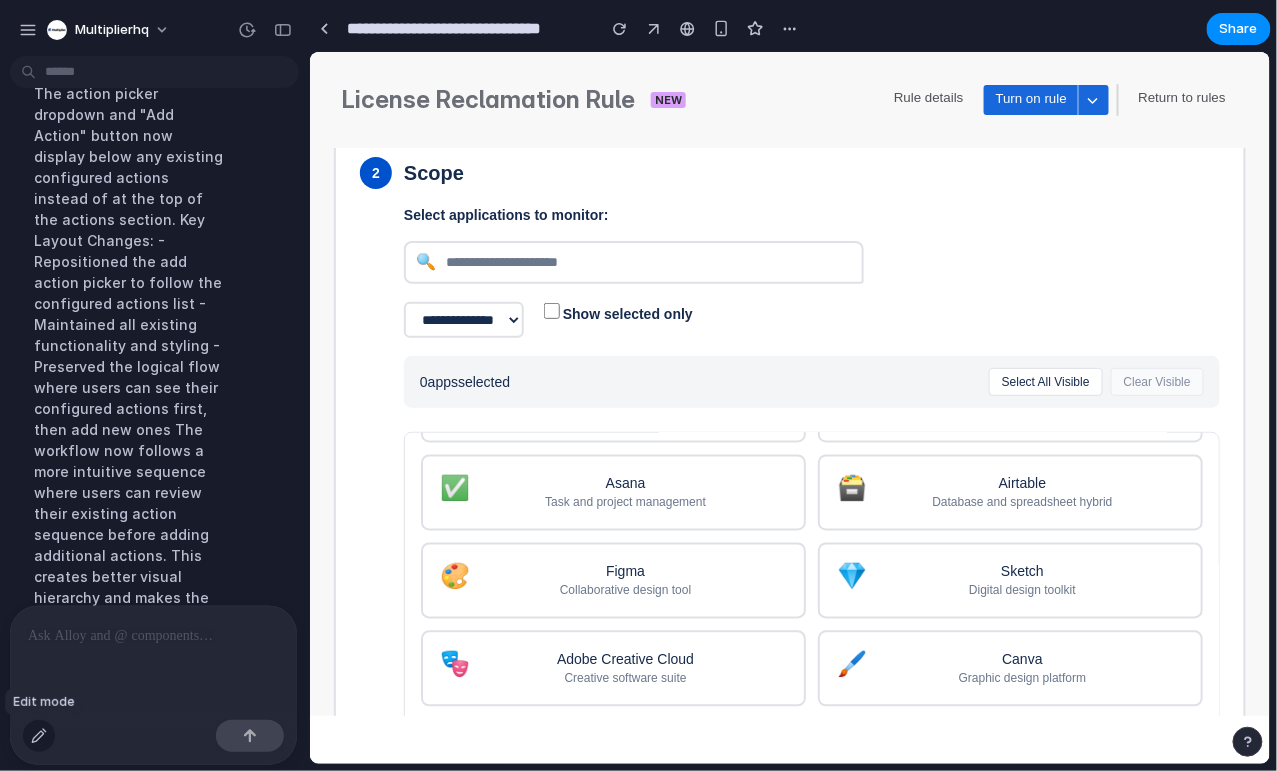 click at bounding box center (39, 736) 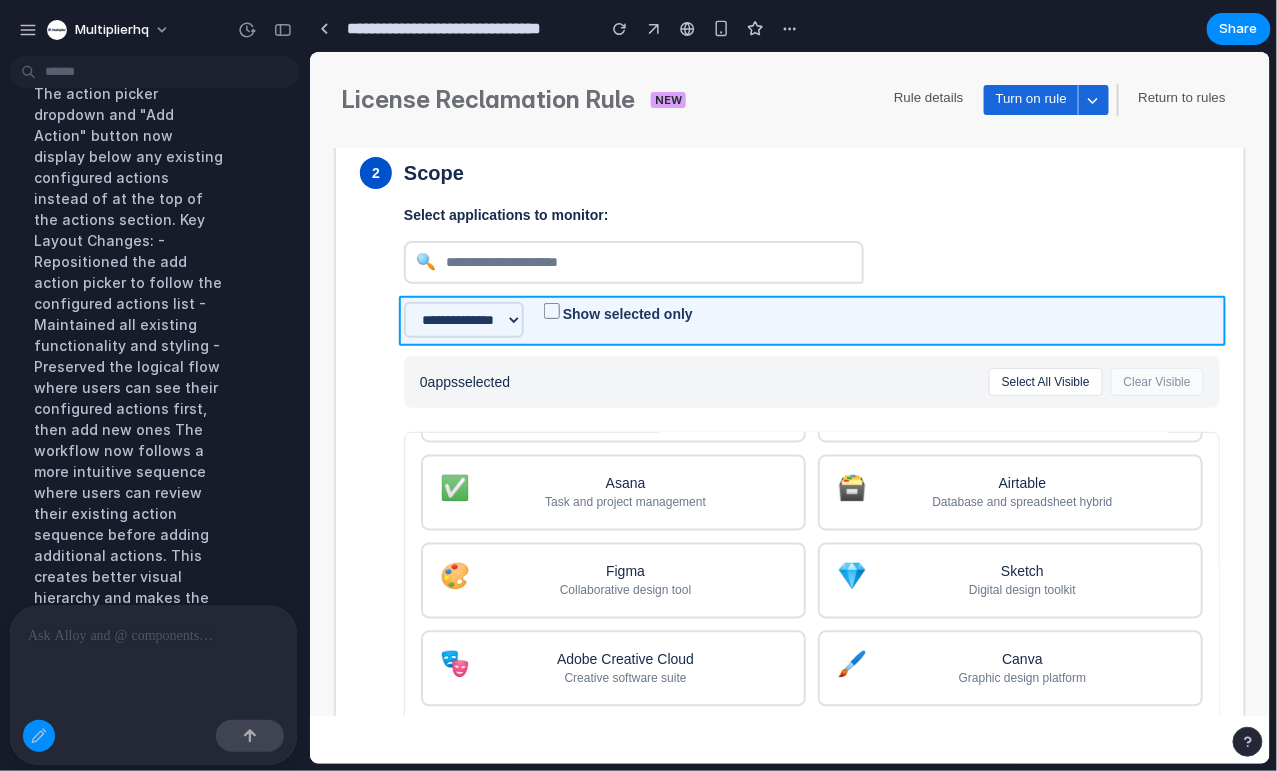 click at bounding box center (790, 408) 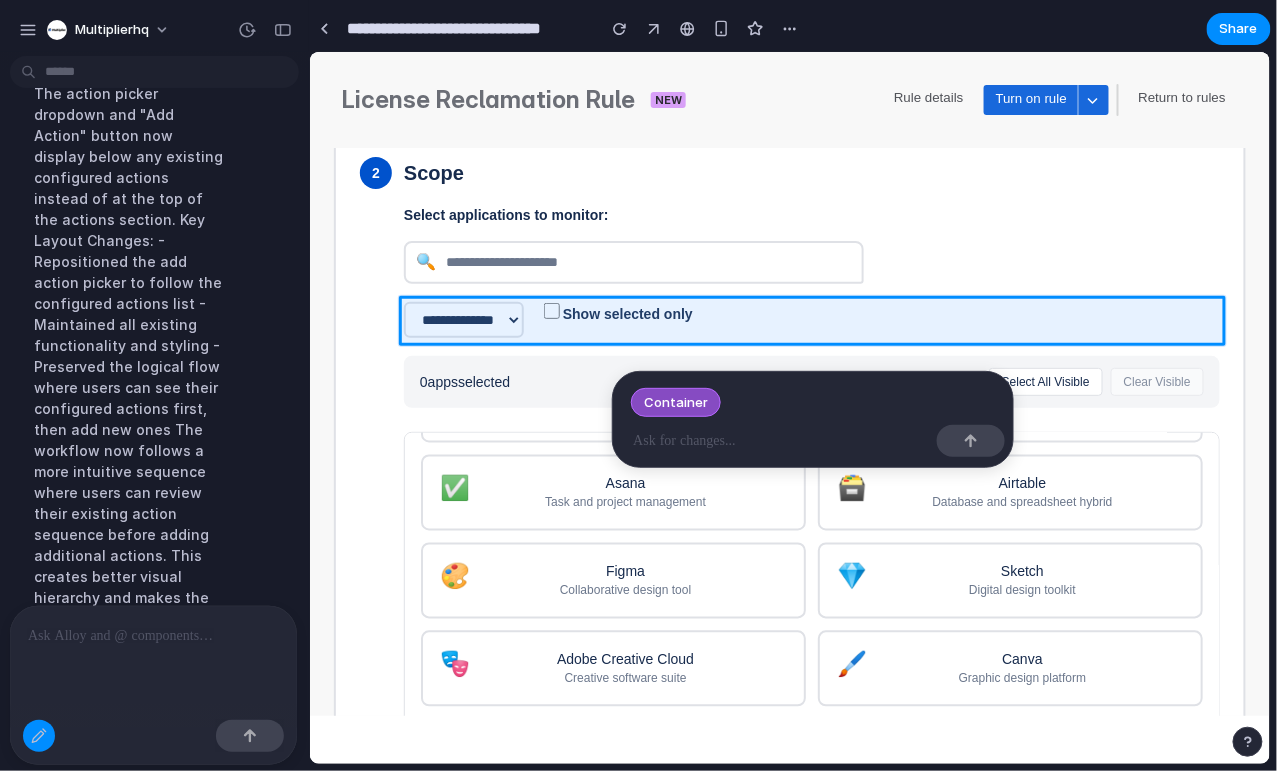 type 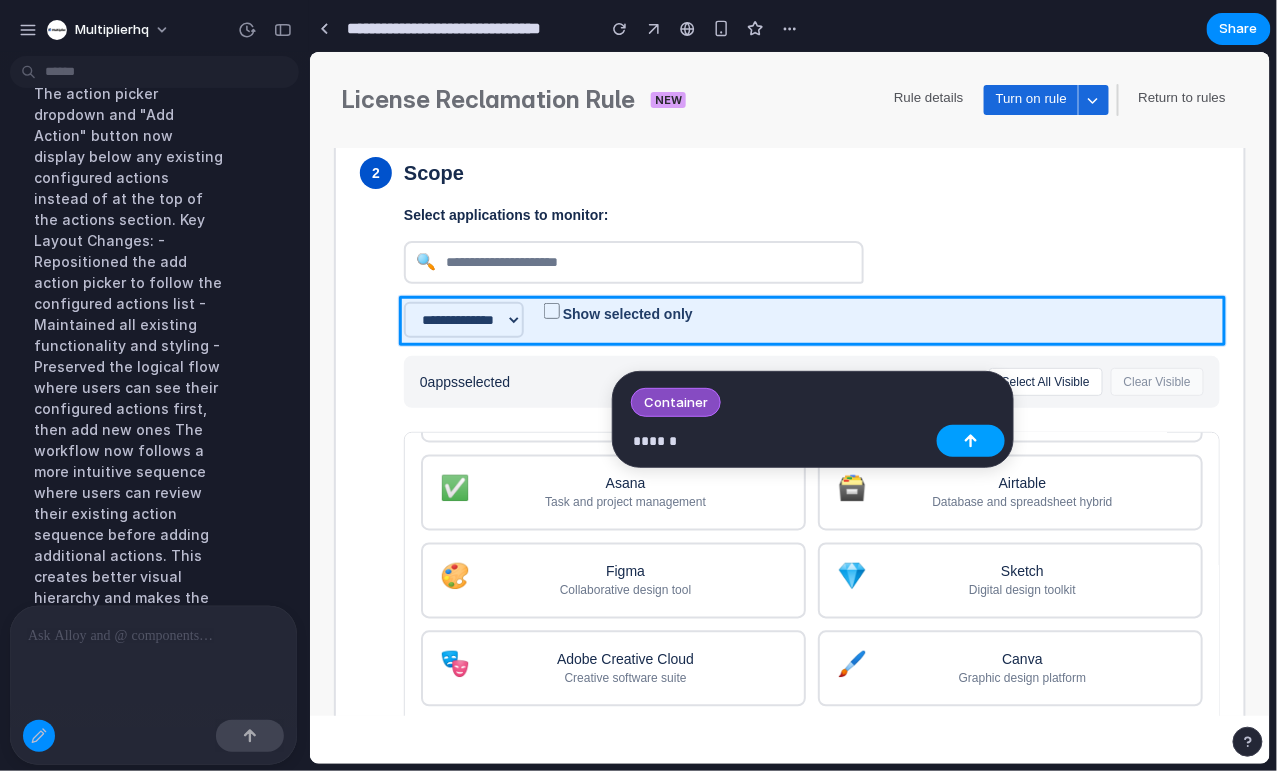 click at bounding box center [971, 441] 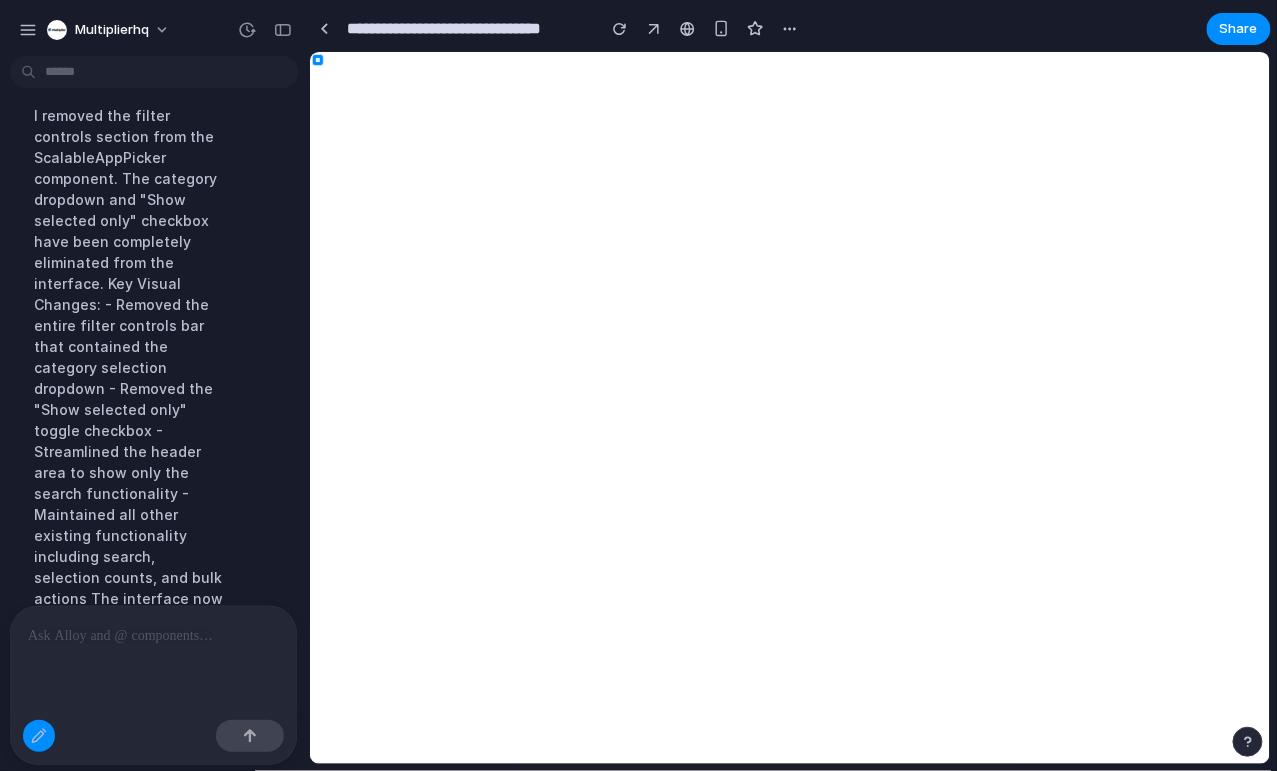 scroll, scrollTop: 9905, scrollLeft: 0, axis: vertical 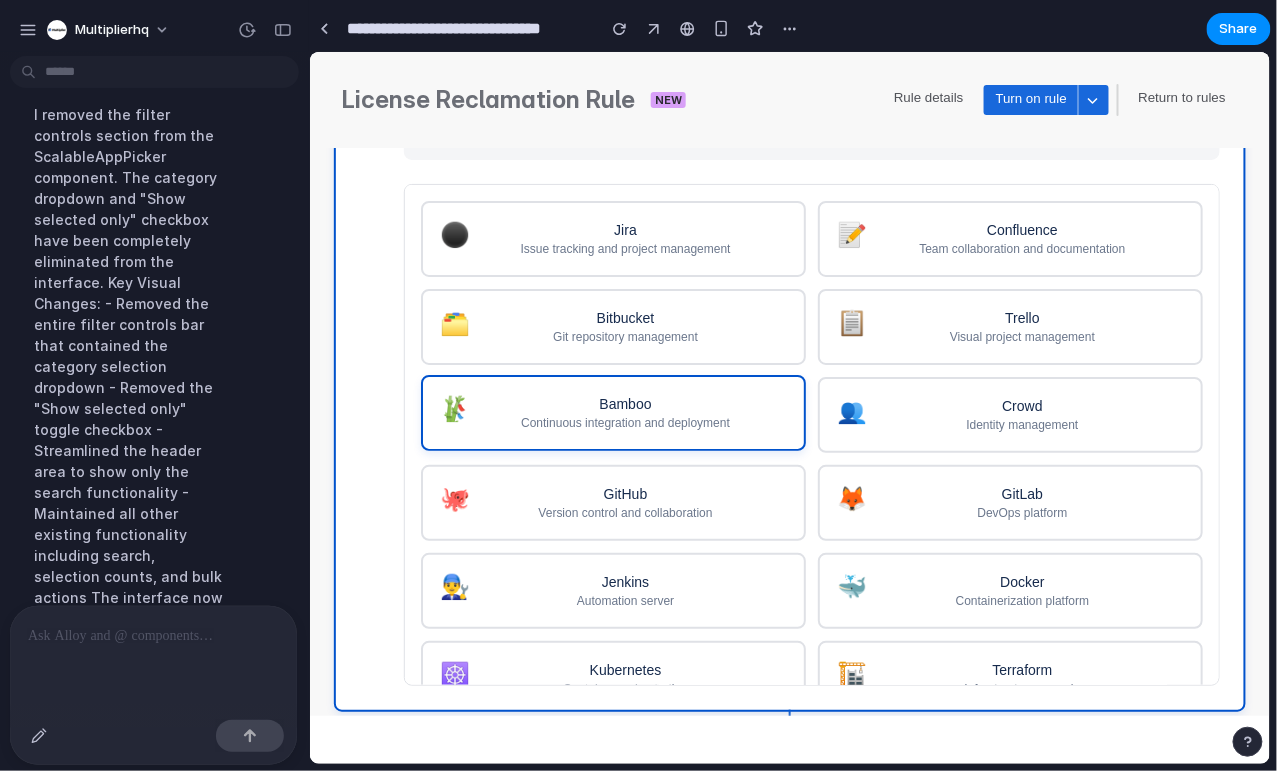 click on "Bamboo" at bounding box center [624, 403] 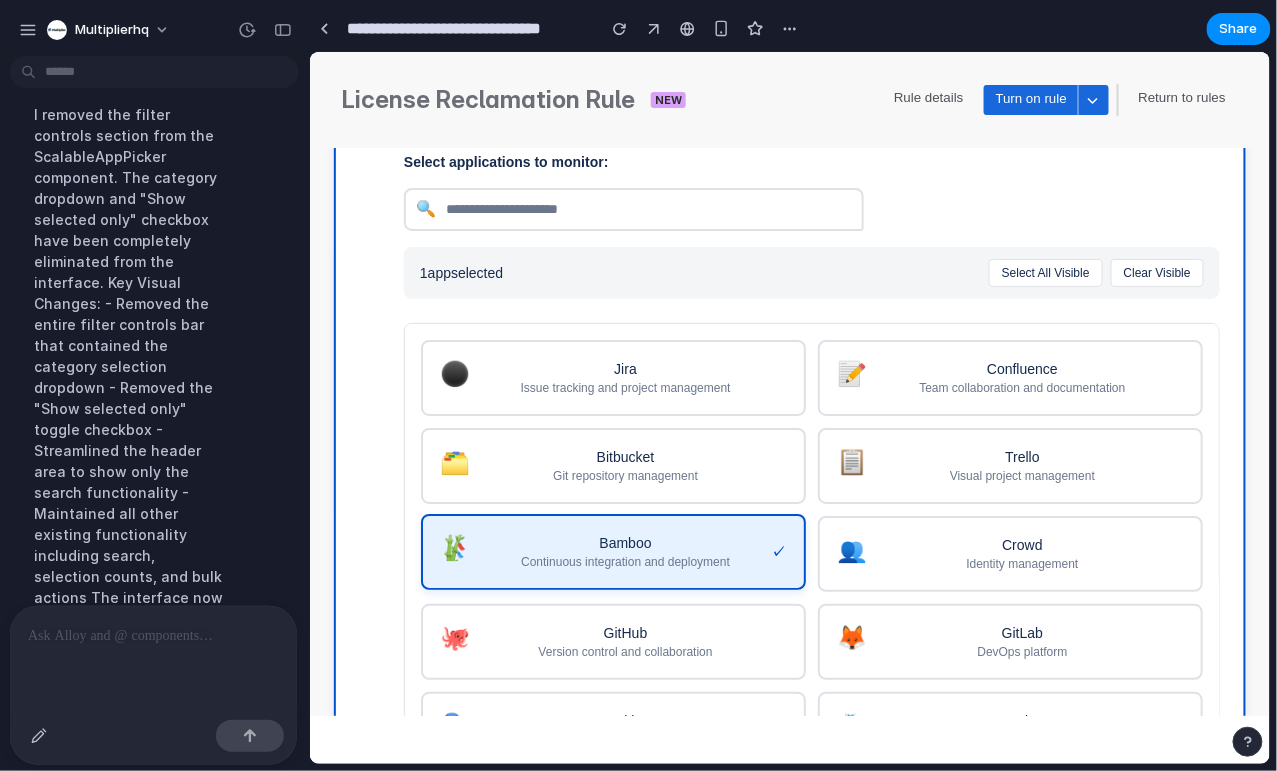 scroll, scrollTop: 327, scrollLeft: 0, axis: vertical 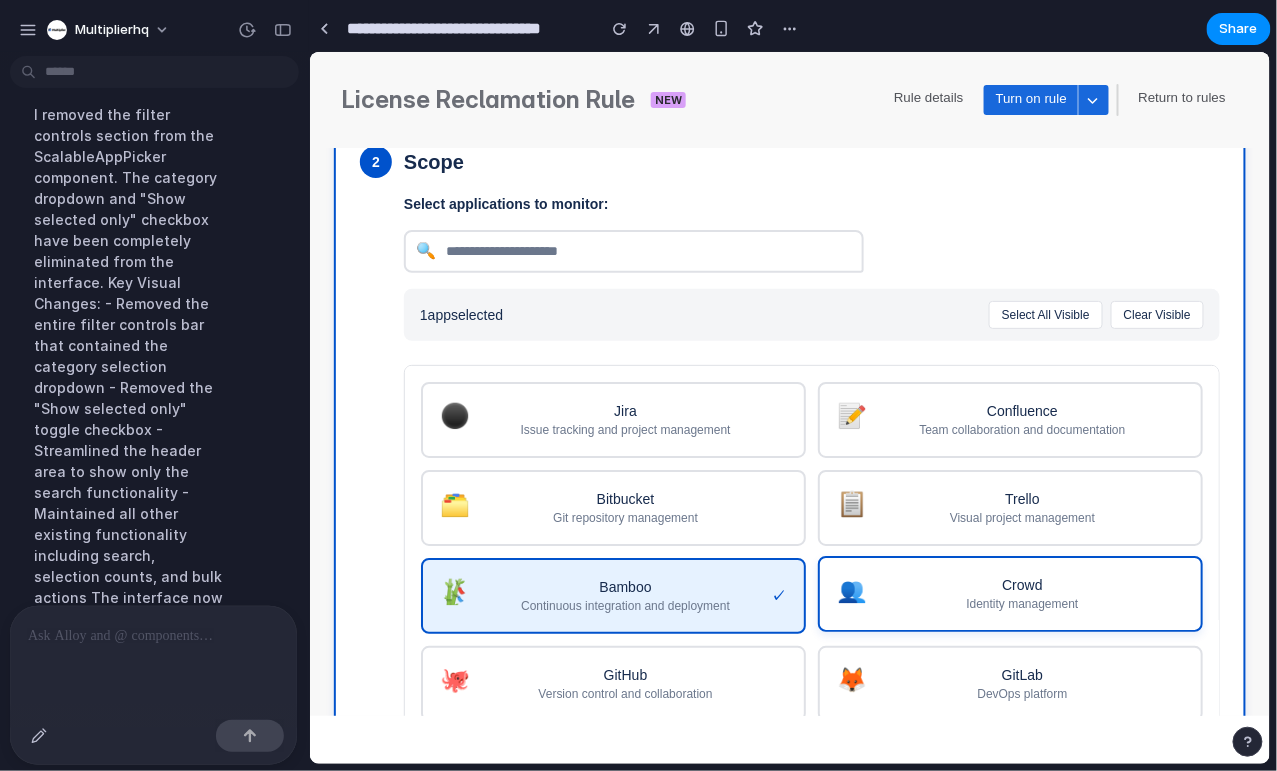click on "Crowd" at bounding box center [1021, 584] 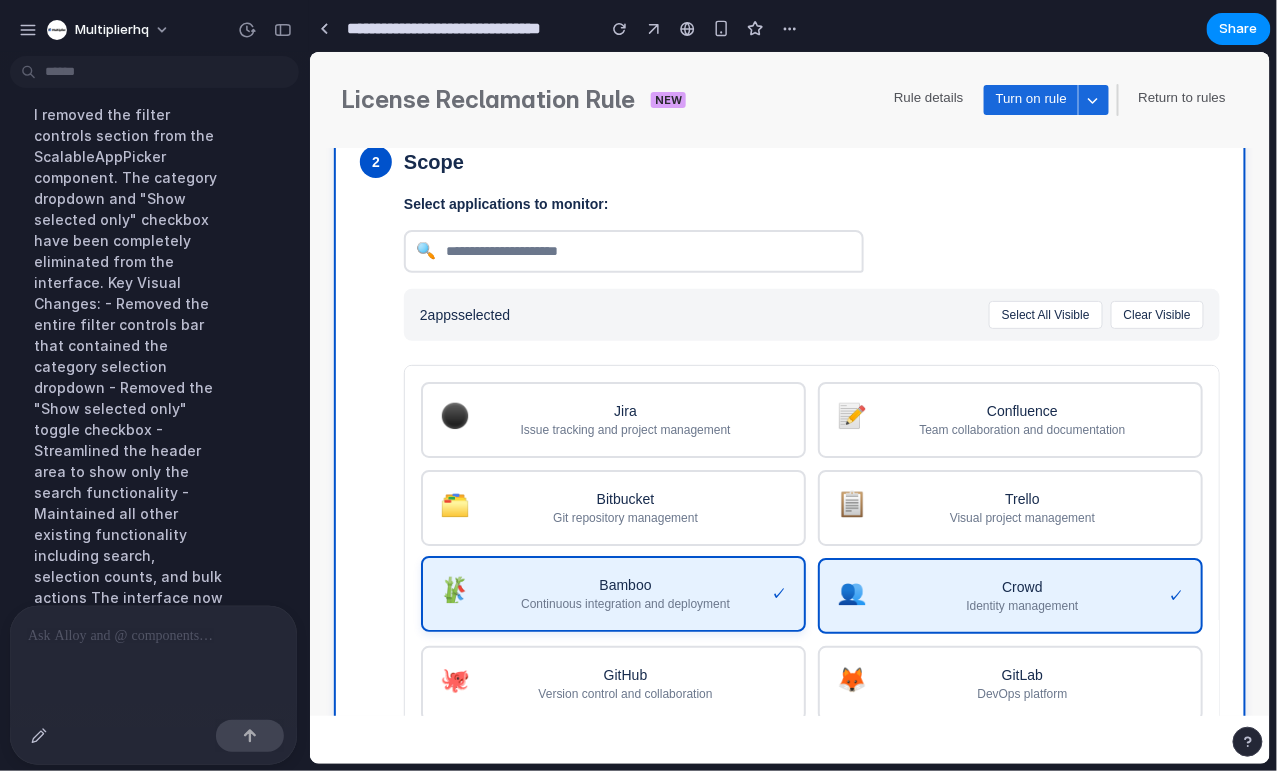 click on "Continuous integration and deployment" at bounding box center (624, 604) 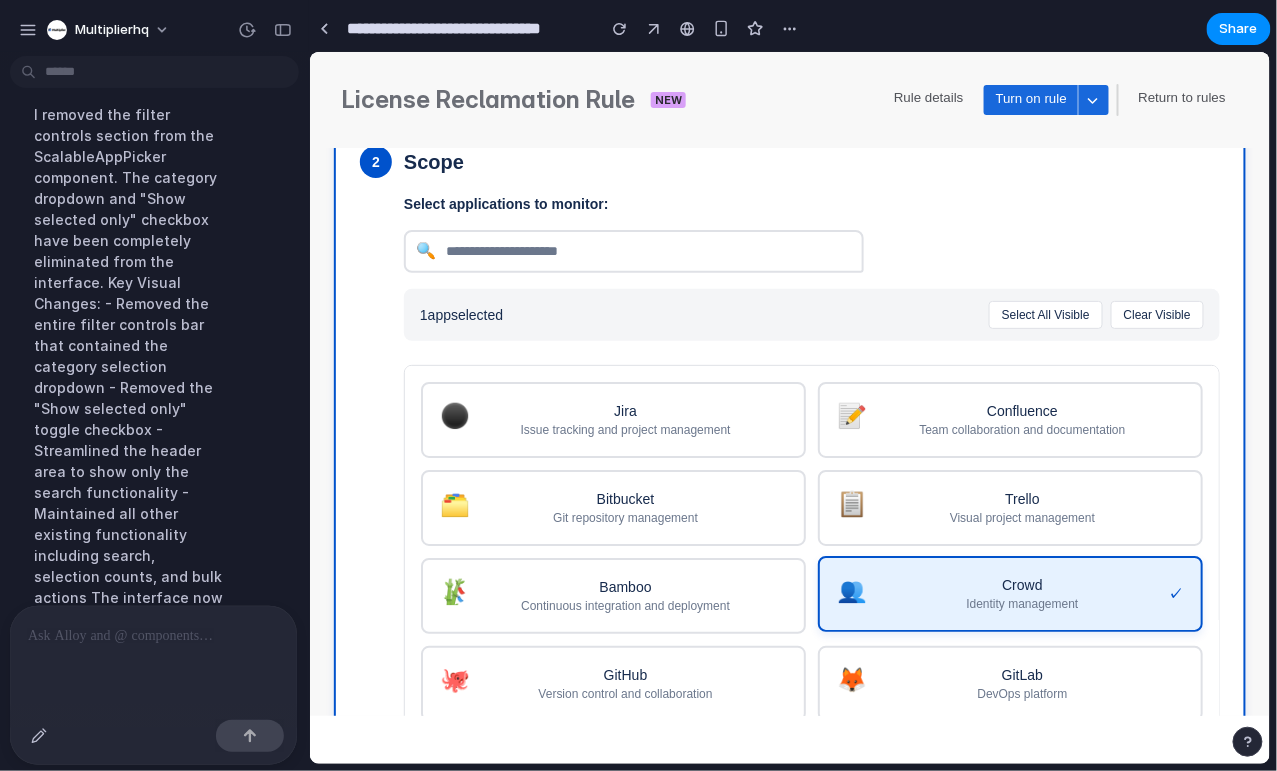 click on "👥" at bounding box center (851, 589) 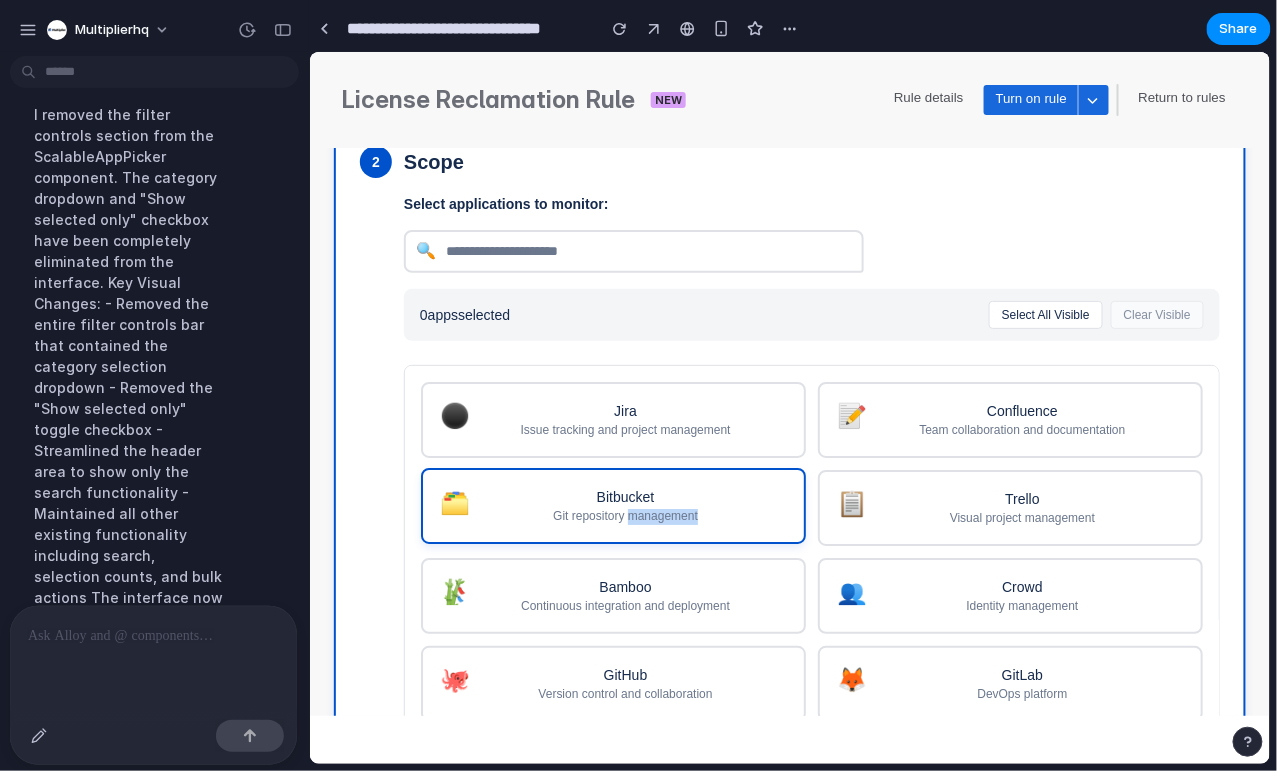 click on "🗂️ Bitbucket Git repository management" at bounding box center (602, 505) 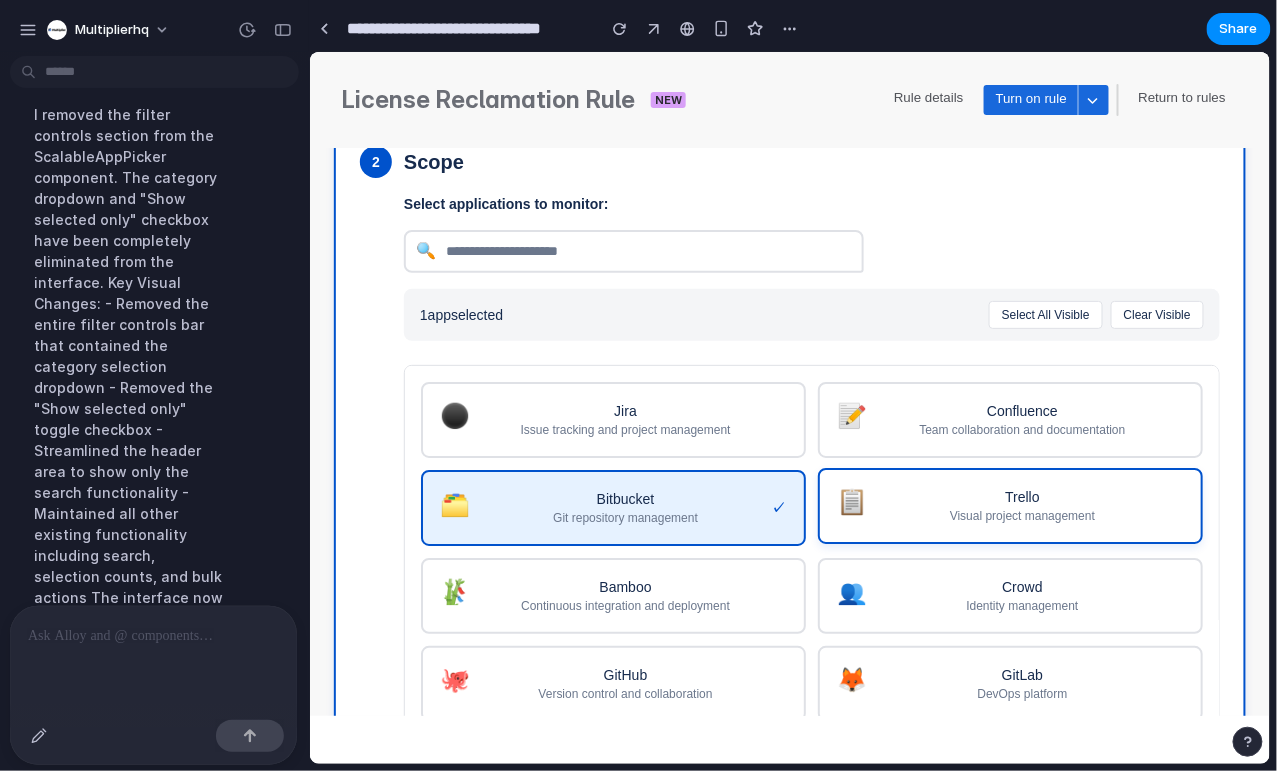 click on "📋 Trello Visual project management" at bounding box center [999, 505] 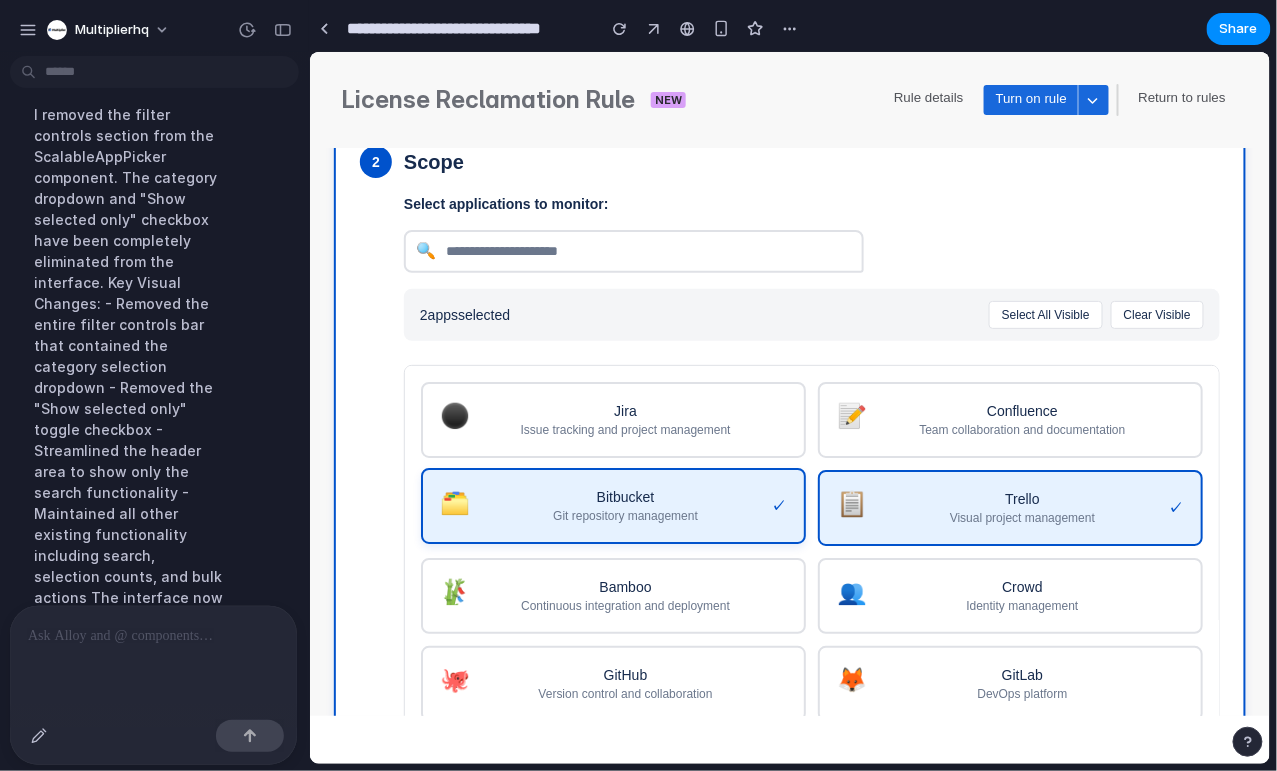 click on "Bitbucket Git repository management" at bounding box center (624, 505) 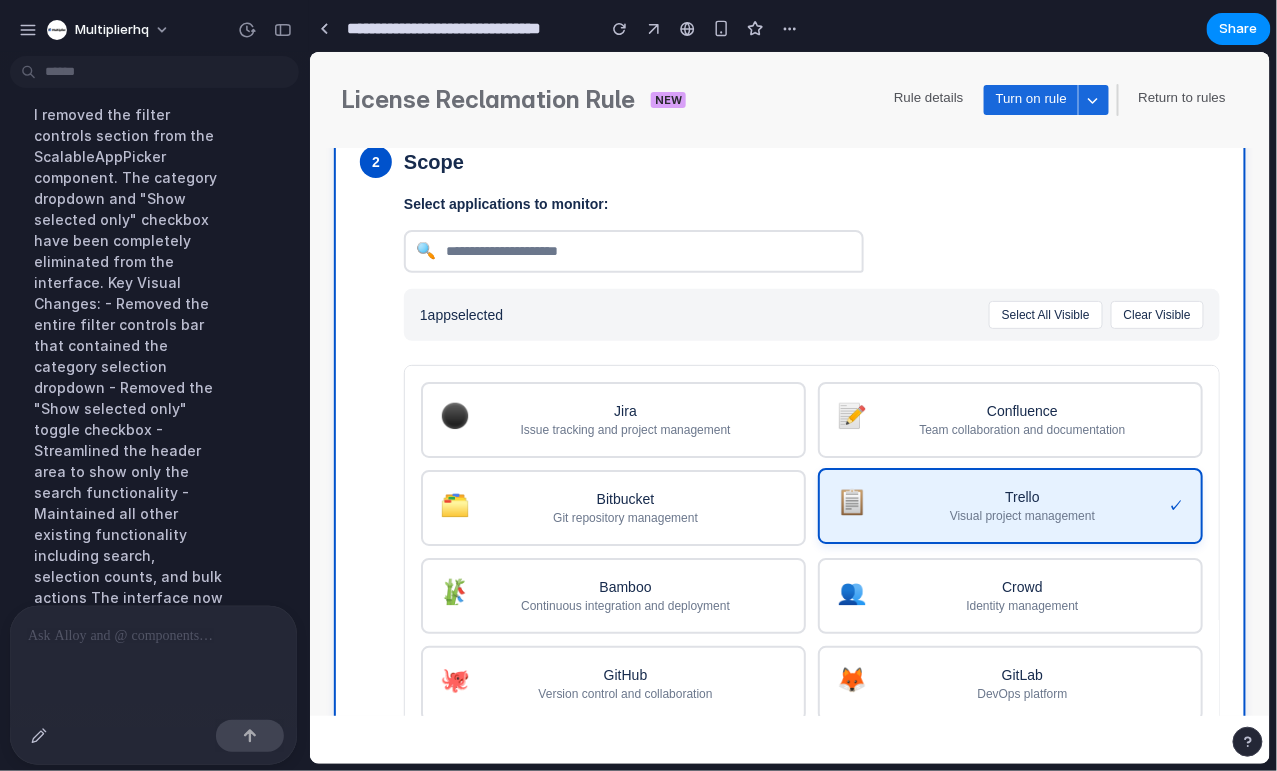 click on "Trello" at bounding box center (1021, 496) 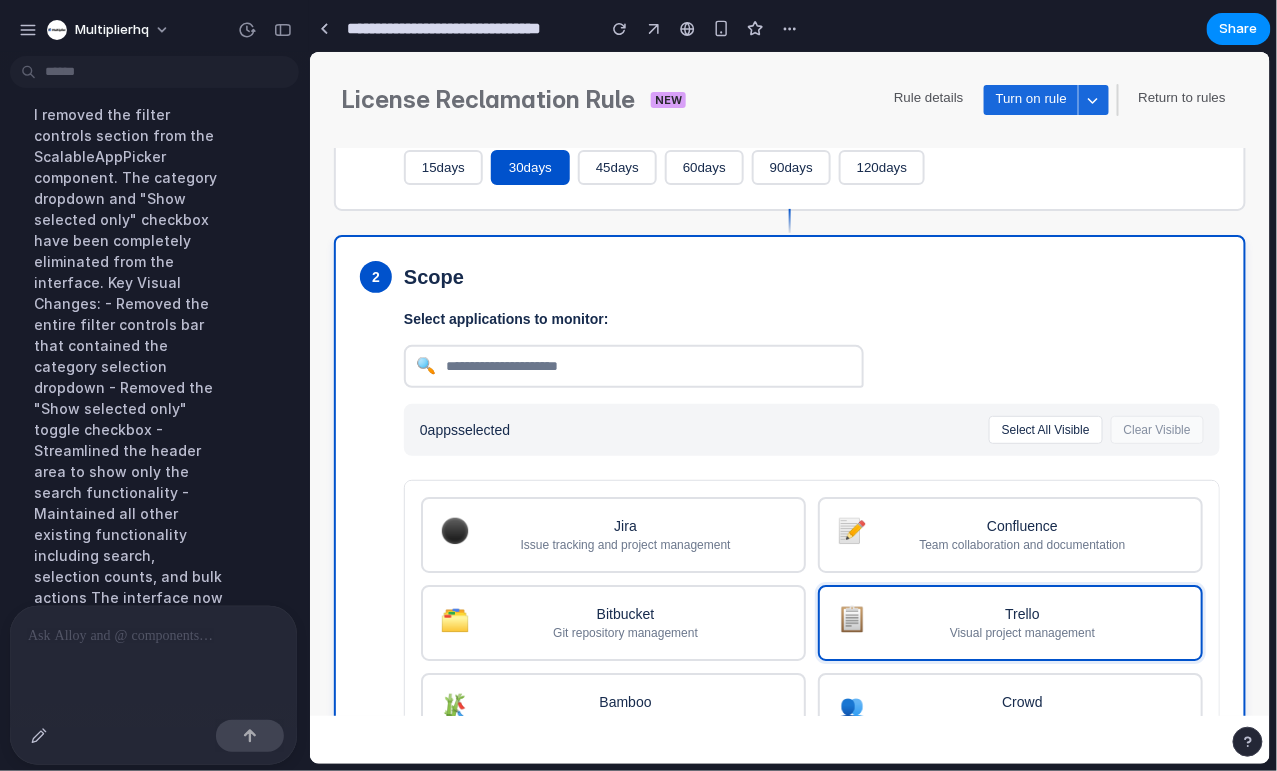 scroll, scrollTop: 229, scrollLeft: 0, axis: vertical 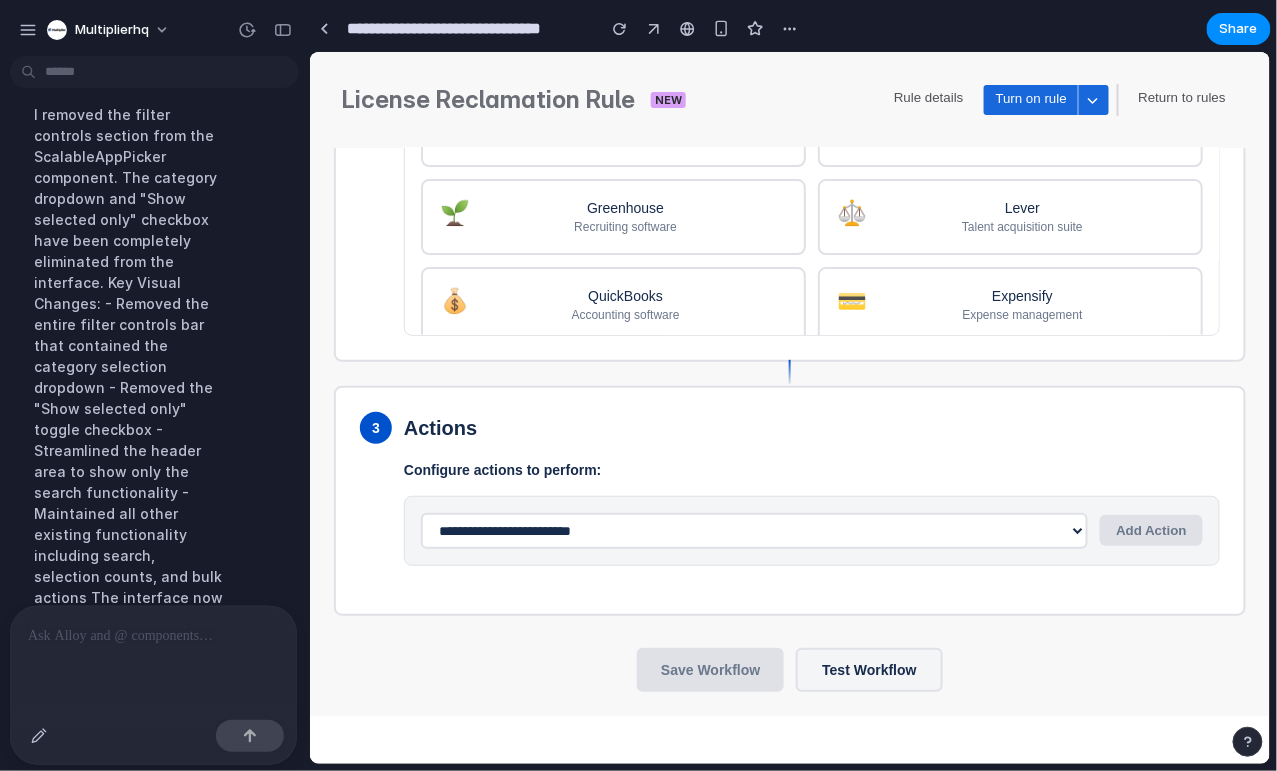 click at bounding box center (153, 634) 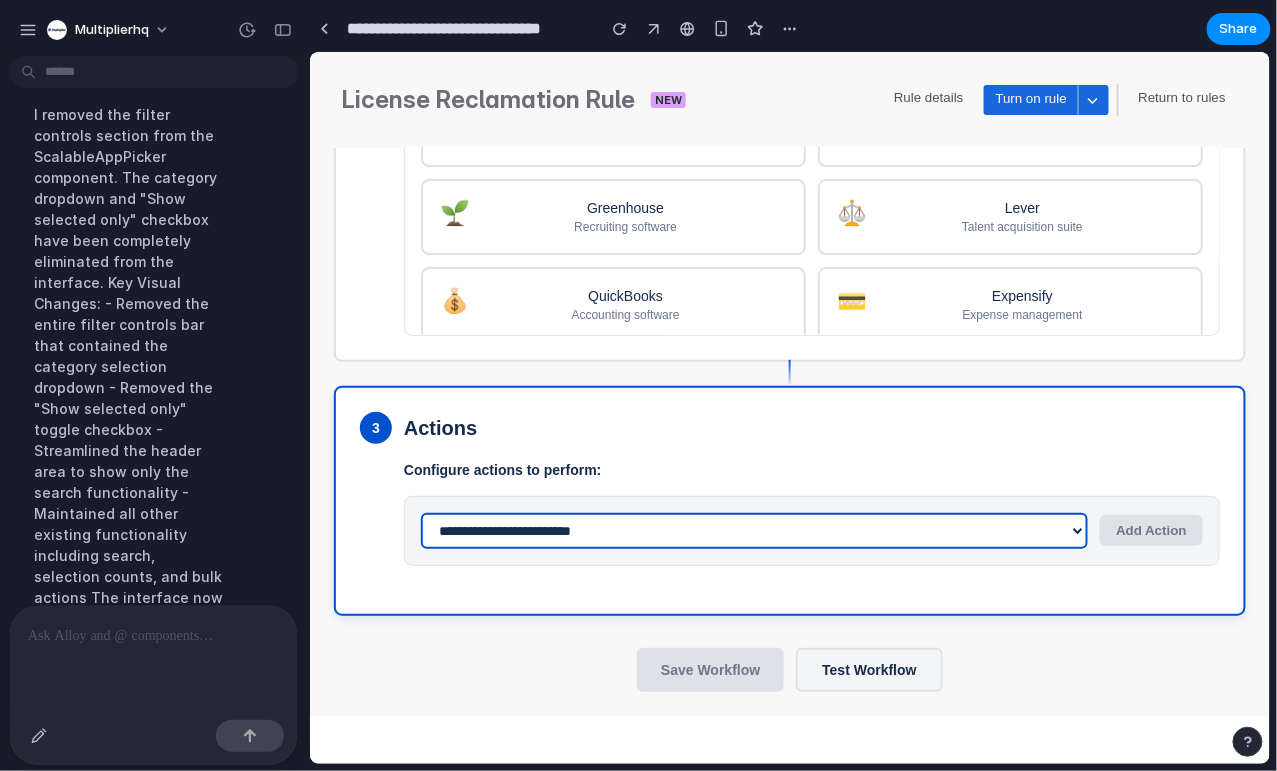 click on "**********" at bounding box center [753, 530] 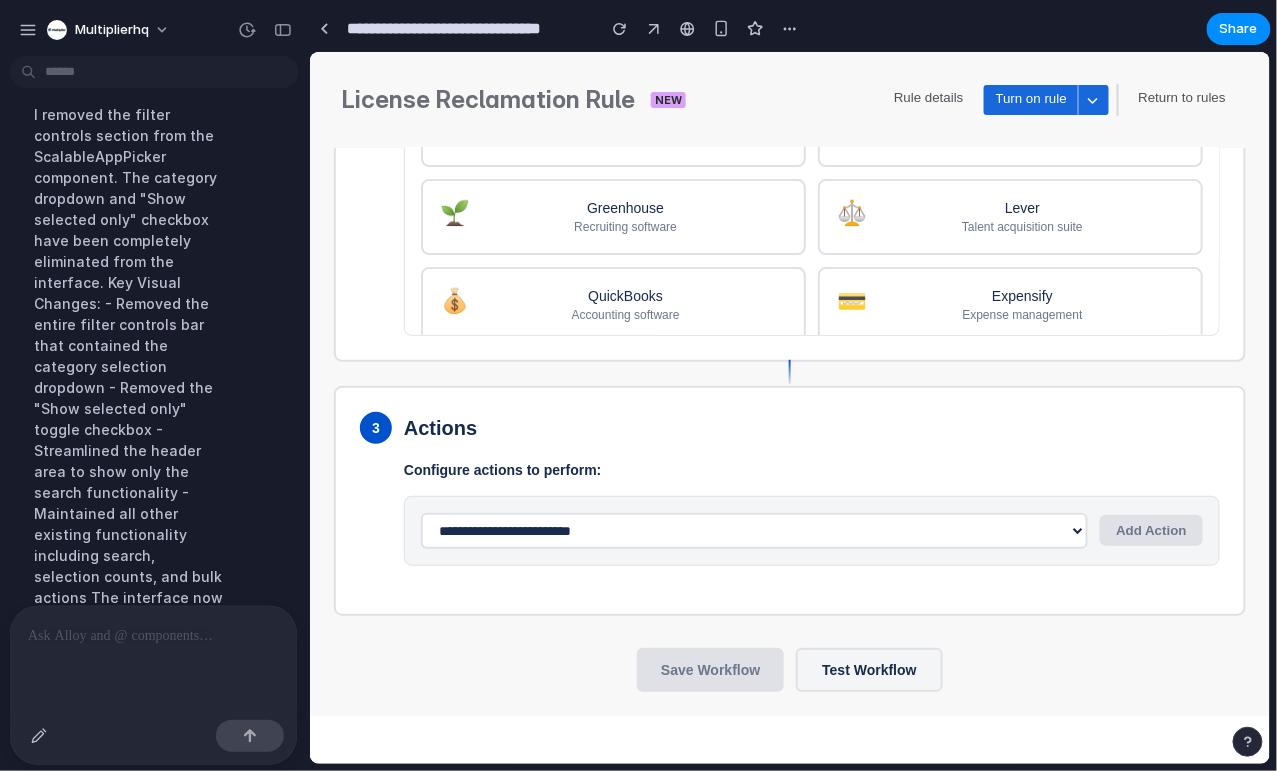 click at bounding box center (153, 659) 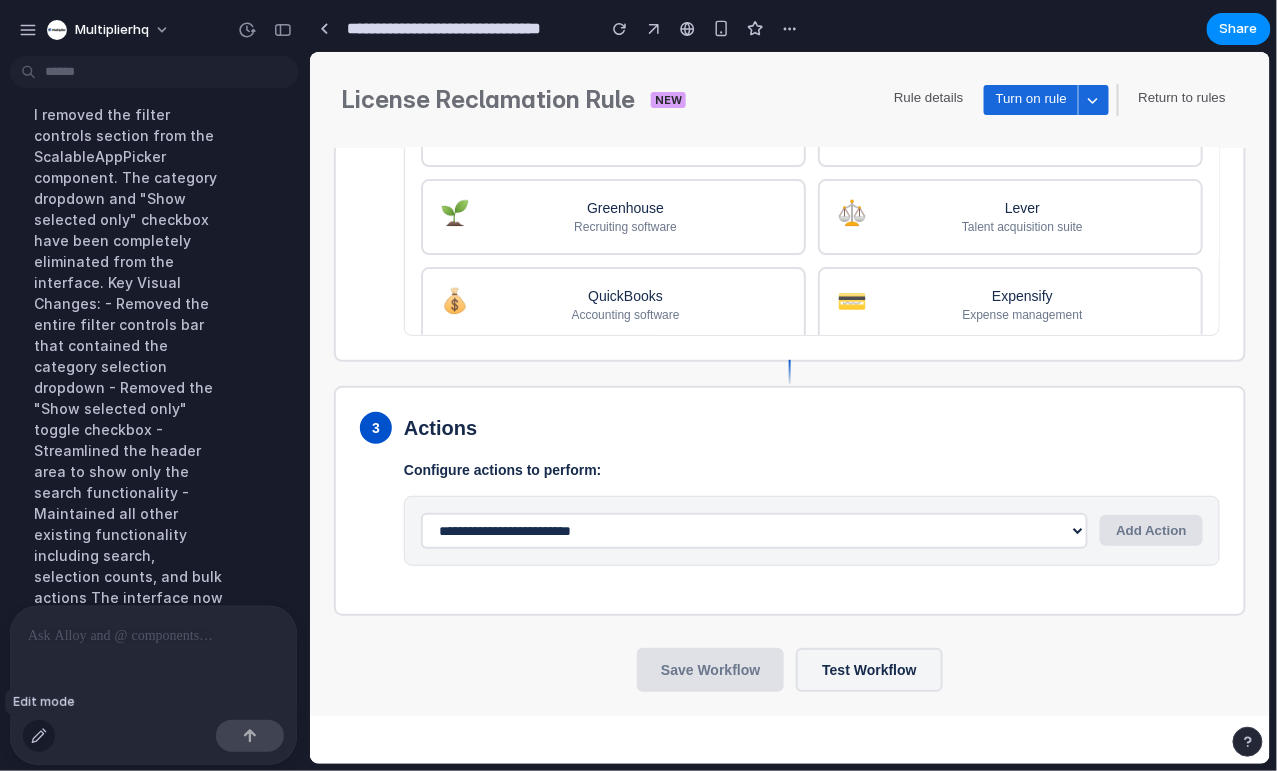 click at bounding box center [39, 736] 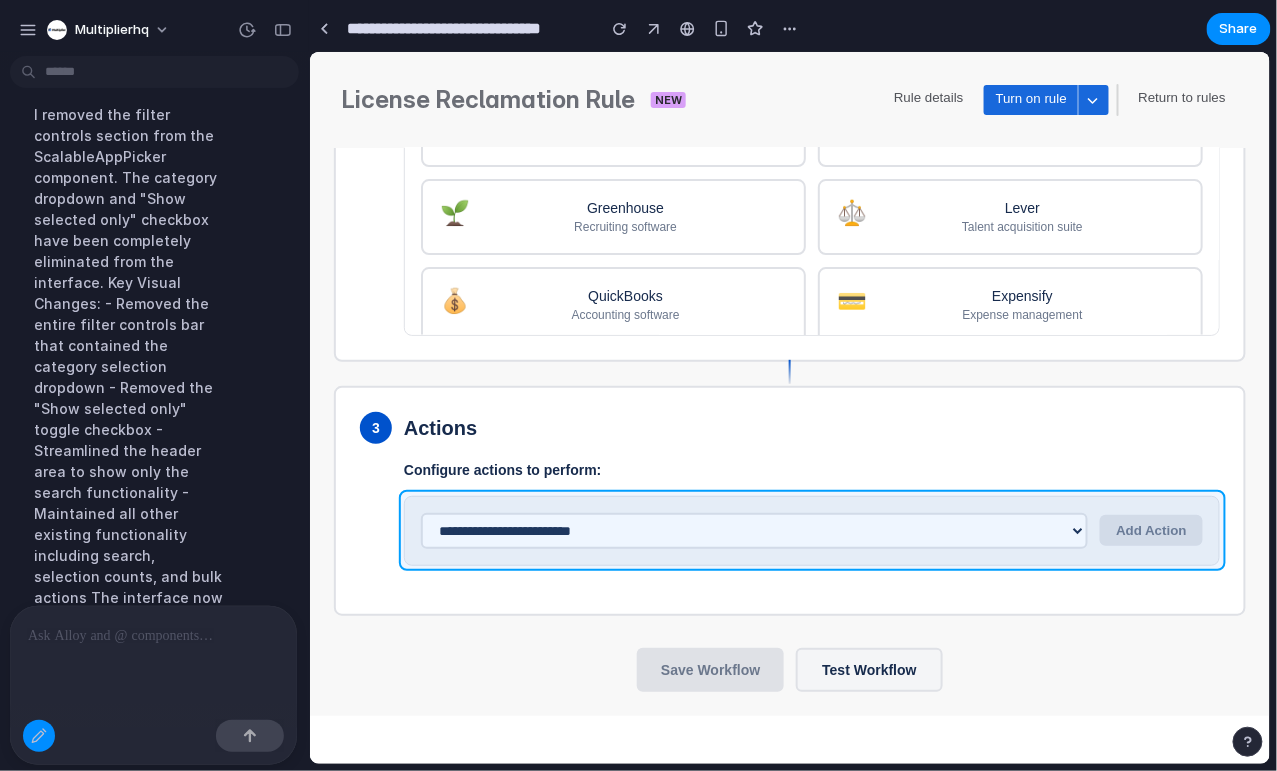 click at bounding box center (790, 408) 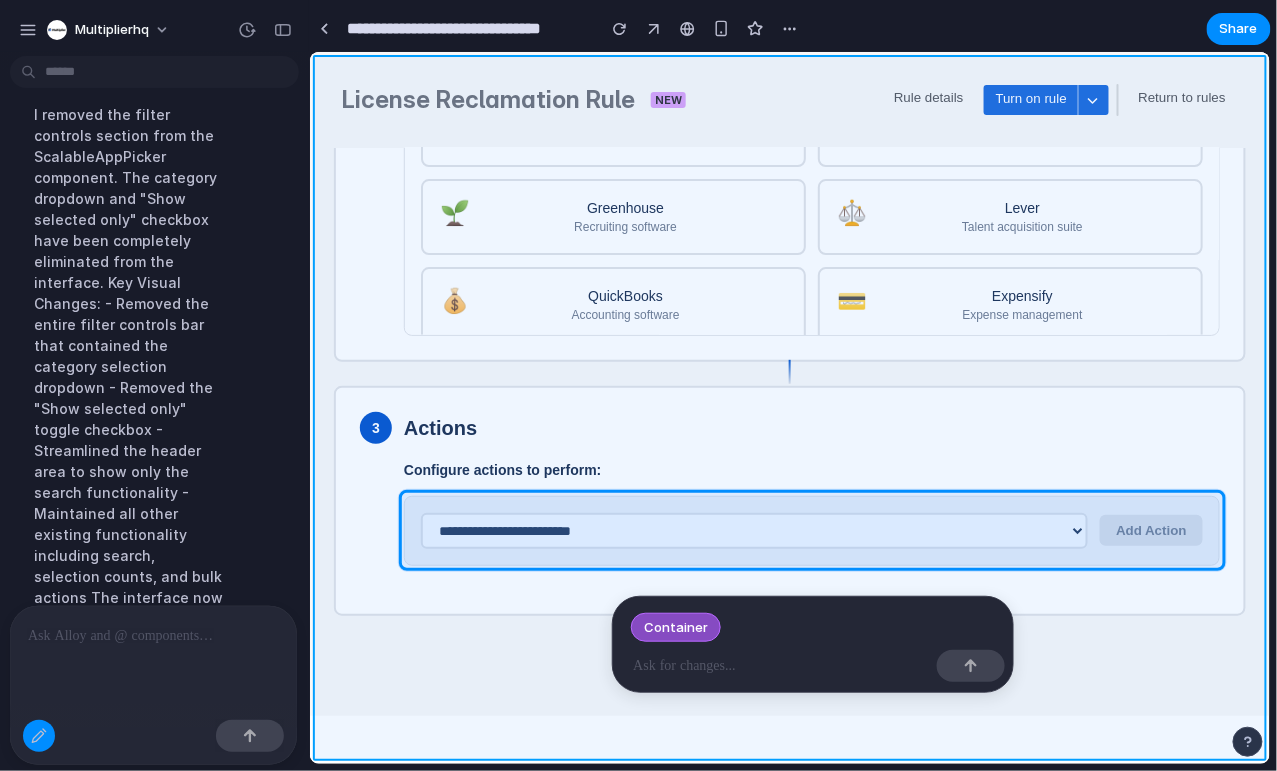 type 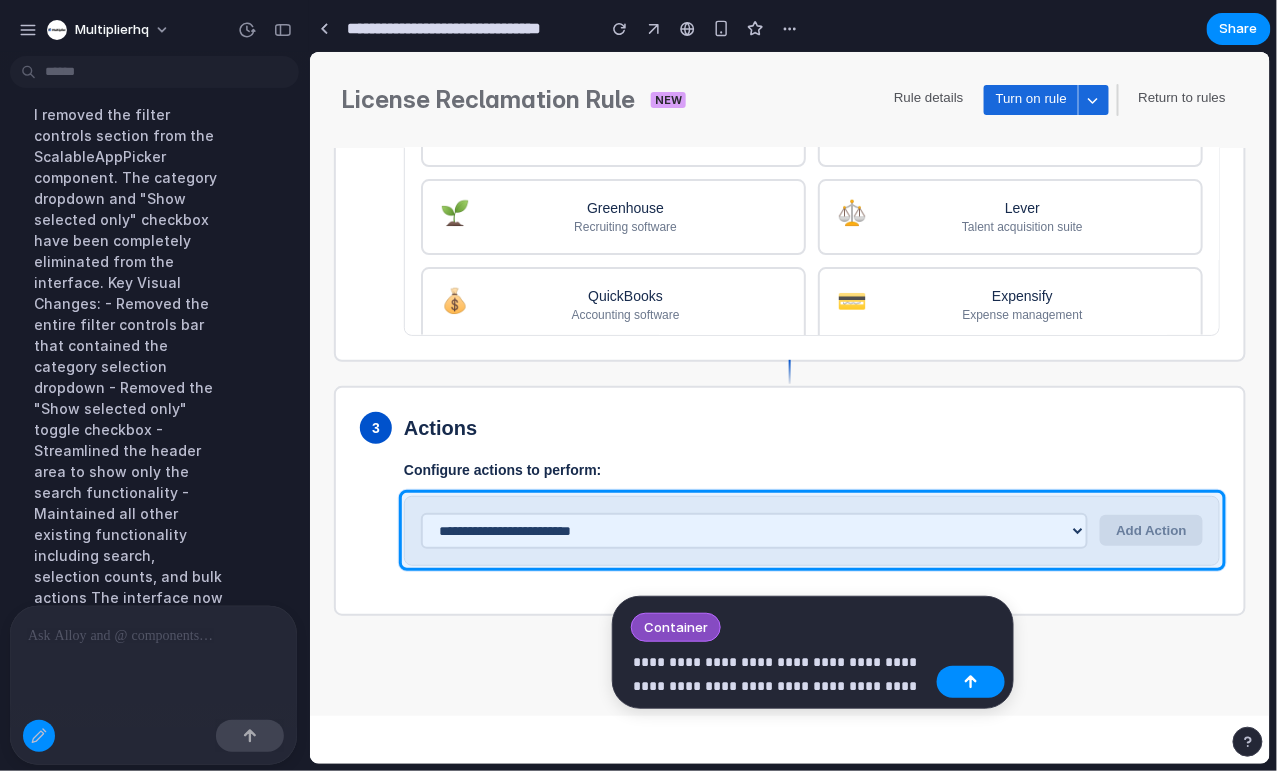 click on "**********" at bounding box center (781, 674) 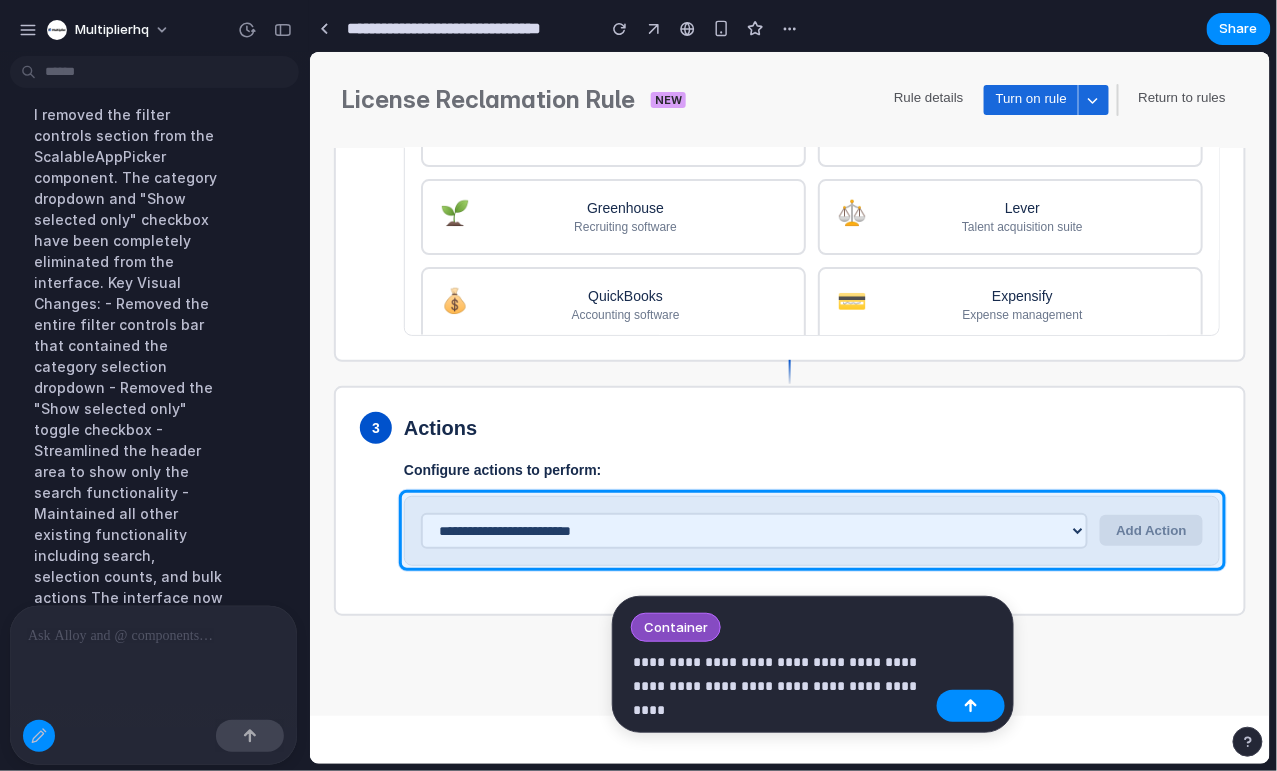 click on "**********" at bounding box center [781, 686] 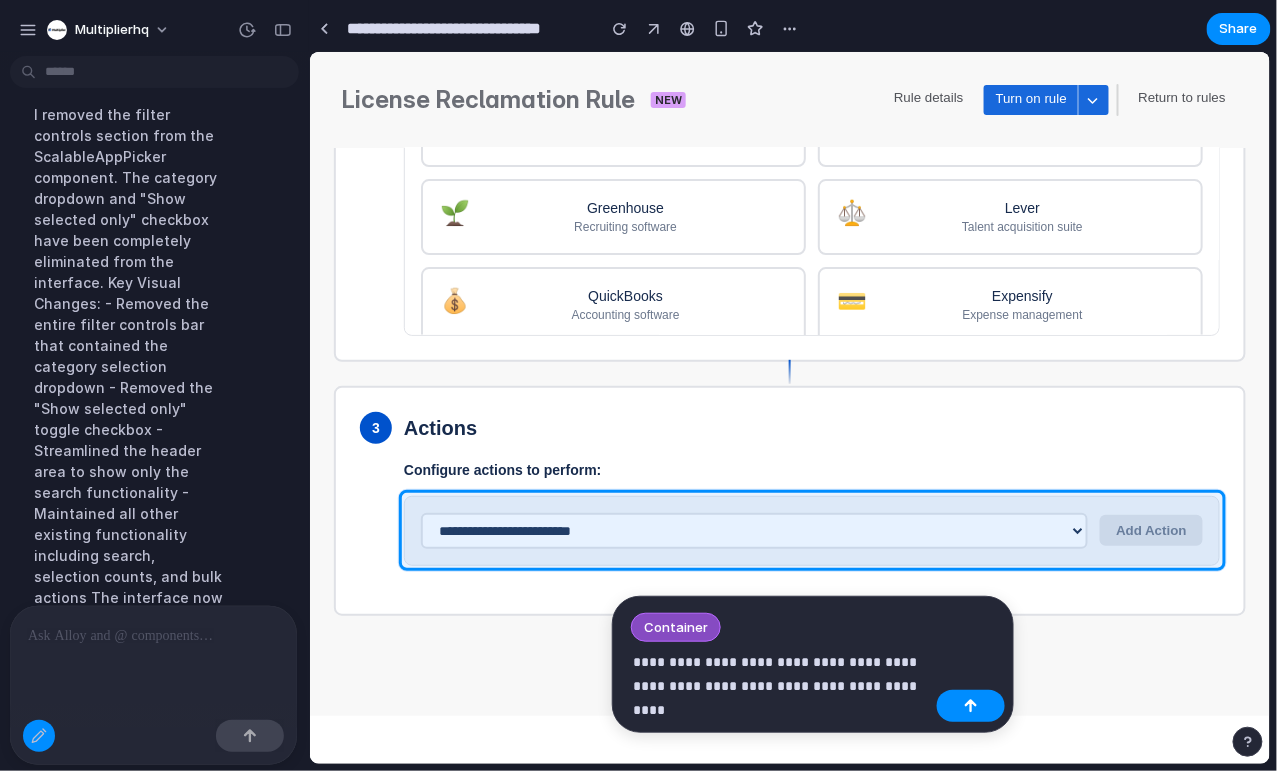 click on "**********" at bounding box center [781, 686] 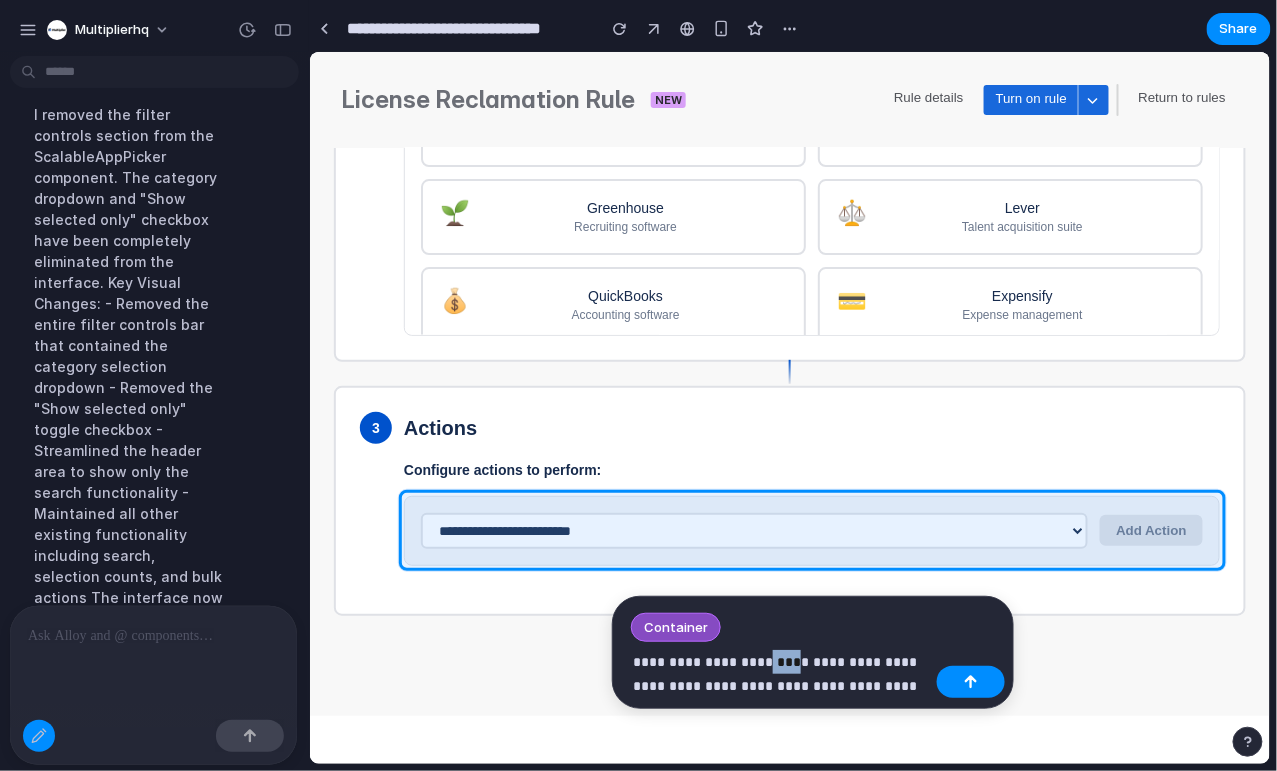 drag, startPoint x: 783, startPoint y: 662, endPoint x: 761, endPoint y: 662, distance: 22 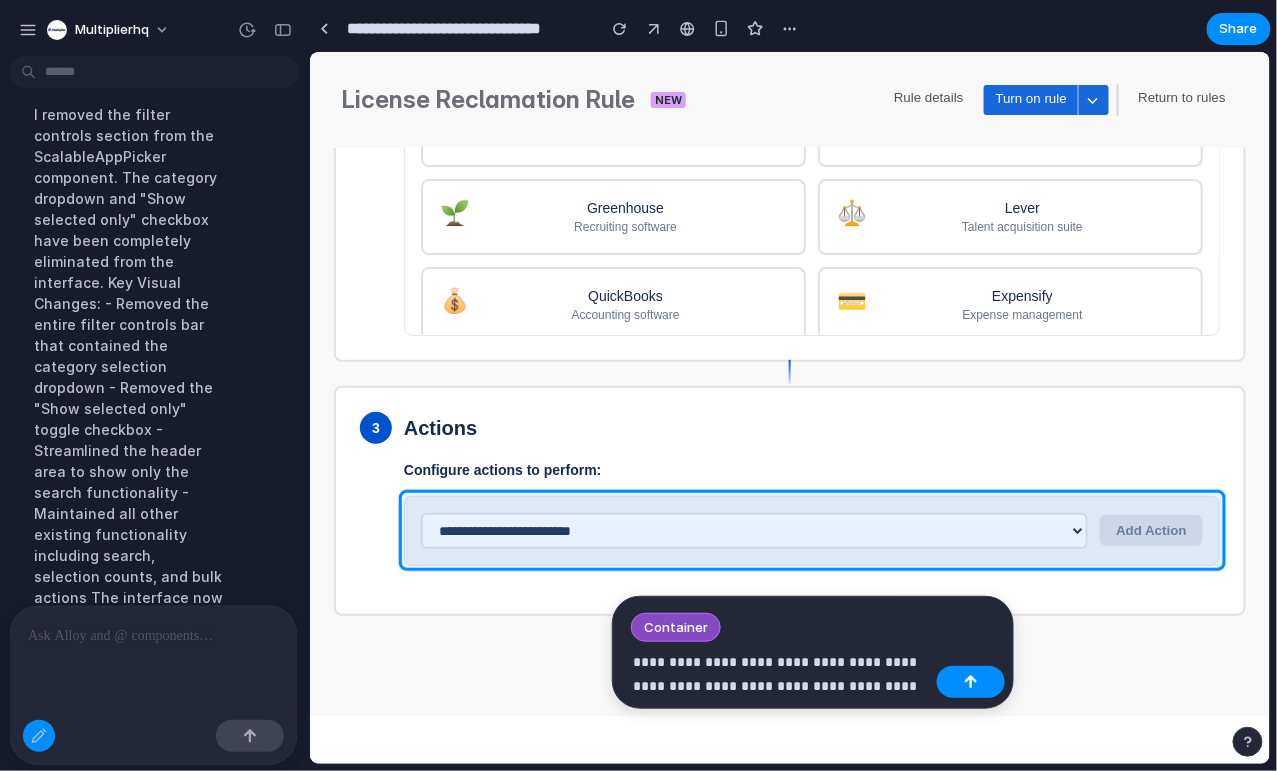 click on "**********" at bounding box center [781, 674] 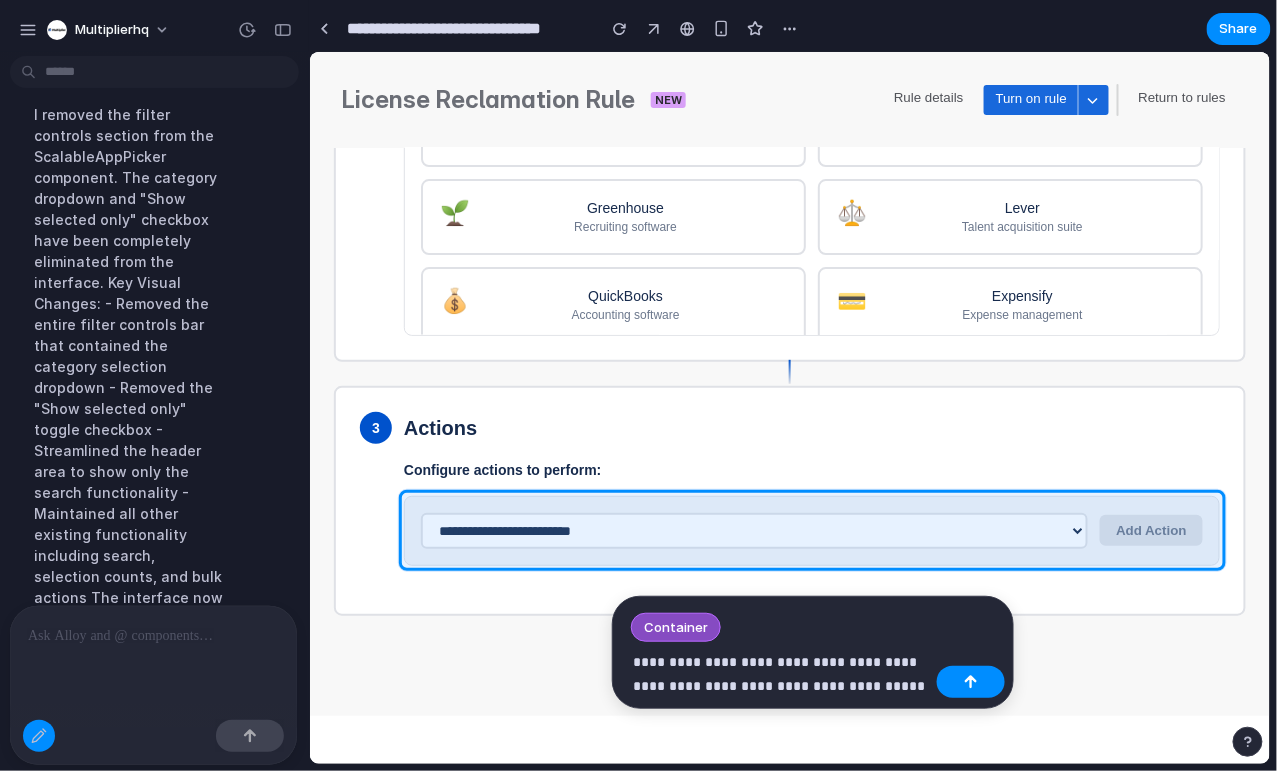 click on "**********" at bounding box center [781, 674] 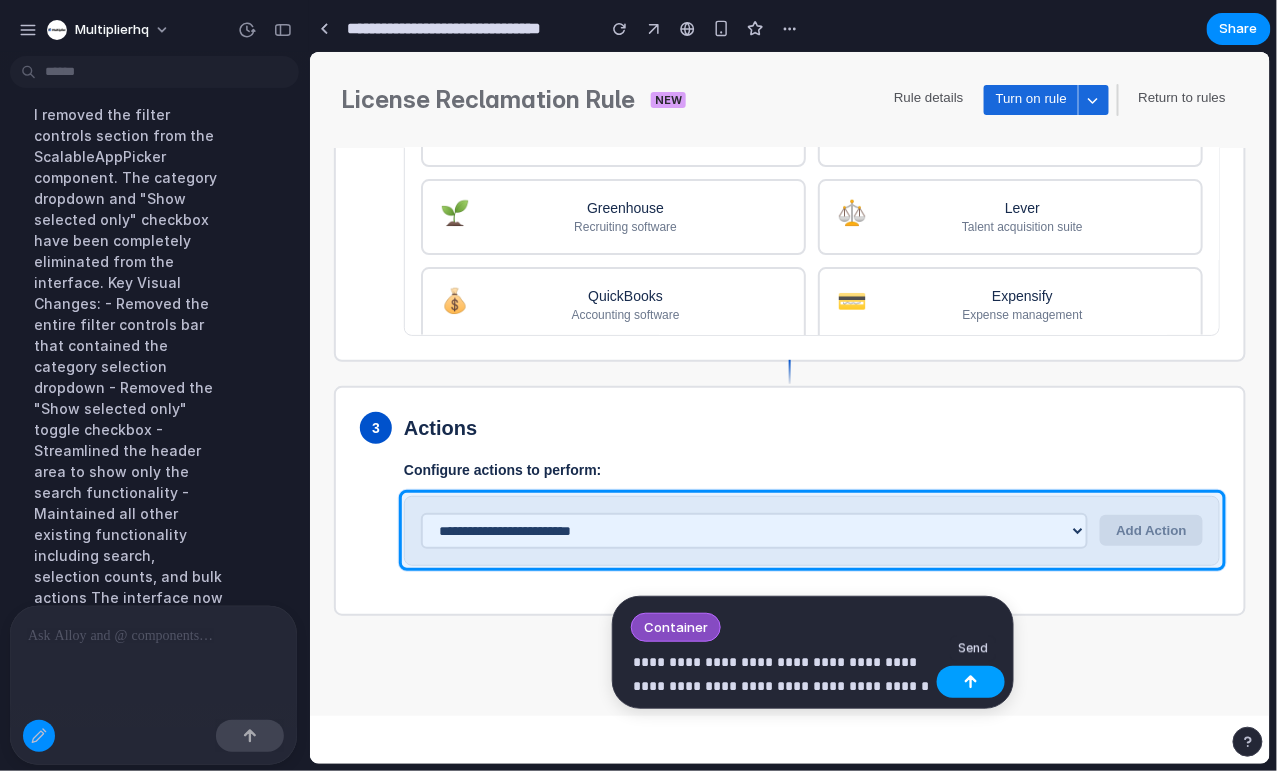 click at bounding box center [971, 682] 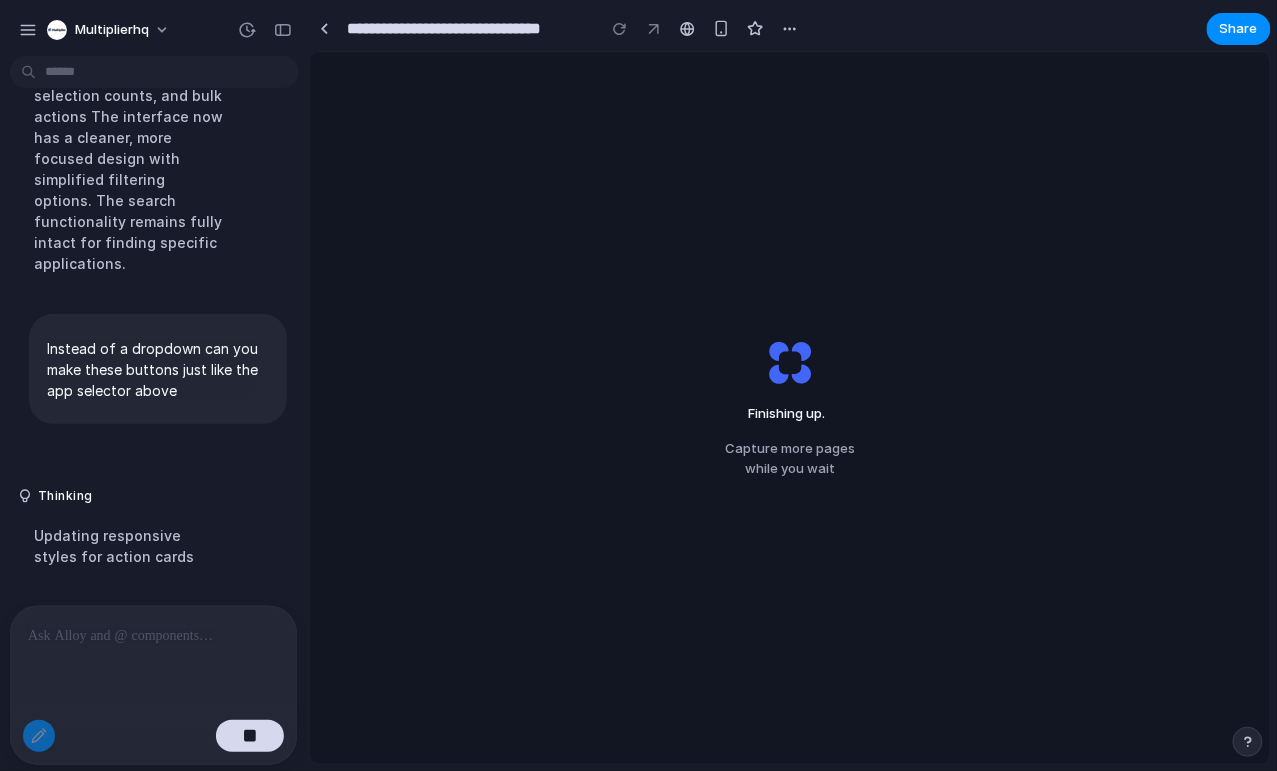 scroll, scrollTop: 10417, scrollLeft: 0, axis: vertical 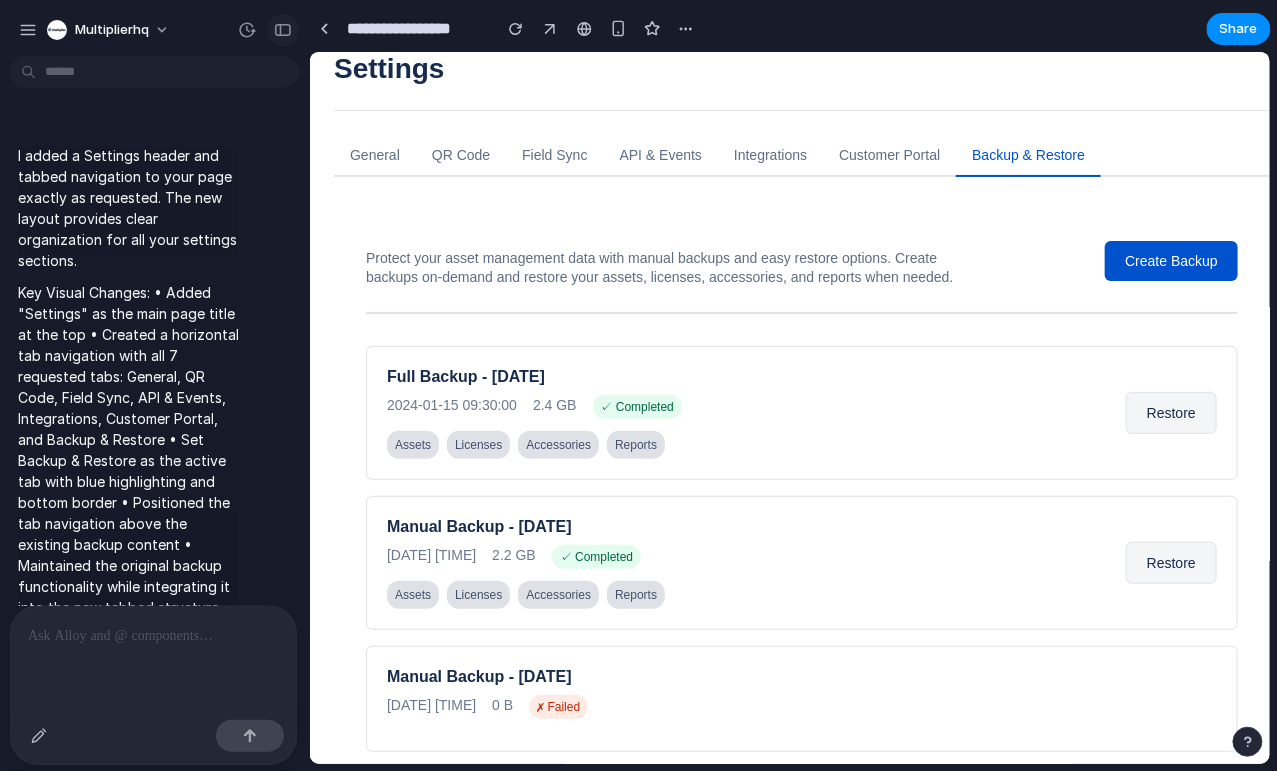 click at bounding box center [283, 30] 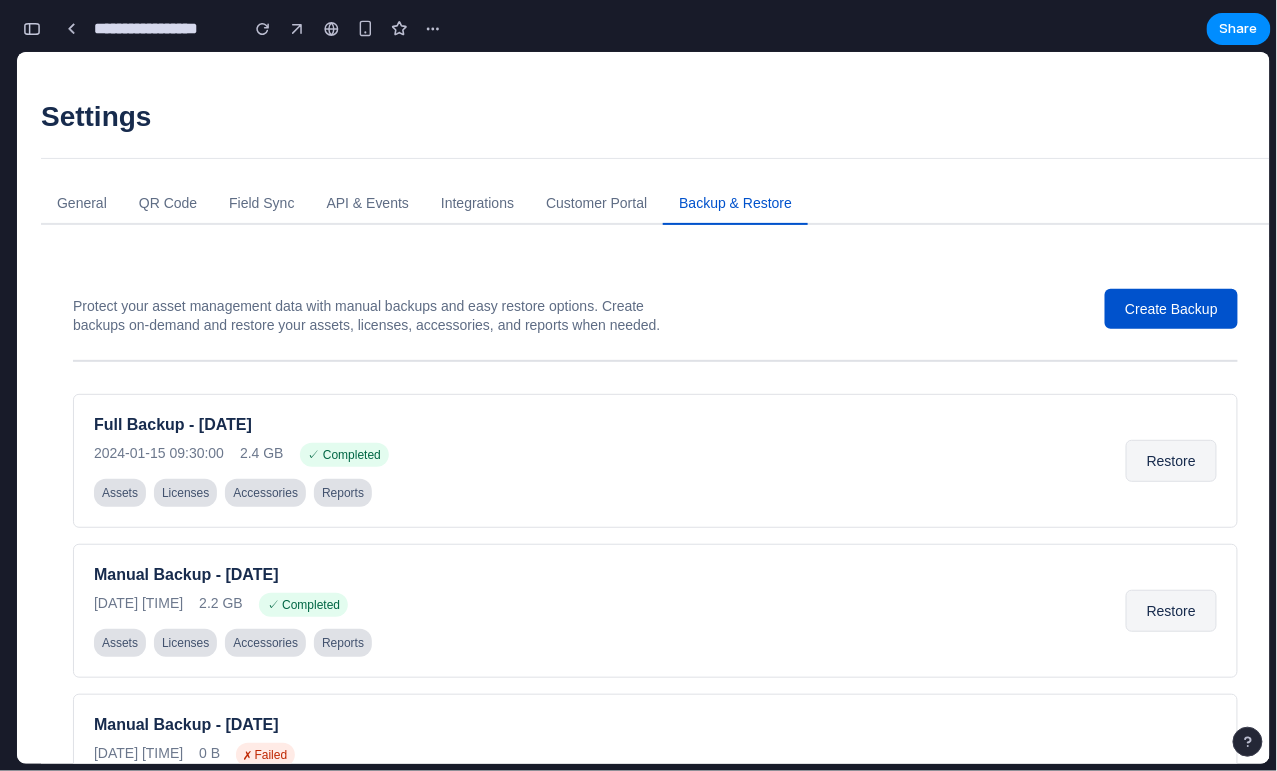 scroll, scrollTop: 26336, scrollLeft: 0, axis: vertical 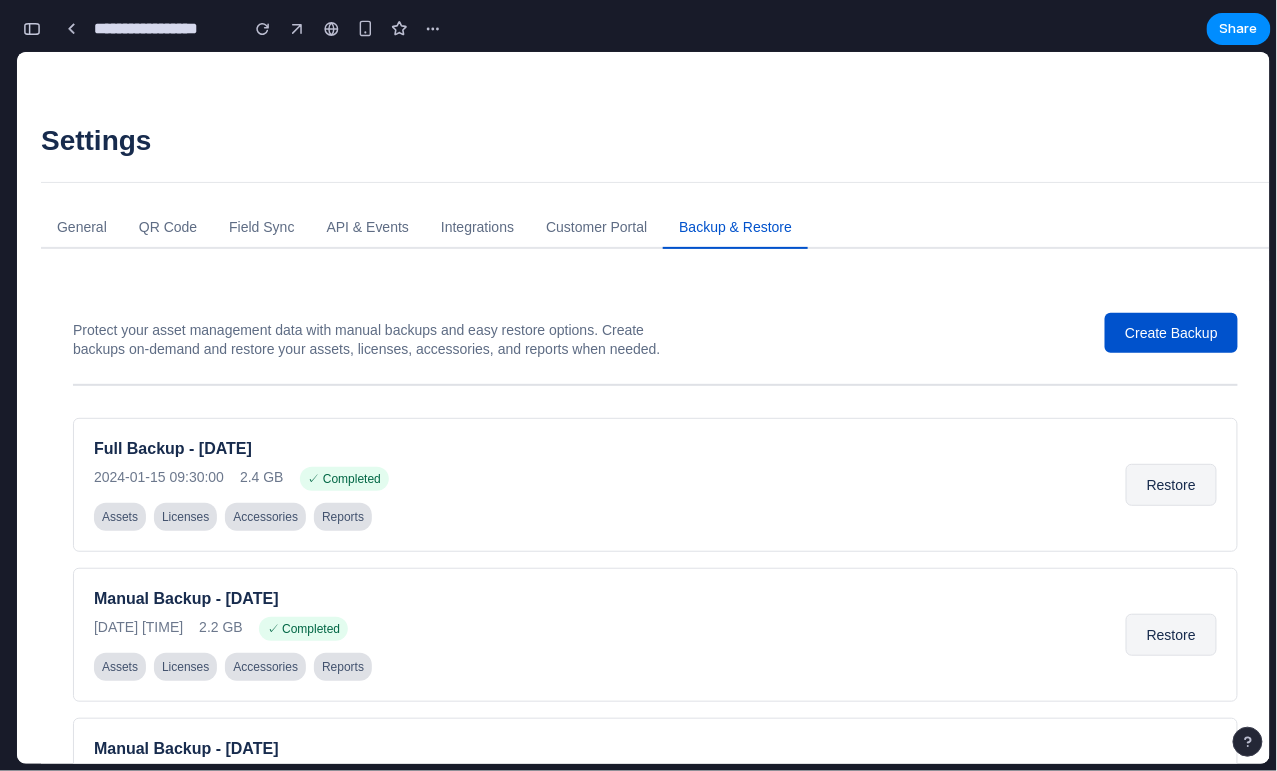 type 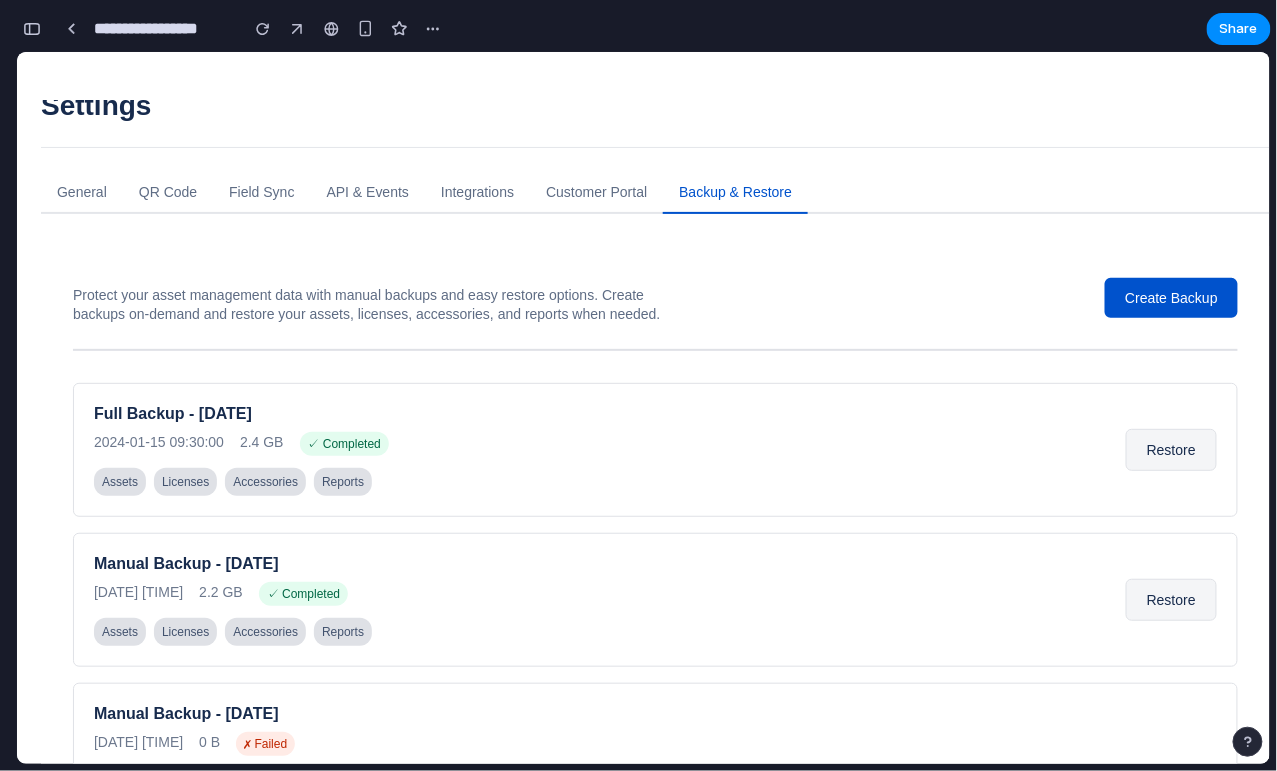 scroll, scrollTop: 36, scrollLeft: 0, axis: vertical 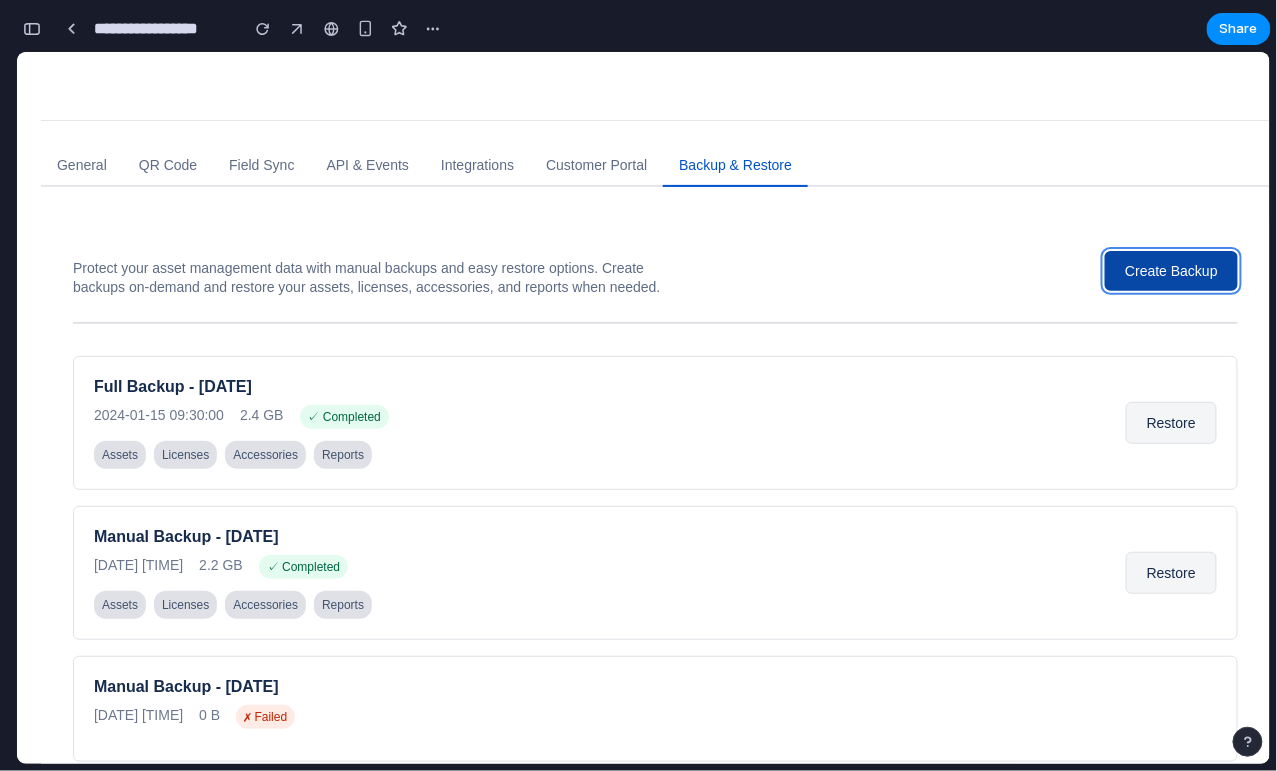 click on "Create Backup" at bounding box center (1170, 270) 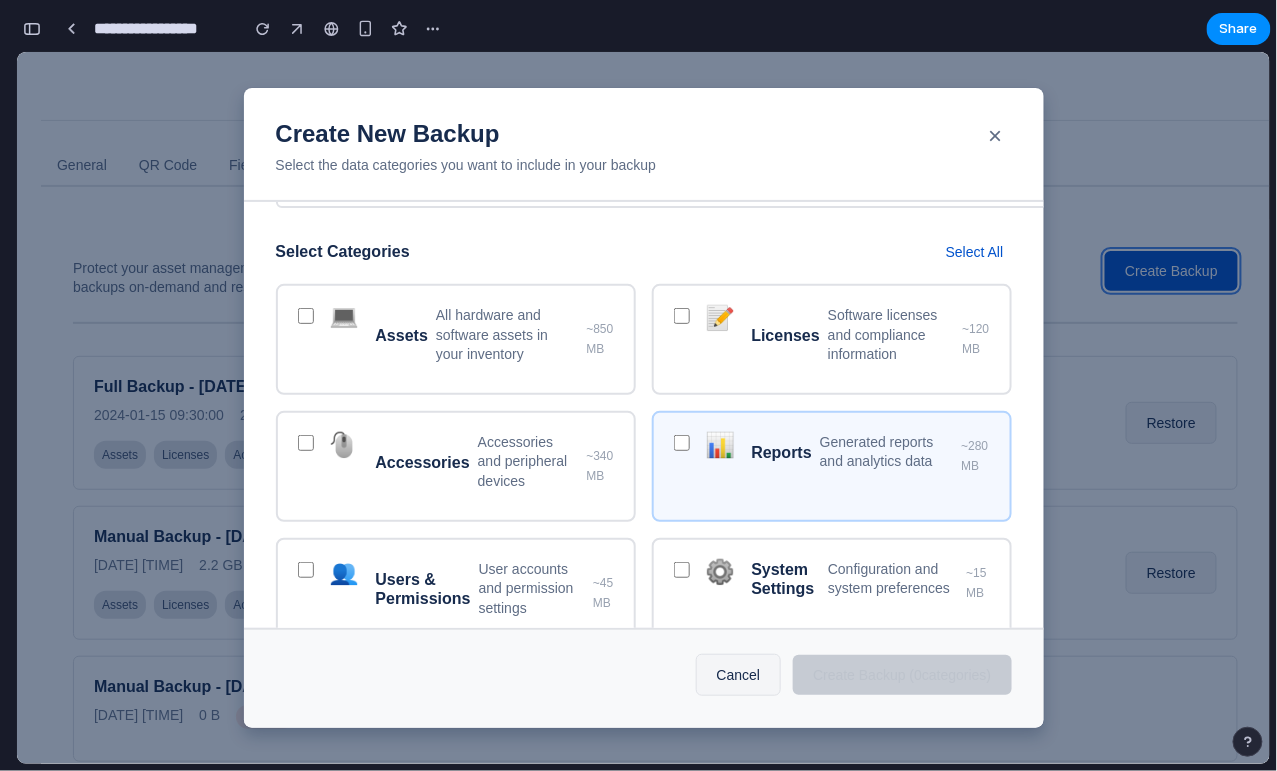 scroll, scrollTop: 0, scrollLeft: 0, axis: both 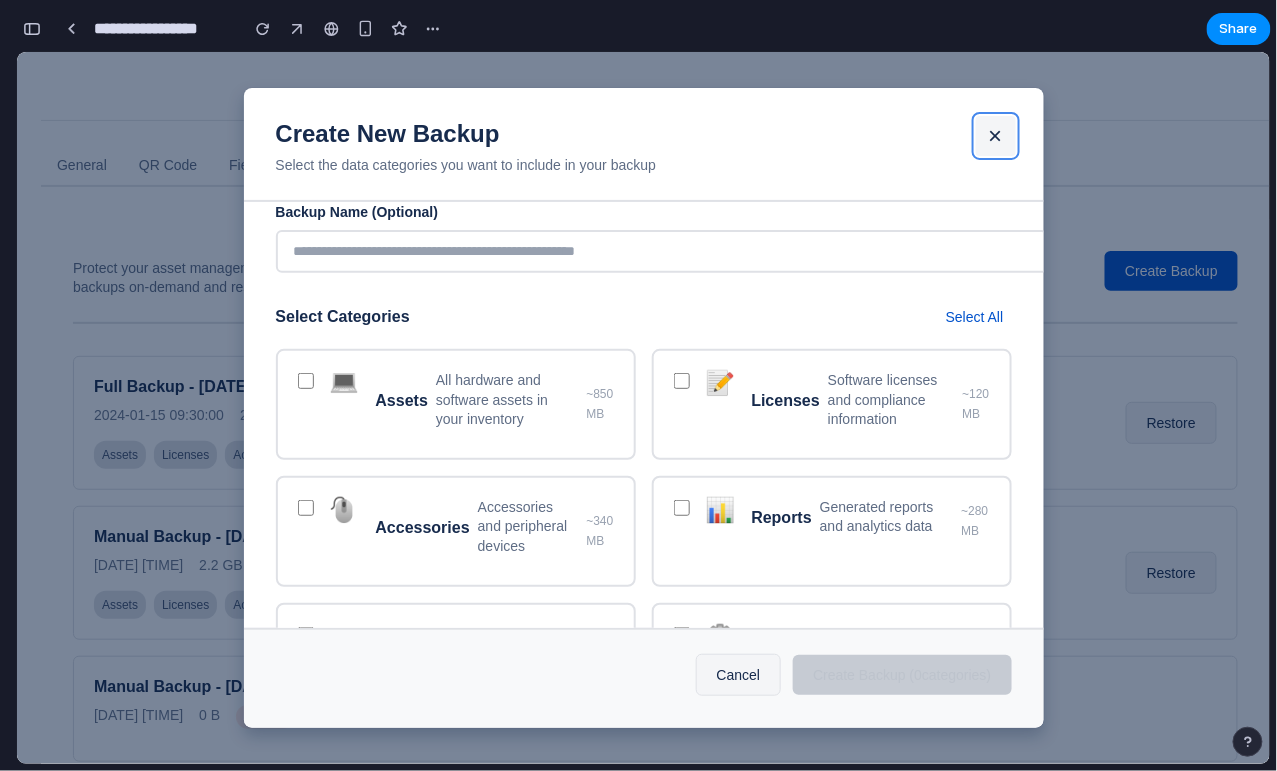 click on "×" at bounding box center (995, 135) 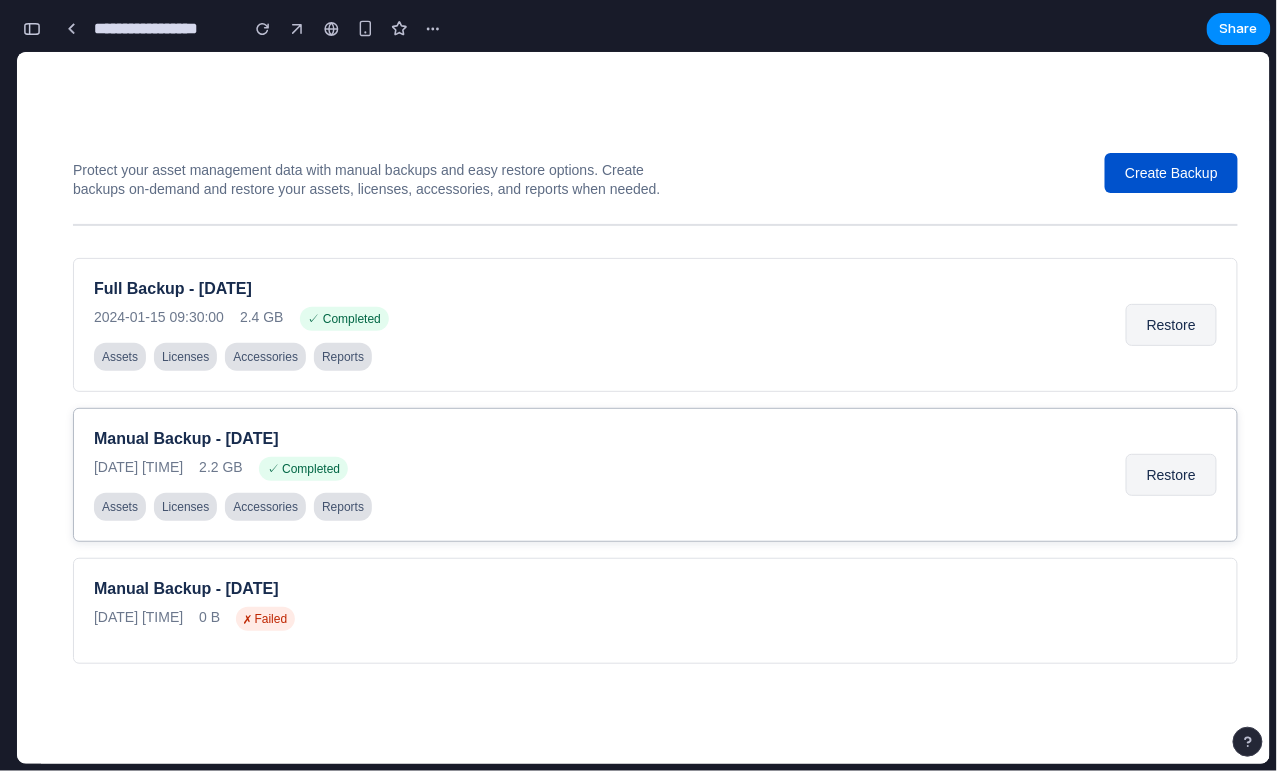 scroll, scrollTop: 197, scrollLeft: 0, axis: vertical 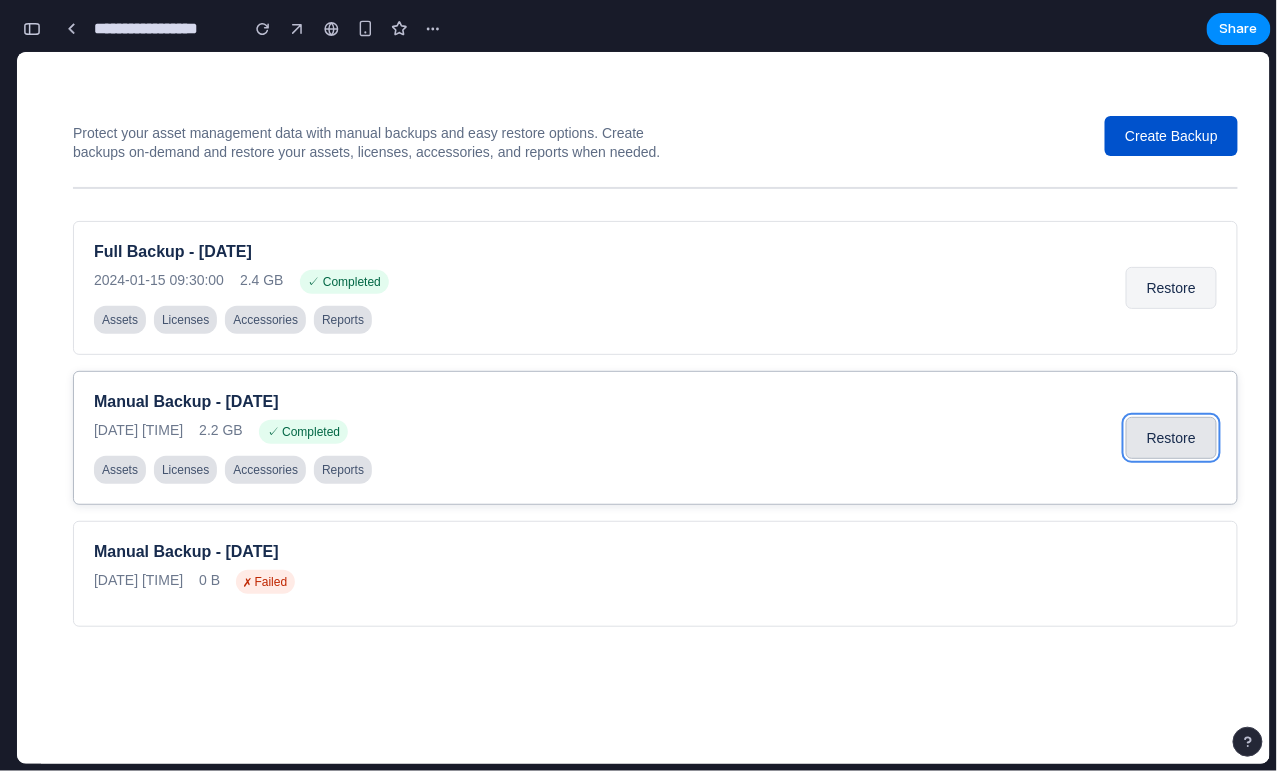 click on "Restore" at bounding box center [1170, 437] 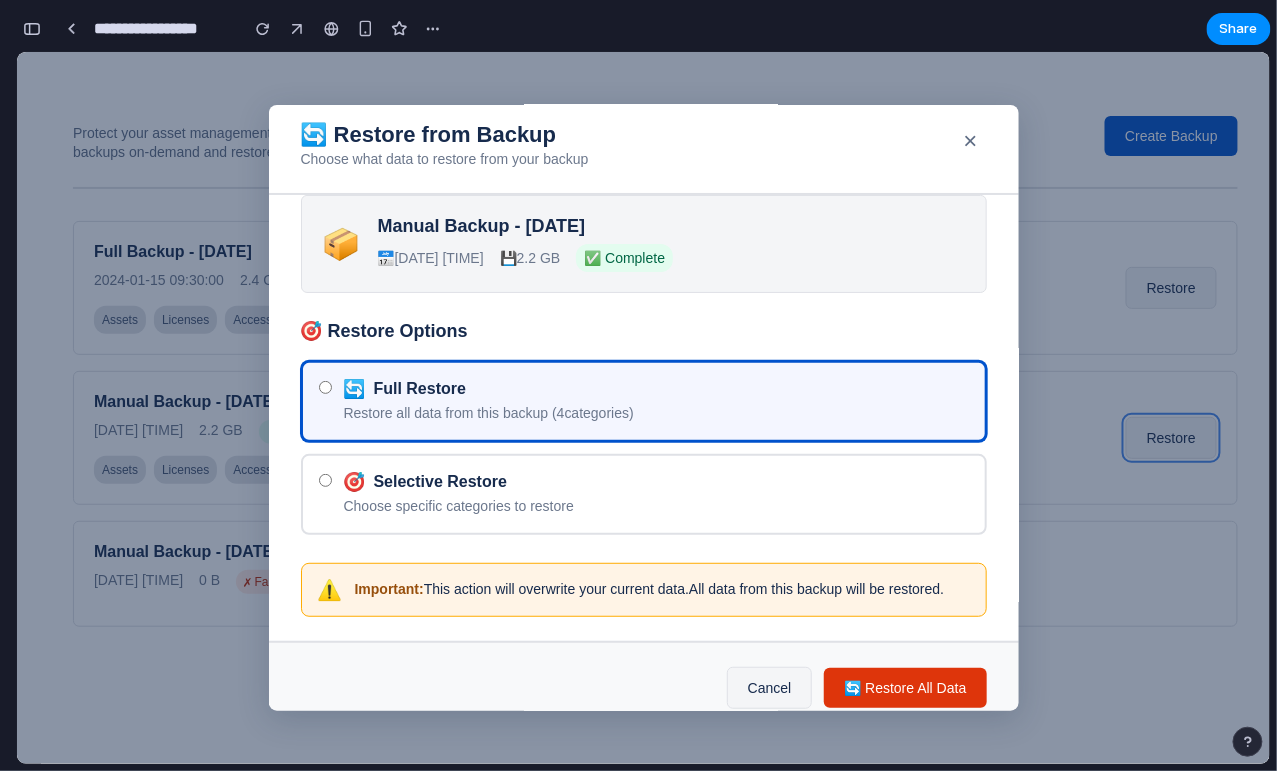 scroll, scrollTop: 59, scrollLeft: 0, axis: vertical 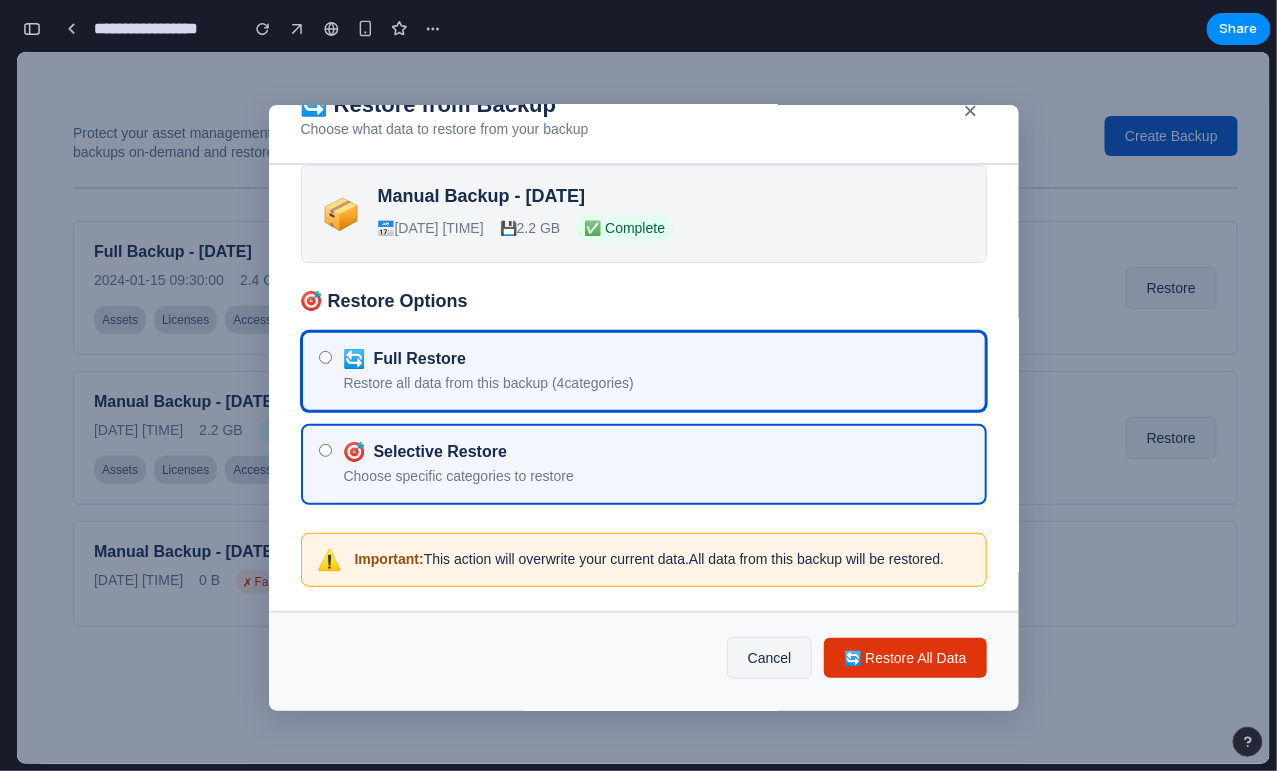 click on "🎯 Selective Restore" at bounding box center (655, 451) 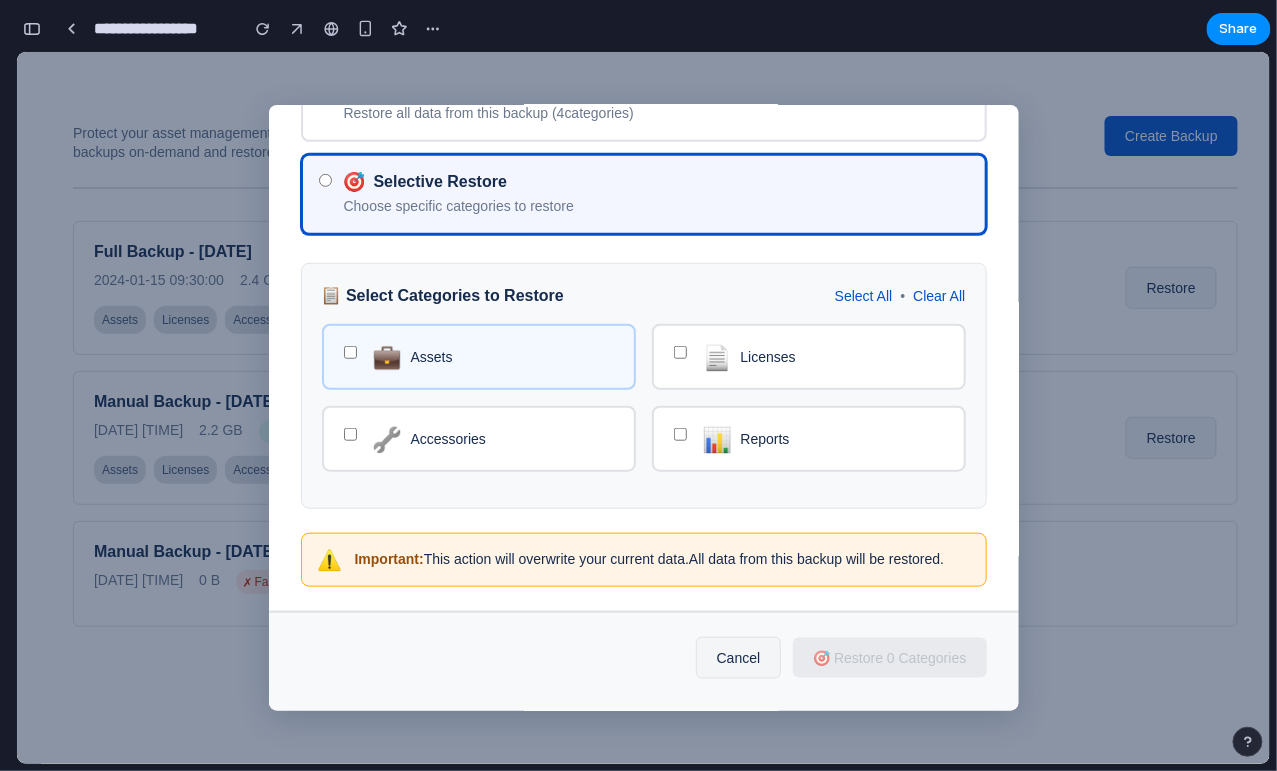 scroll, scrollTop: 329, scrollLeft: 0, axis: vertical 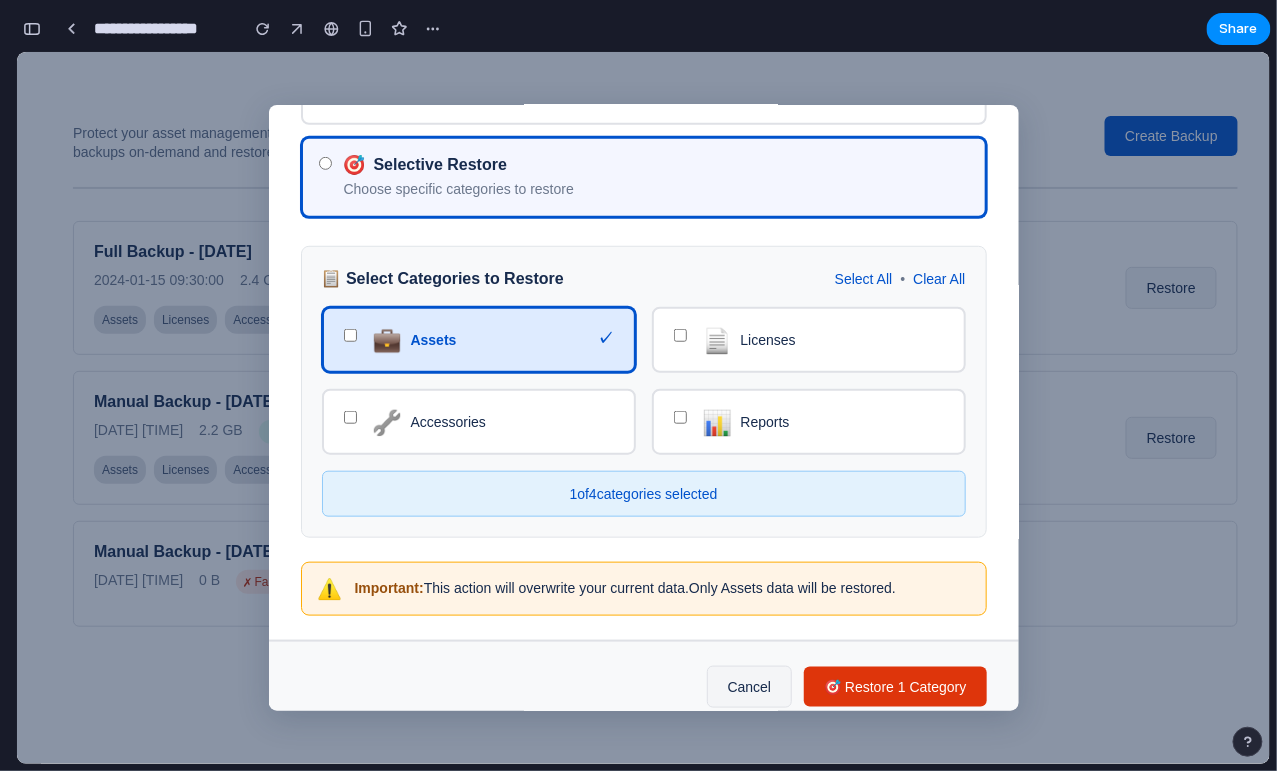 click on "💼" at bounding box center (387, 340) 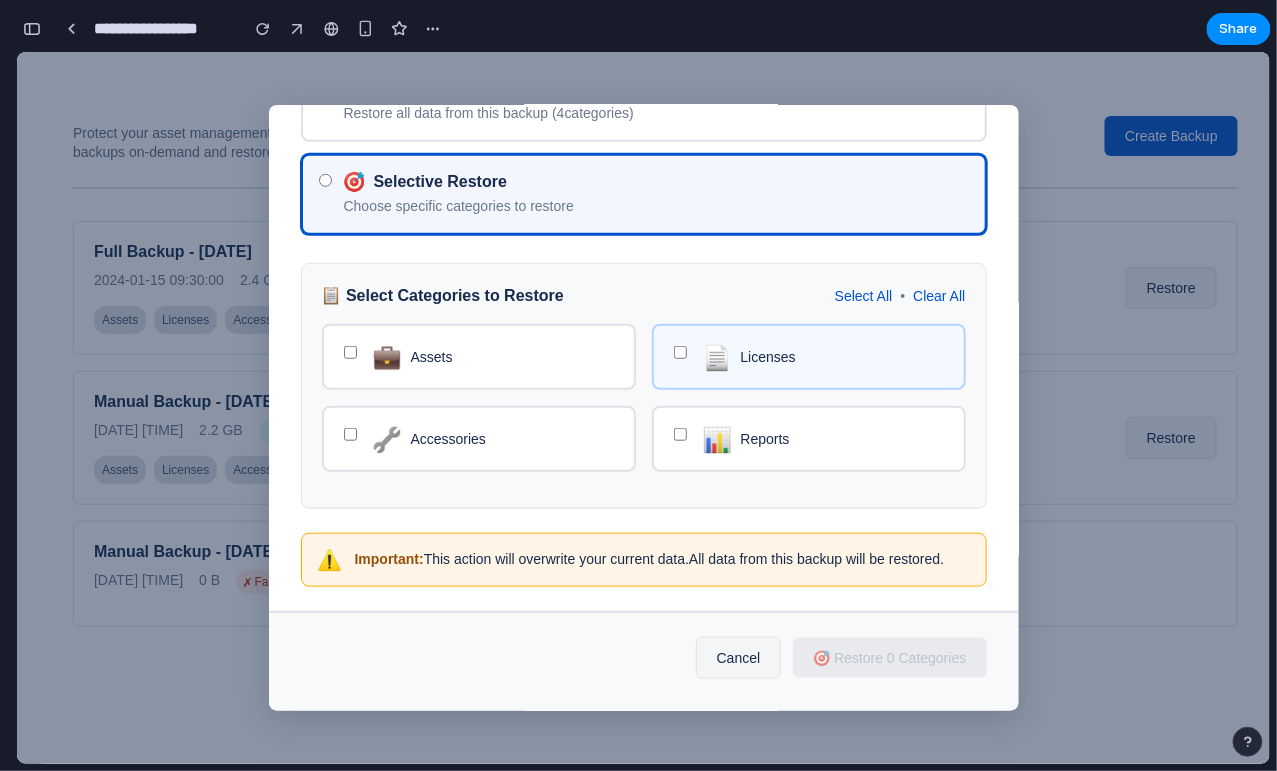 scroll, scrollTop: 329, scrollLeft: 0, axis: vertical 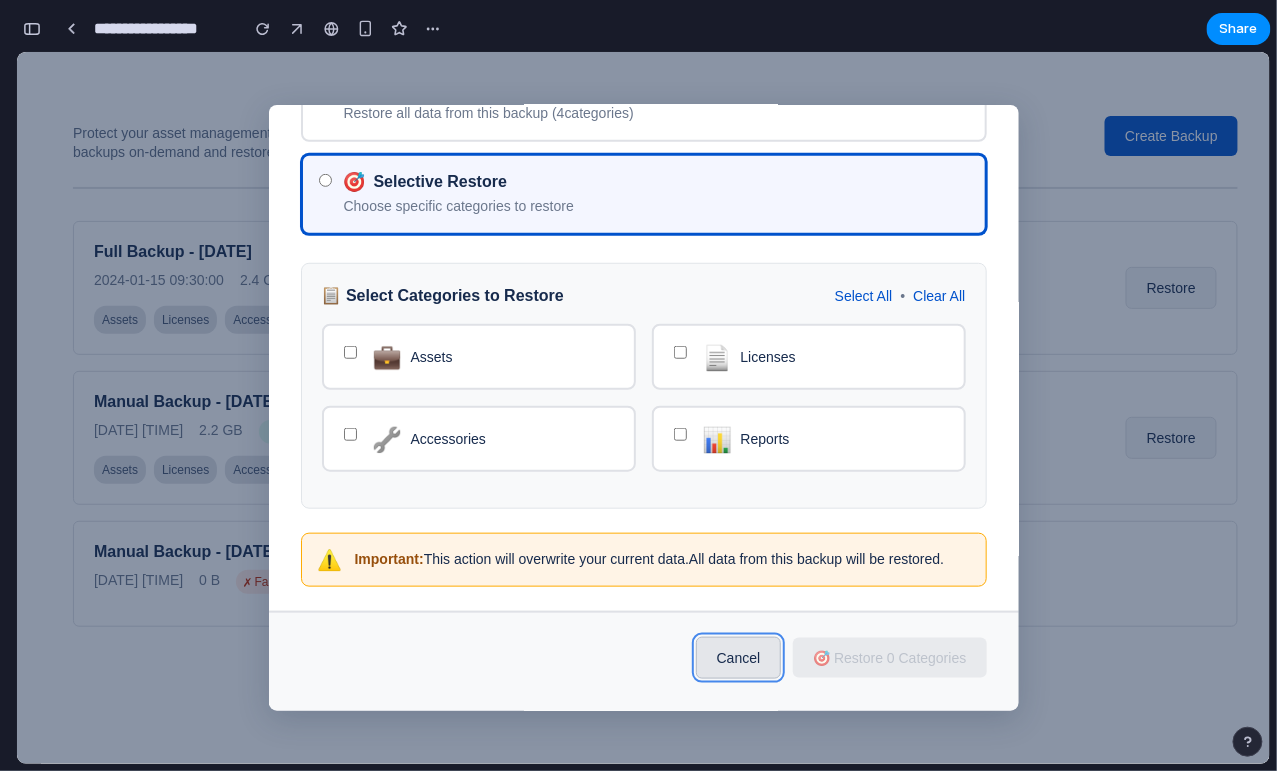 click on "Cancel" at bounding box center (738, 657) 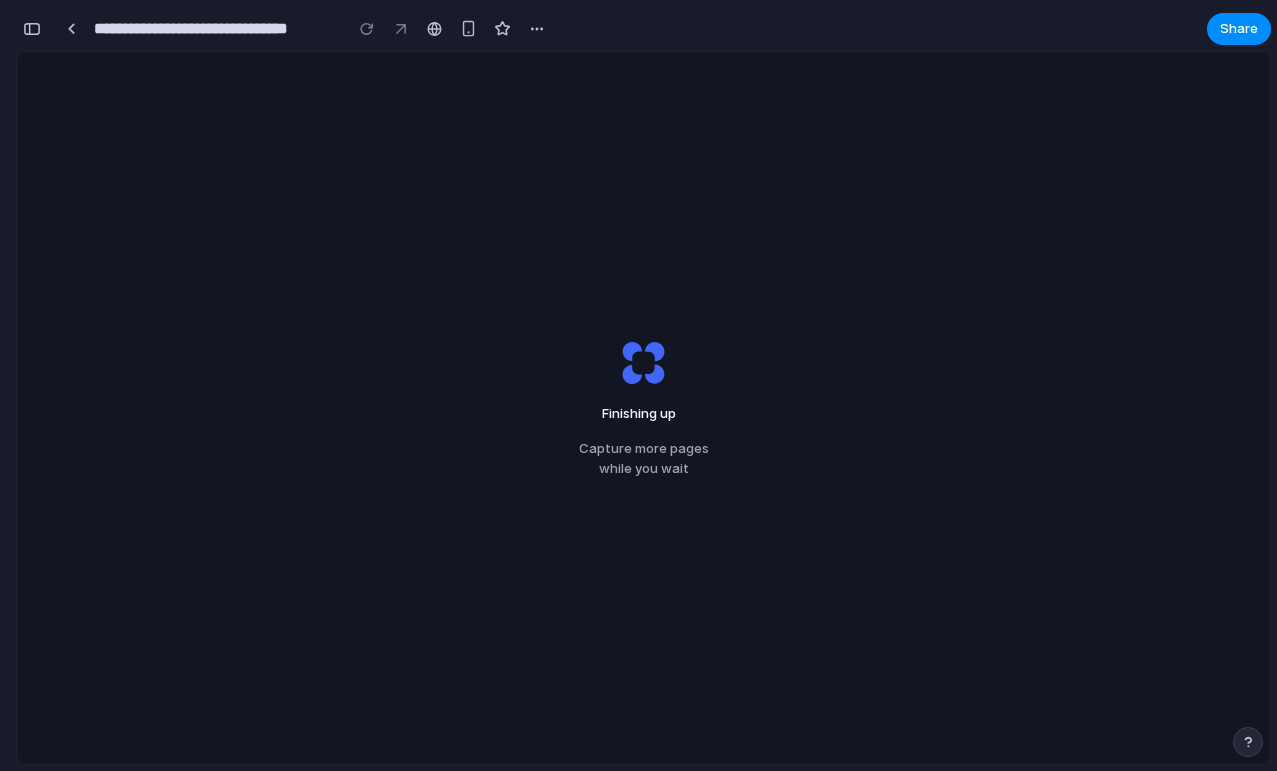 scroll, scrollTop: 0, scrollLeft: 0, axis: both 